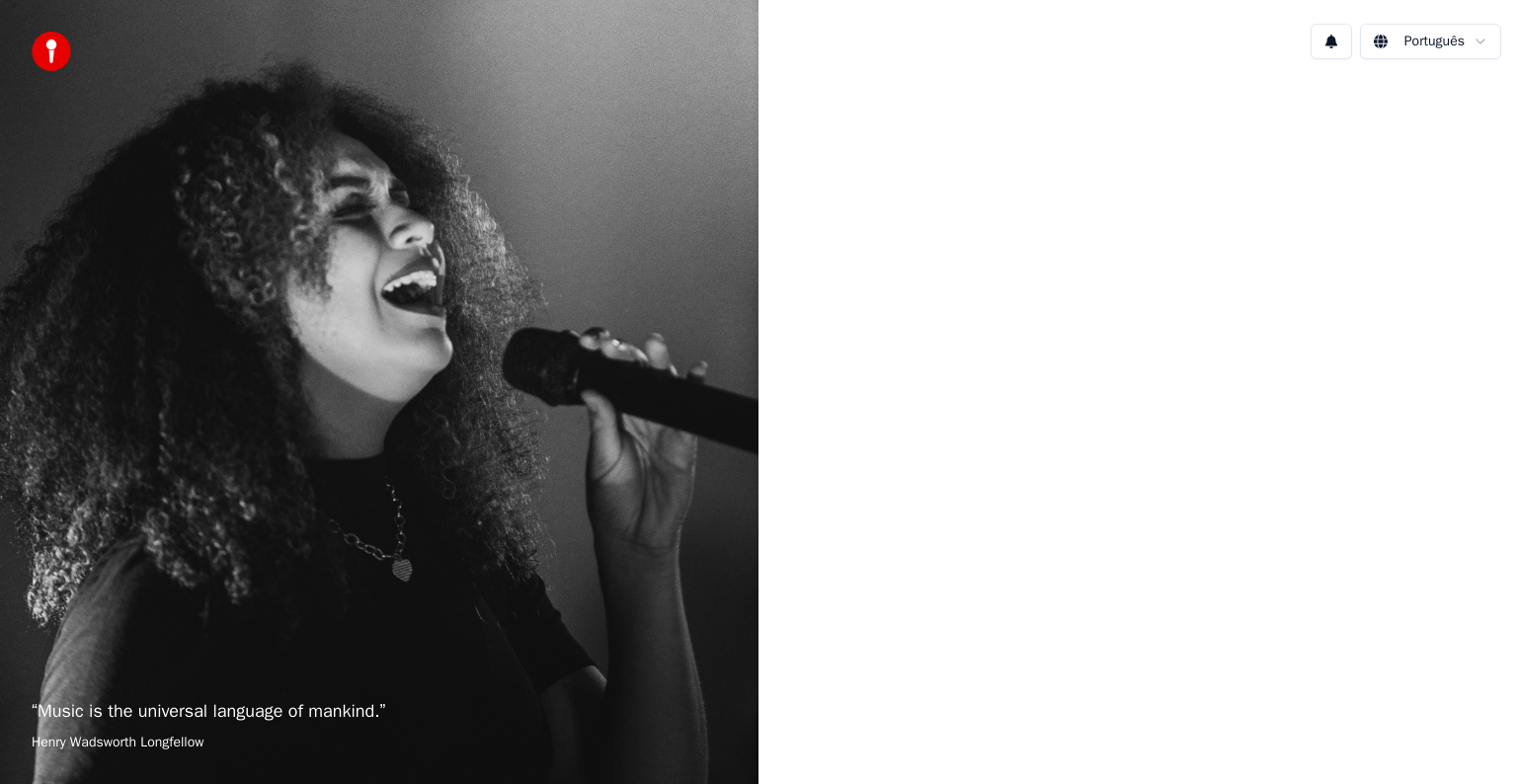 scroll, scrollTop: 0, scrollLeft: 0, axis: both 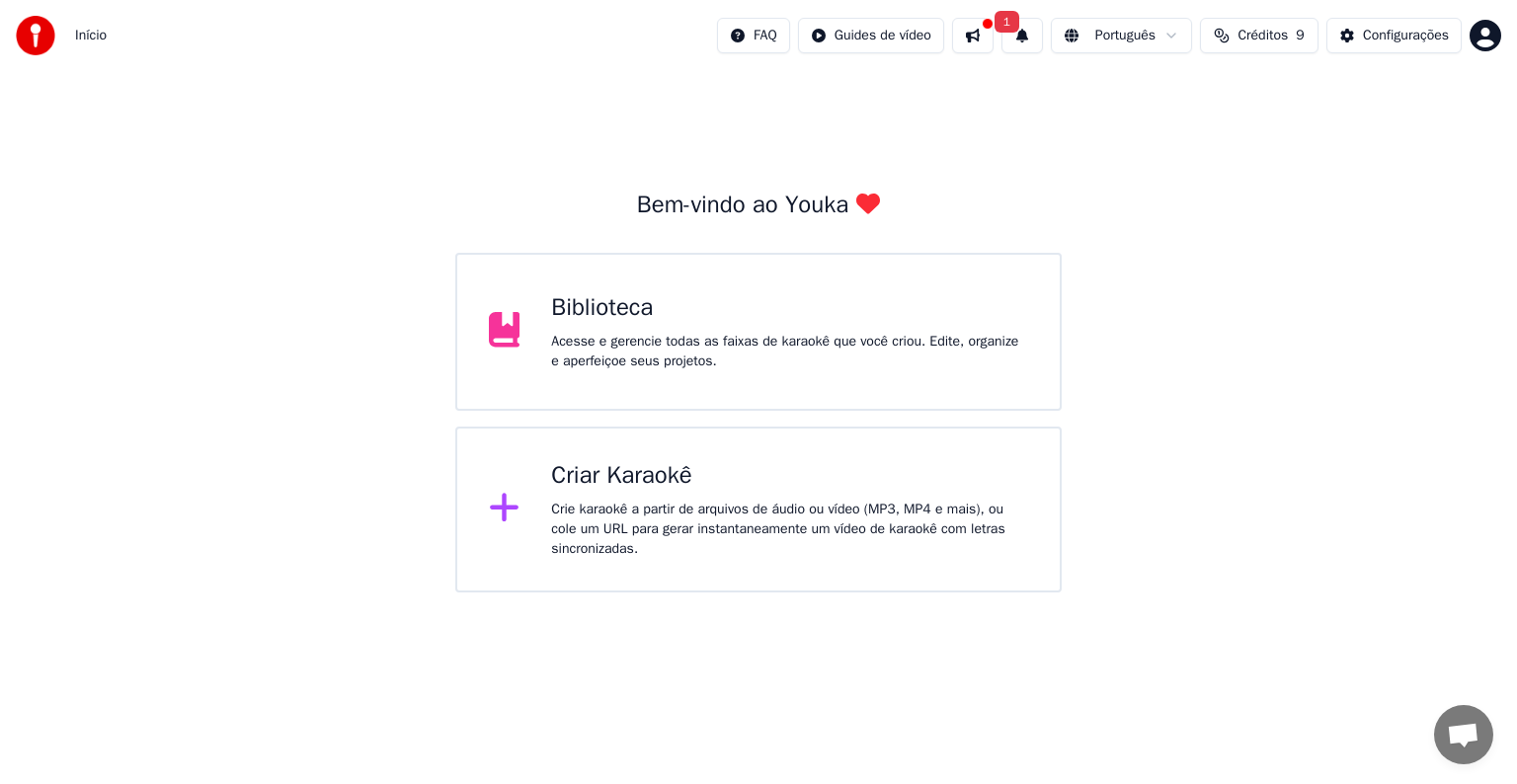click on "Crie karaokê a partir de arquivos de áudio ou vídeo (MP3, MP4 e mais), ou cole um URL para gerar instantaneamente um vídeo de karaokê com letras sincronizadas." at bounding box center (789, 529) 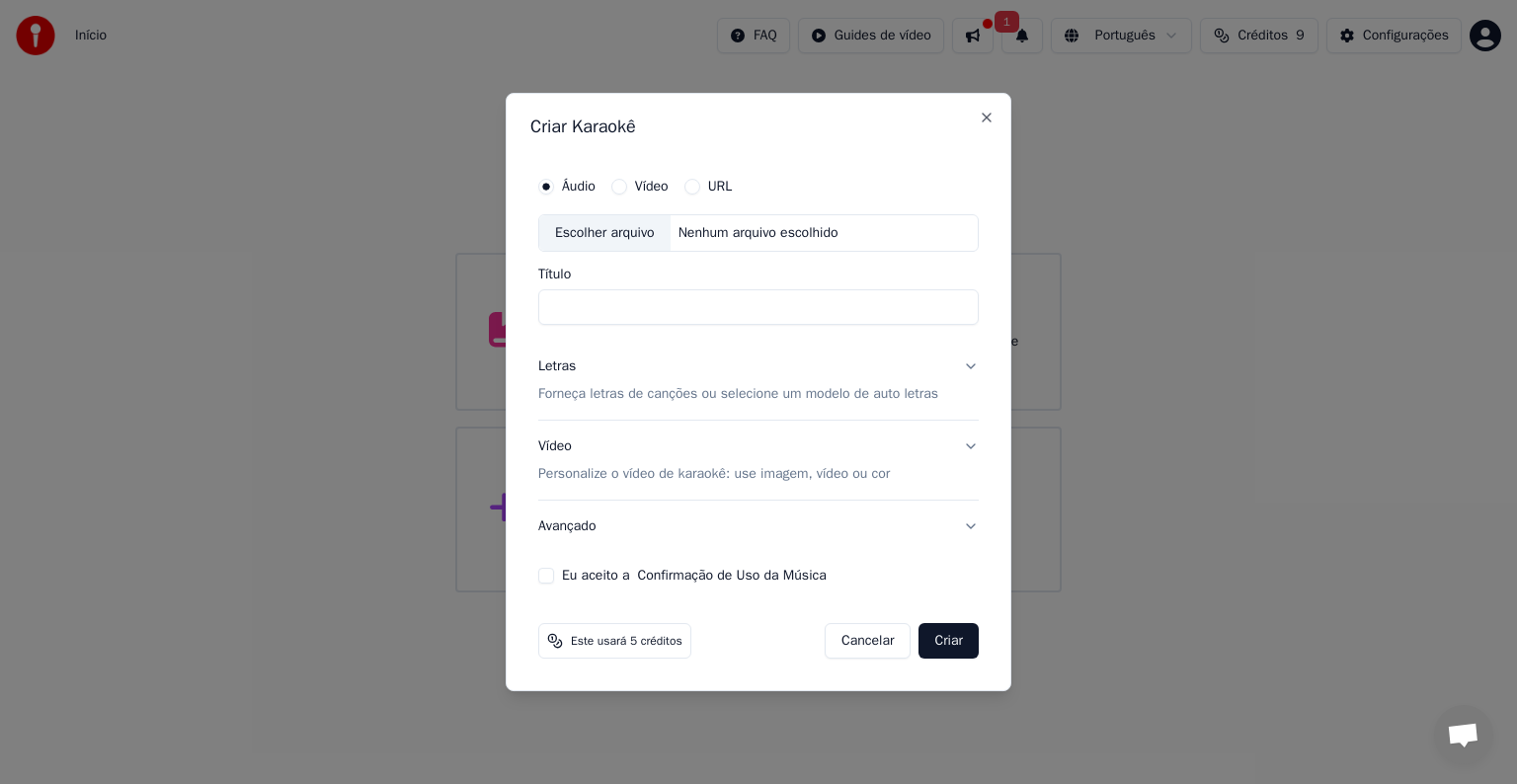 click on "URL" at bounding box center [692, 187] 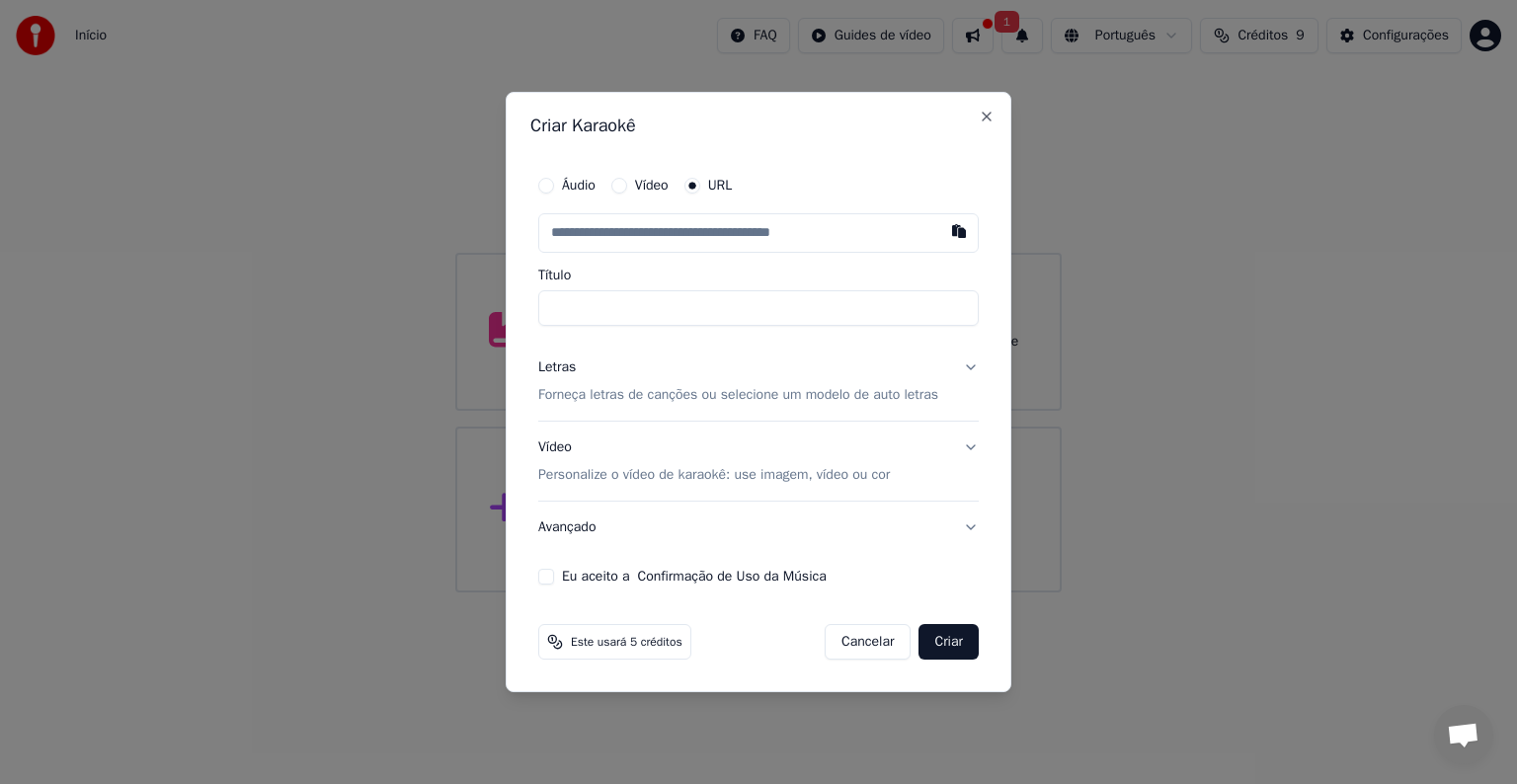 click at bounding box center (758, 233) 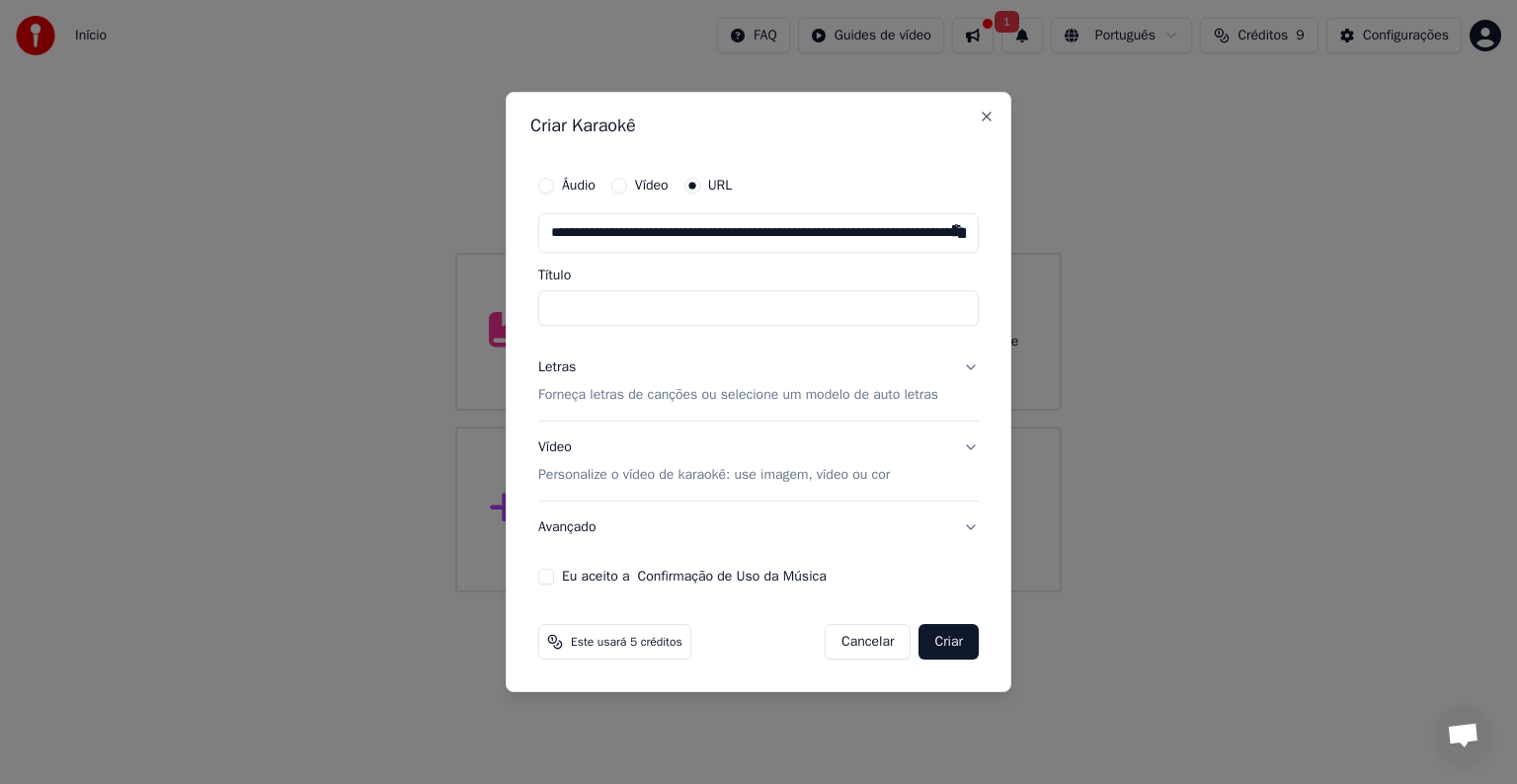 scroll, scrollTop: 0, scrollLeft: 225, axis: horizontal 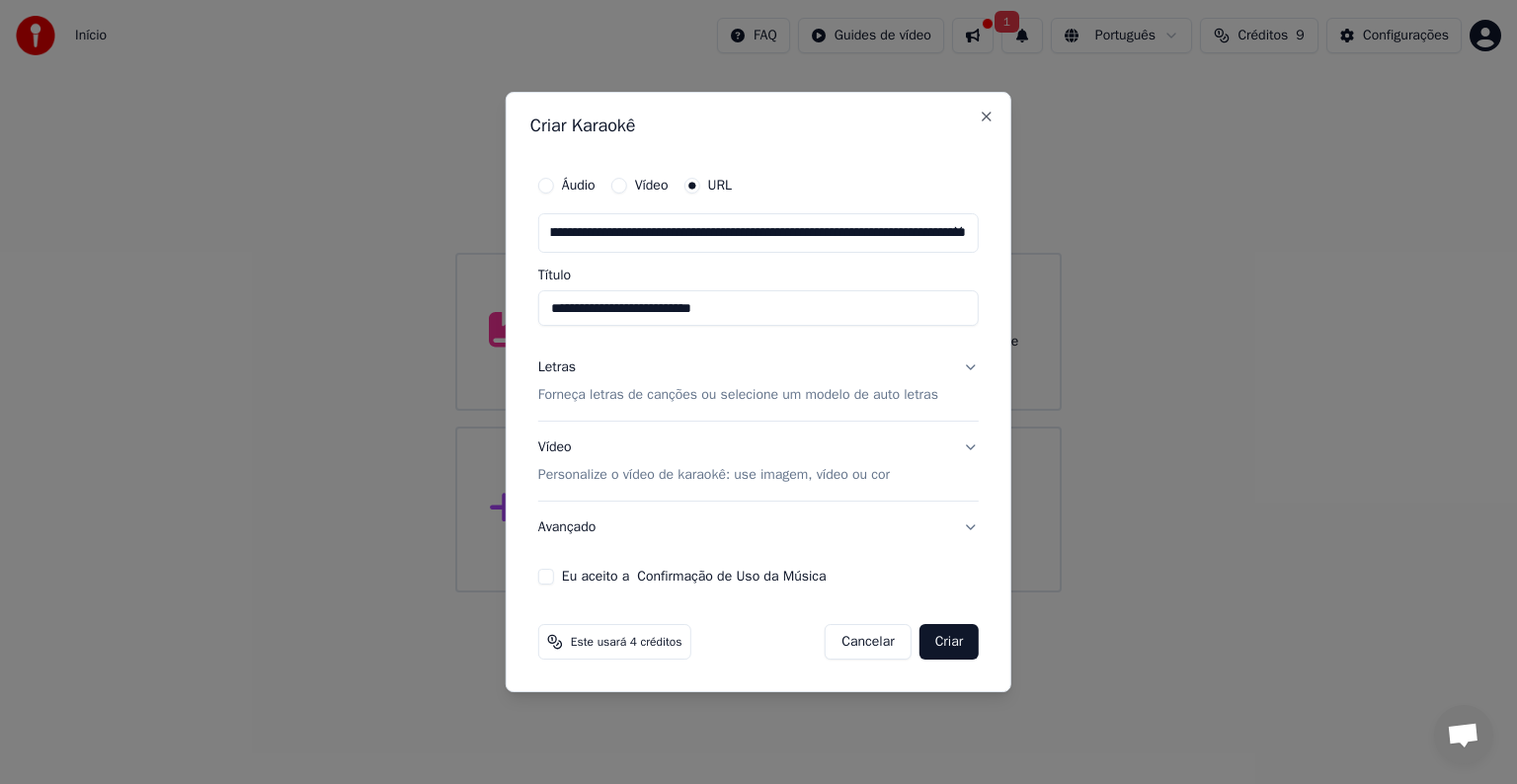 type on "**********" 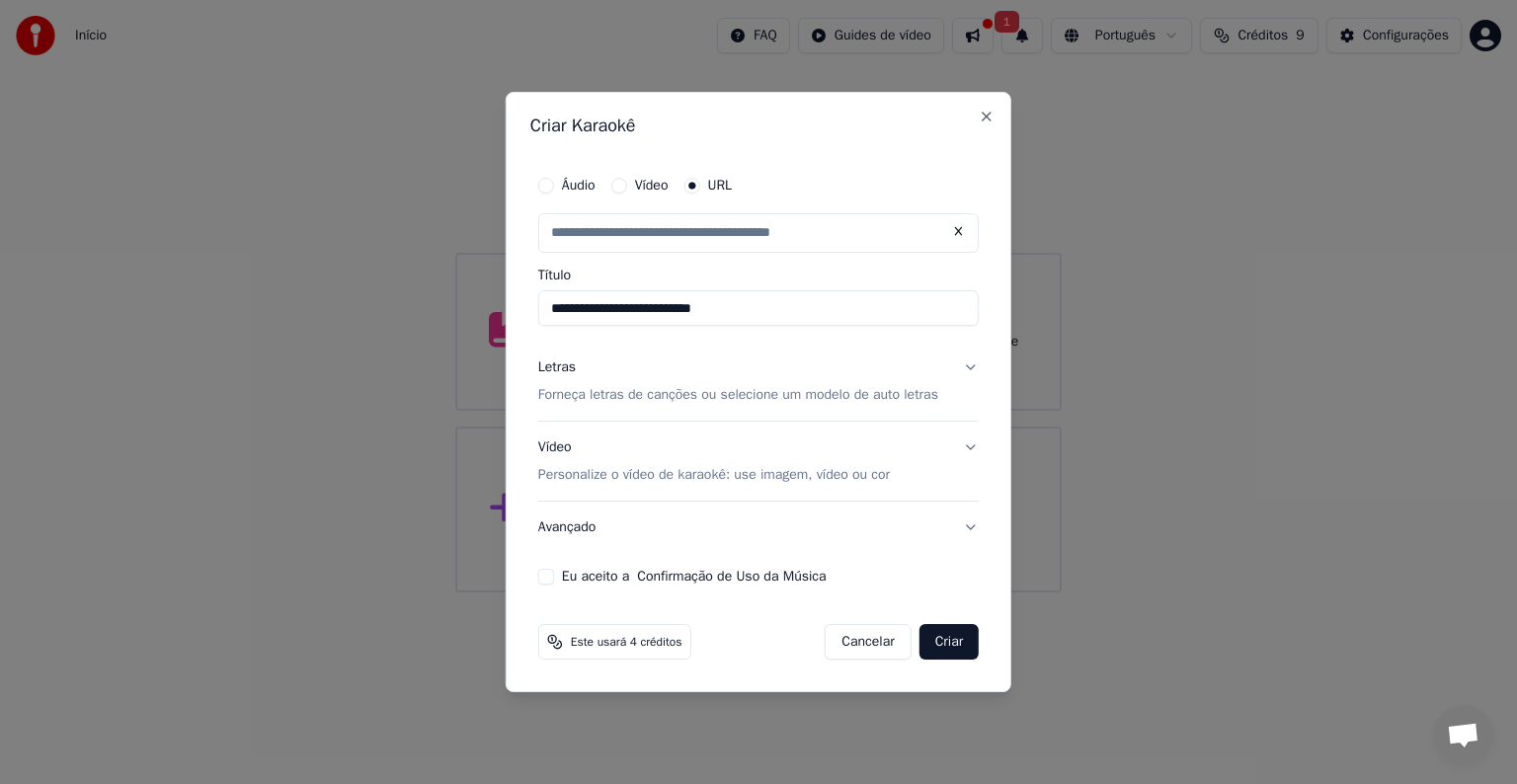 scroll, scrollTop: 0, scrollLeft: 0, axis: both 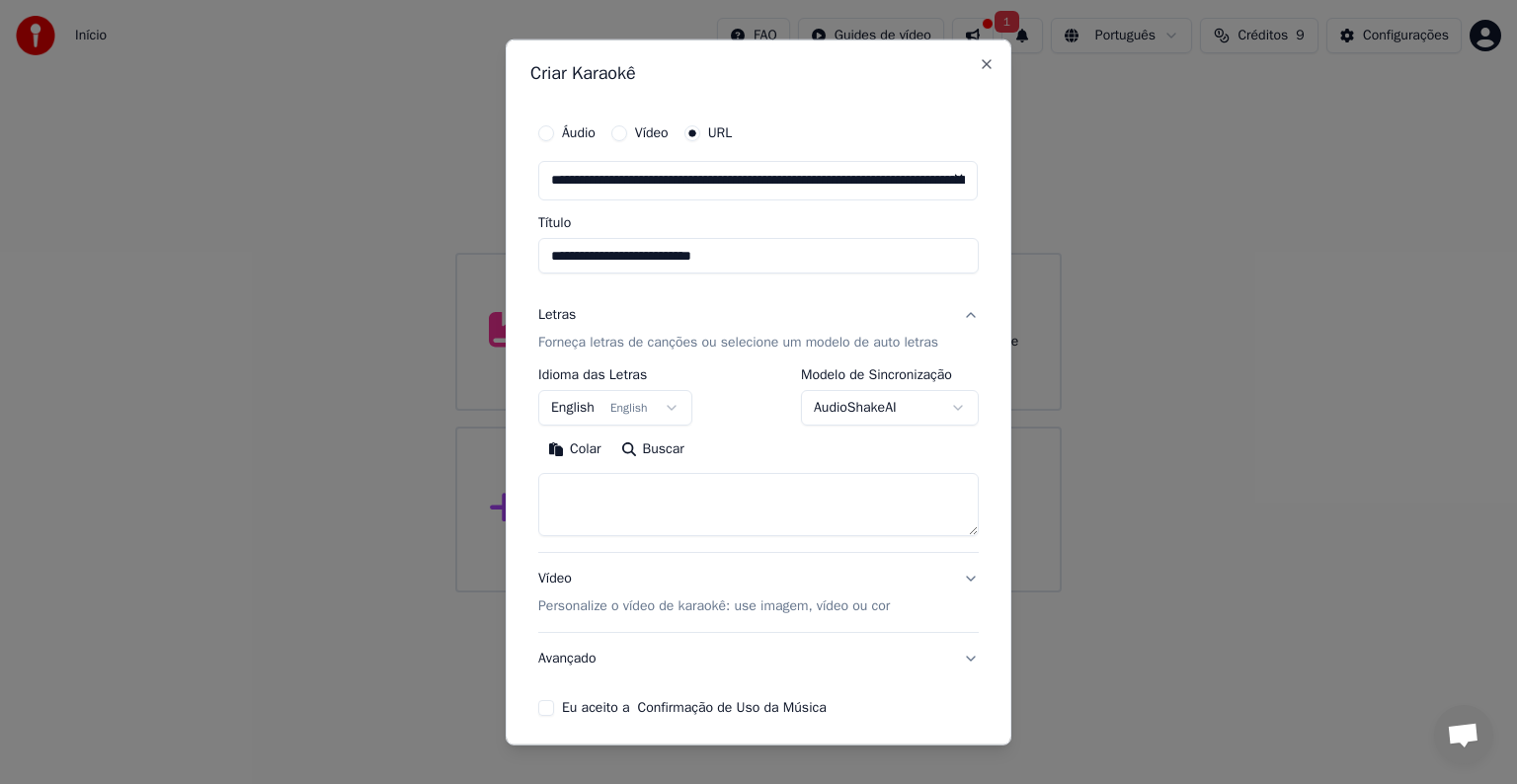 click on "English English" at bounding box center (615, 408) 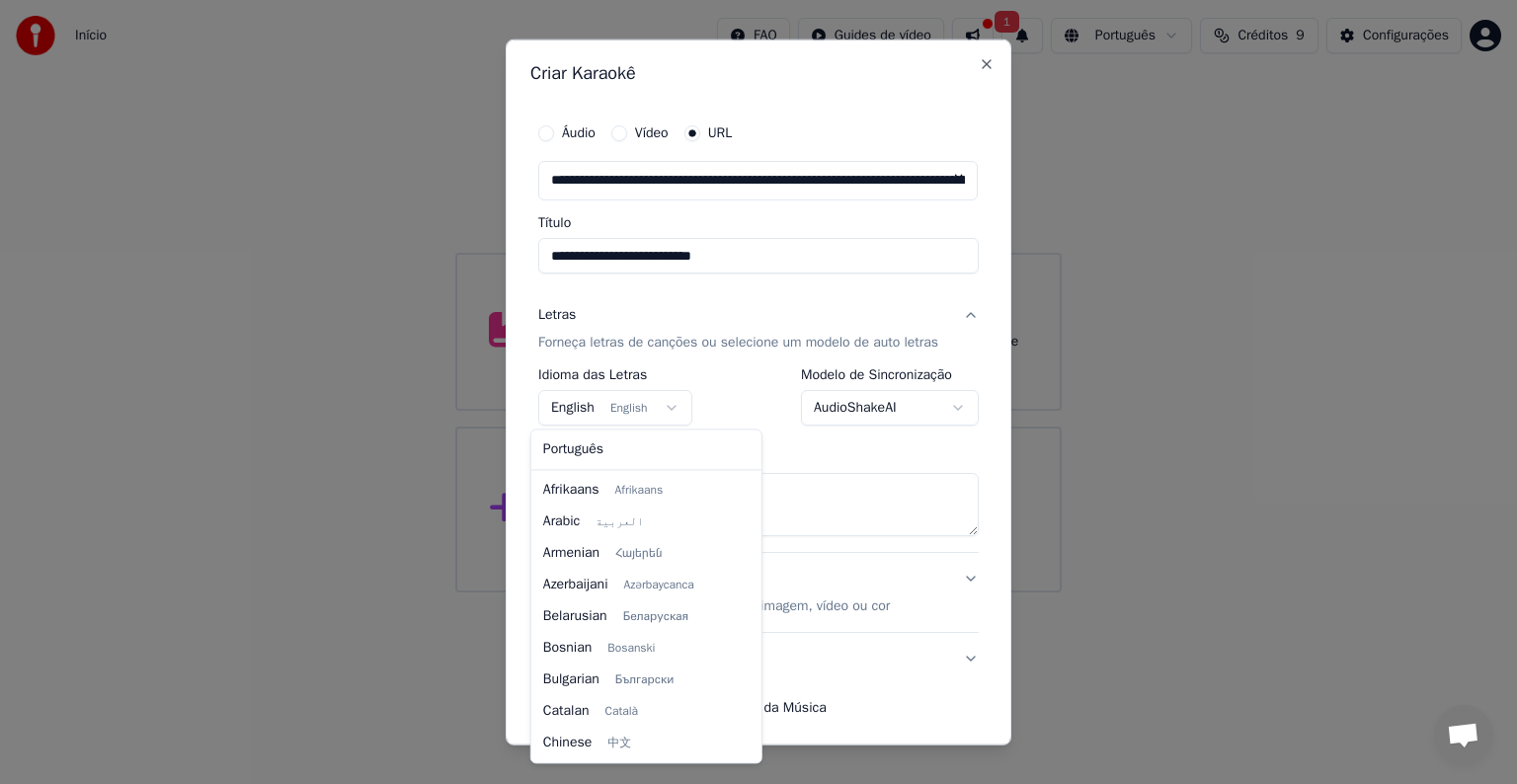 scroll, scrollTop: 158, scrollLeft: 0, axis: vertical 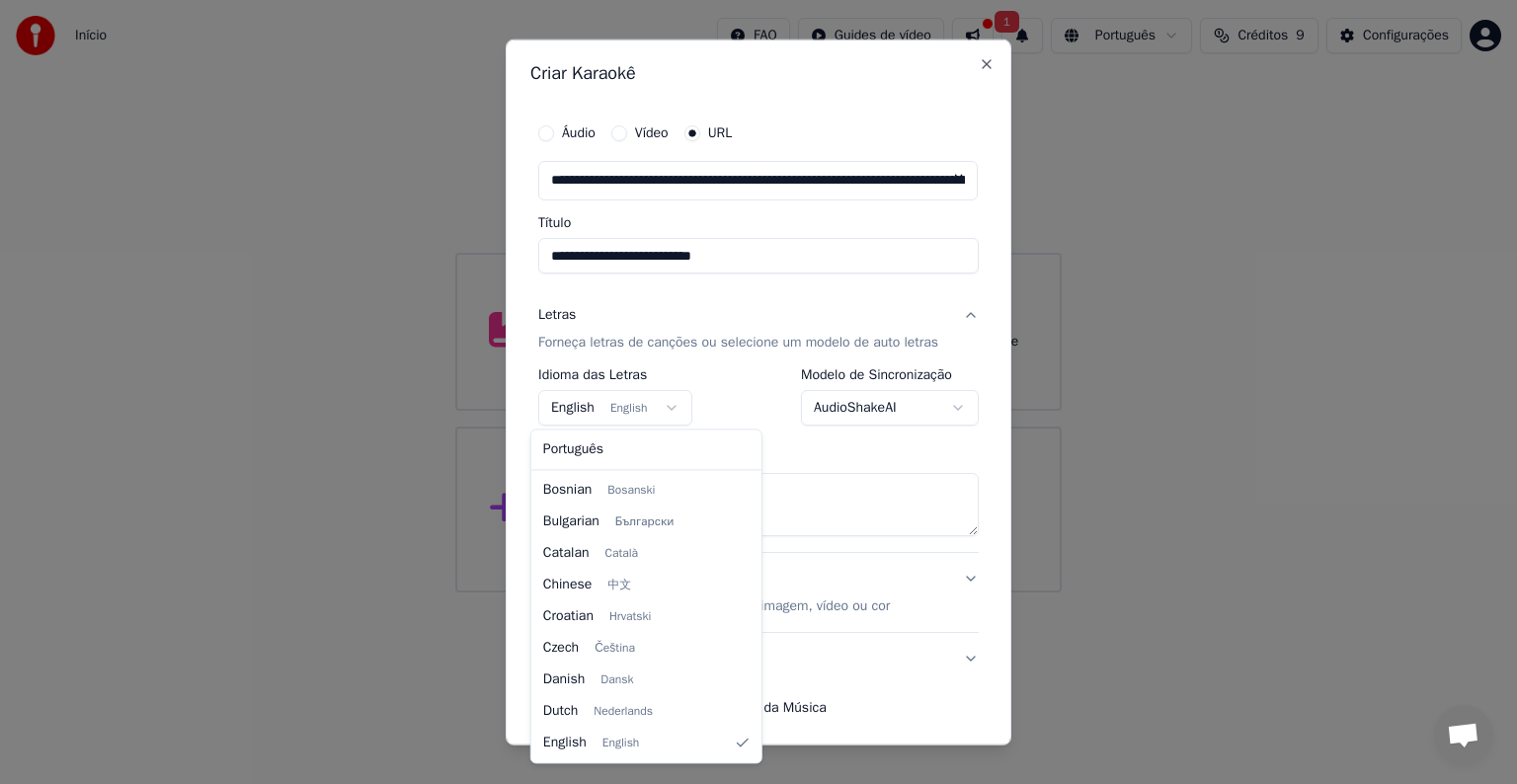 select on "**" 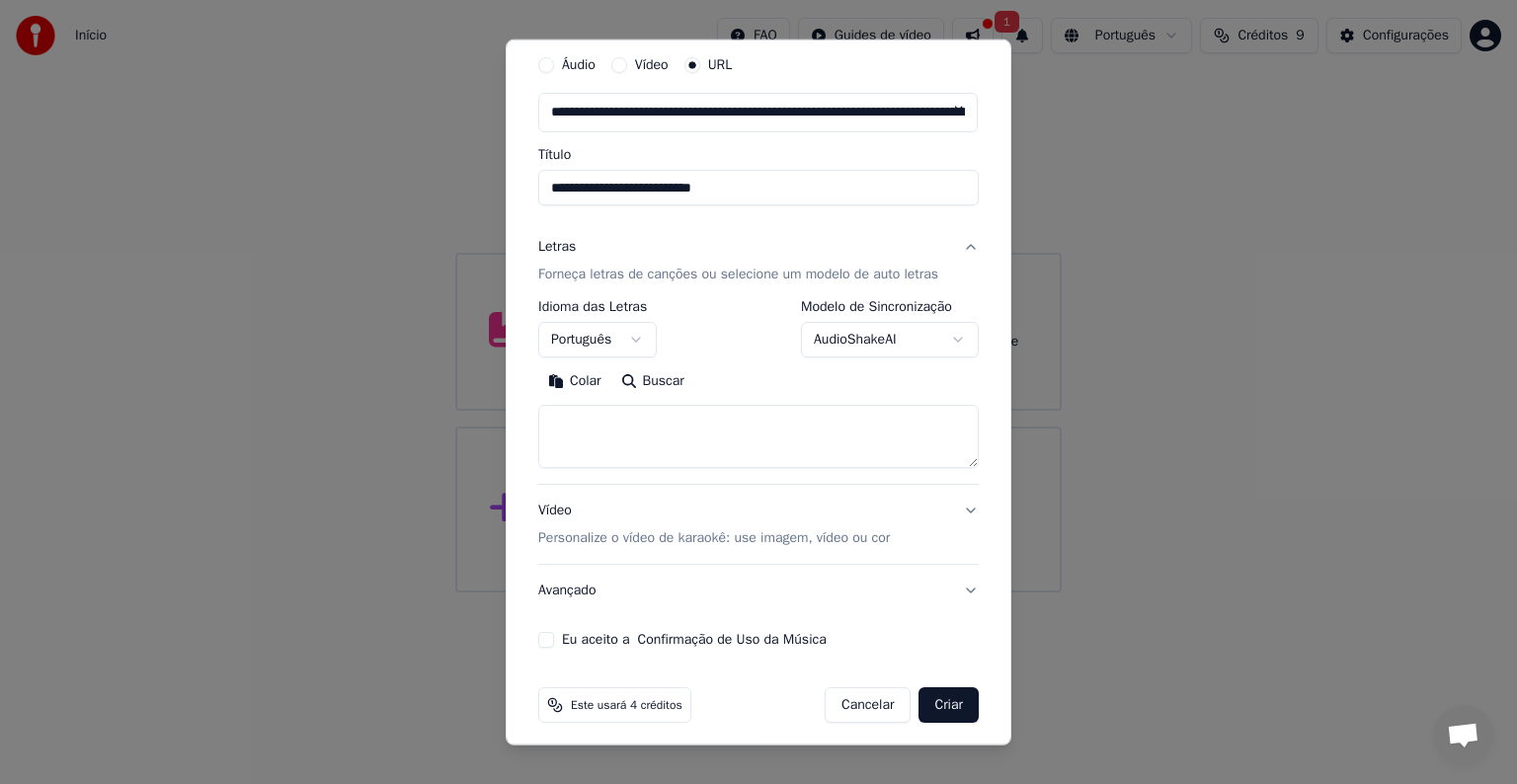 scroll, scrollTop: 77, scrollLeft: 0, axis: vertical 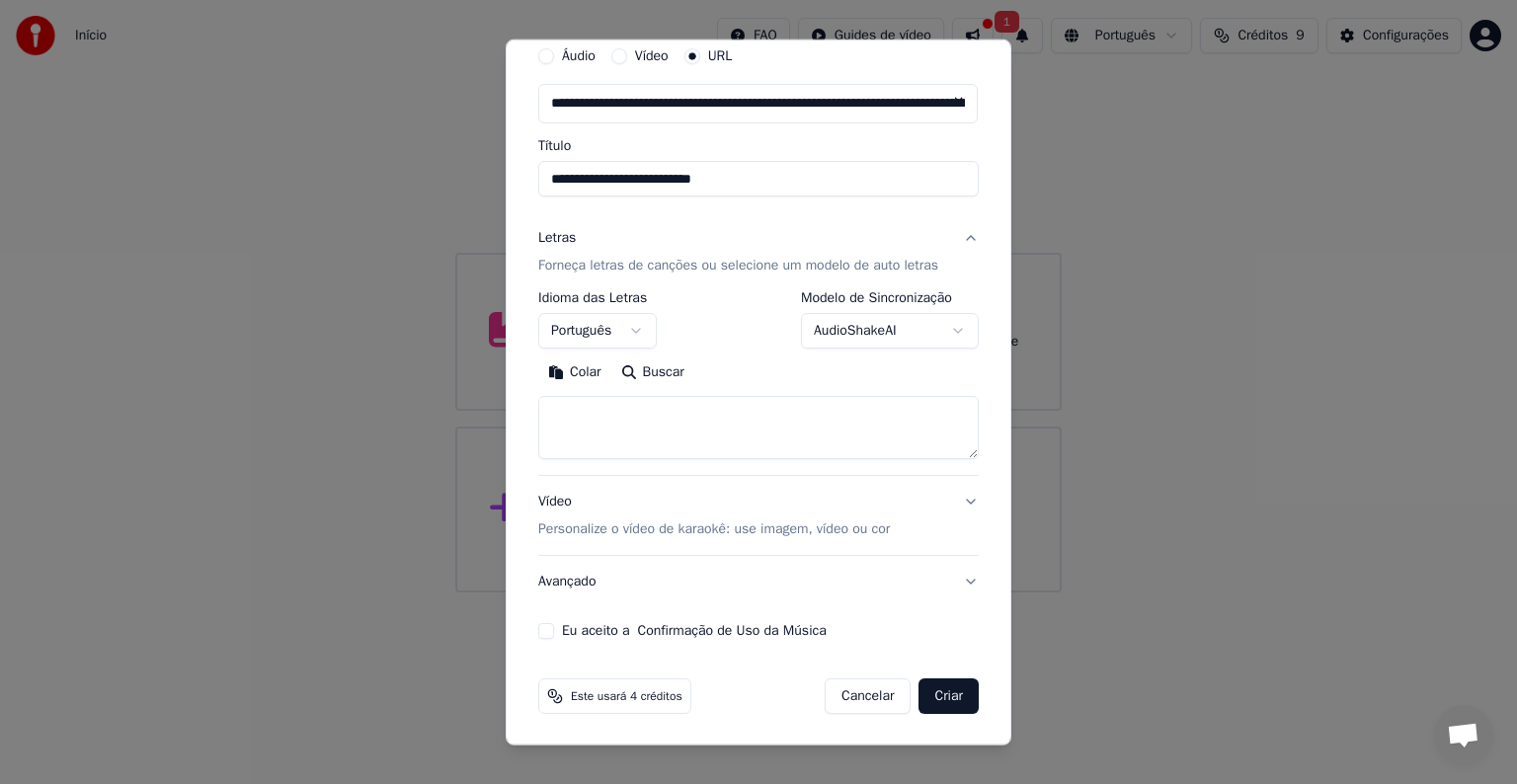 click at bounding box center [758, 428] 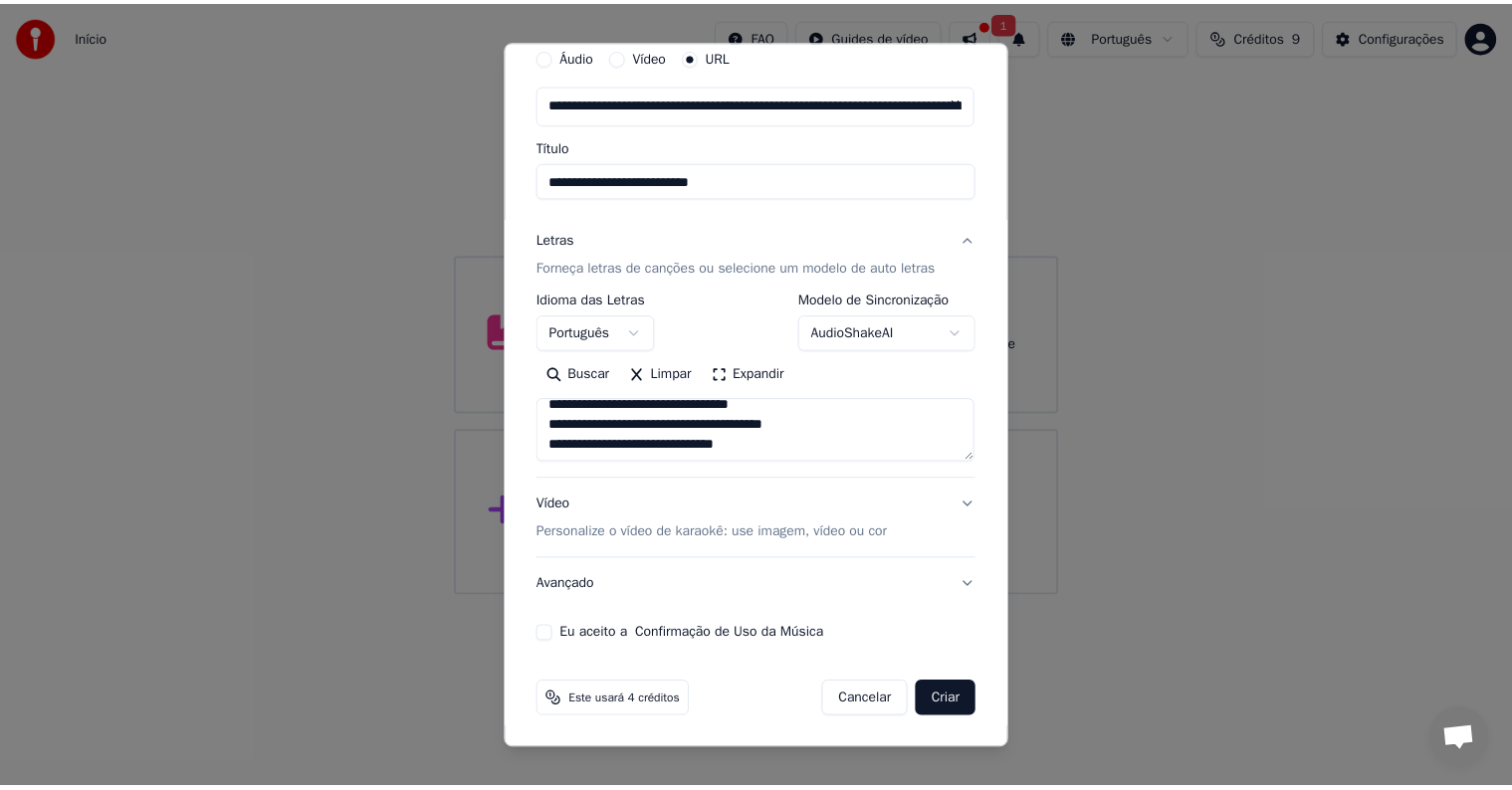 scroll, scrollTop: 292, scrollLeft: 0, axis: vertical 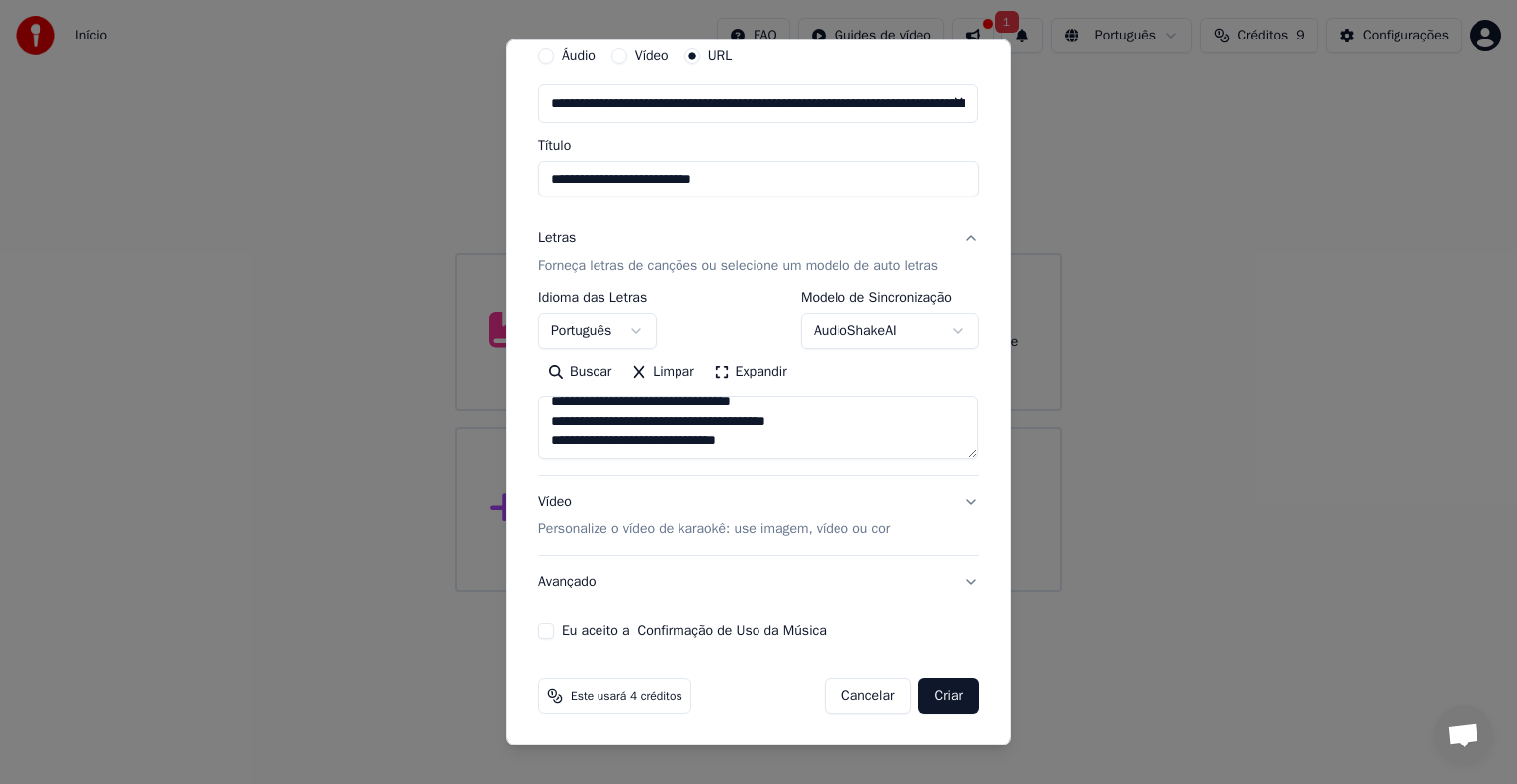 type on "**********" 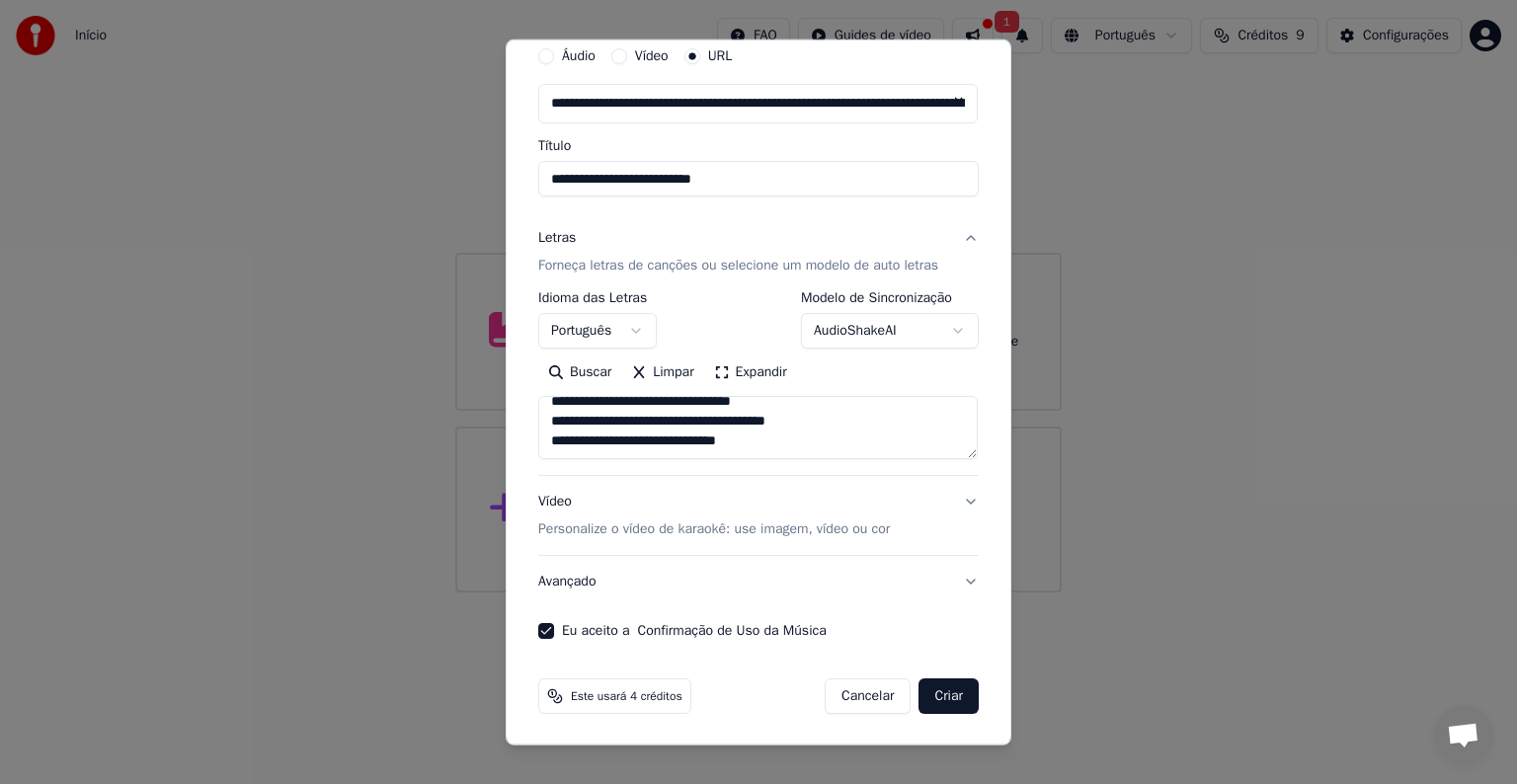 click on "Criar" at bounding box center (948, 696) 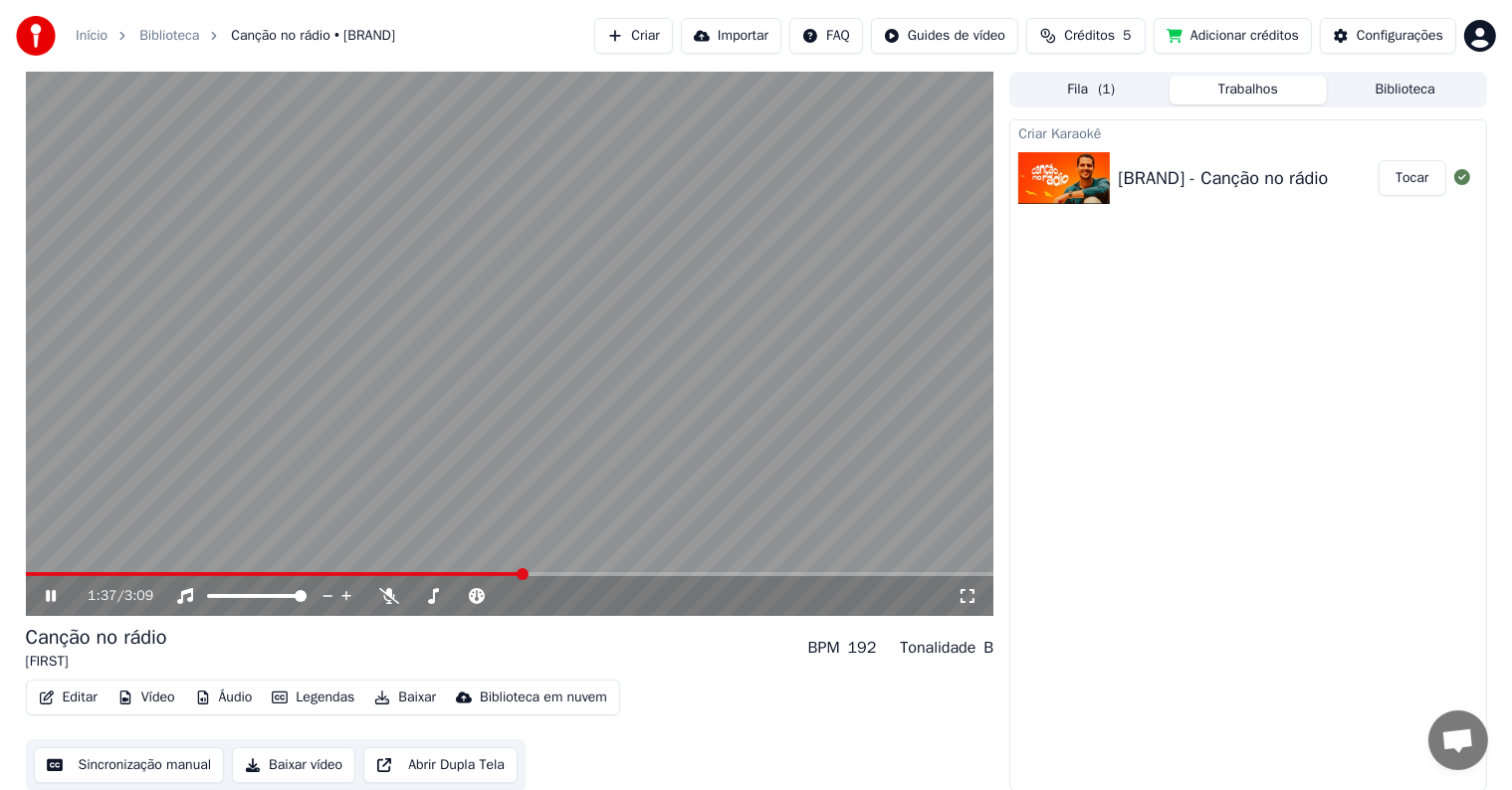 scroll, scrollTop: 1, scrollLeft: 0, axis: vertical 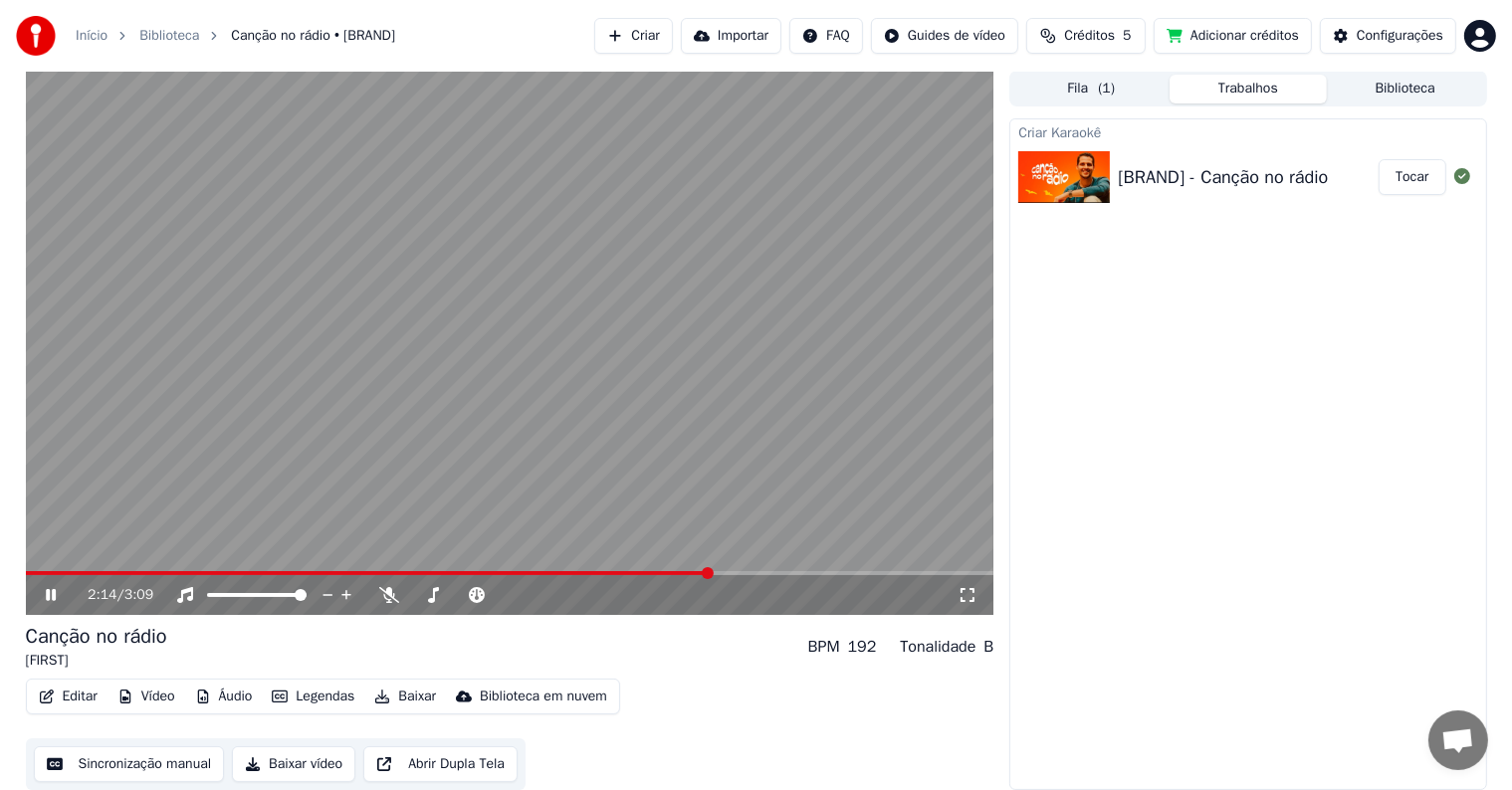 click on "Editar" at bounding box center (68, 696) 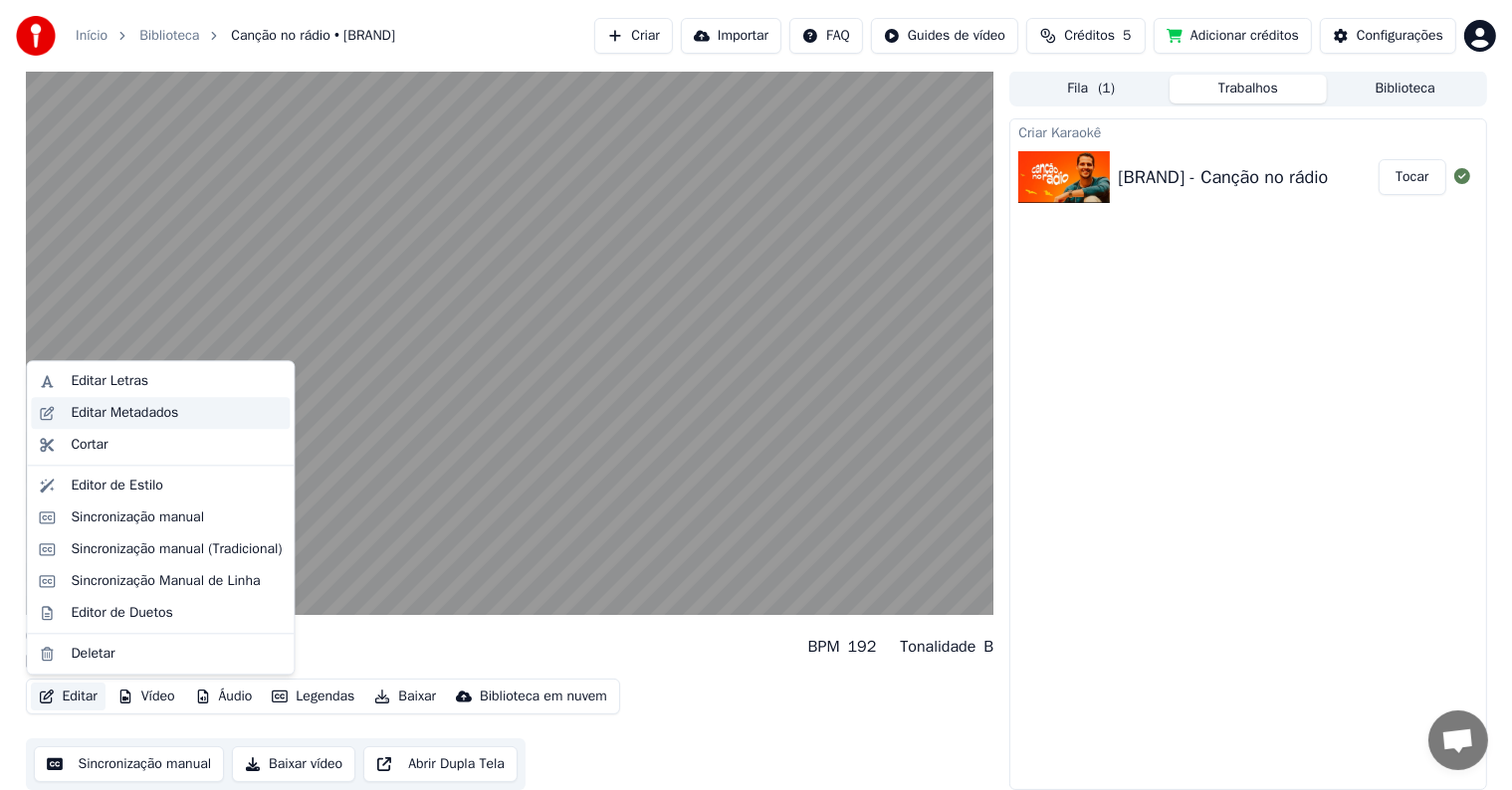 click on "Editar Metadados" at bounding box center (124, 413) 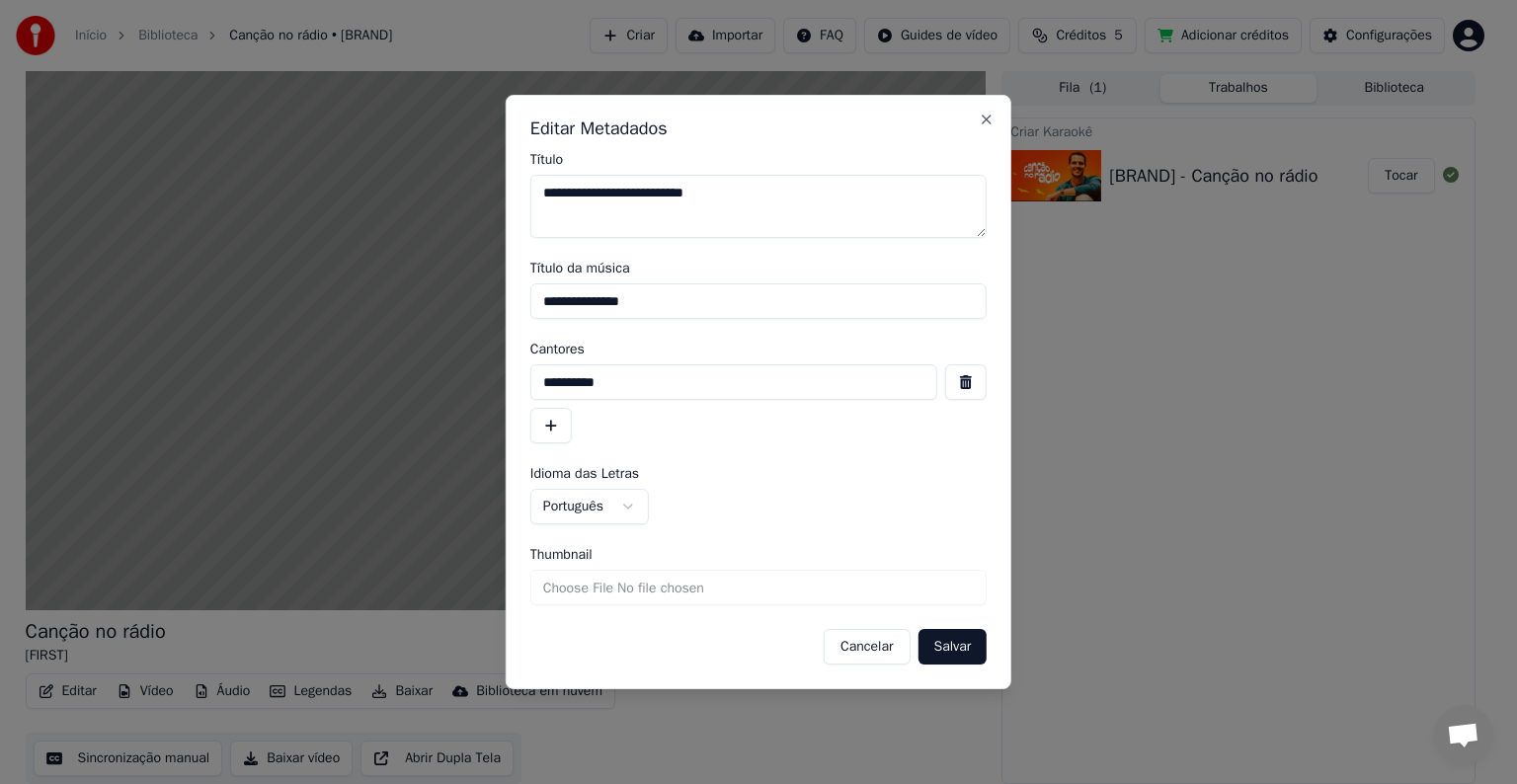 click on "**********" at bounding box center [758, 301] 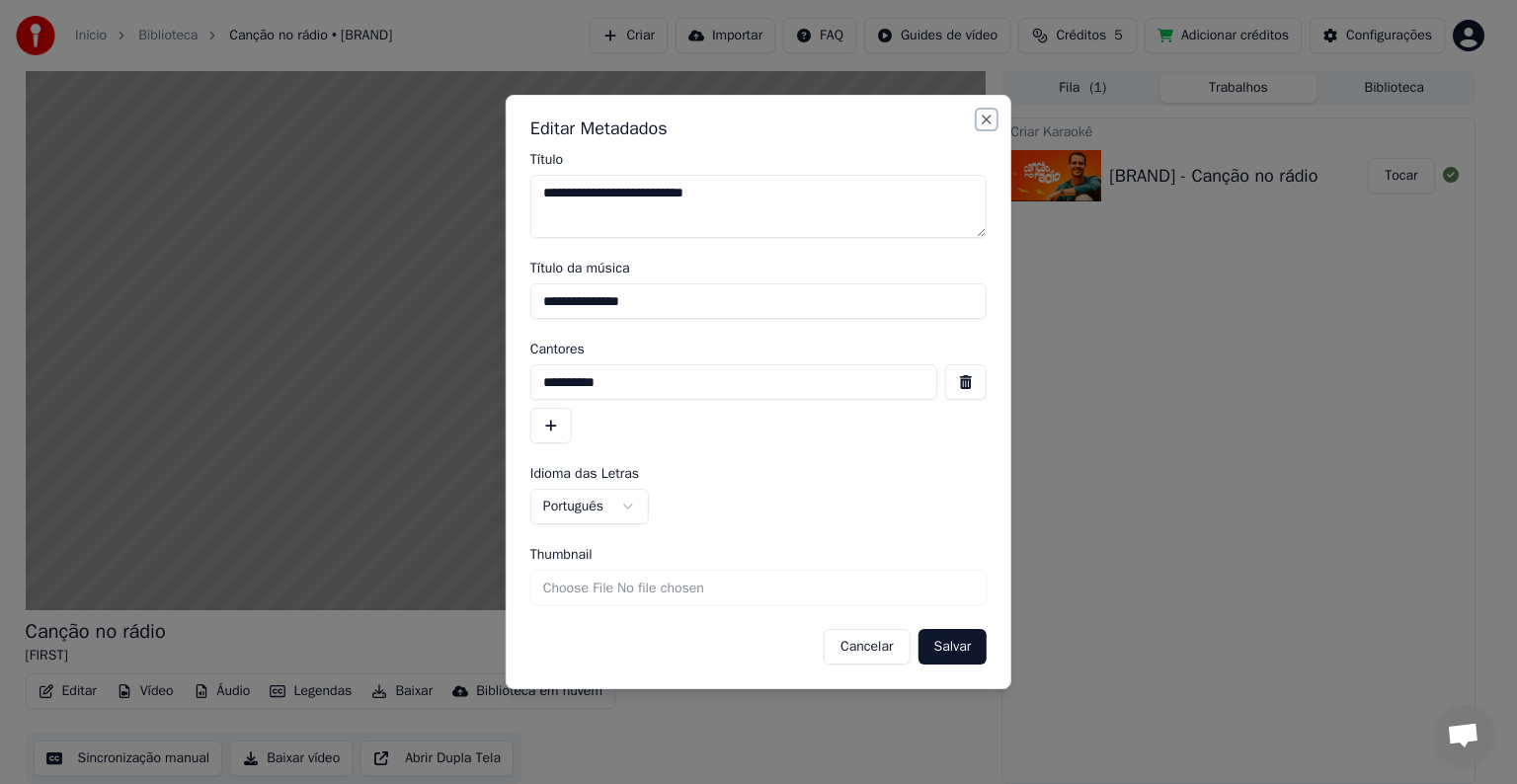 click on "Close" at bounding box center [987, 119] 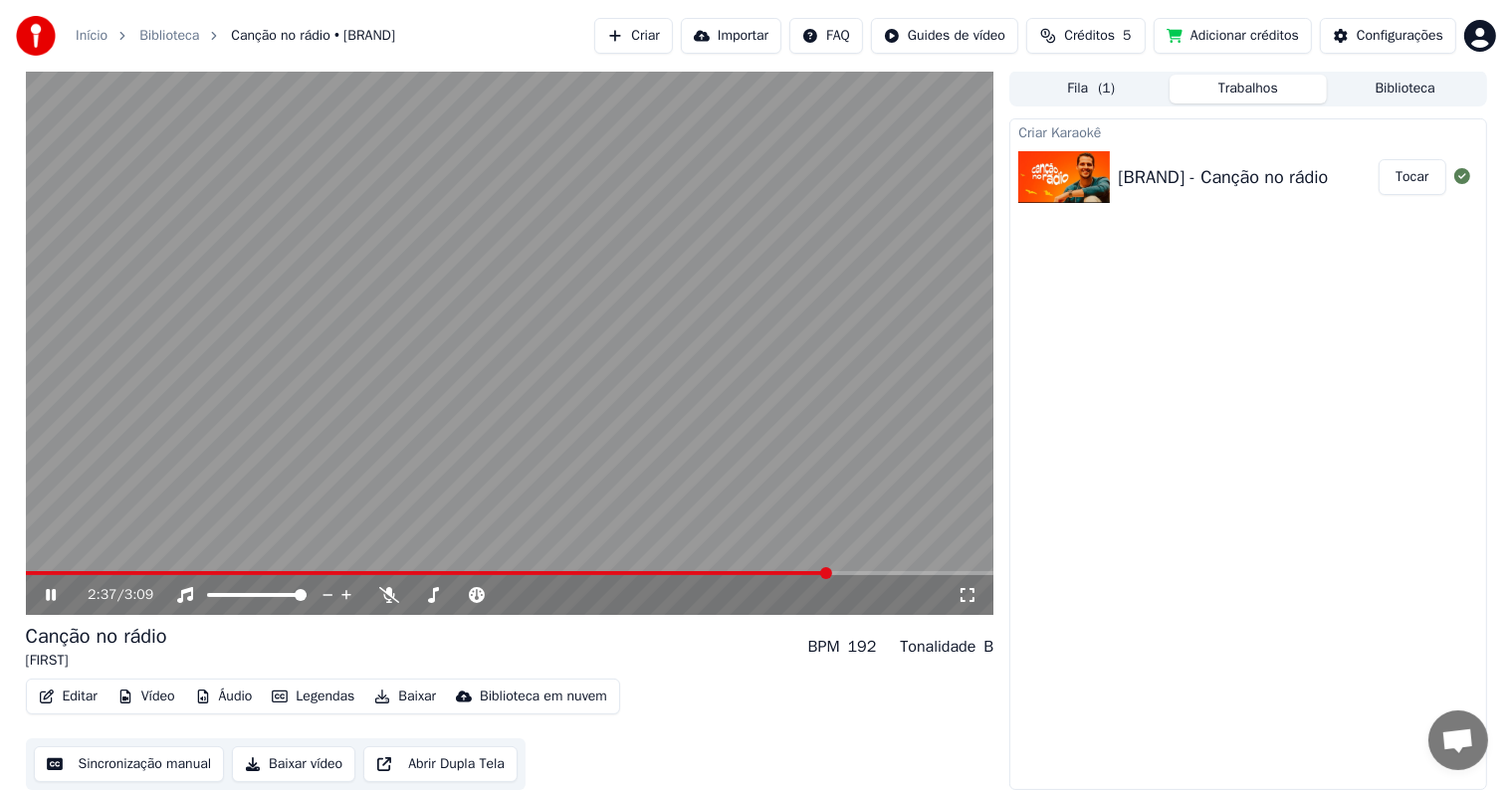 click on "Legendas" at bounding box center [313, 696] 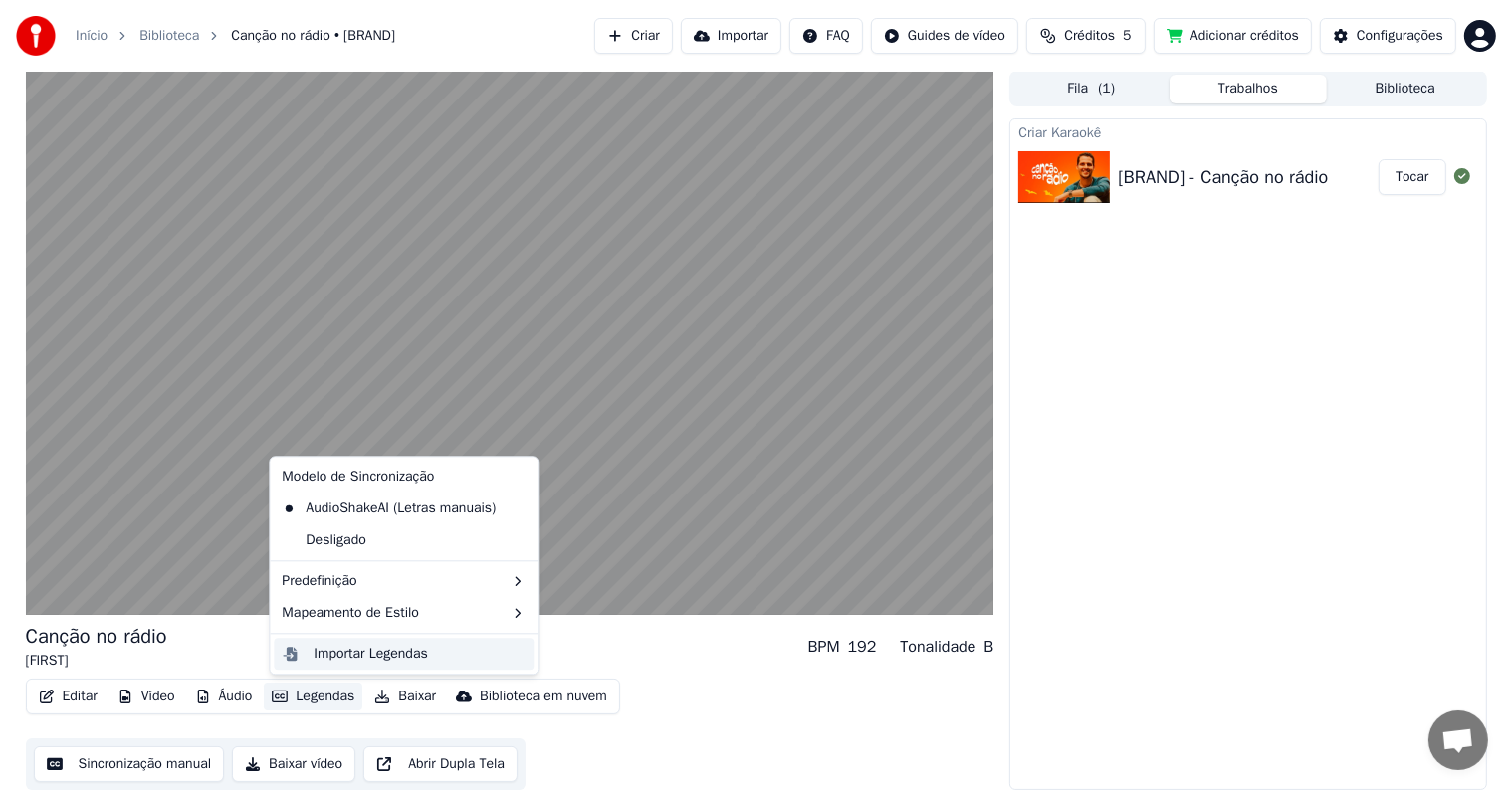 click on "Importar Legendas" at bounding box center (370, 654) 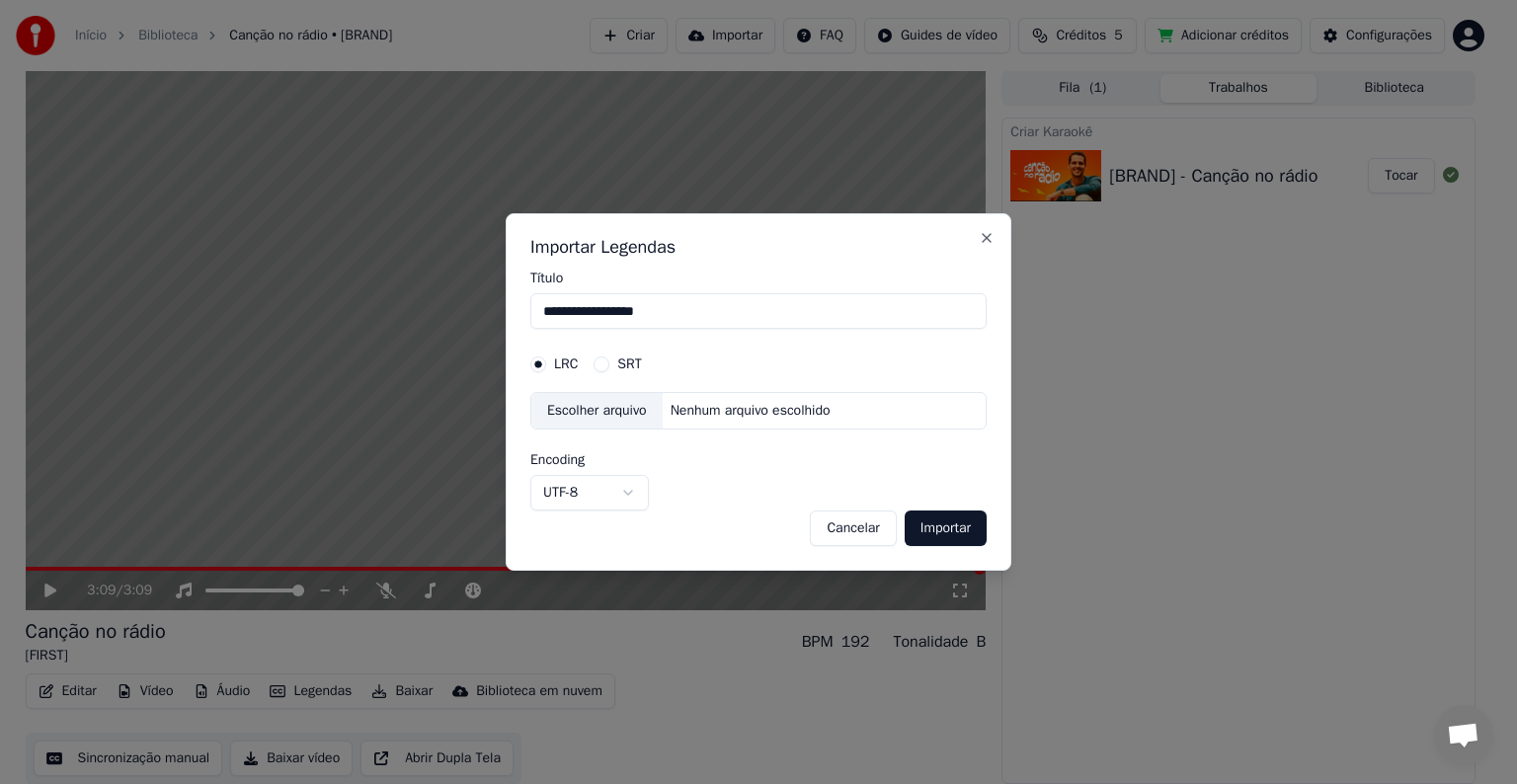click on "Cancelar" at bounding box center [852, 528] 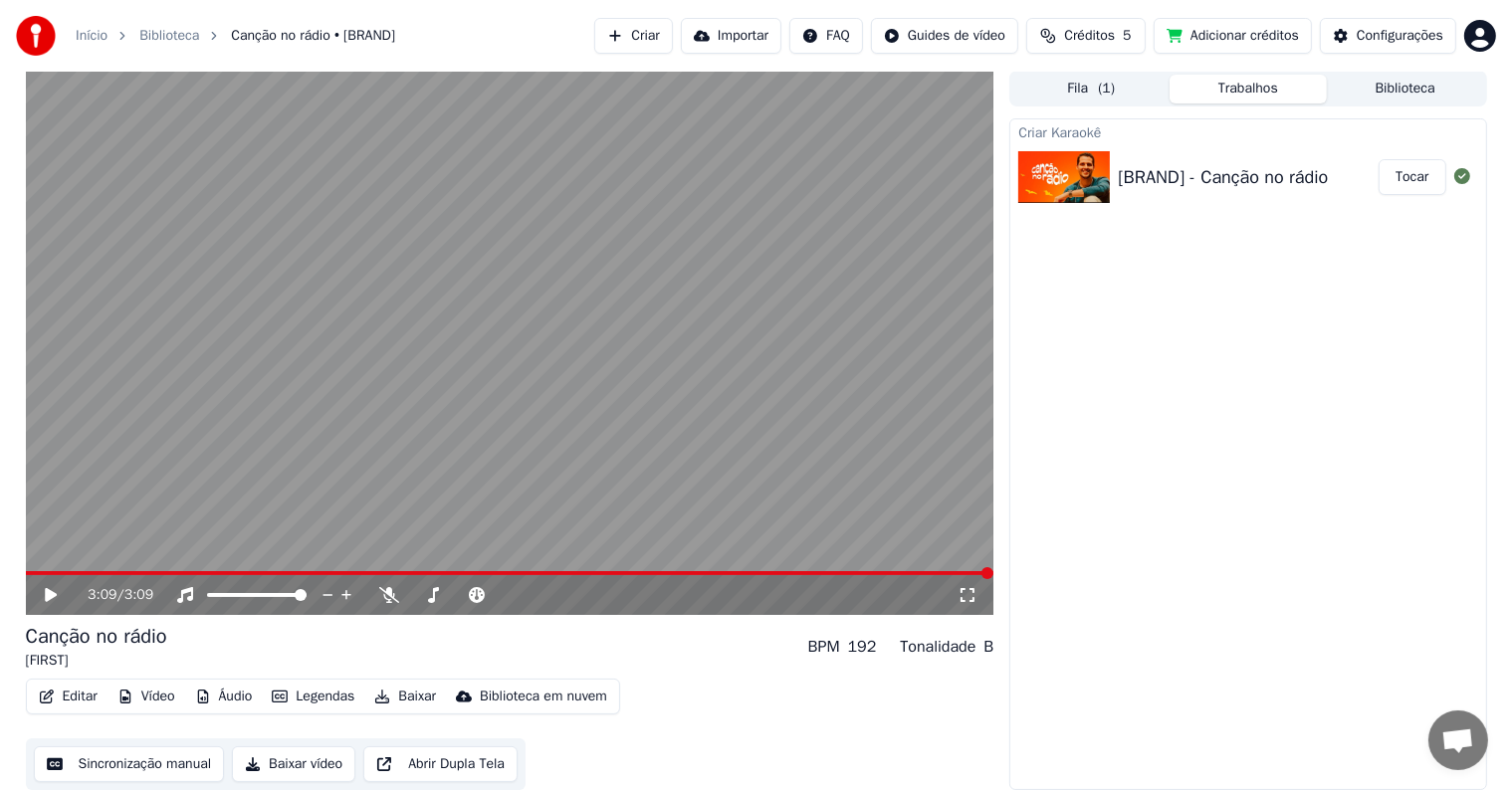 click on "Sincronização manual" at bounding box center (129, 764) 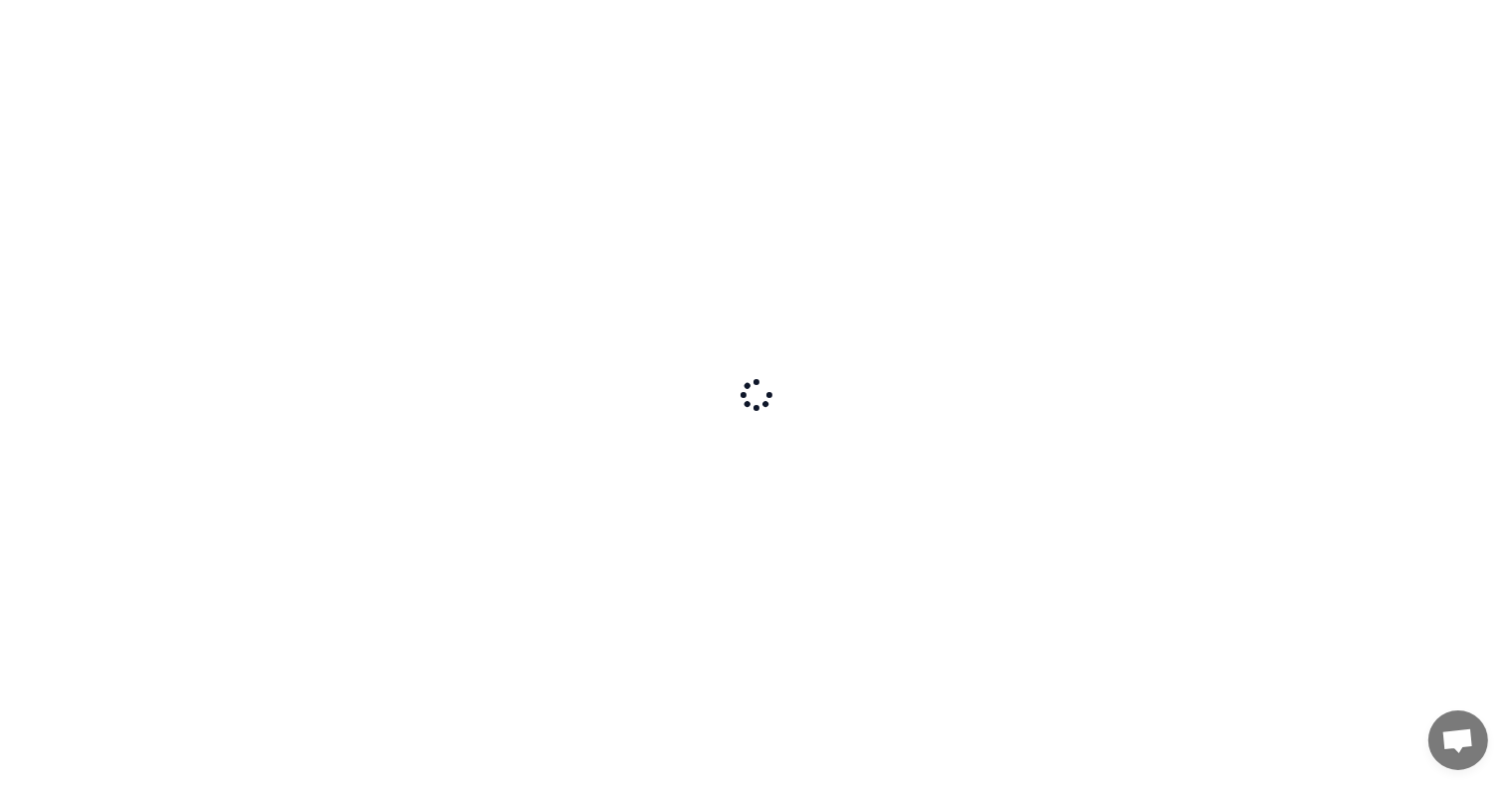 scroll, scrollTop: 0, scrollLeft: 0, axis: both 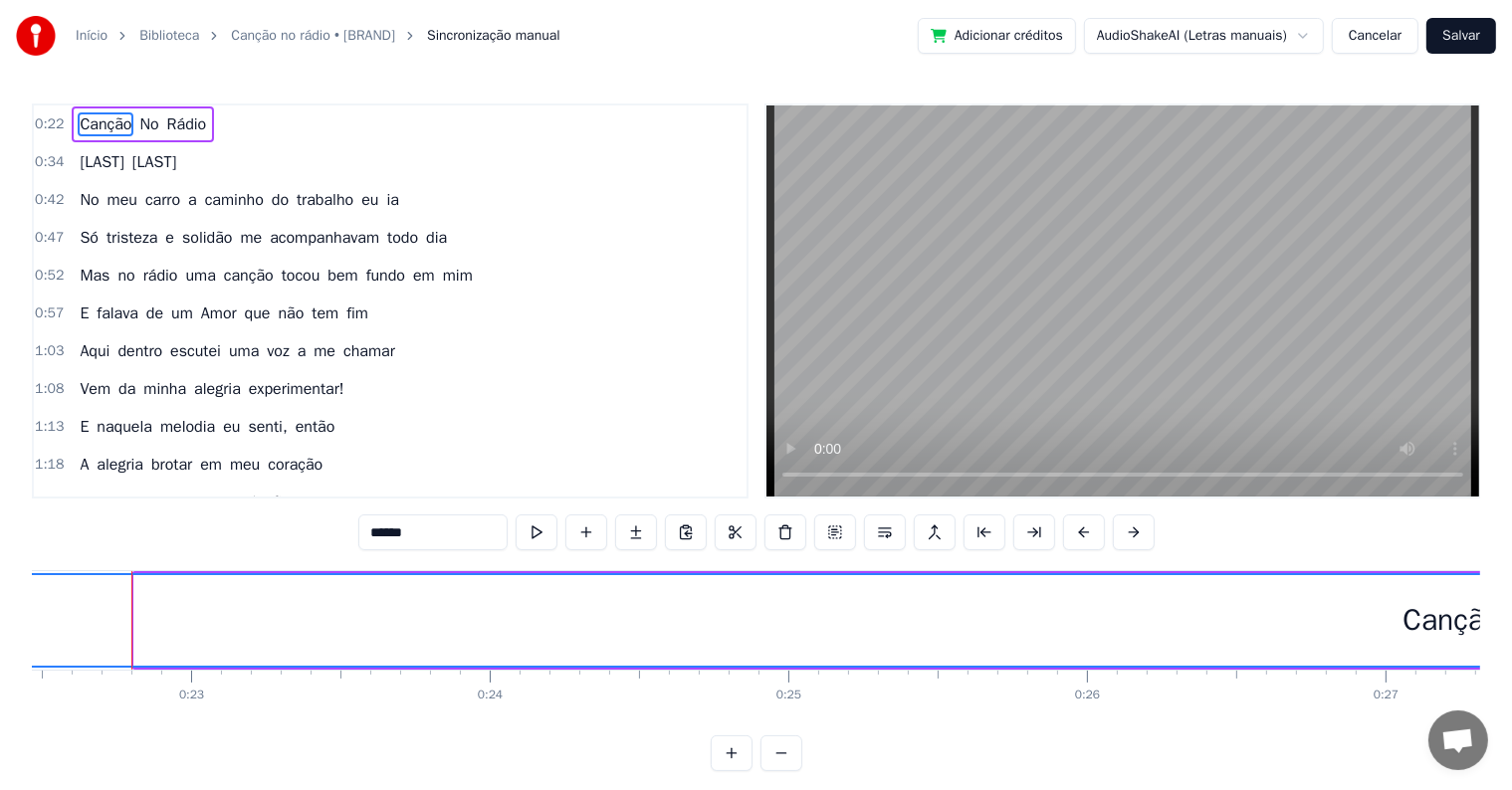 drag, startPoint x: 135, startPoint y: 617, endPoint x: 0, endPoint y: 614, distance: 135.03333 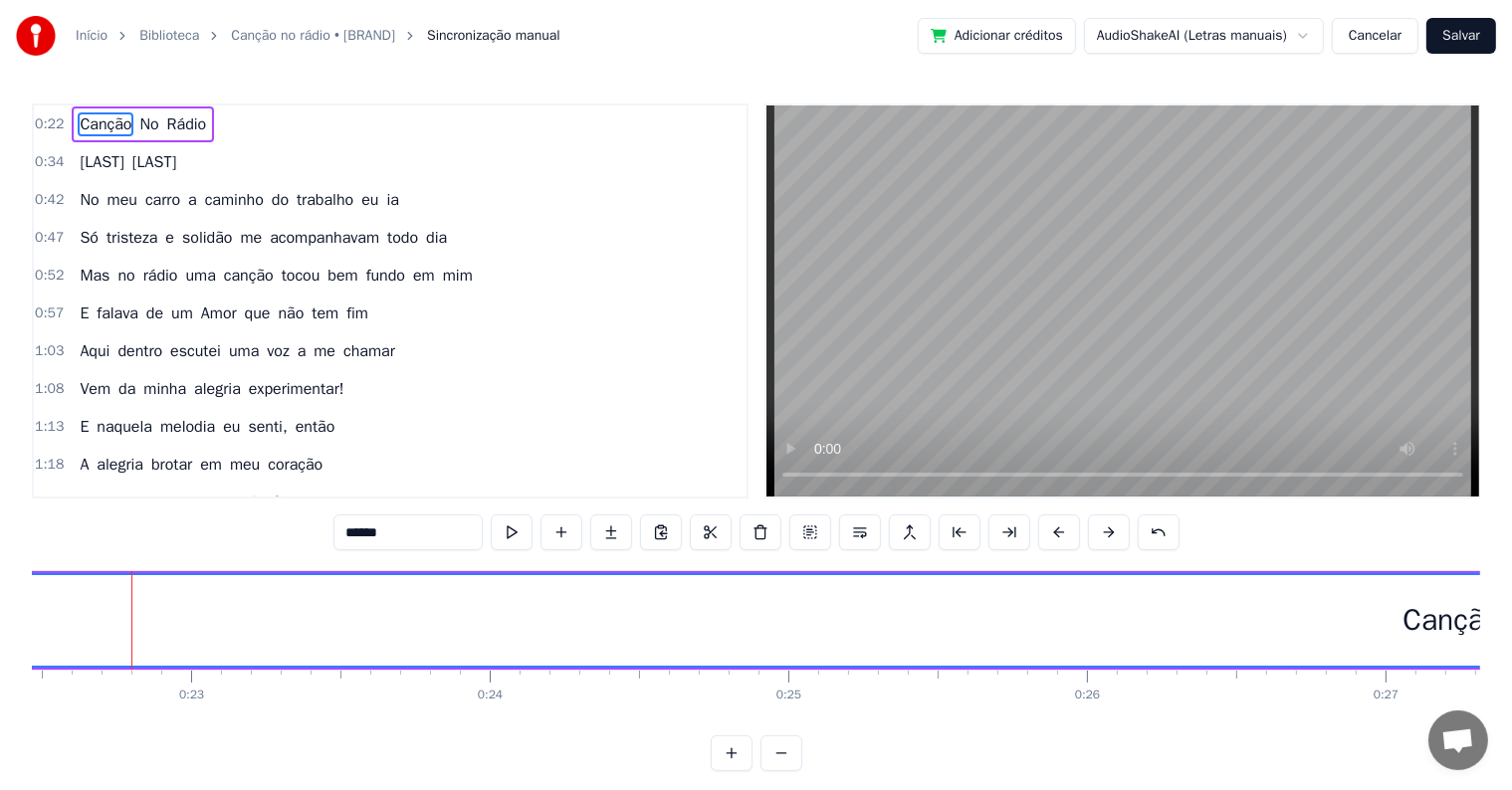 scroll, scrollTop: 30, scrollLeft: 0, axis: vertical 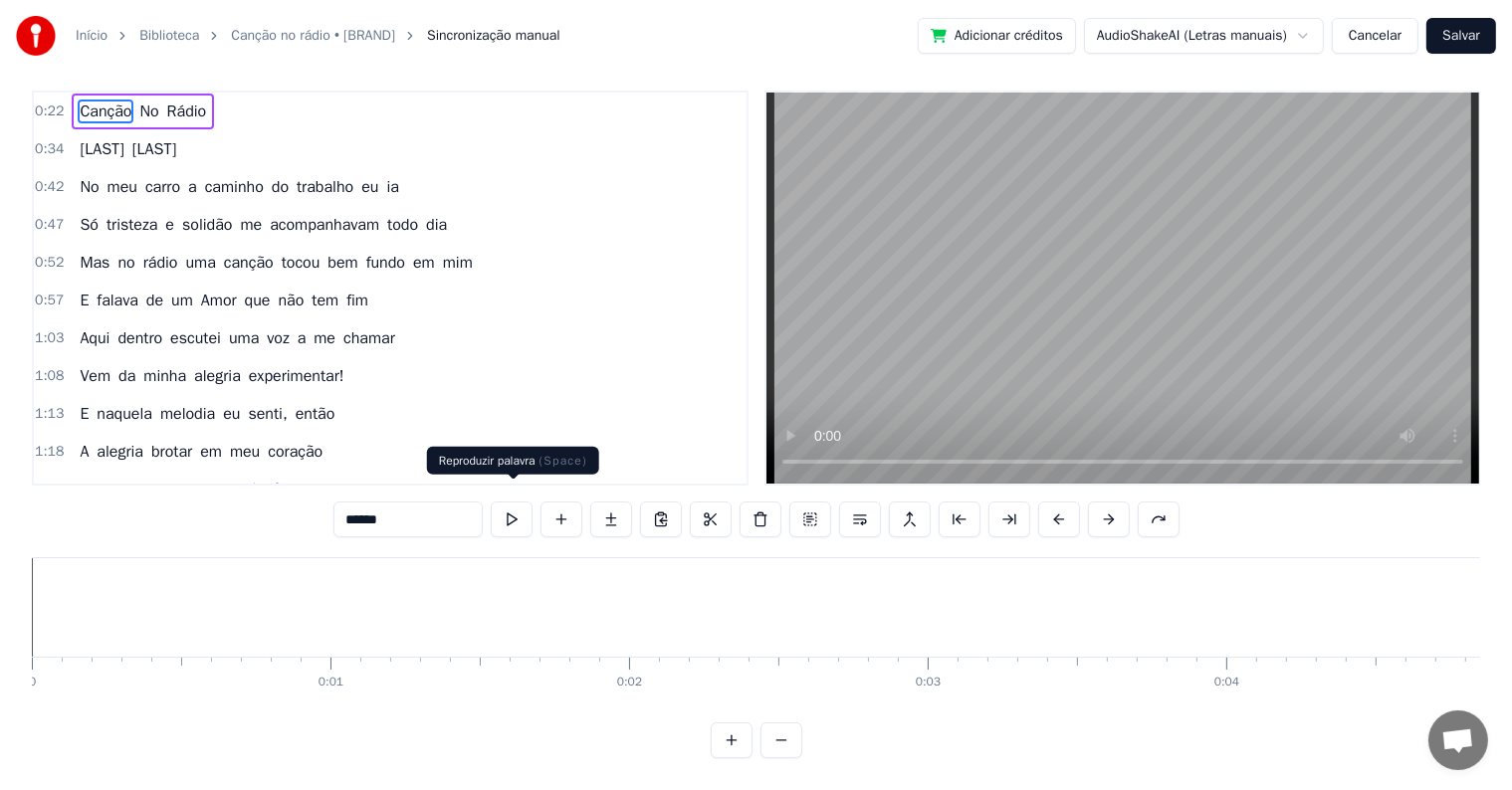 click at bounding box center (512, 519) 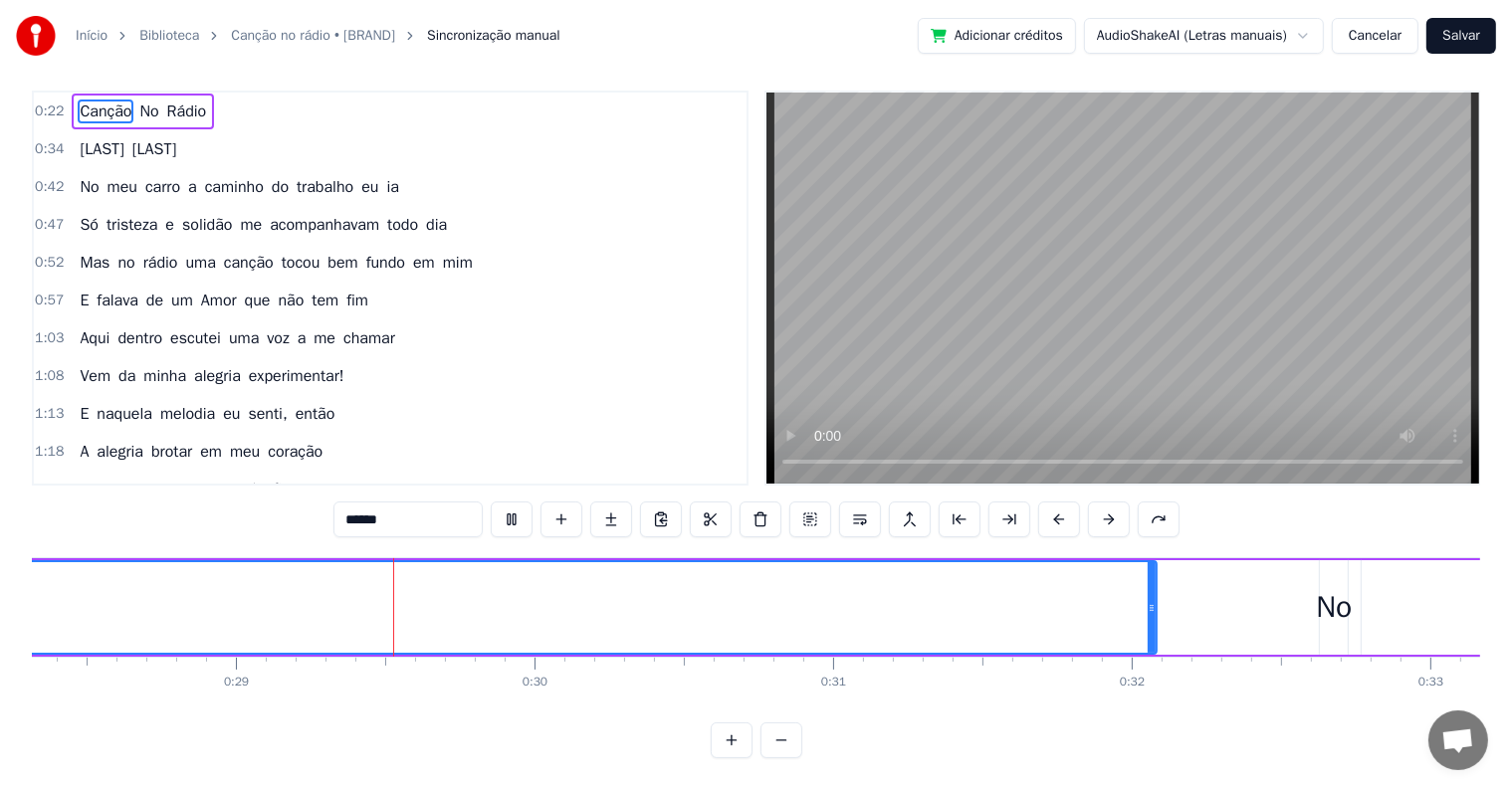 scroll, scrollTop: 0, scrollLeft: 8513, axis: horizontal 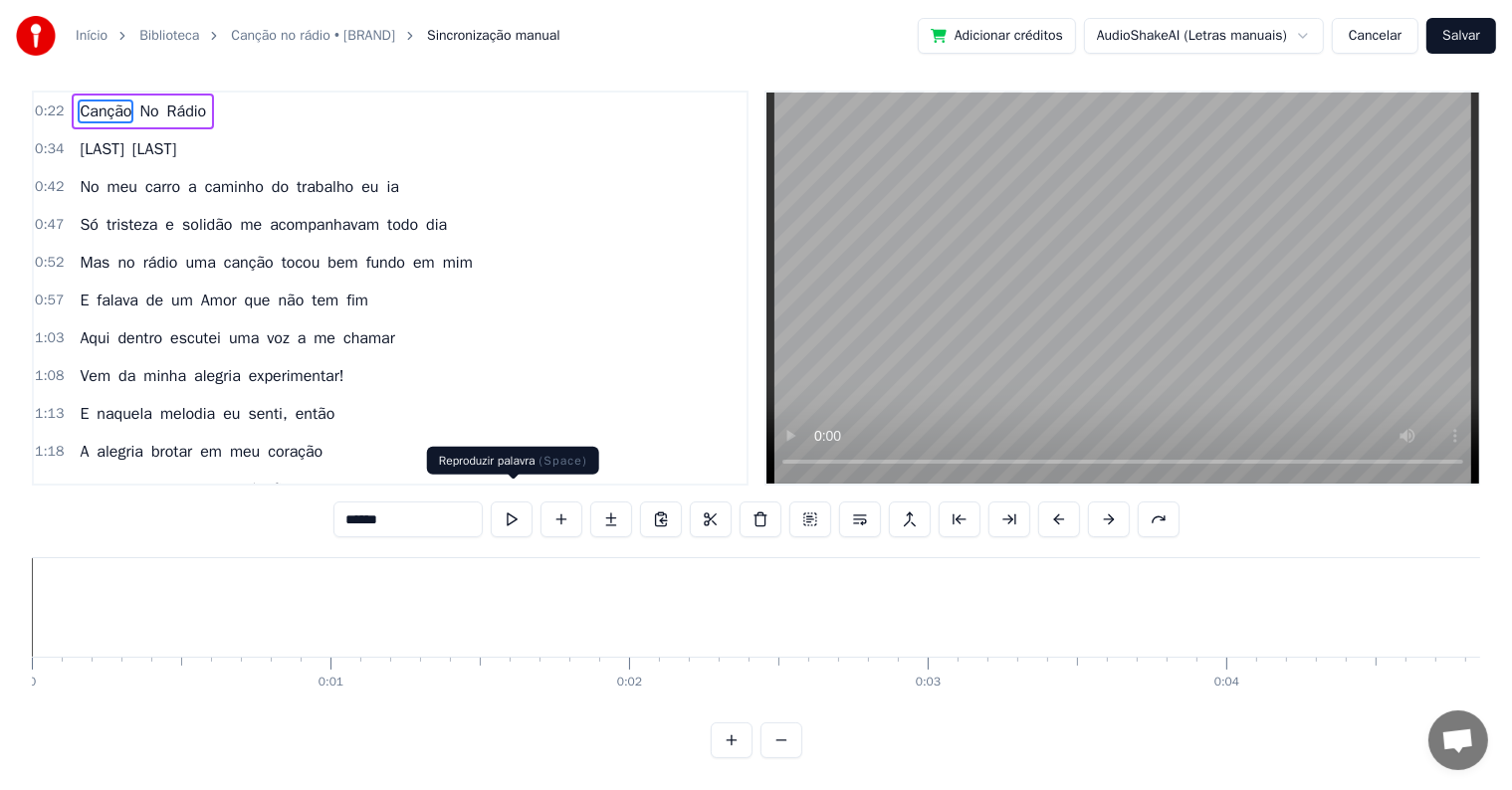 click at bounding box center (512, 519) 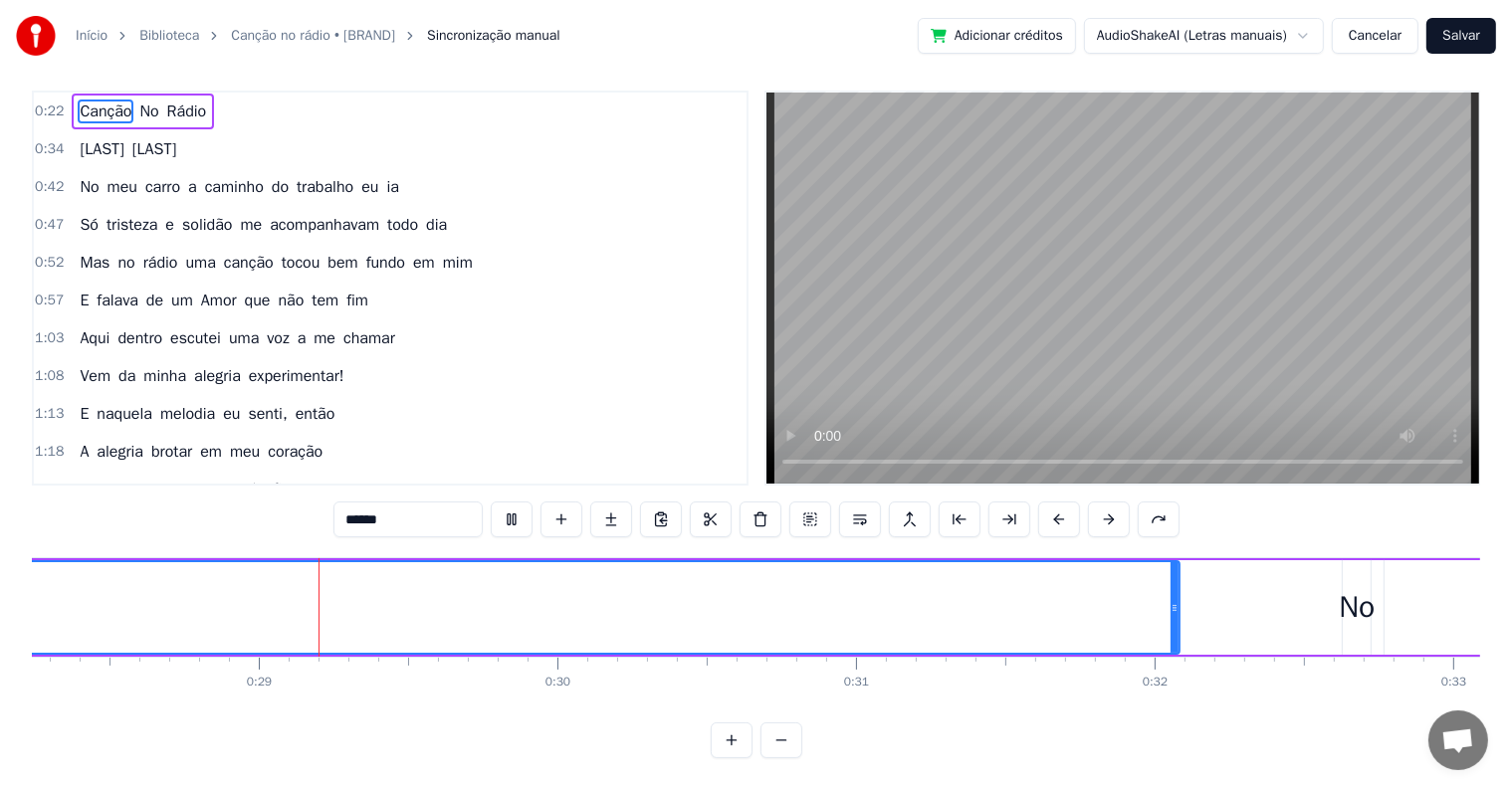 scroll, scrollTop: 0, scrollLeft: 8433, axis: horizontal 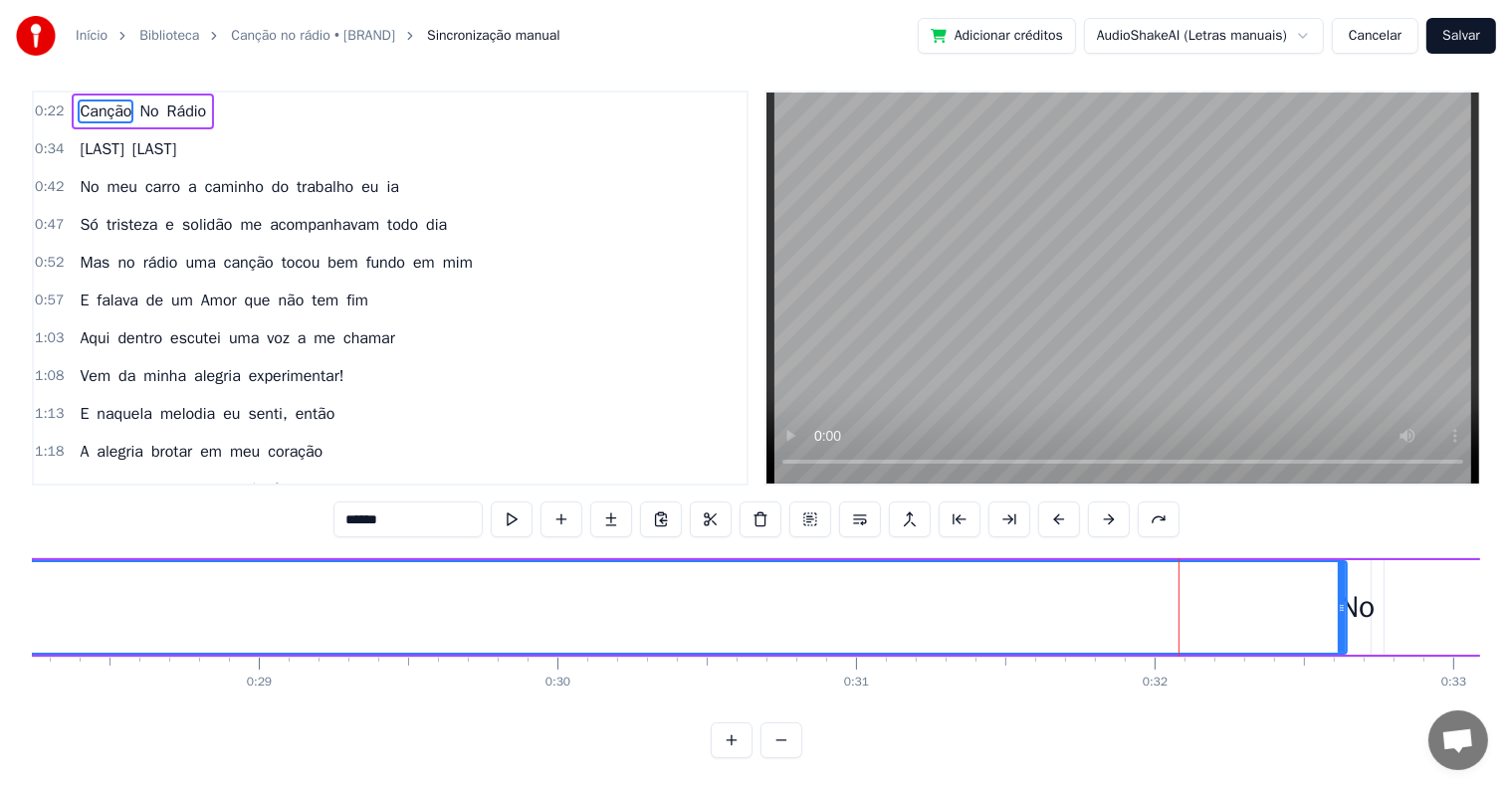 drag, startPoint x: 1175, startPoint y: 585, endPoint x: 1337, endPoint y: 575, distance: 162.30835 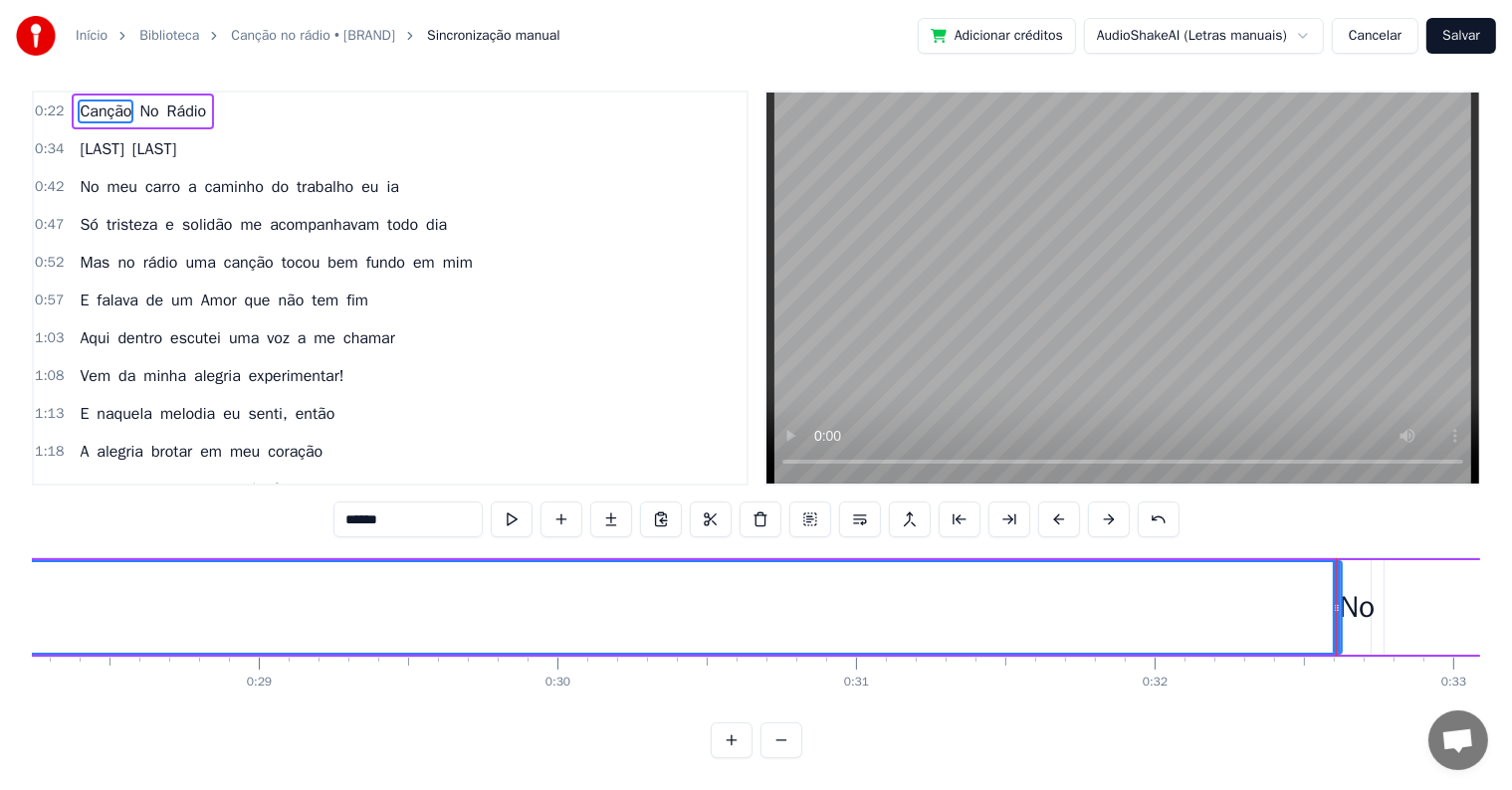 scroll, scrollTop: 0, scrollLeft: 0, axis: both 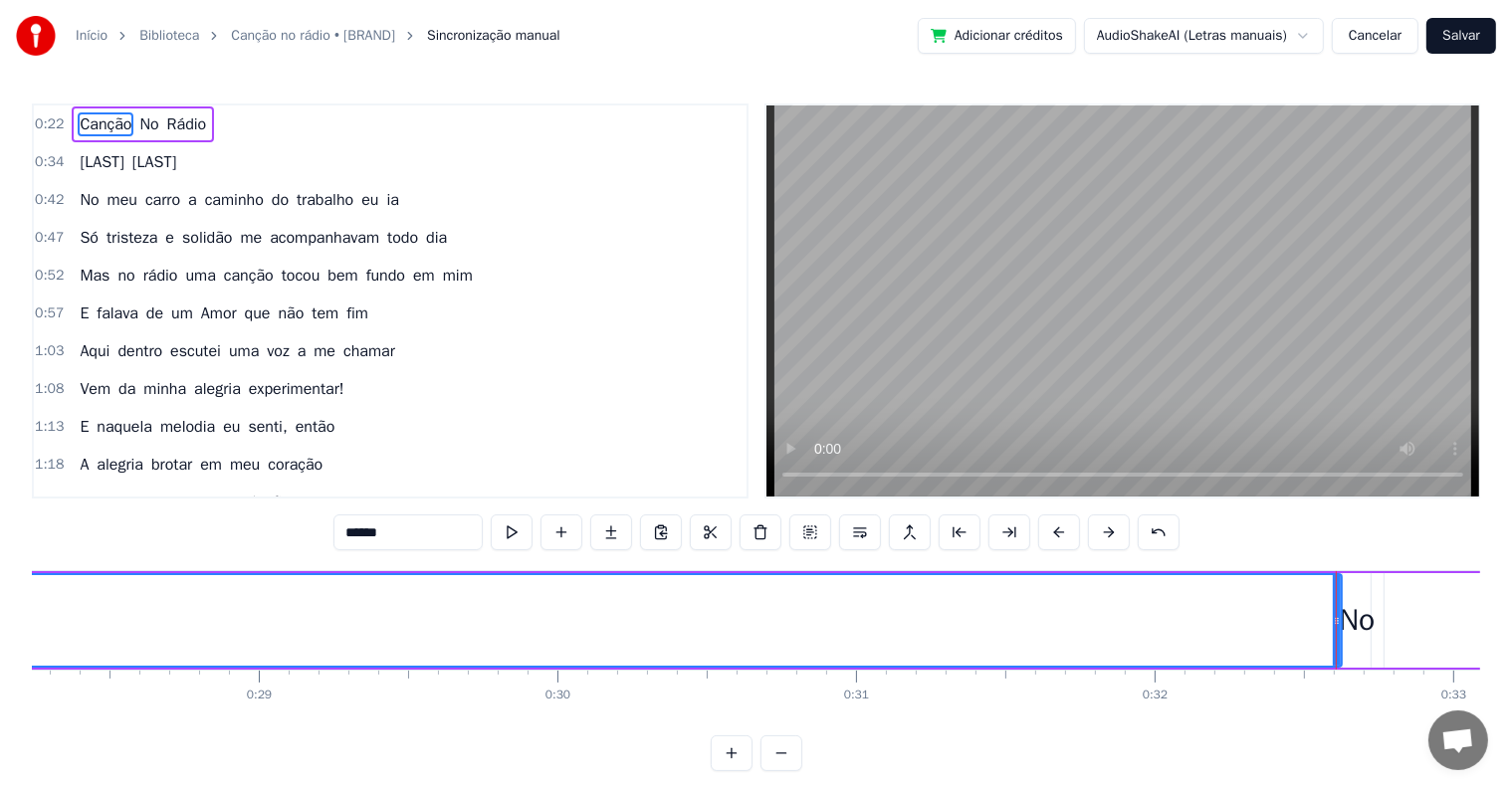 click on "0:22 Canção No Rádio" at bounding box center [390, 124] 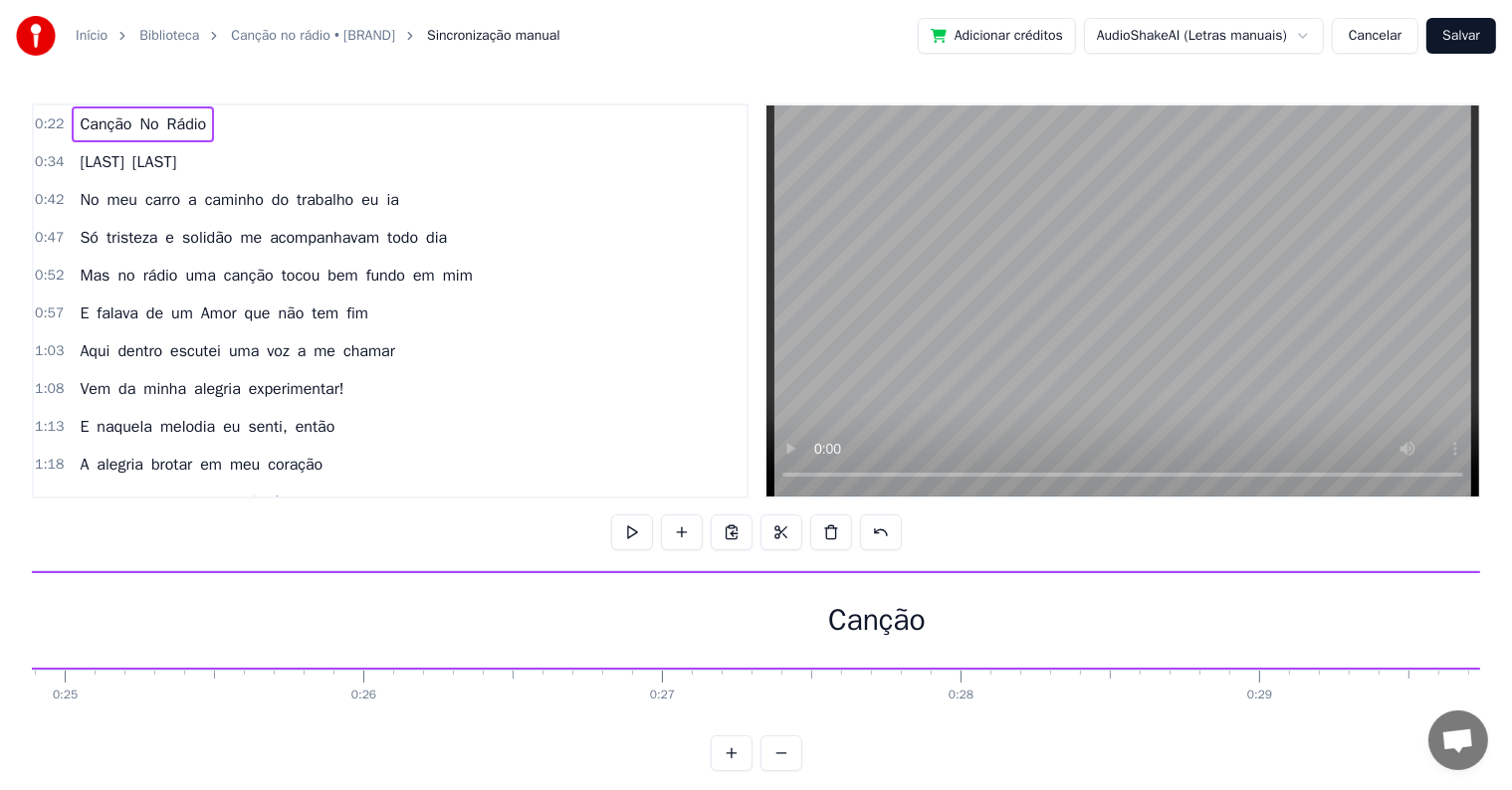 click on "0:22" at bounding box center [49, 124] 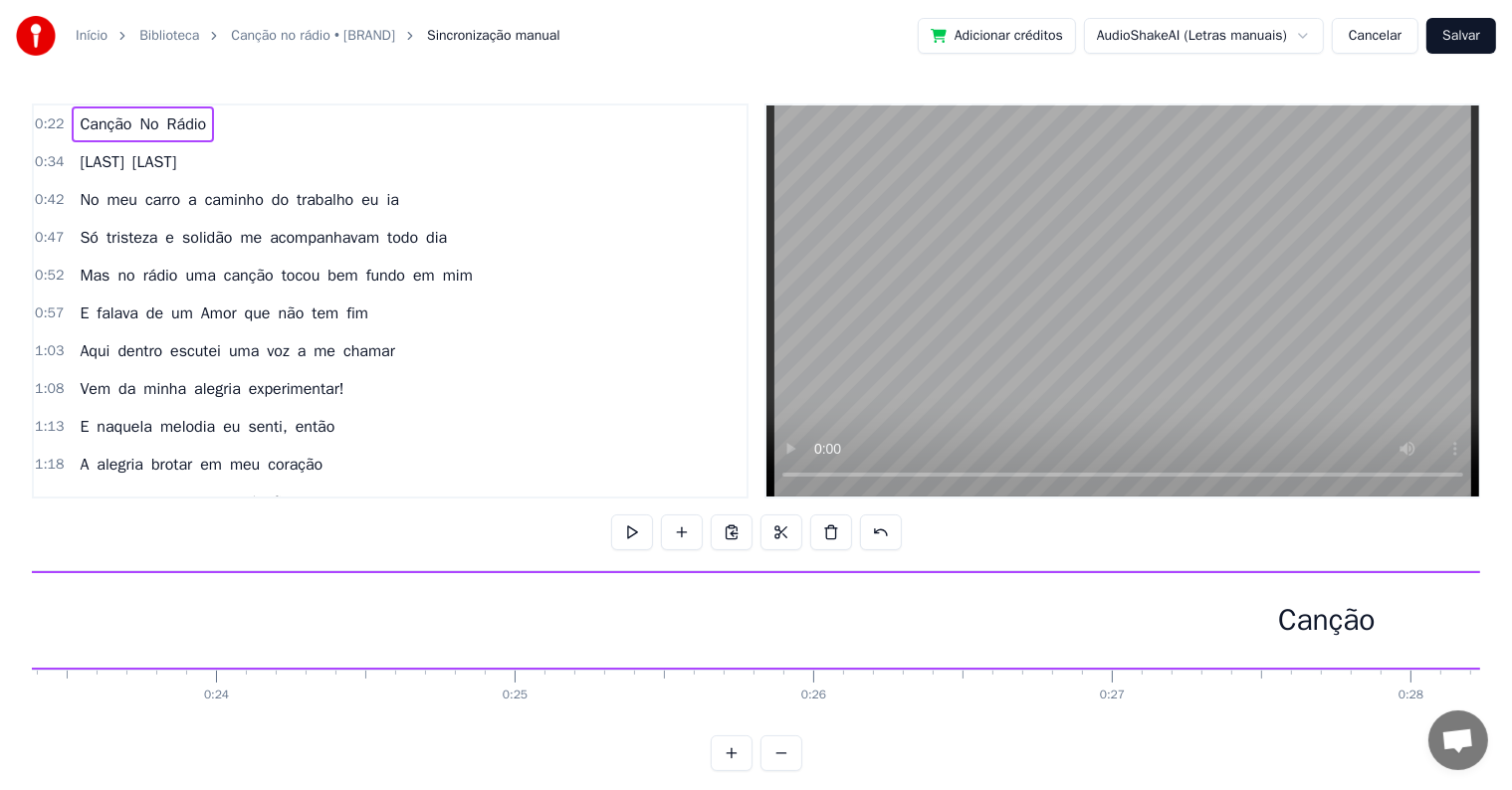 scroll, scrollTop: 0, scrollLeft: 6709, axis: horizontal 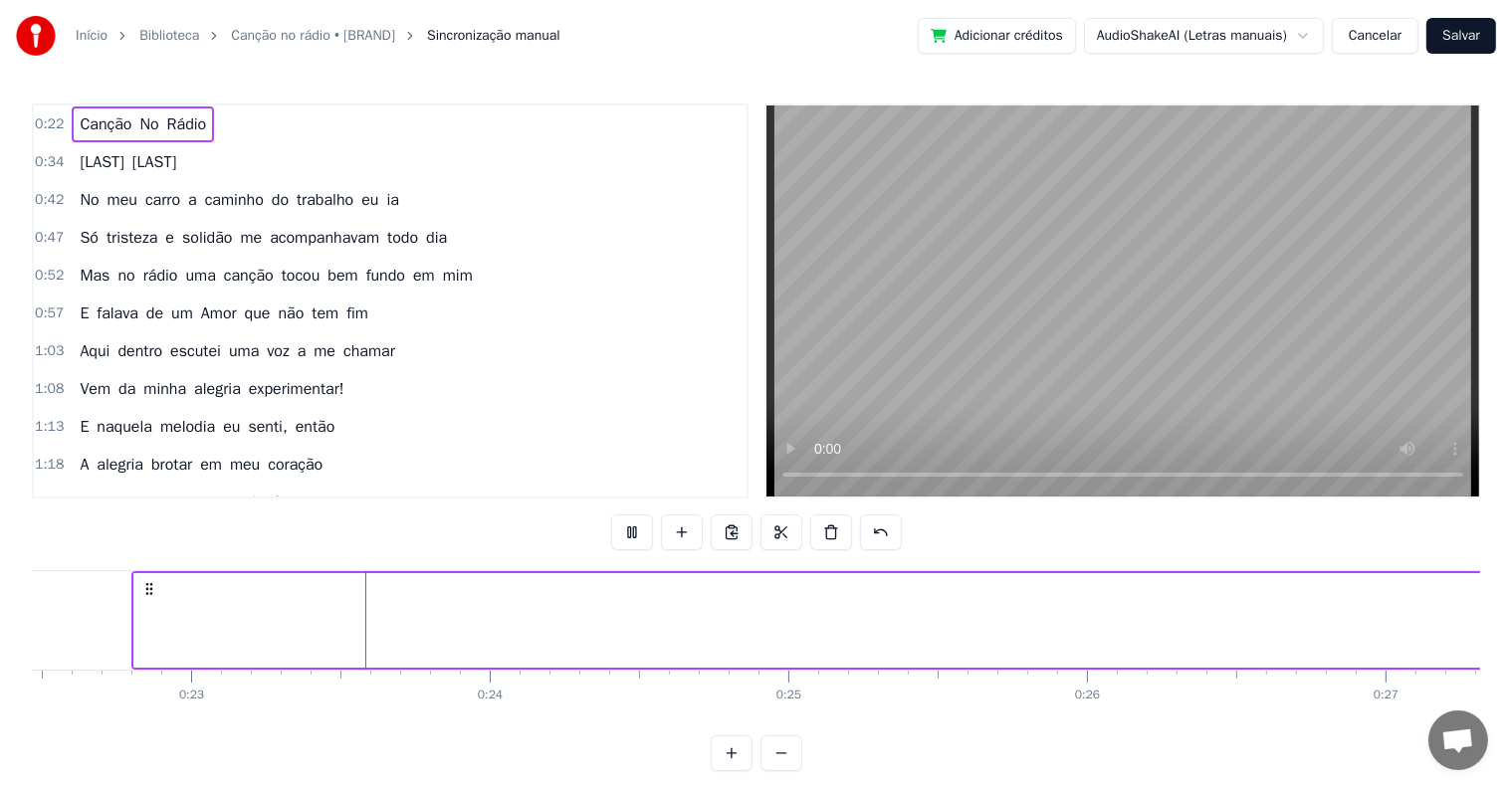 type 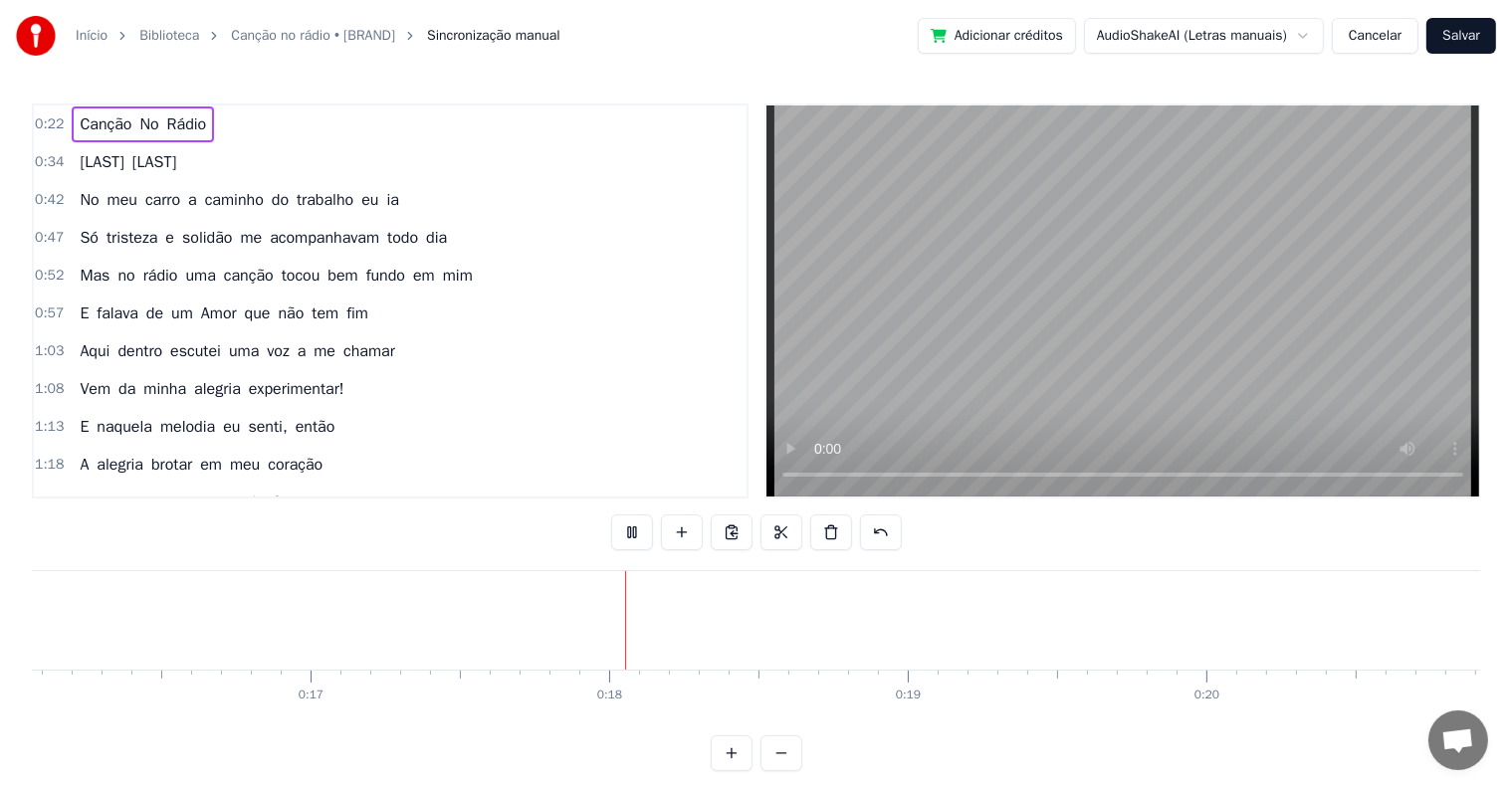 scroll, scrollTop: 0, scrollLeft: 5124, axis: horizontal 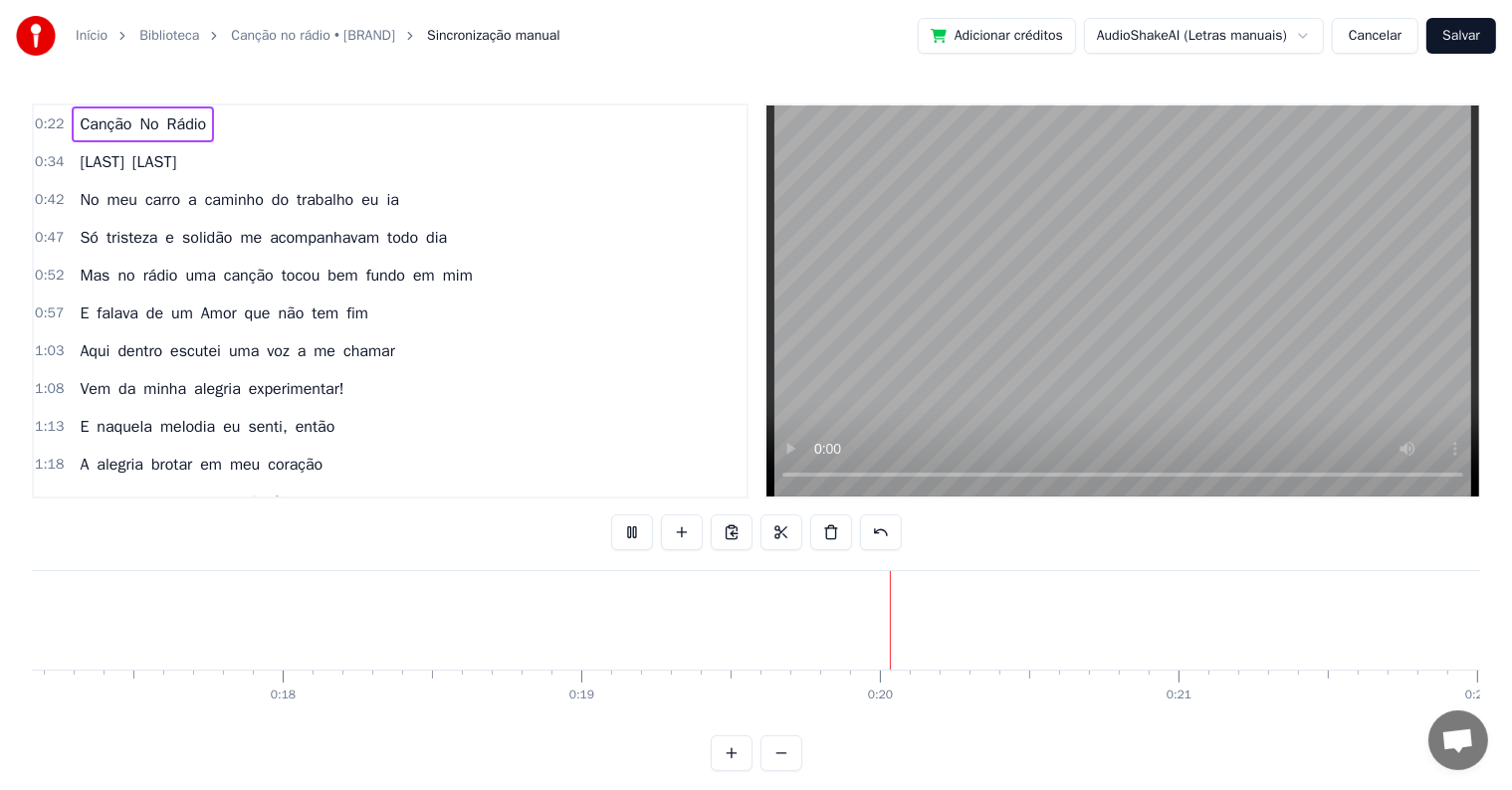 click on "Rádio" at bounding box center (187, 124) 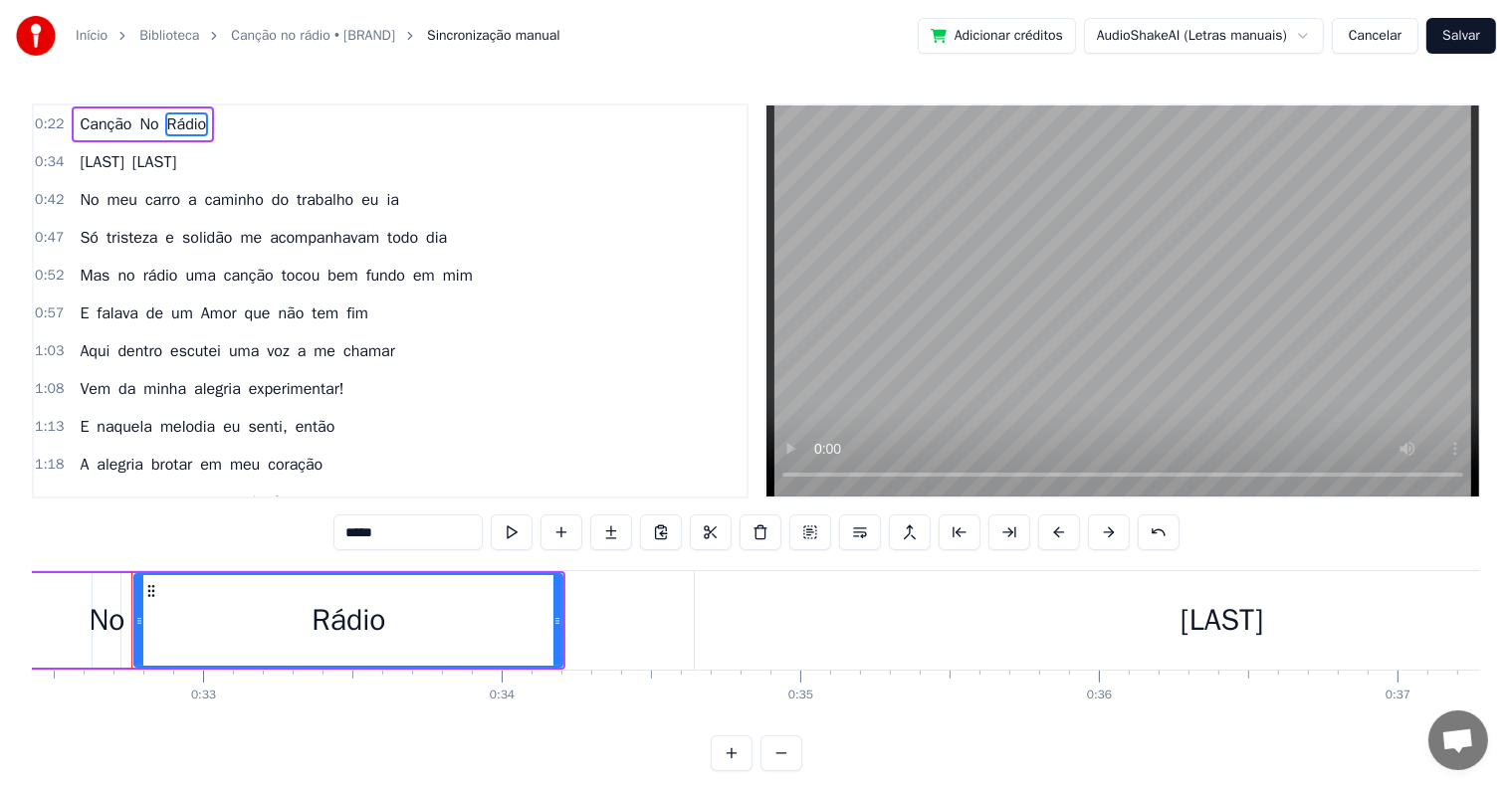 click on "Canção" at bounding box center (106, 124) 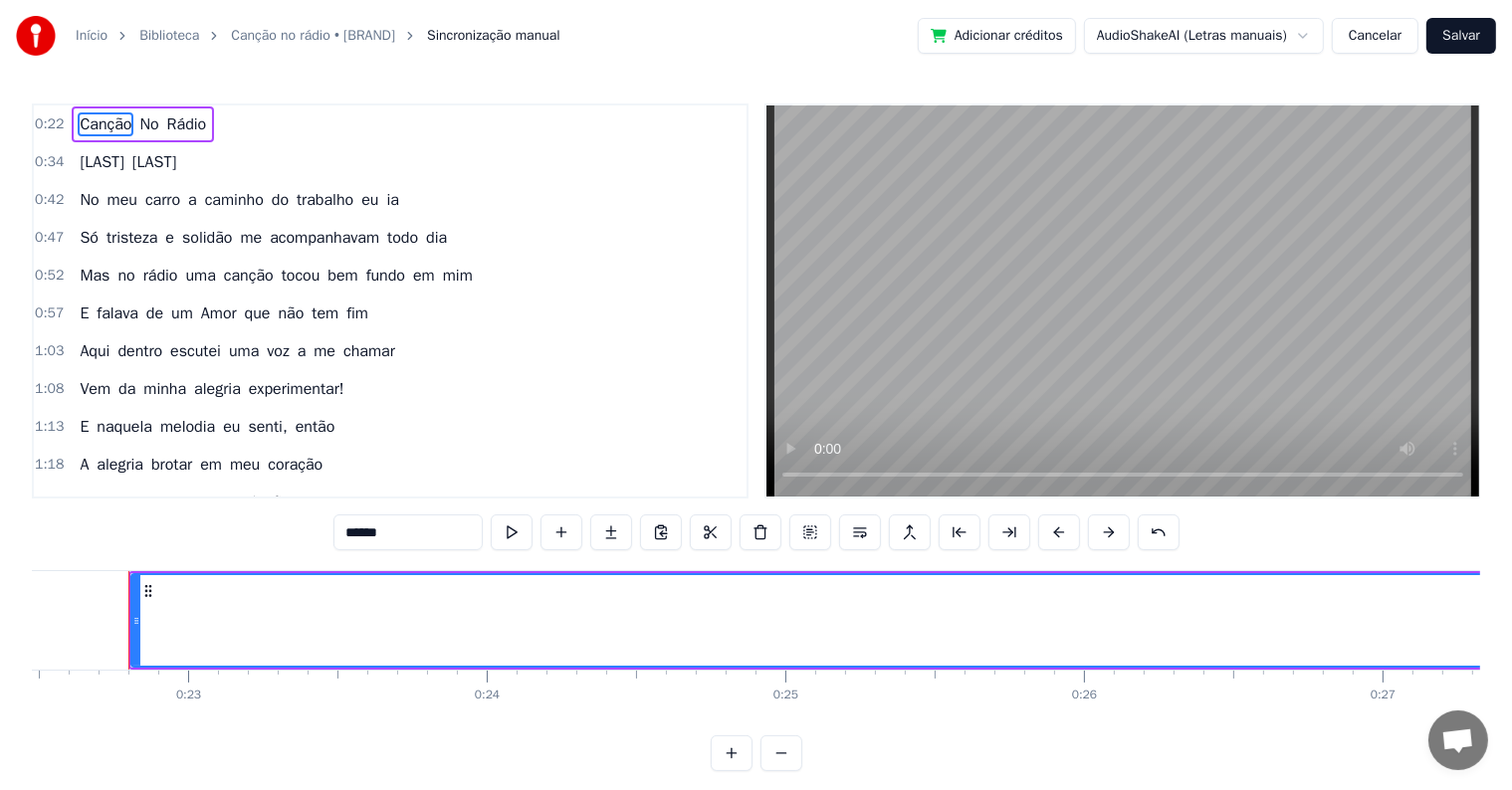 scroll, scrollTop: 0, scrollLeft: 6709, axis: horizontal 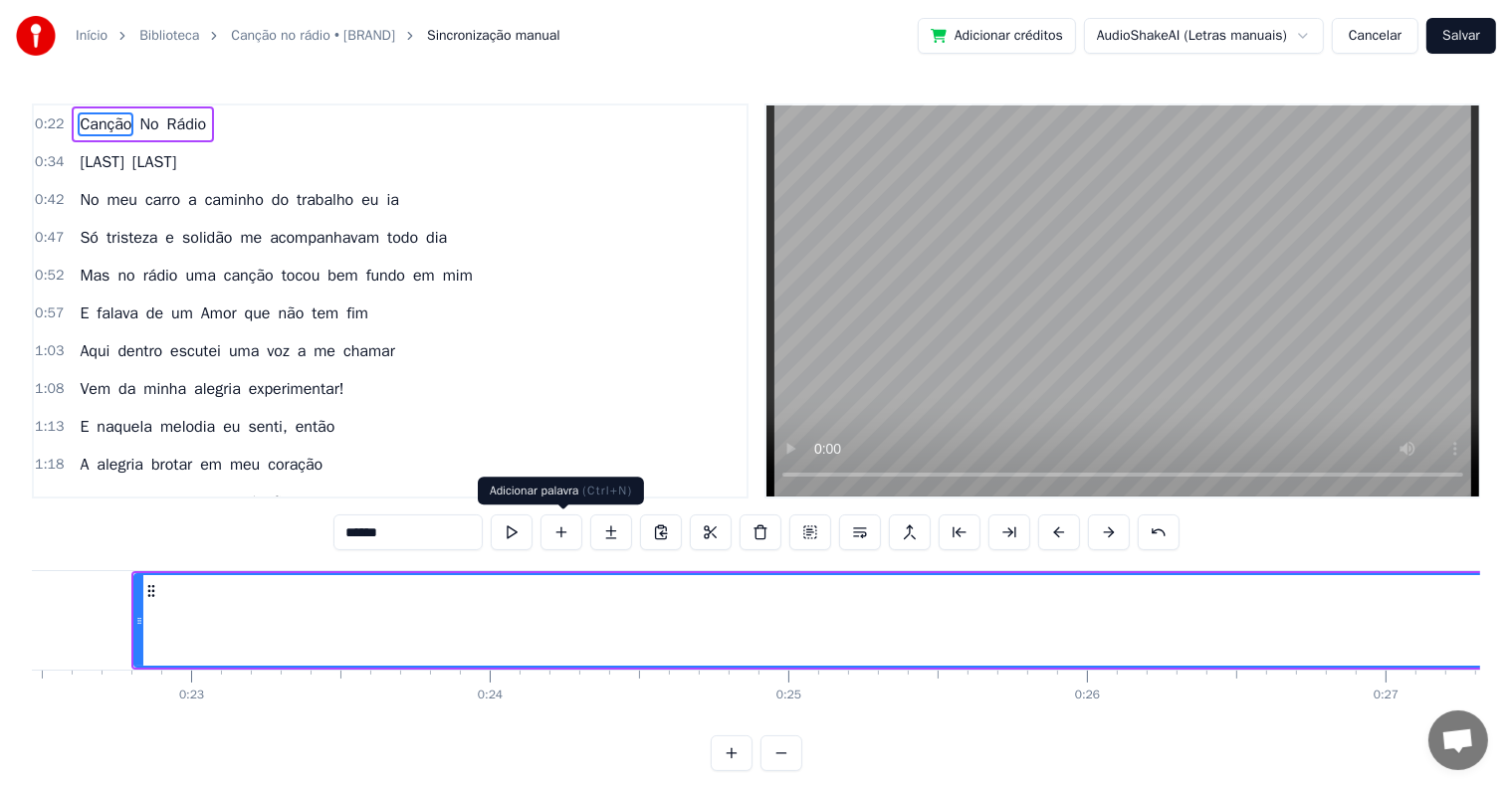 click at bounding box center (561, 532) 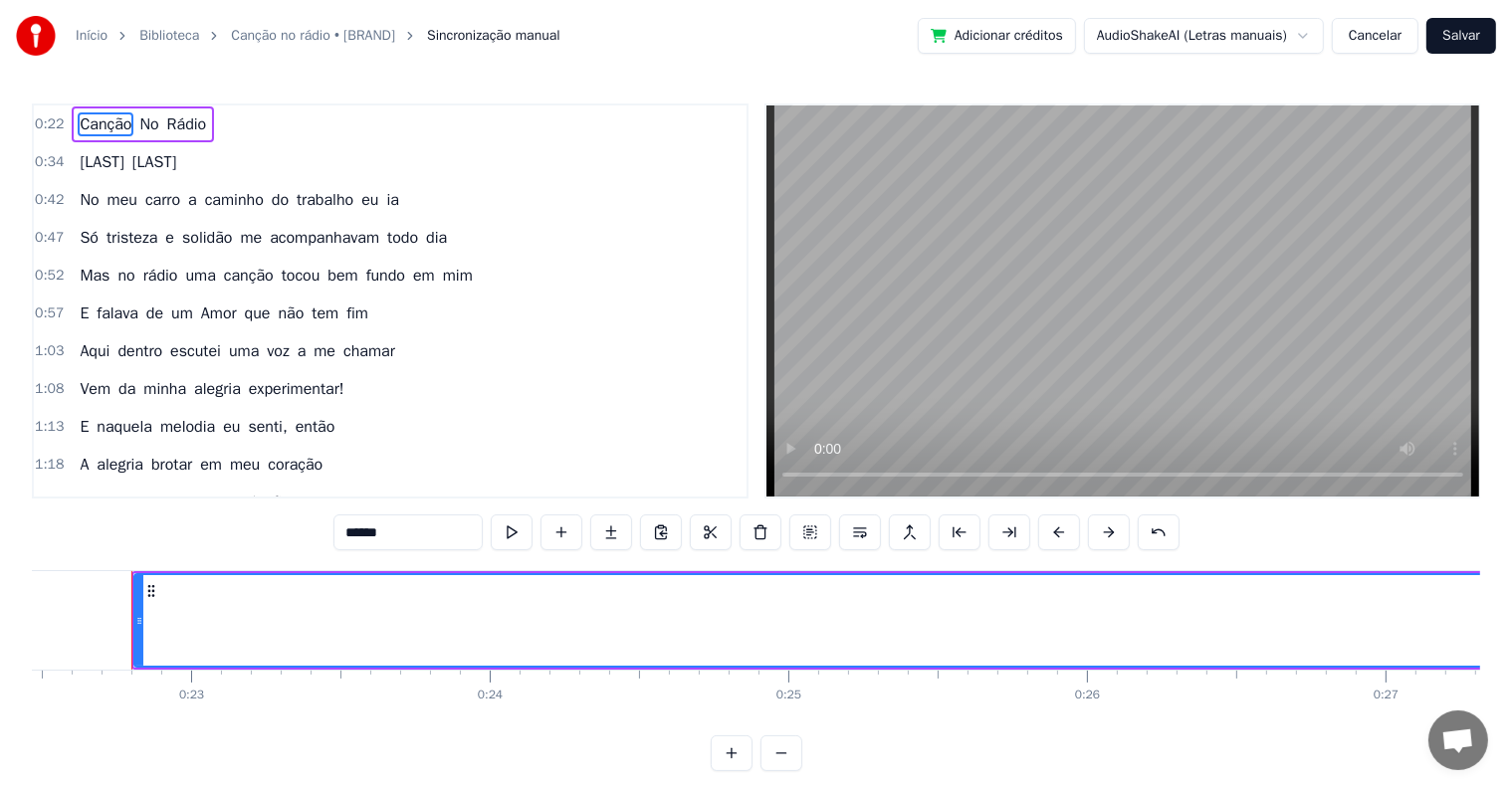 drag, startPoint x: 409, startPoint y: 533, endPoint x: 315, endPoint y: 539, distance: 94.191295 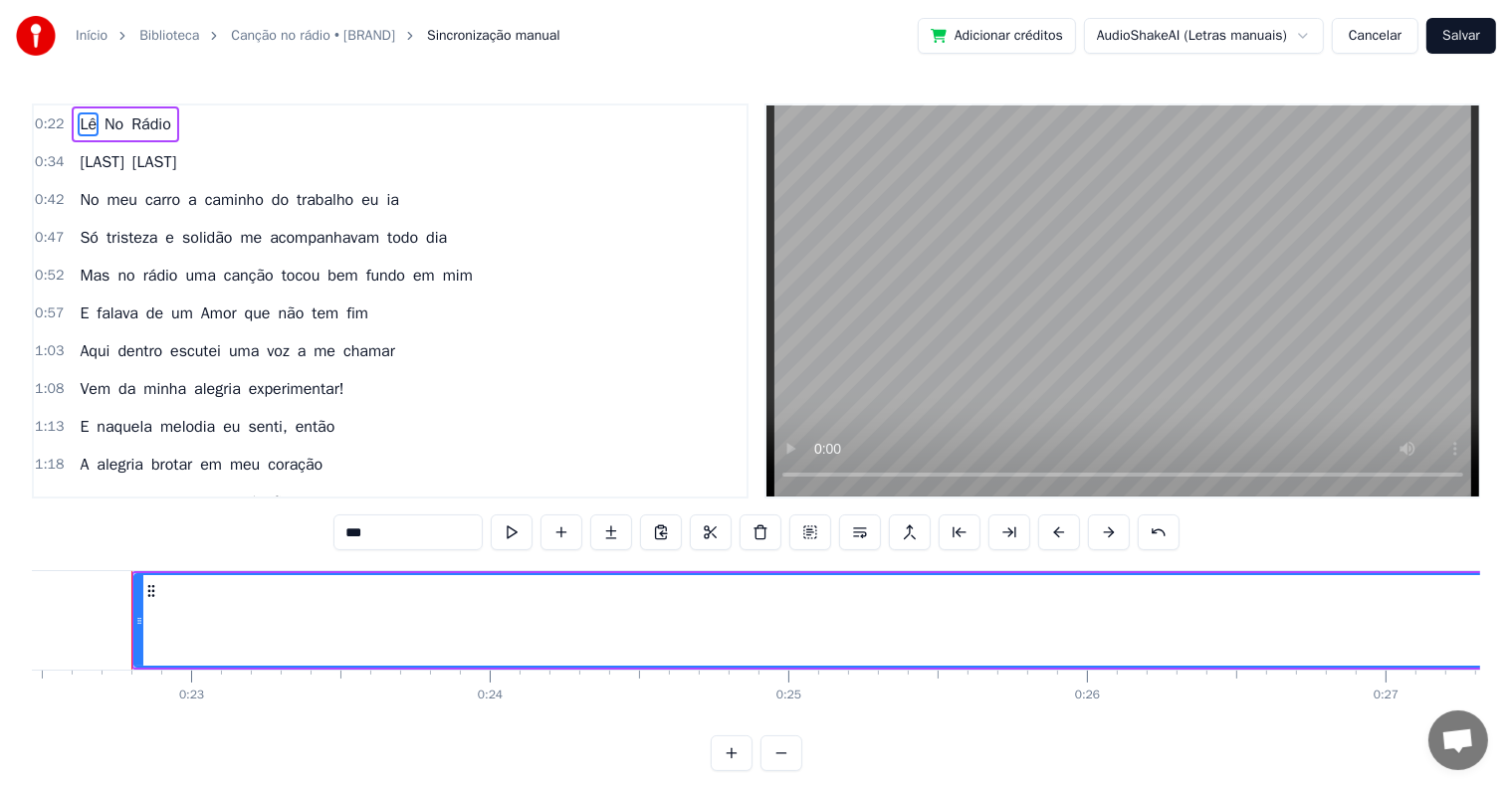 click on "**" at bounding box center (408, 532) 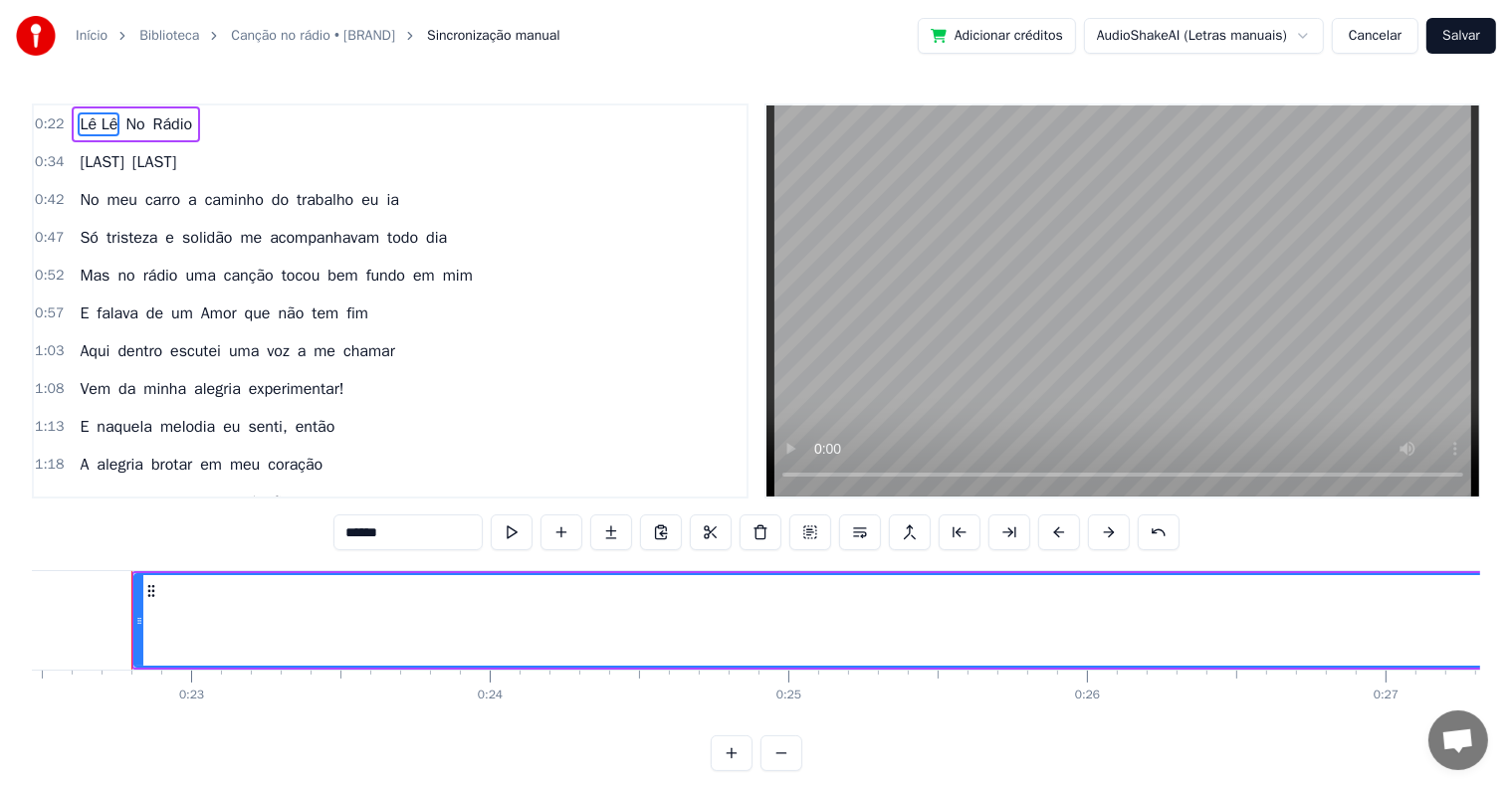 paste on "***" 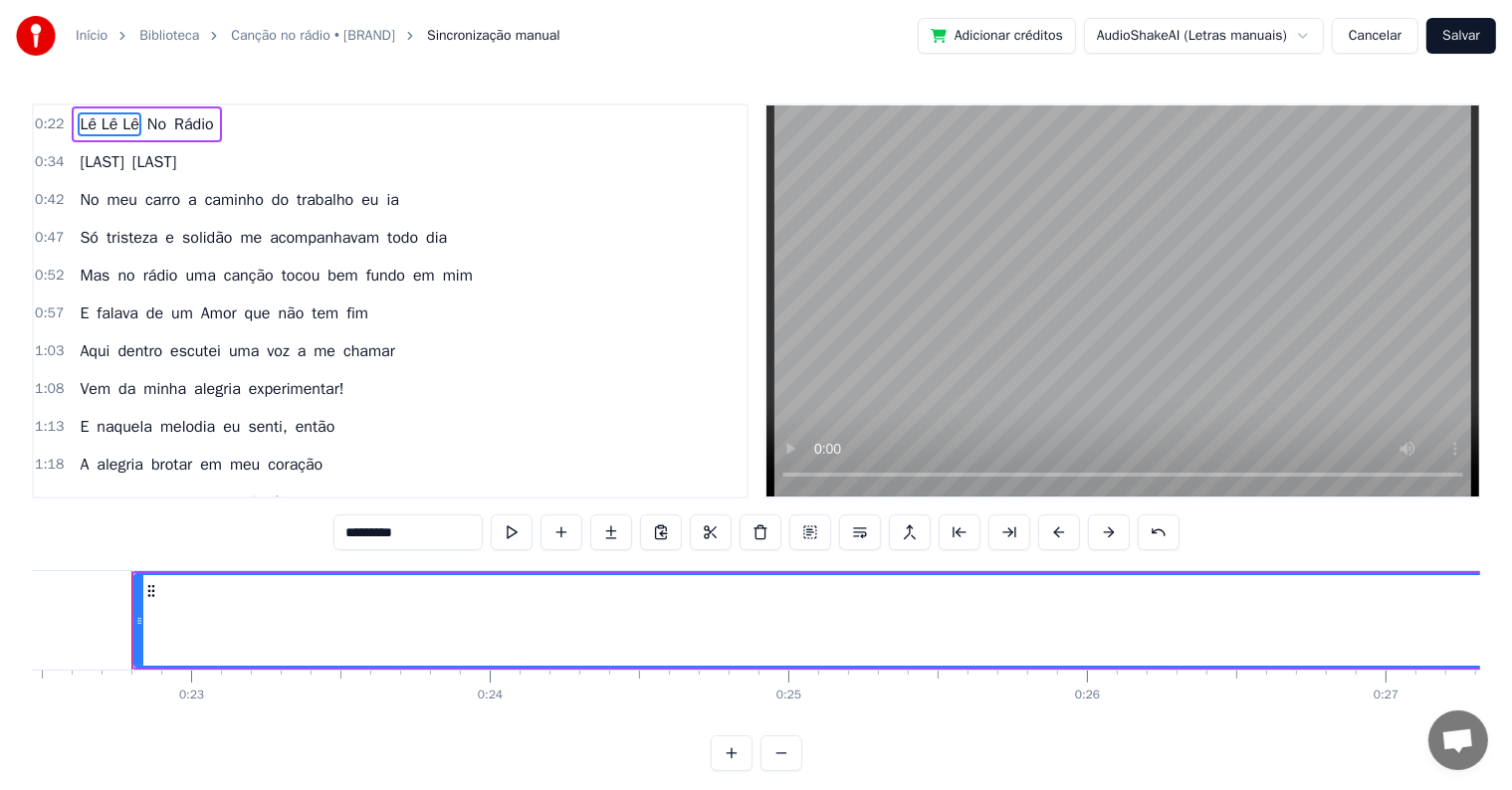 paste on "***" 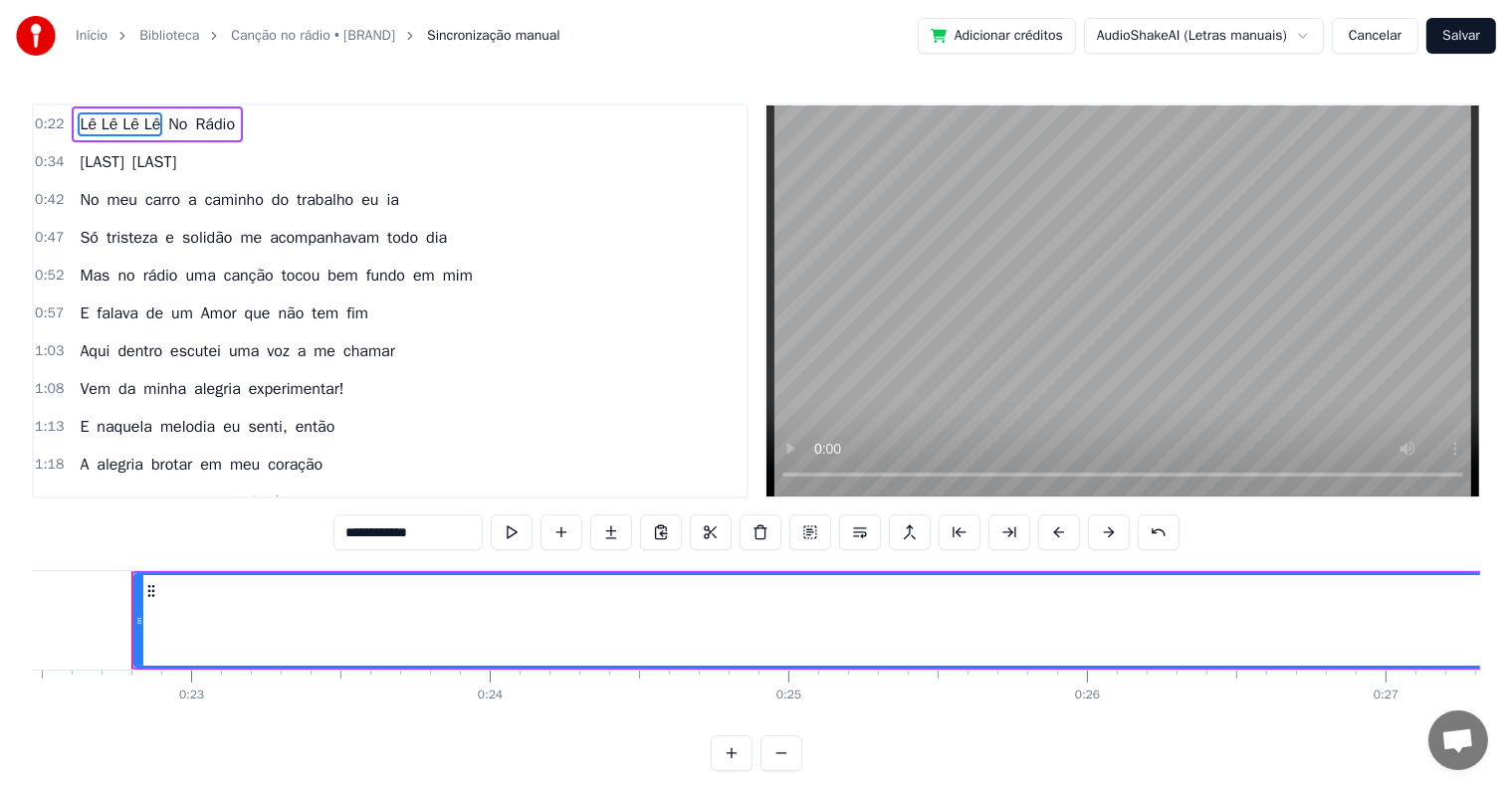 paste on "***" 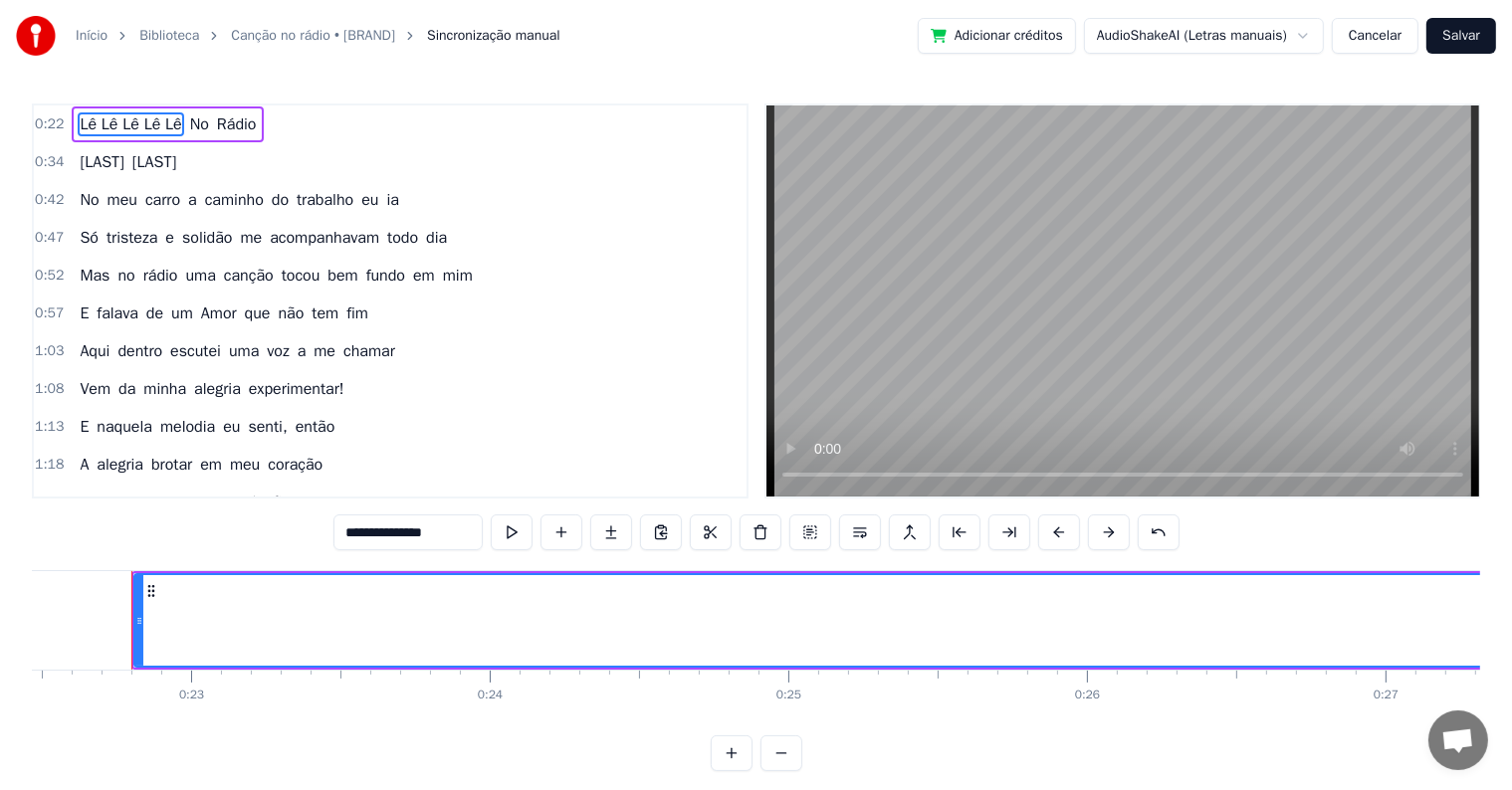 paste on "***" 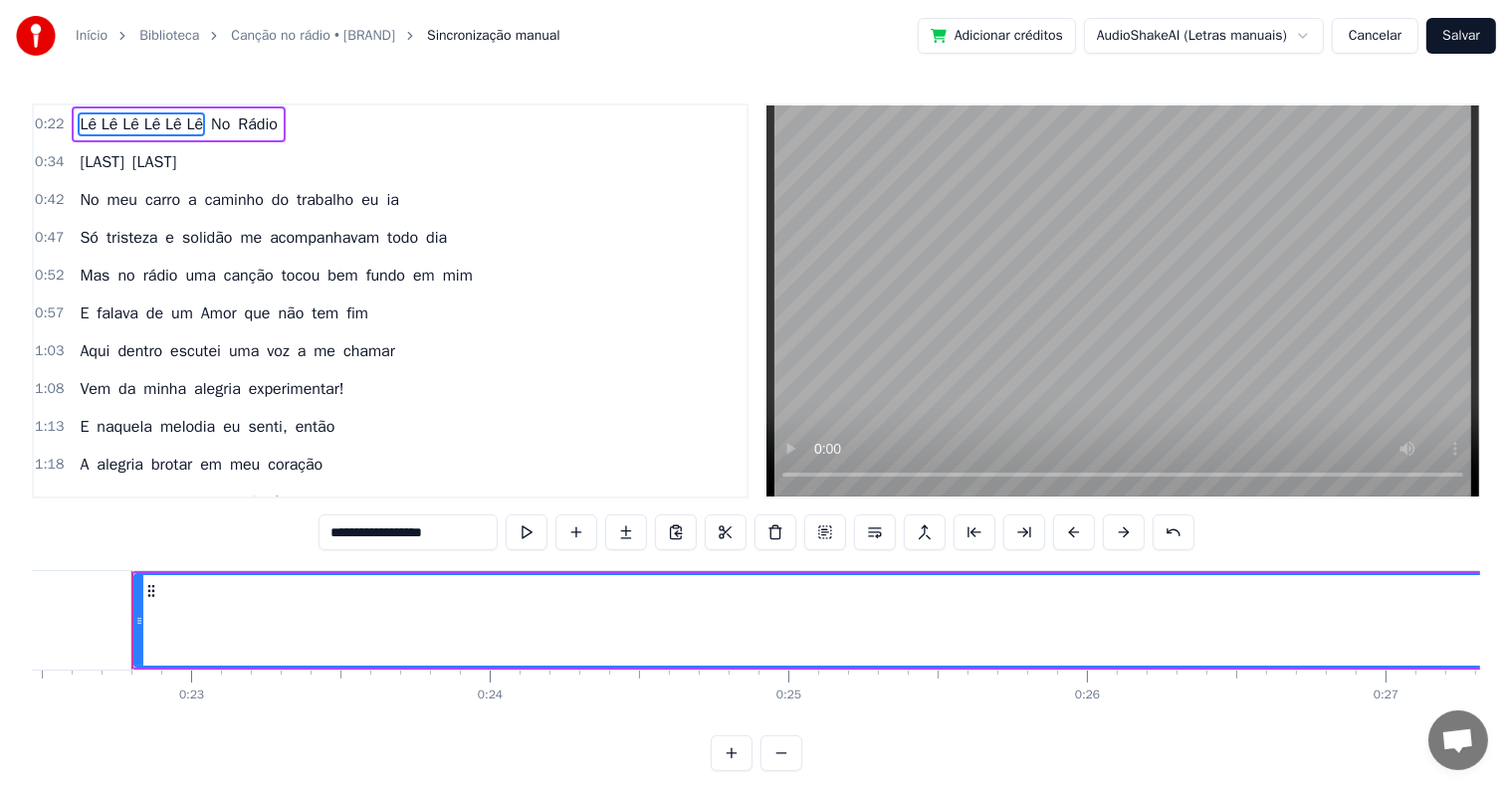 paste on "***" 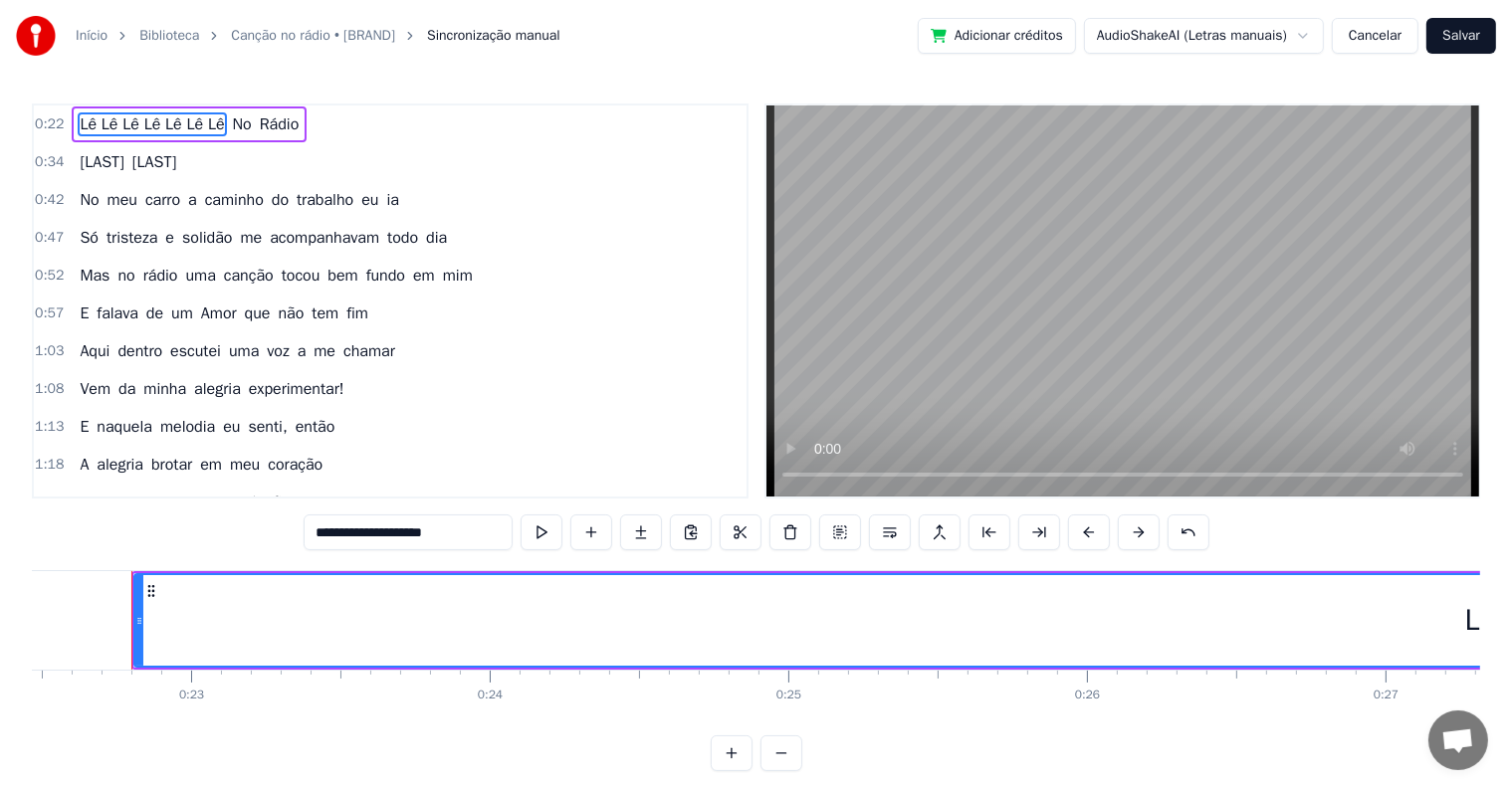paste on "***" 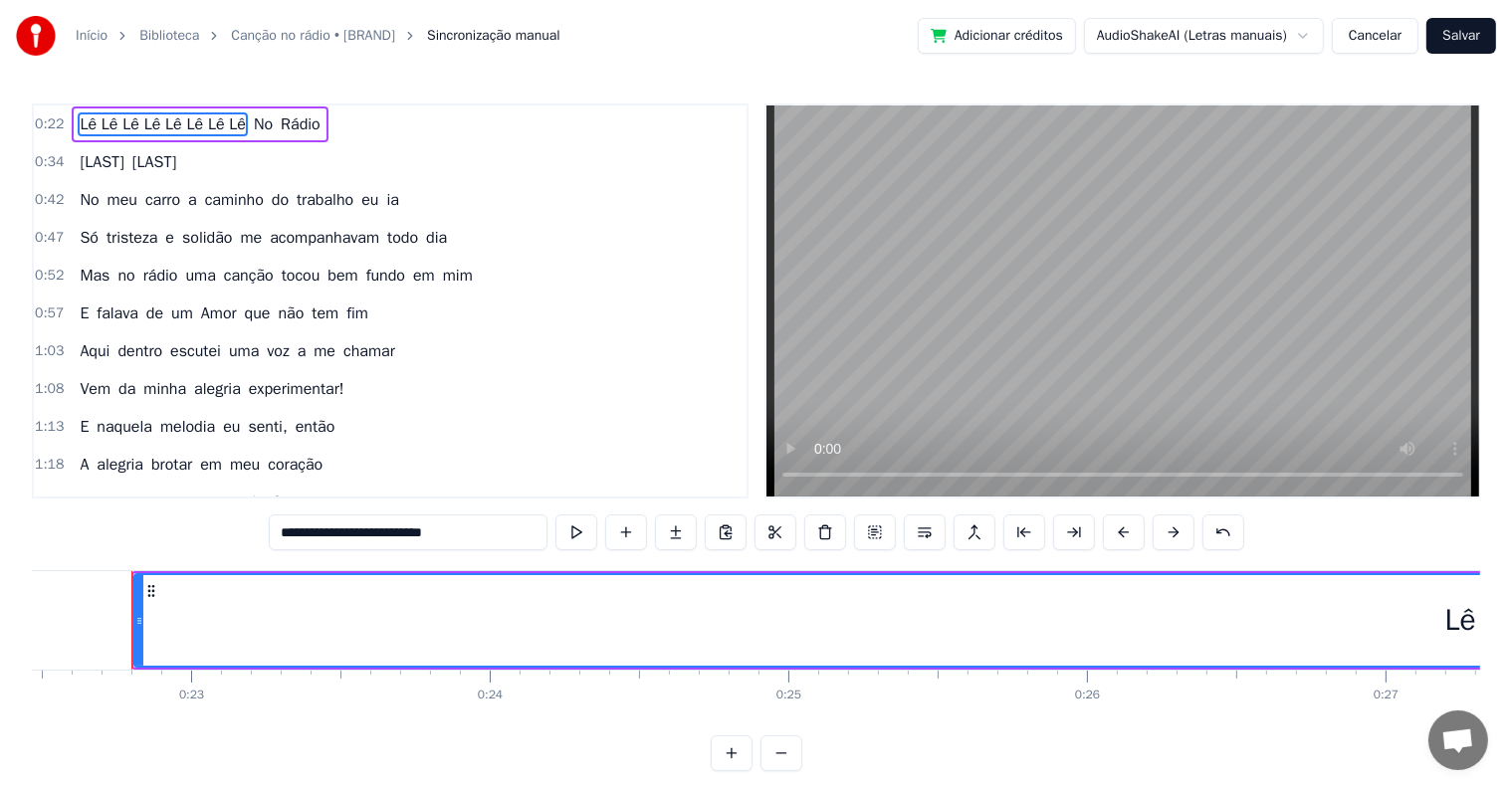paste on "*******" 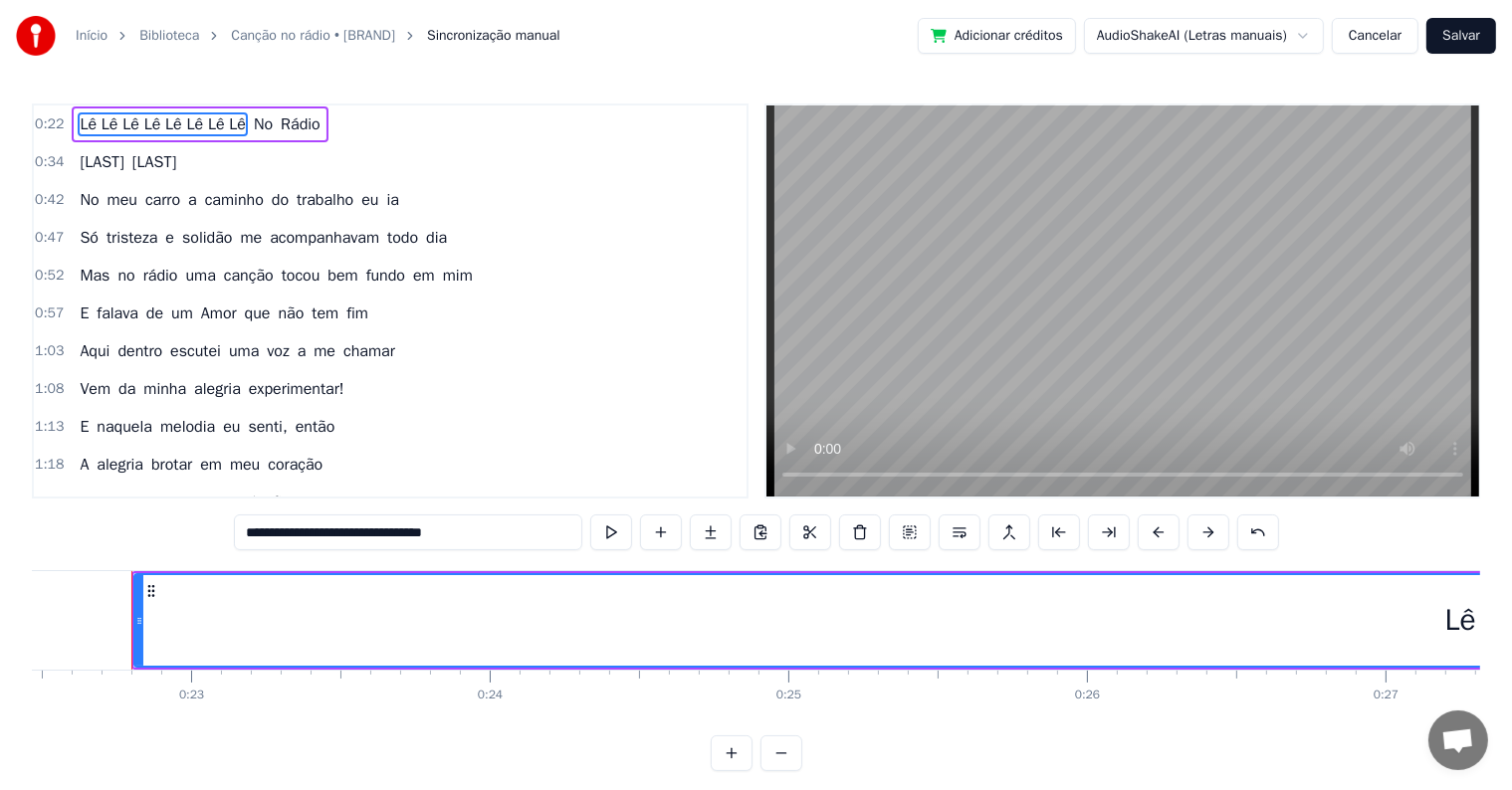 paste on "*******" 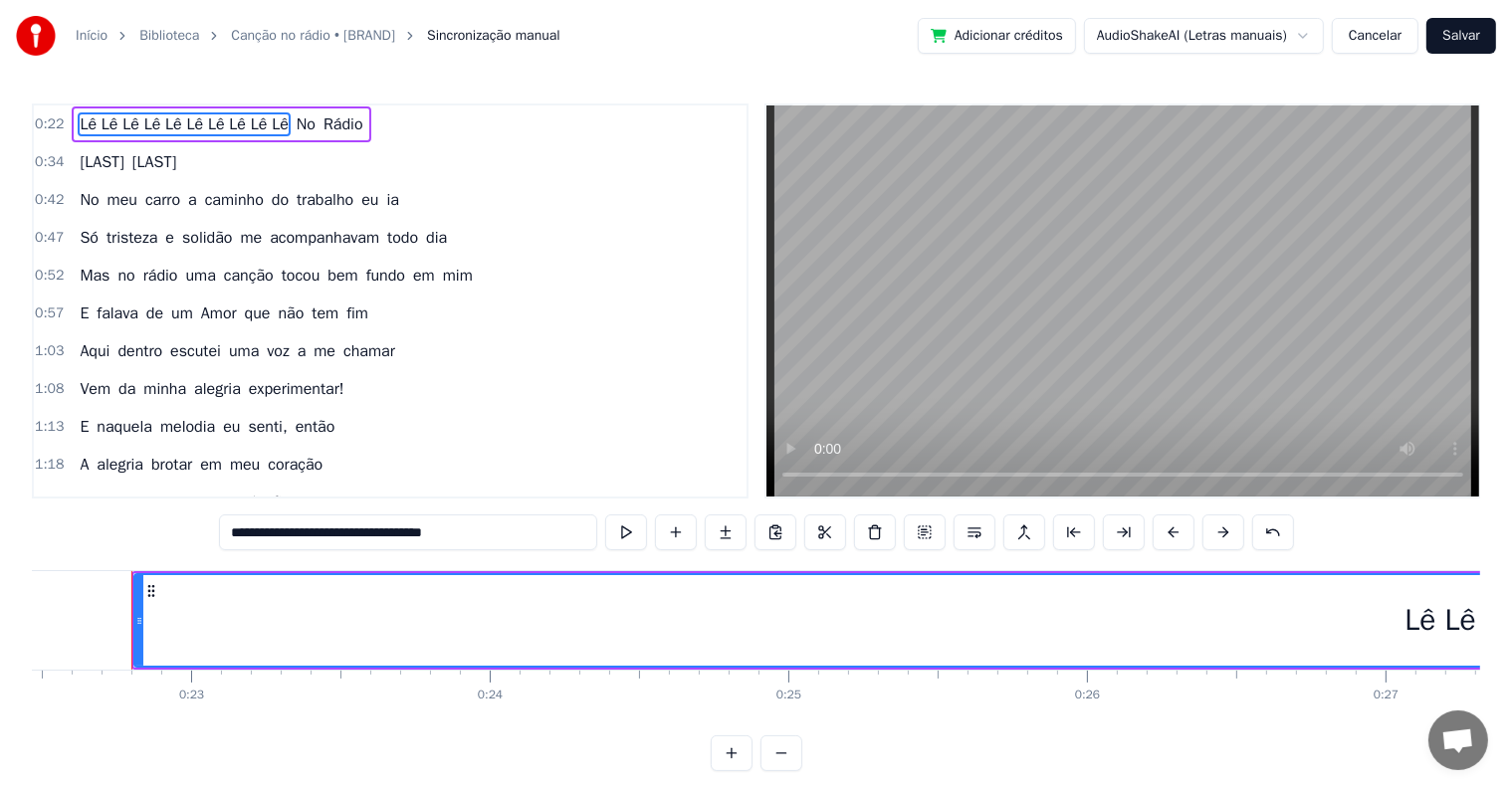 paste on "***" 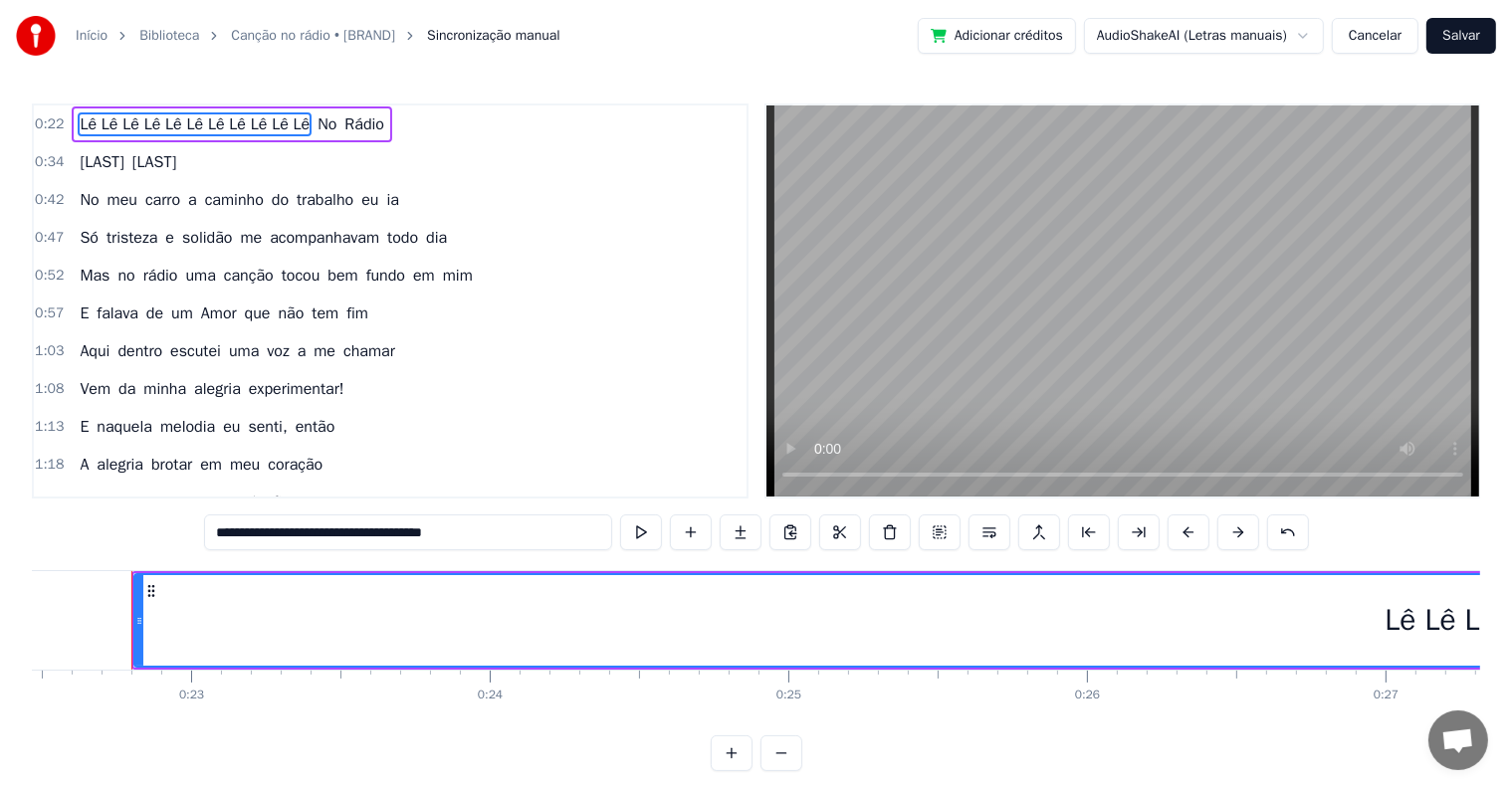 paste on "***" 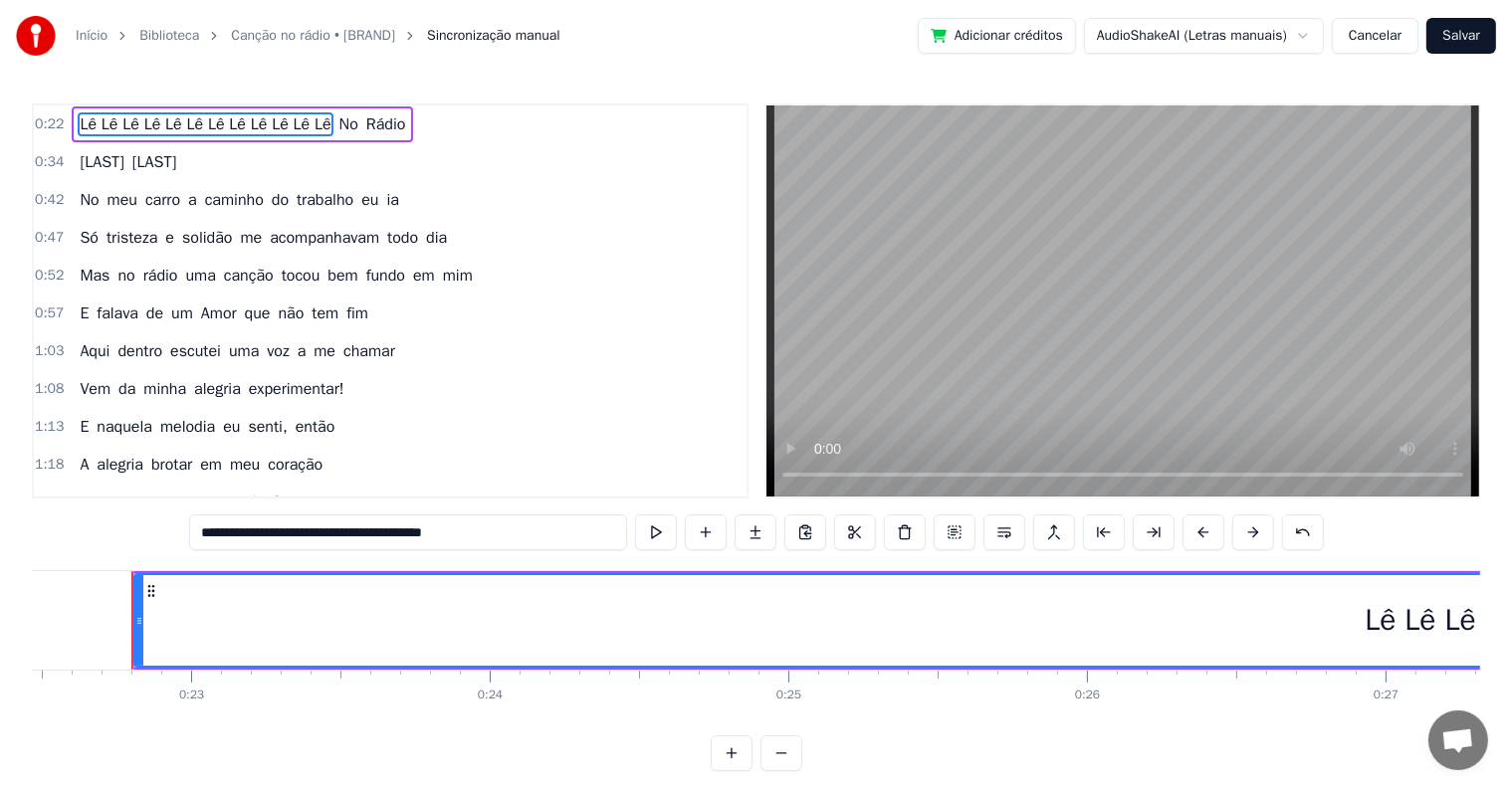 paste on "***" 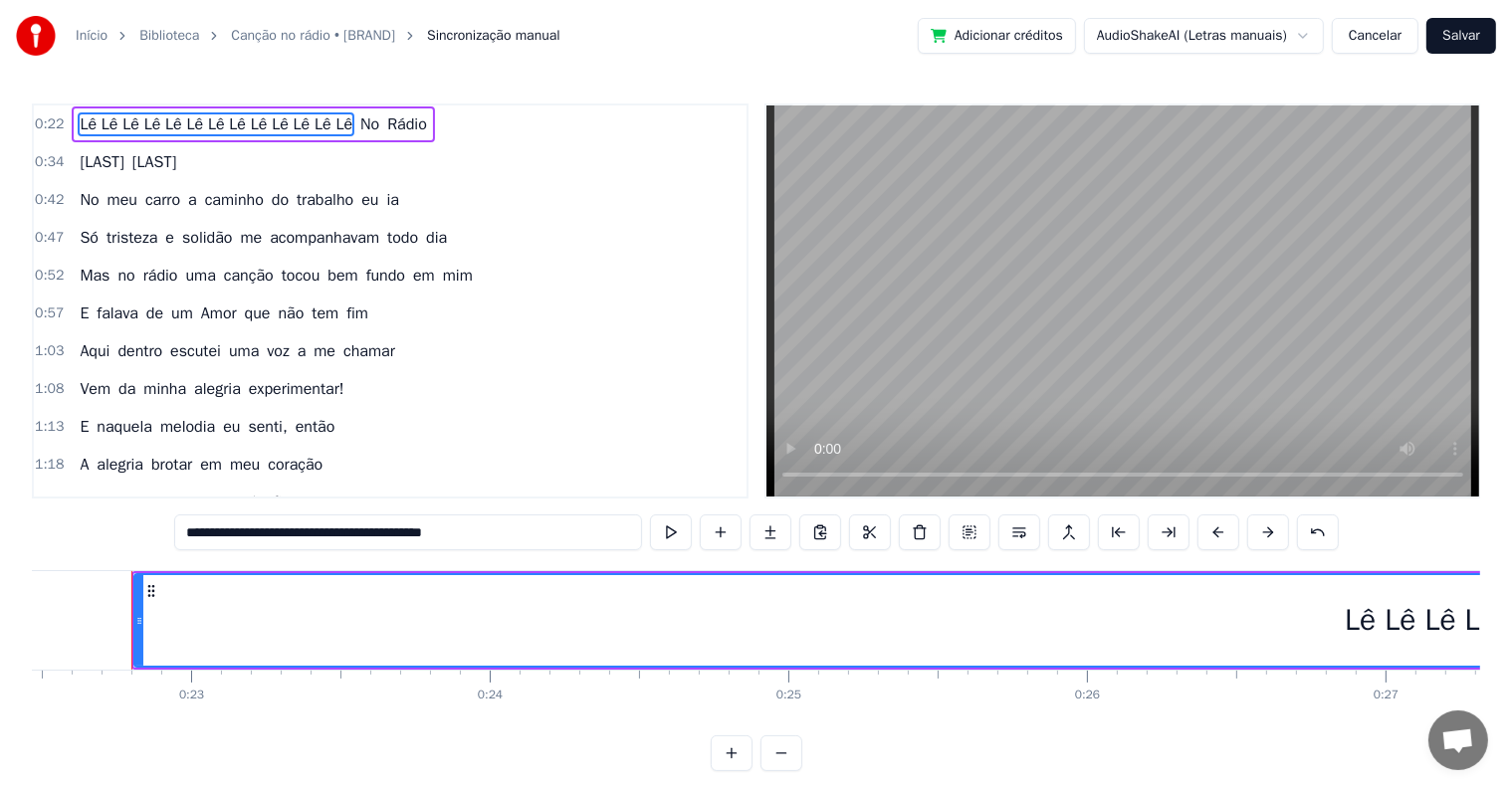 paste on "***" 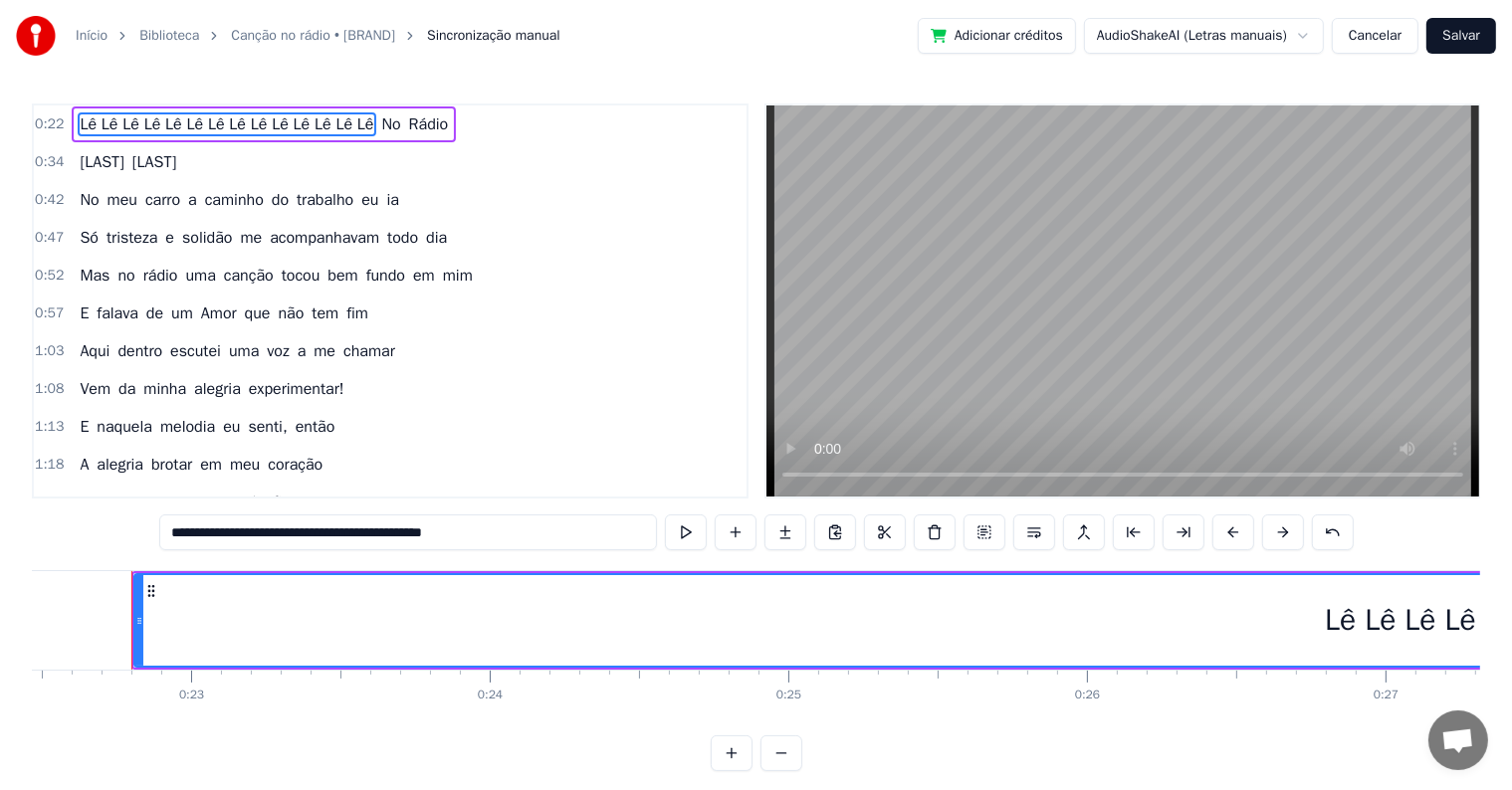 paste on "***" 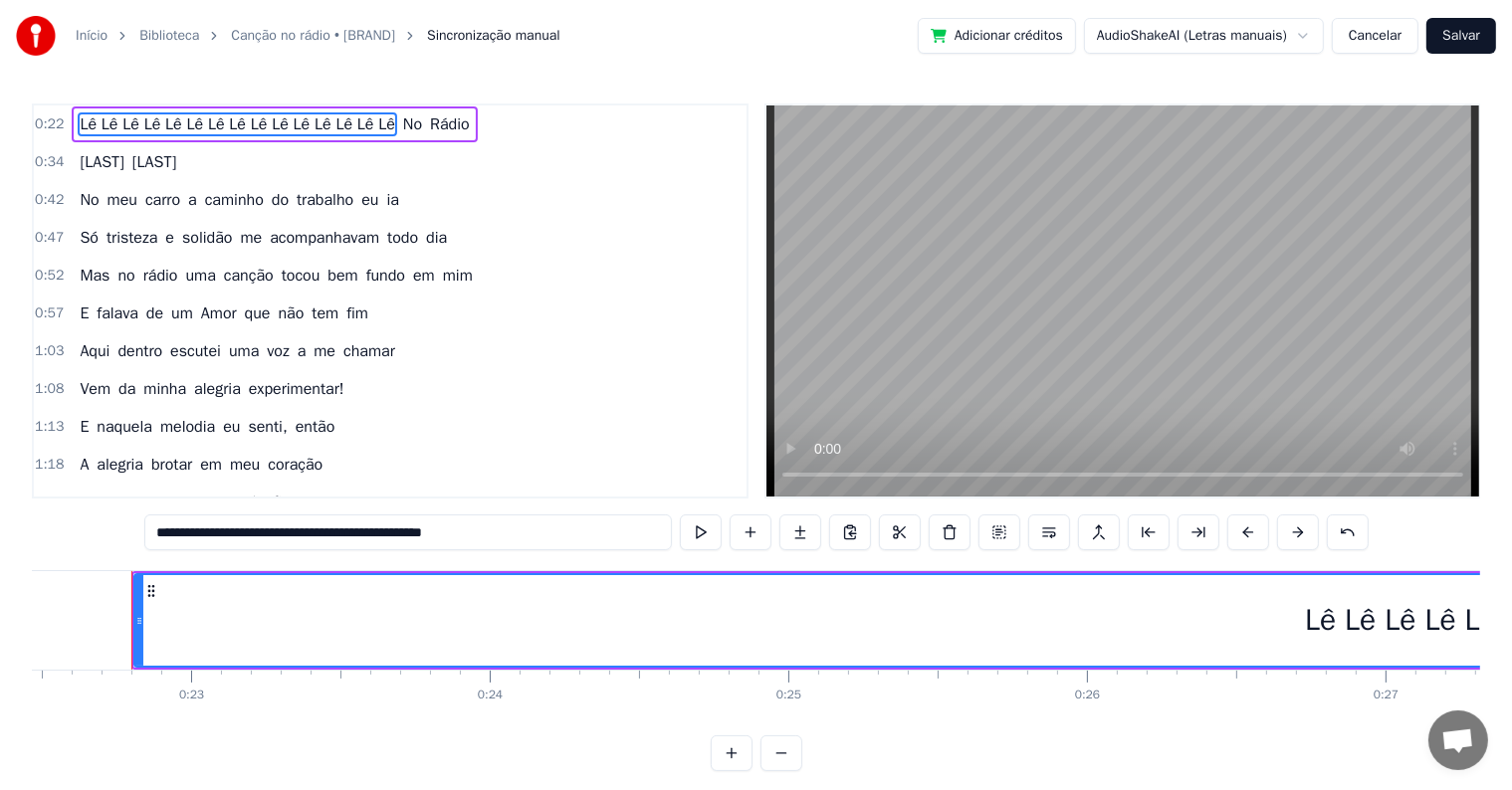 paste on "***" 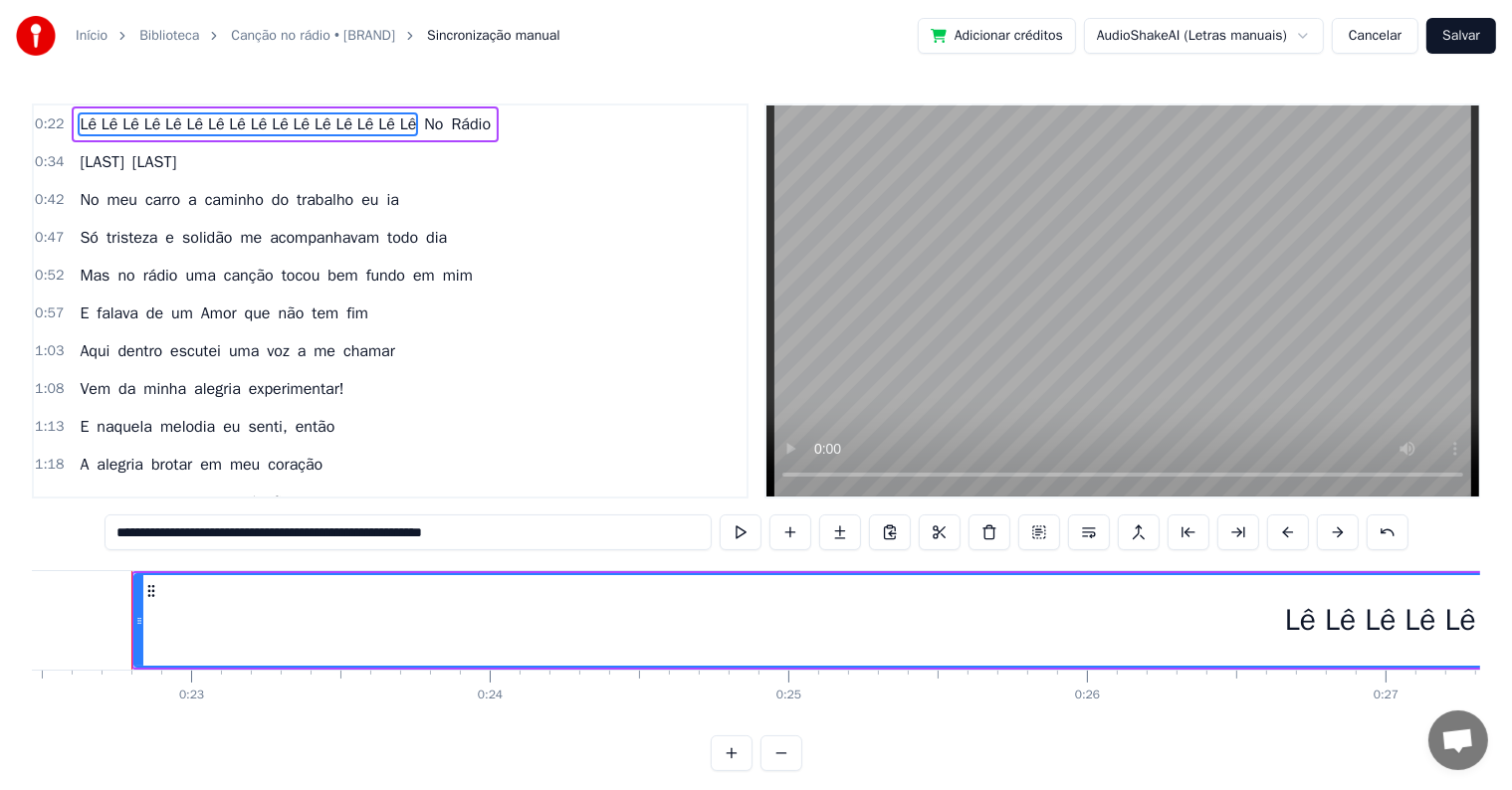 paste on "********" 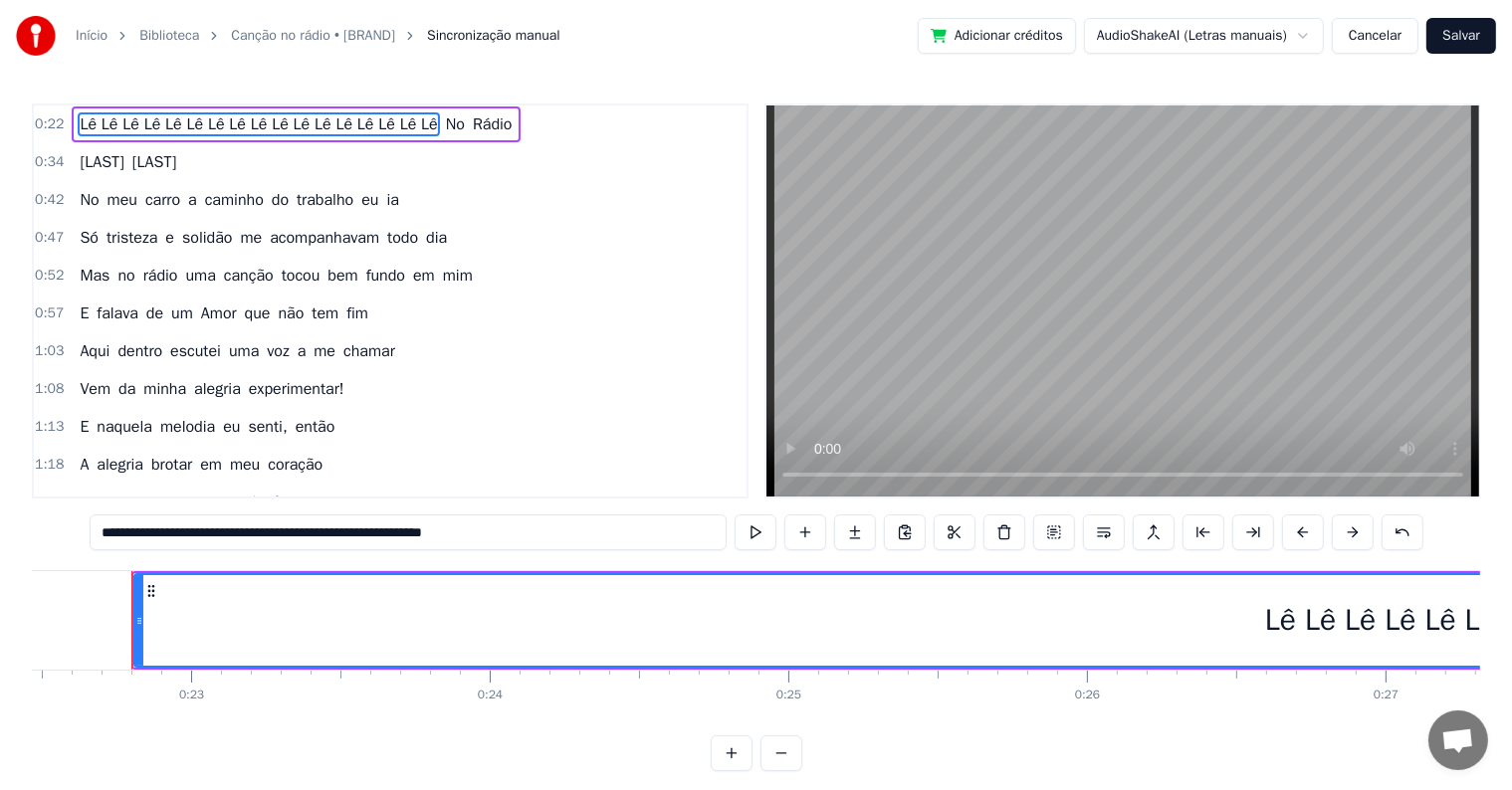 paste on "***" 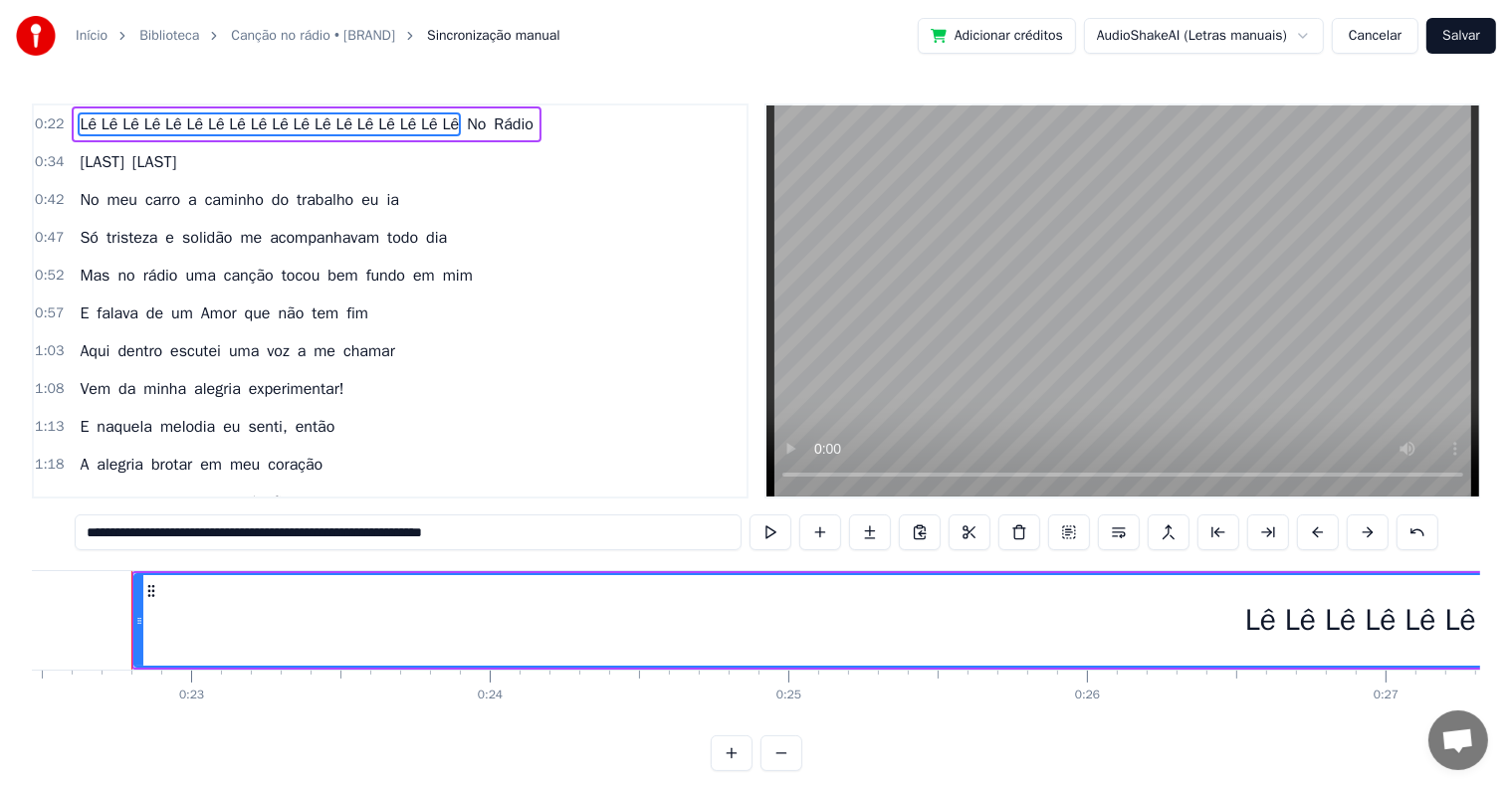 type on "**********" 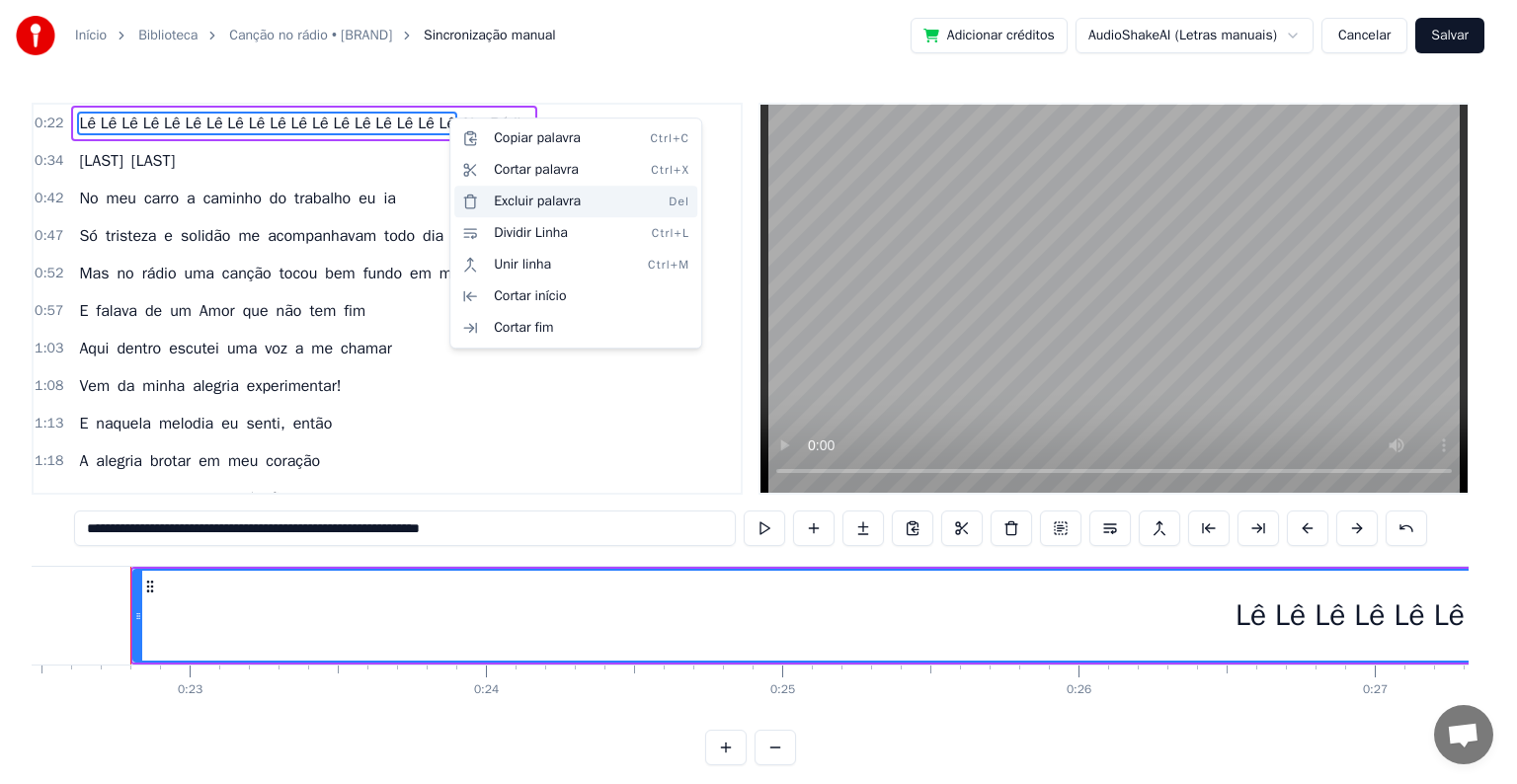 click on "Excluir palavra Del" at bounding box center (576, 201) 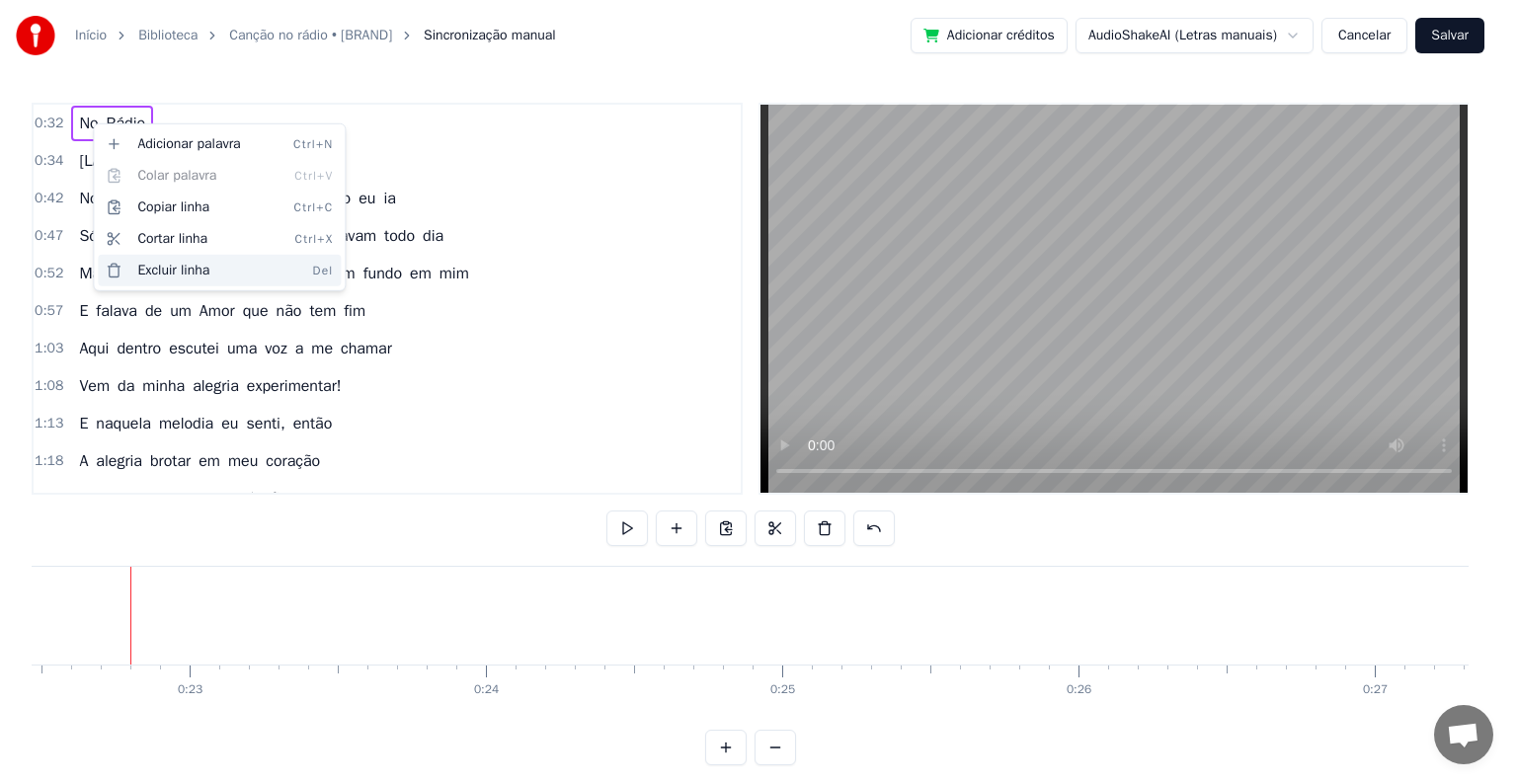 click on "Excluir linha Del" at bounding box center [219, 271] 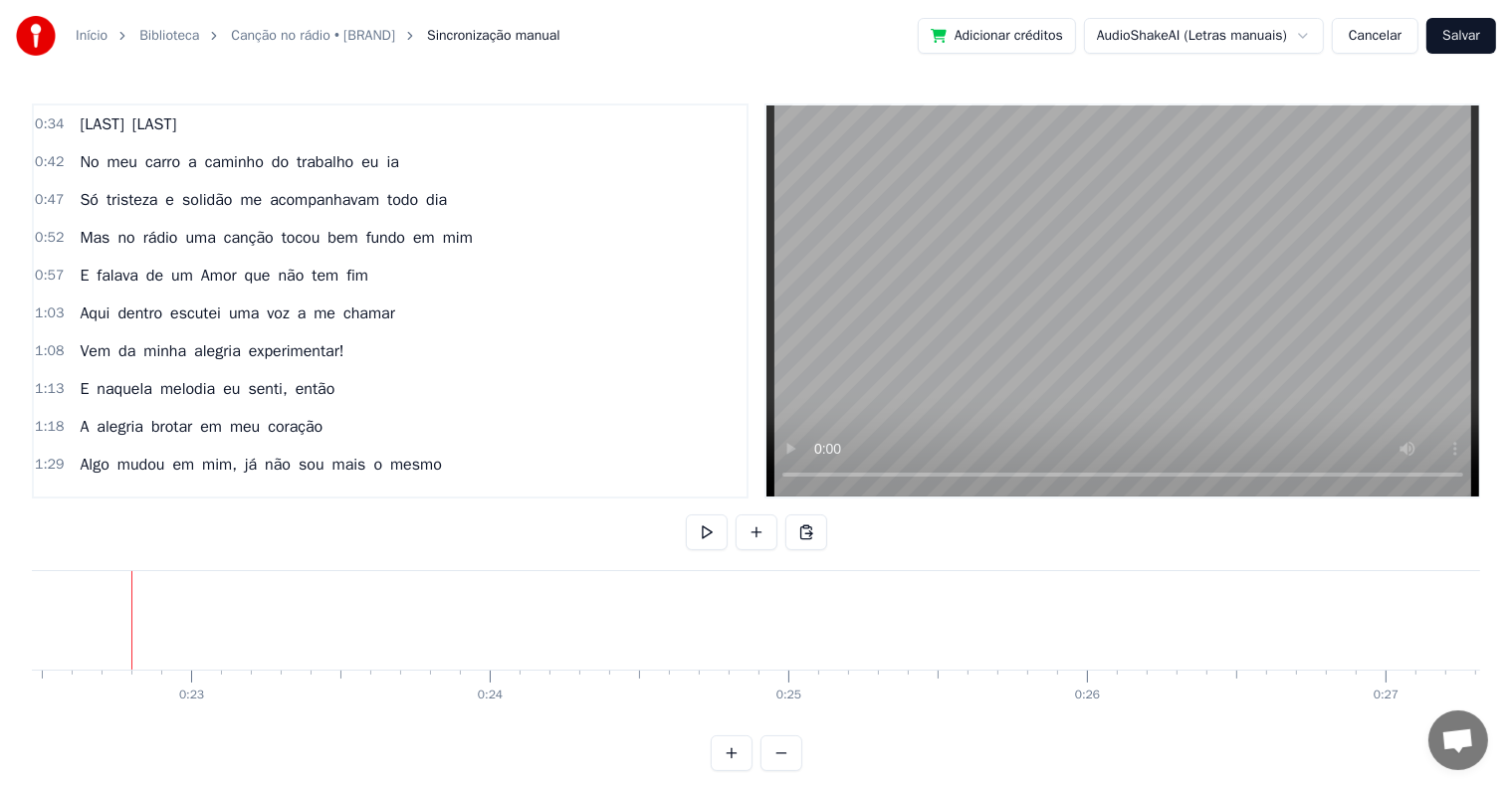 click on "[LAST]" at bounding box center [102, 124] 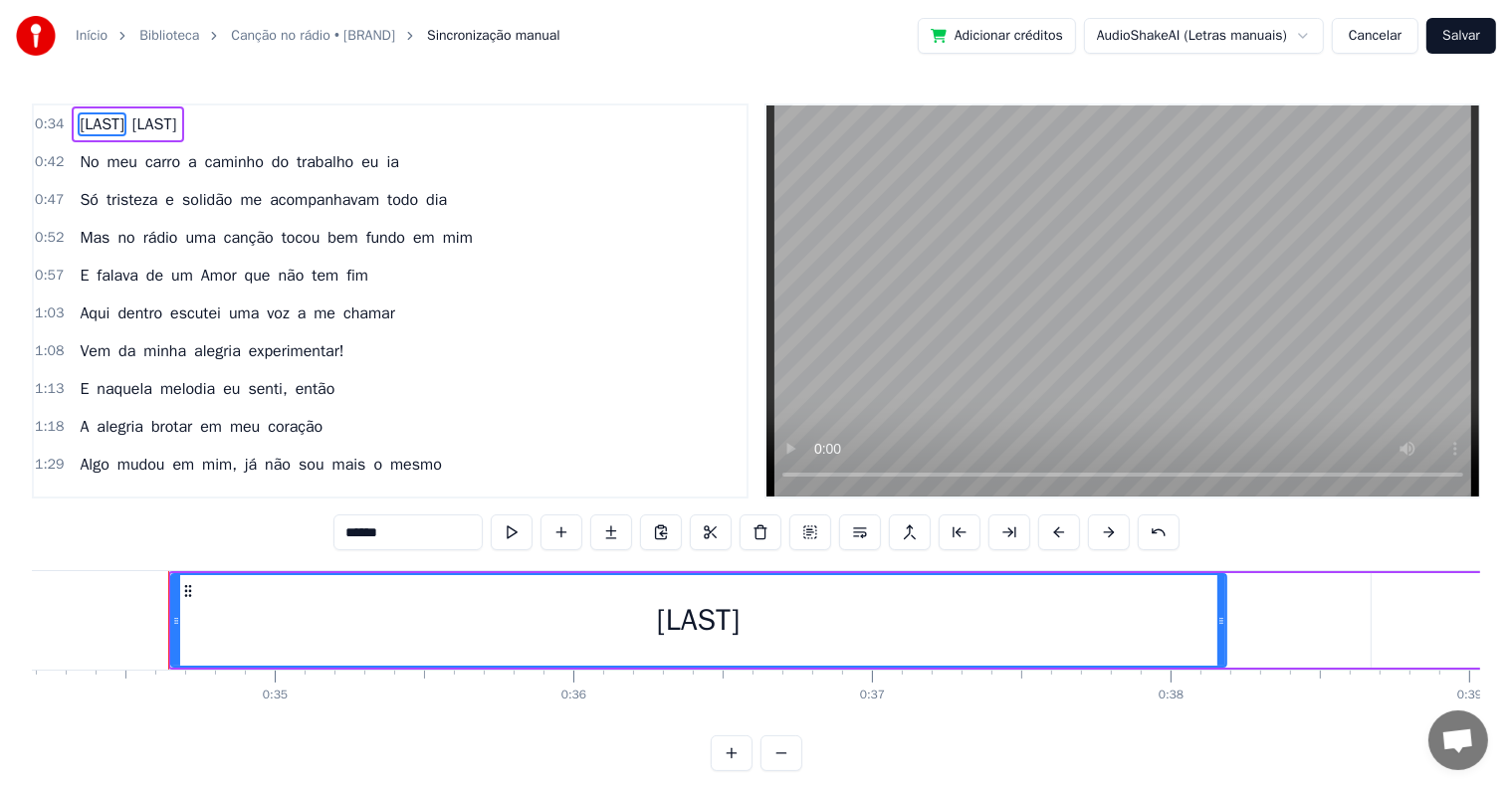scroll, scrollTop: 0, scrollLeft: 10245, axis: horizontal 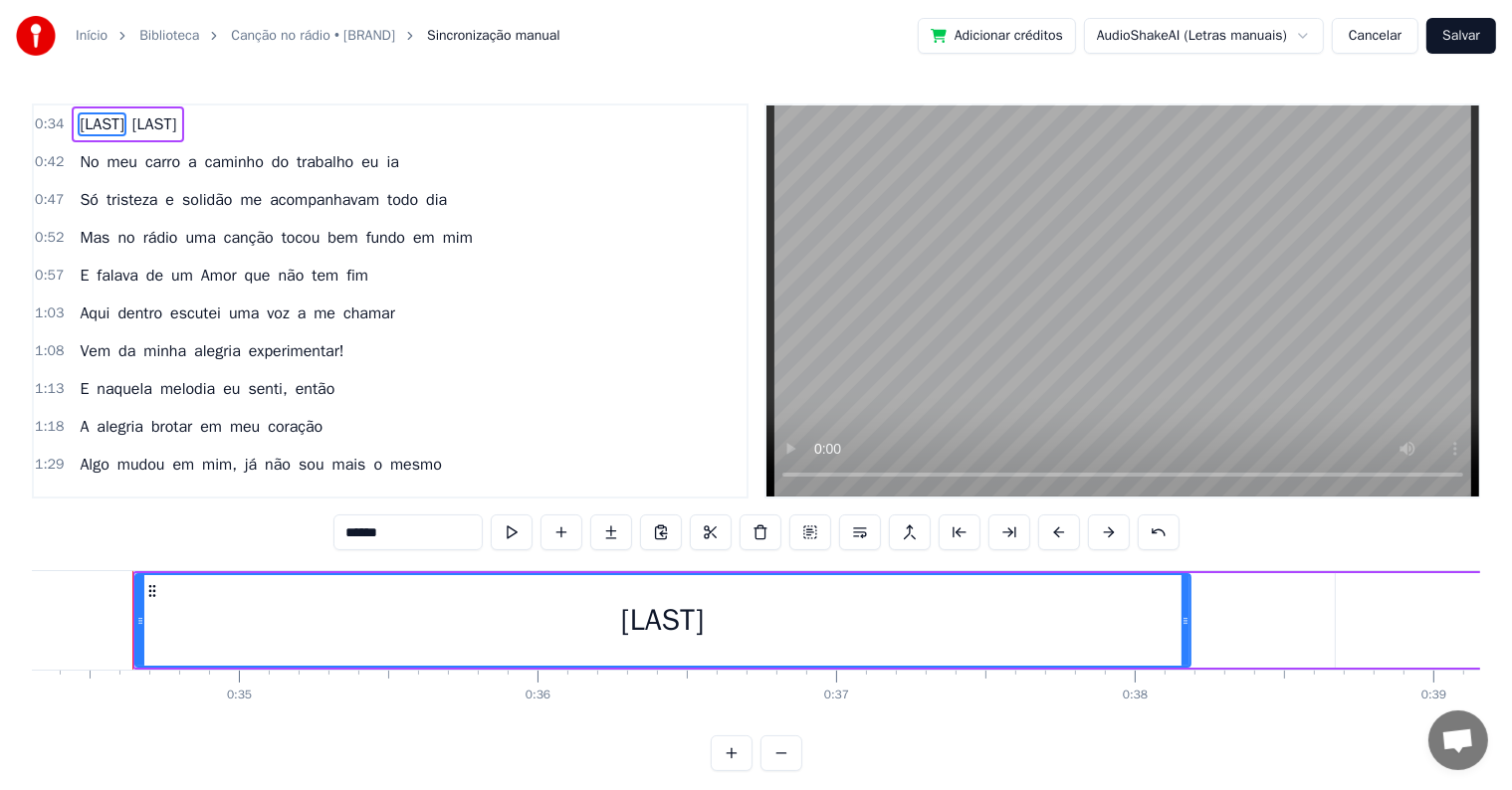 click on "[LAST]" at bounding box center (102, 124) 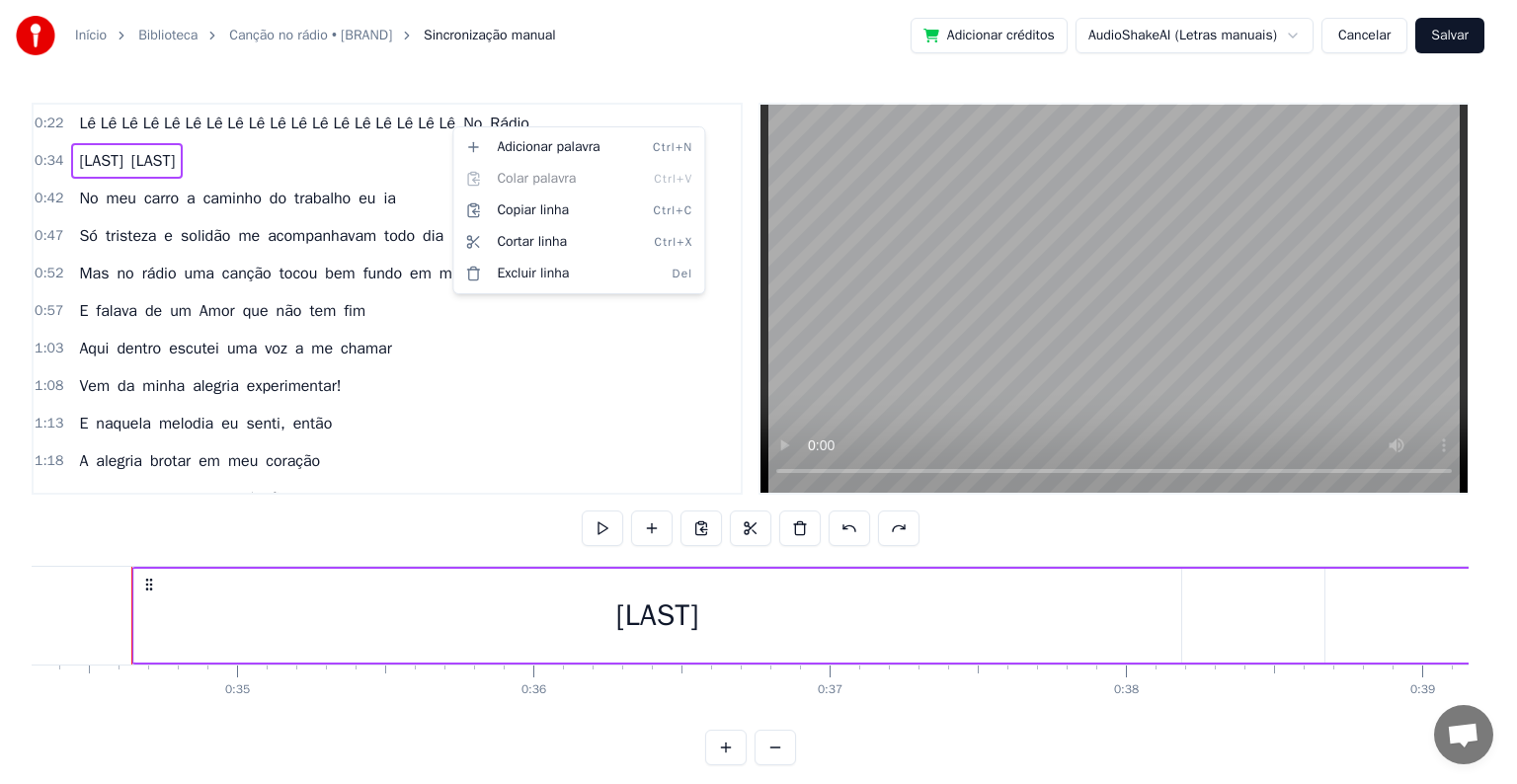 click on "0:22 Lê Lê Lê Lê Lê Lê Lê Lê     Lê     Lê Lê Lê Lê Lê Lê Lê      Lê Lê  No Rádio 0:34 [FIRST] [LAST] 0:42 No meu carro a caminho do trabalho eu ia 0:47 Só tristeza e solidão me acompanhavam todo dia 0:52 Mas no rádio uma canção tocou bem fundo em mim 0:57 E falava de um Amor que não tem fim 1:03 Aqui dentro escutei uma voz a me chamar 1:08 Vem da minha alegria experimentar! 1:13 E naquela melodia eu senti, então 1:18 A alegria brotar em meu coração 1:29 Algo mudou em mim, já não sou mais o mesmo 1:48 Novo sentido e sabor na vida eu vejo 1:53 E o que era preto e branco agora ganhou cor 2:00 Descobri em mim o verdadeiro amor Lê Lê Lê Lê Lê Lê Lê Lê     Lê     Lê Lê Lê Lê Lê Lê Lê      Lê Lê  No Rádio [FIRST] [LAST] No meu carro a caminho do trabalho eu ia Só tristeza e solidão me acompanhavam todo dia Mas no rádio uma tocou" at bounding box center [758, 398] 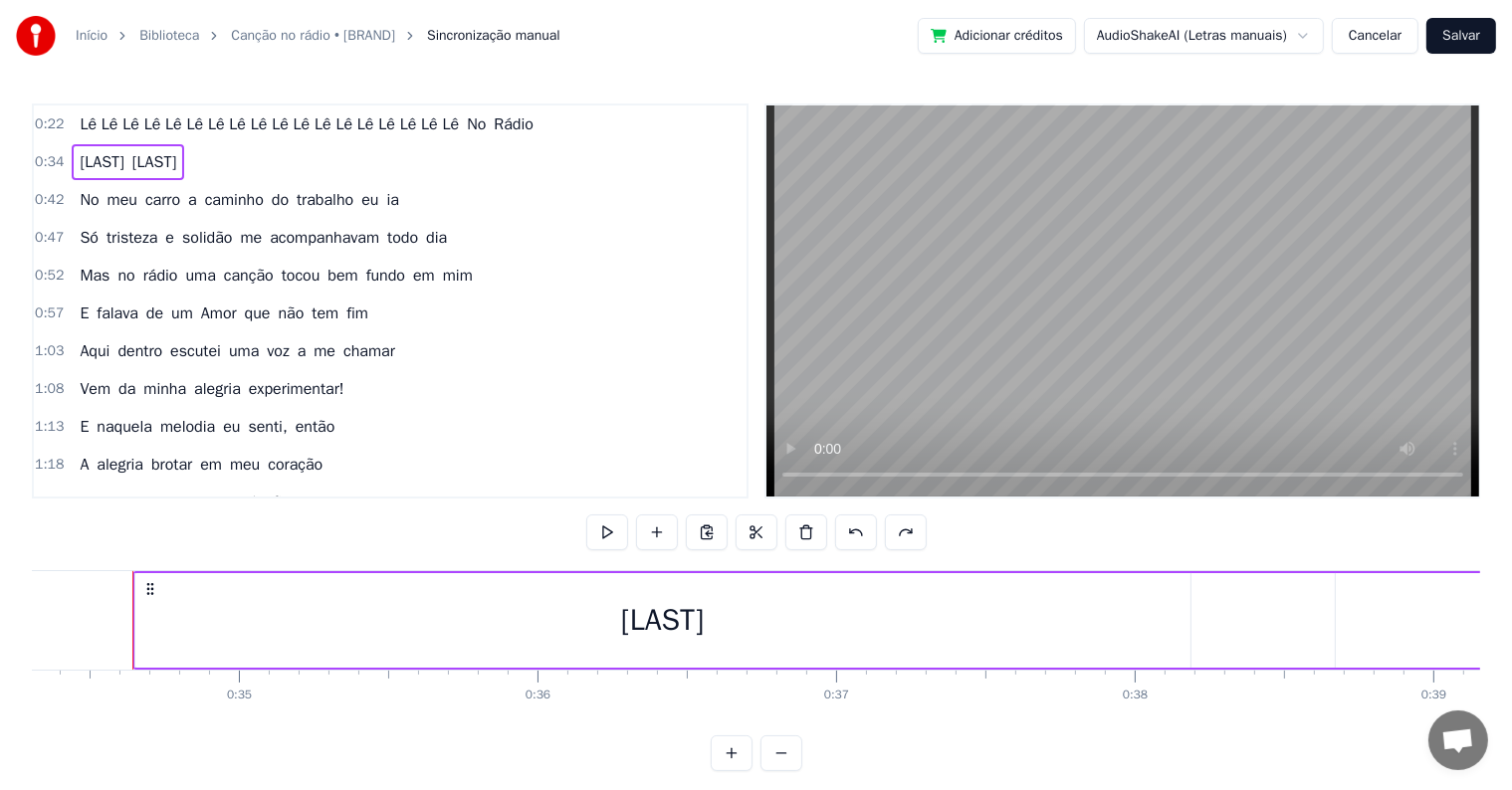 click on "Lê Lê Lê Lê Lê Lê Lê Lê     Lê     Lê Lê Lê Lê Lê Lê Lê      Lê Lê  No Rádio" at bounding box center (307, 124) 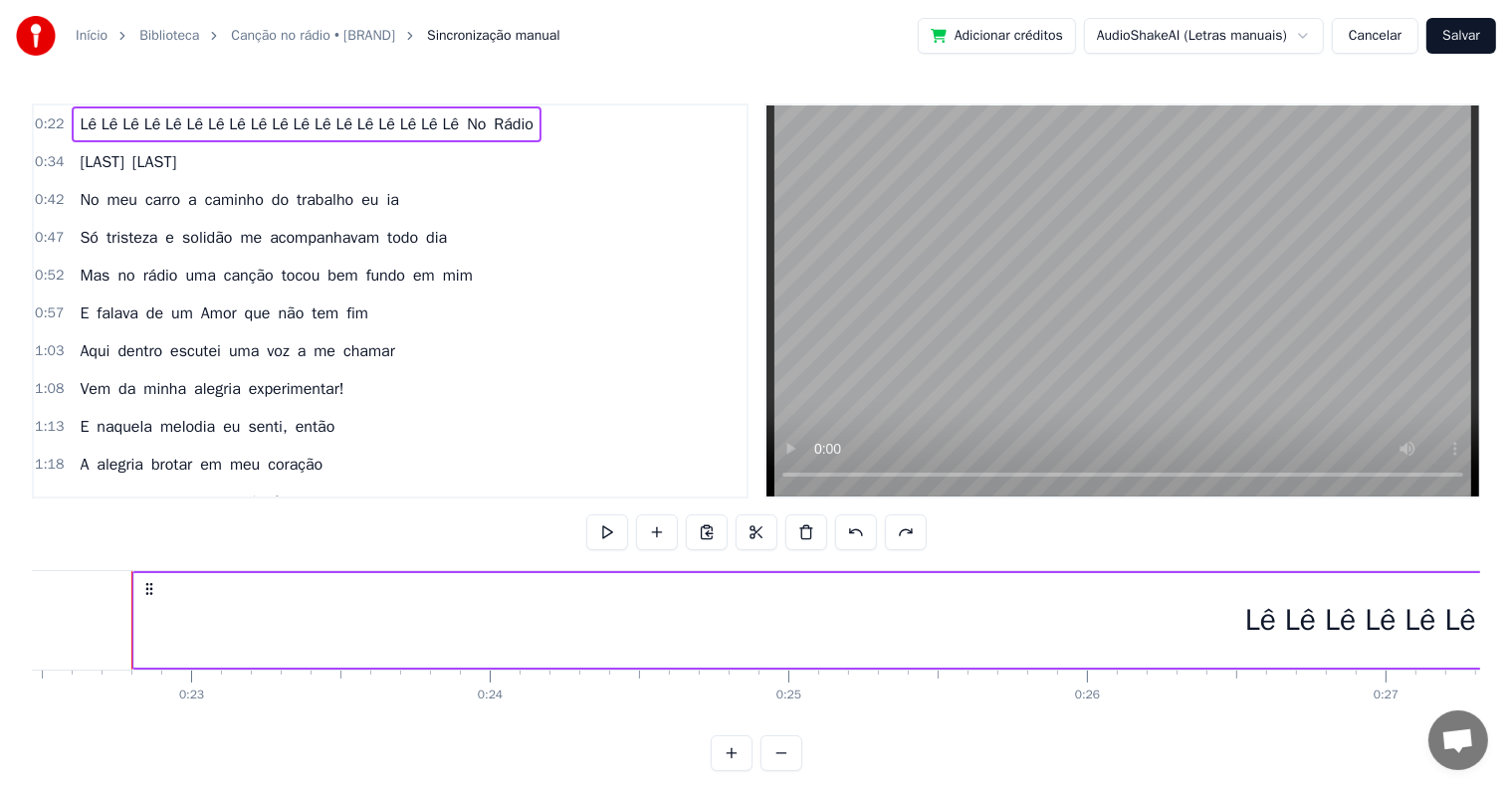 click on "No" at bounding box center [476, 124] 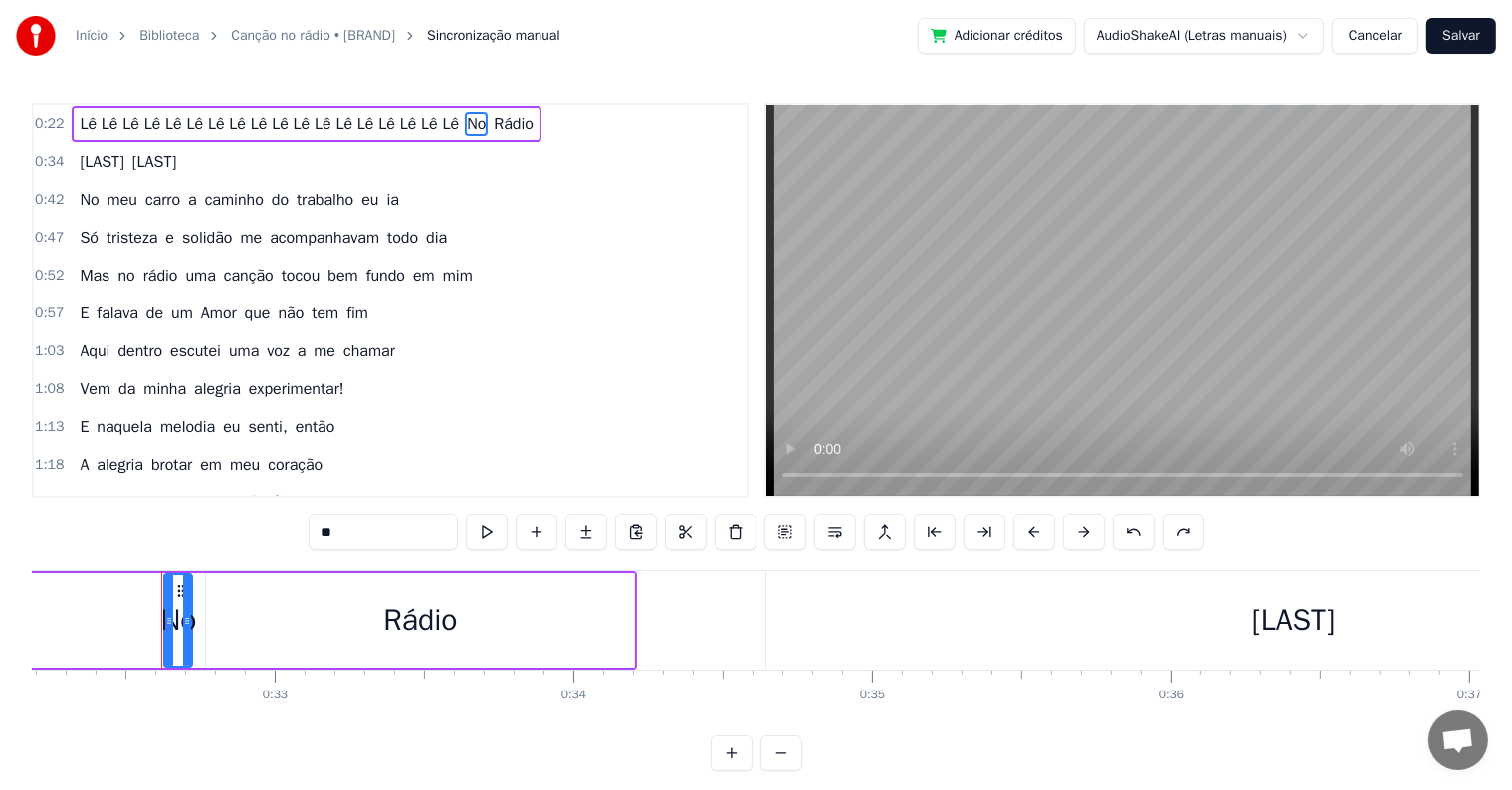 scroll, scrollTop: 0, scrollLeft: 9641, axis: horizontal 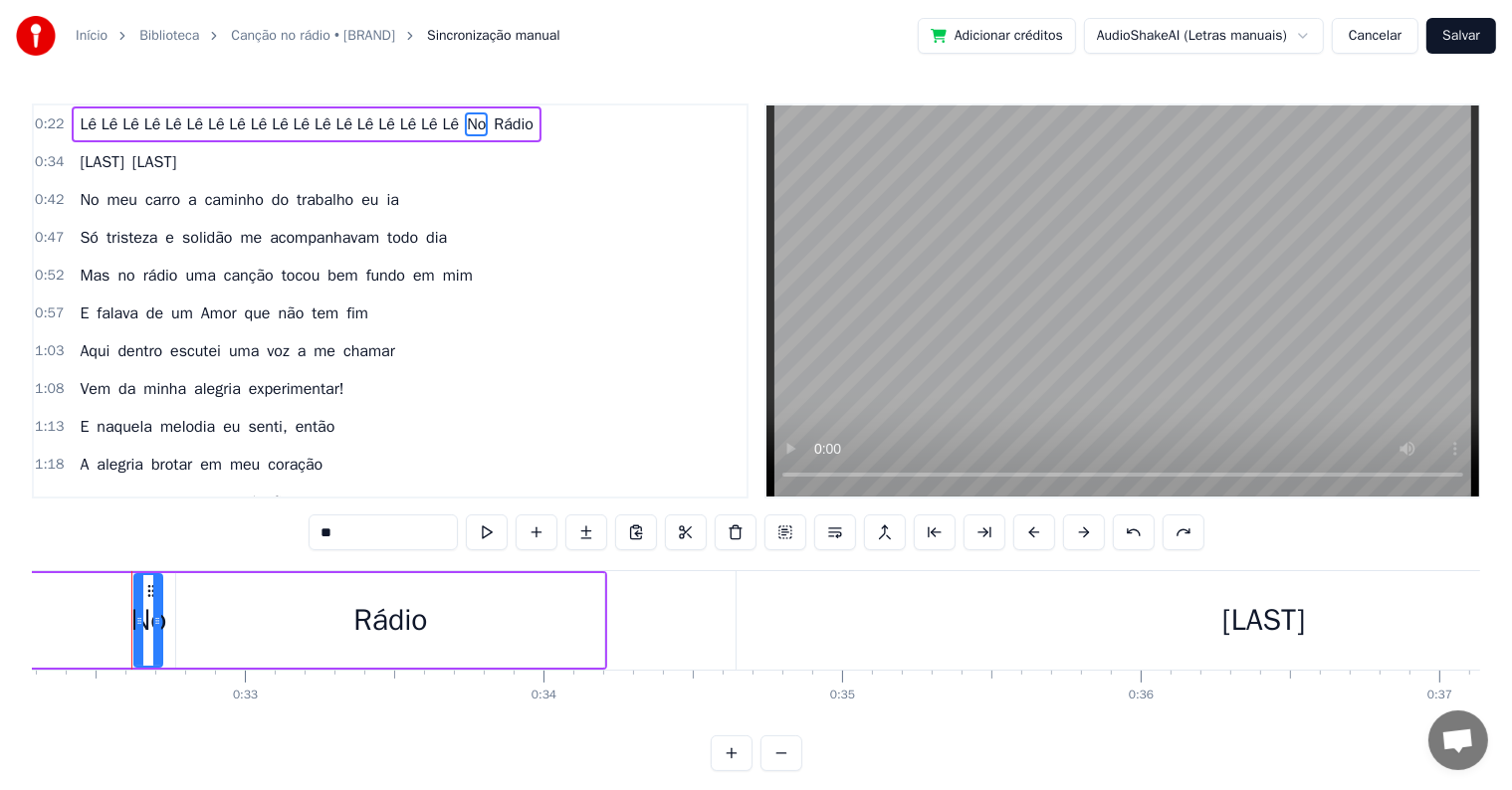 click on "No" at bounding box center [476, 124] 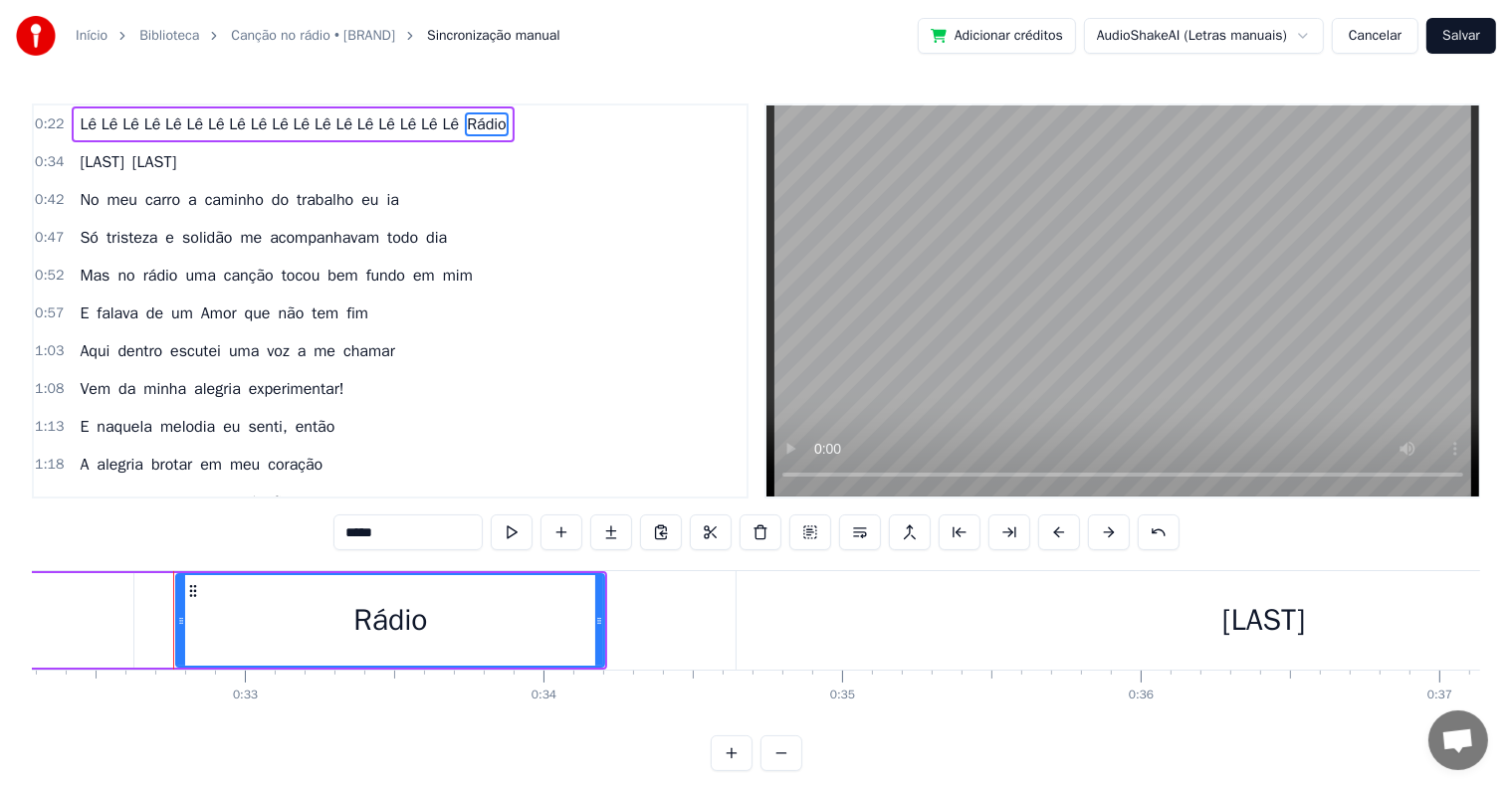 click on "Rádio" at bounding box center [487, 124] 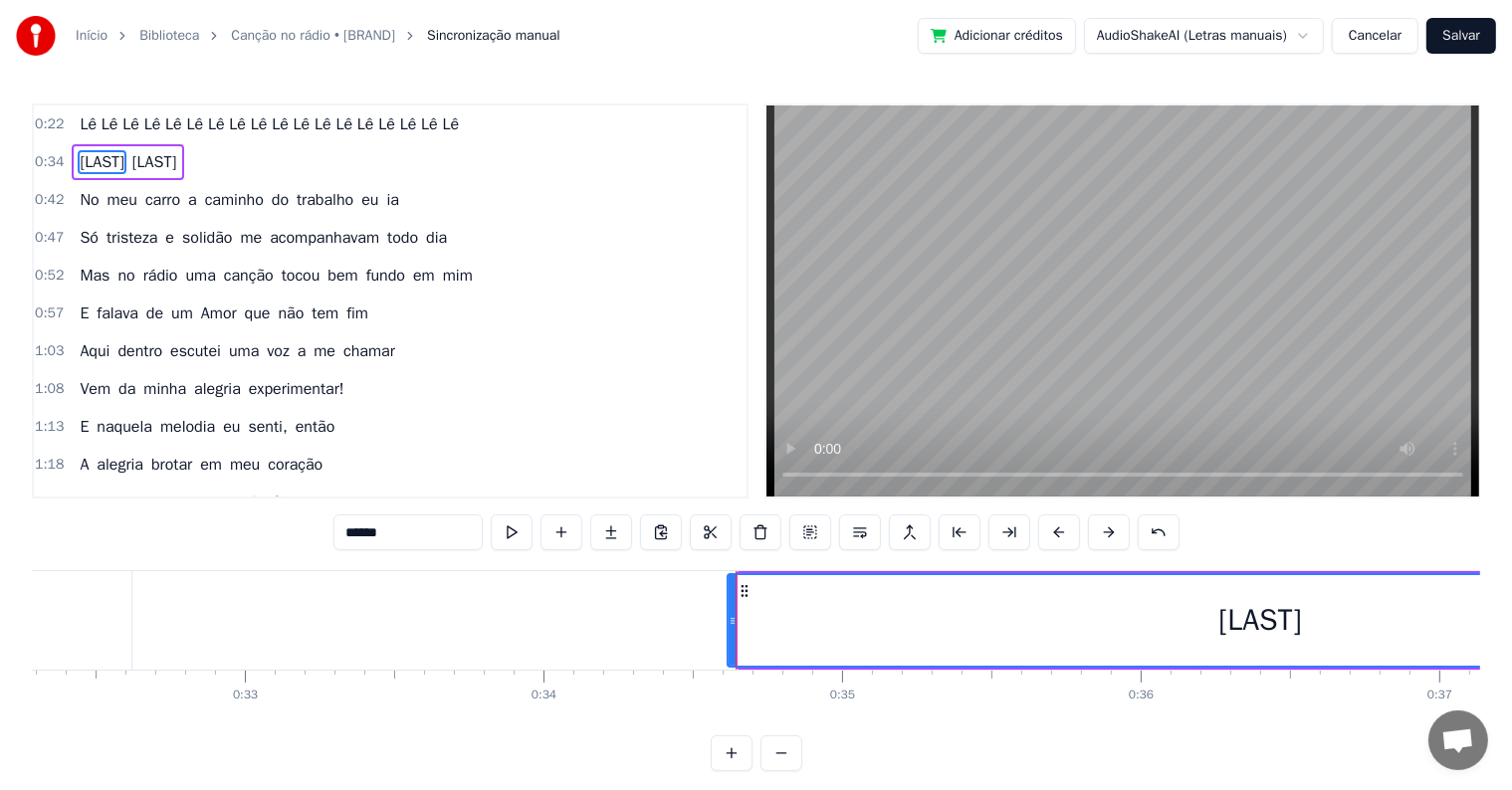 drag, startPoint x: 741, startPoint y: 603, endPoint x: 730, endPoint y: 609, distance: 12.529964 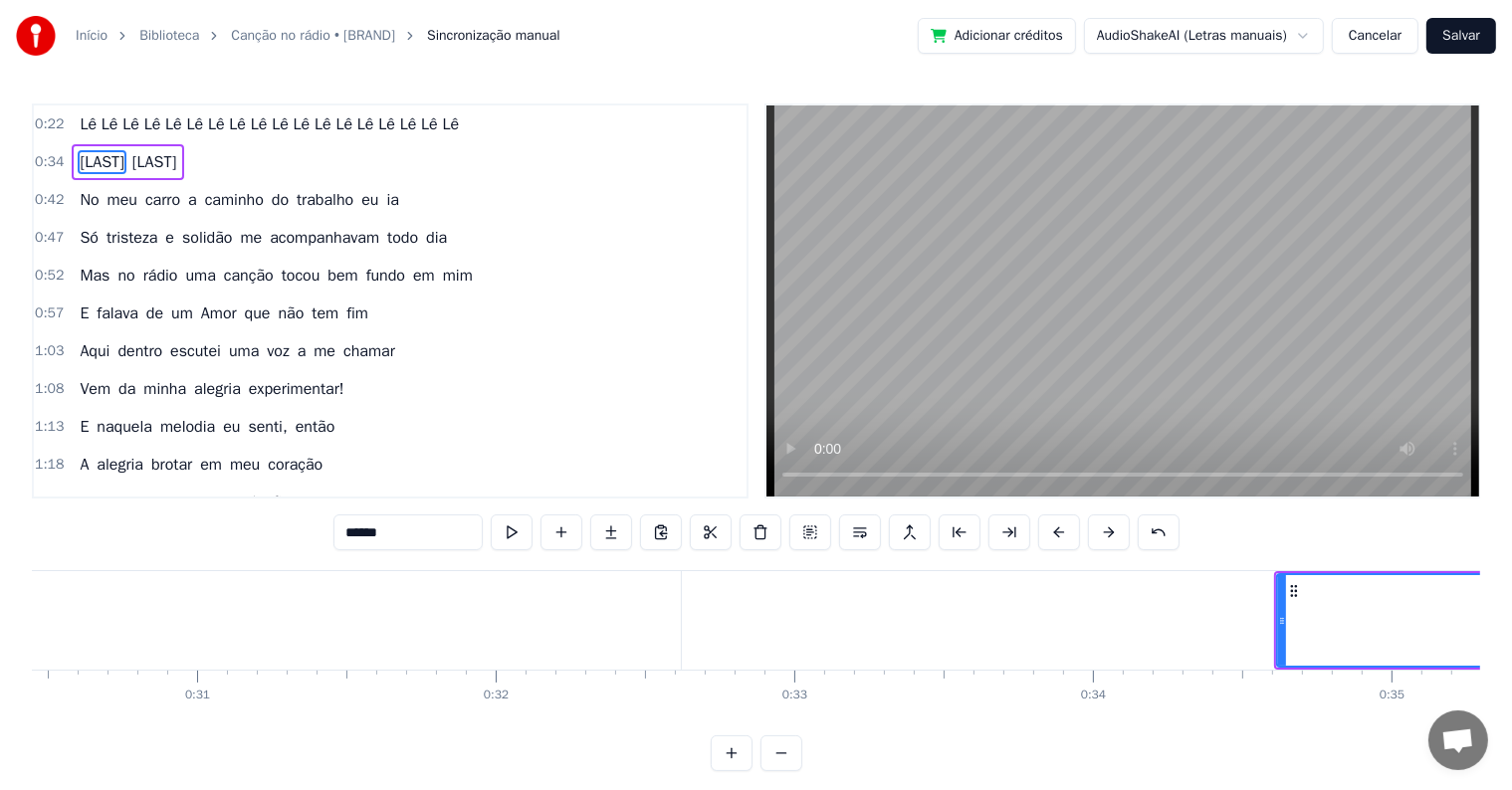 scroll, scrollTop: 0, scrollLeft: 9006, axis: horizontal 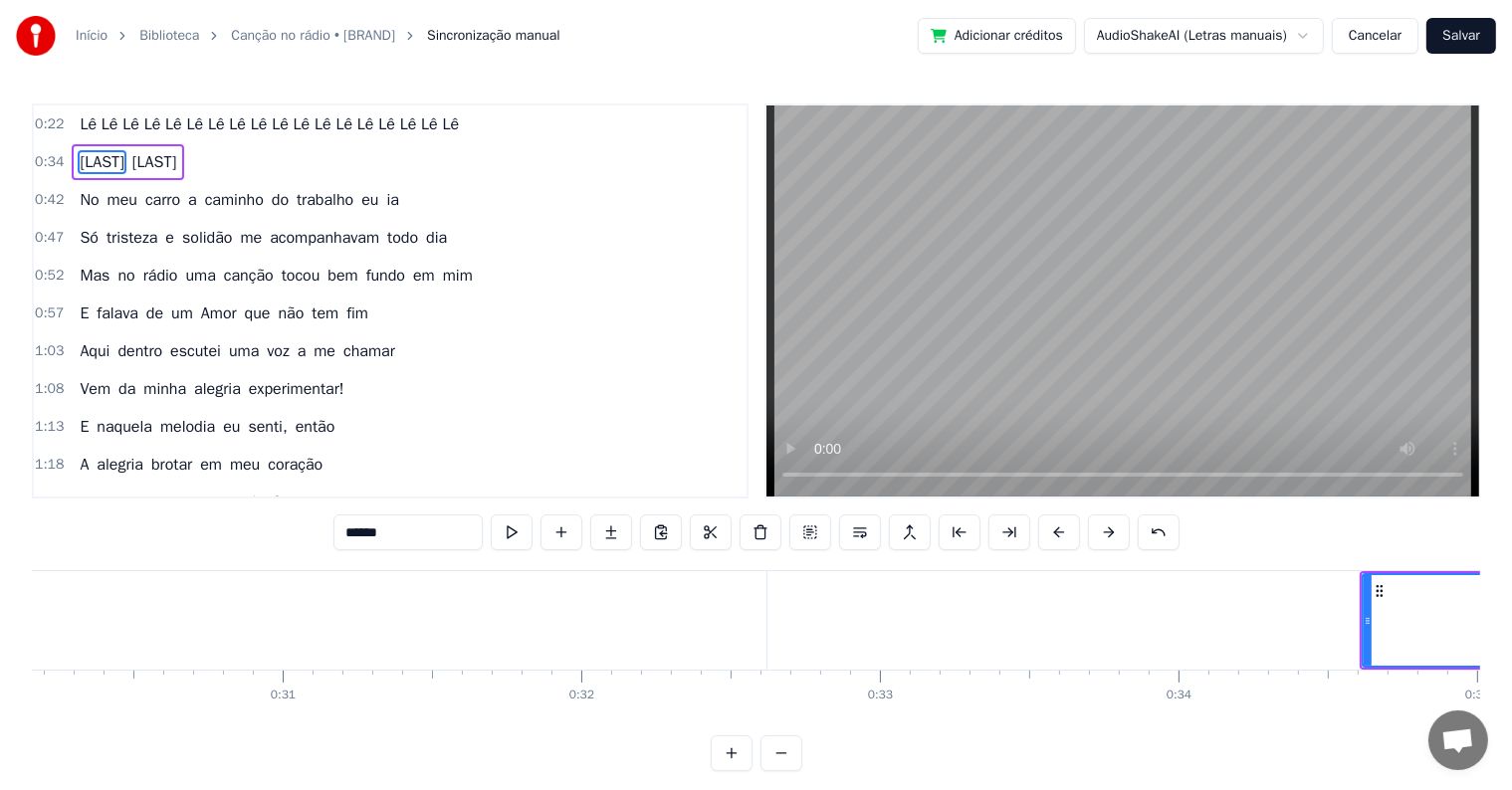 click on "Lê Lê Lê Lê Lê Lê Lê Lê     Lê     Lê Lê Lê Lê Lê Lê Lê      Lê Lê" at bounding box center (-700, 620) 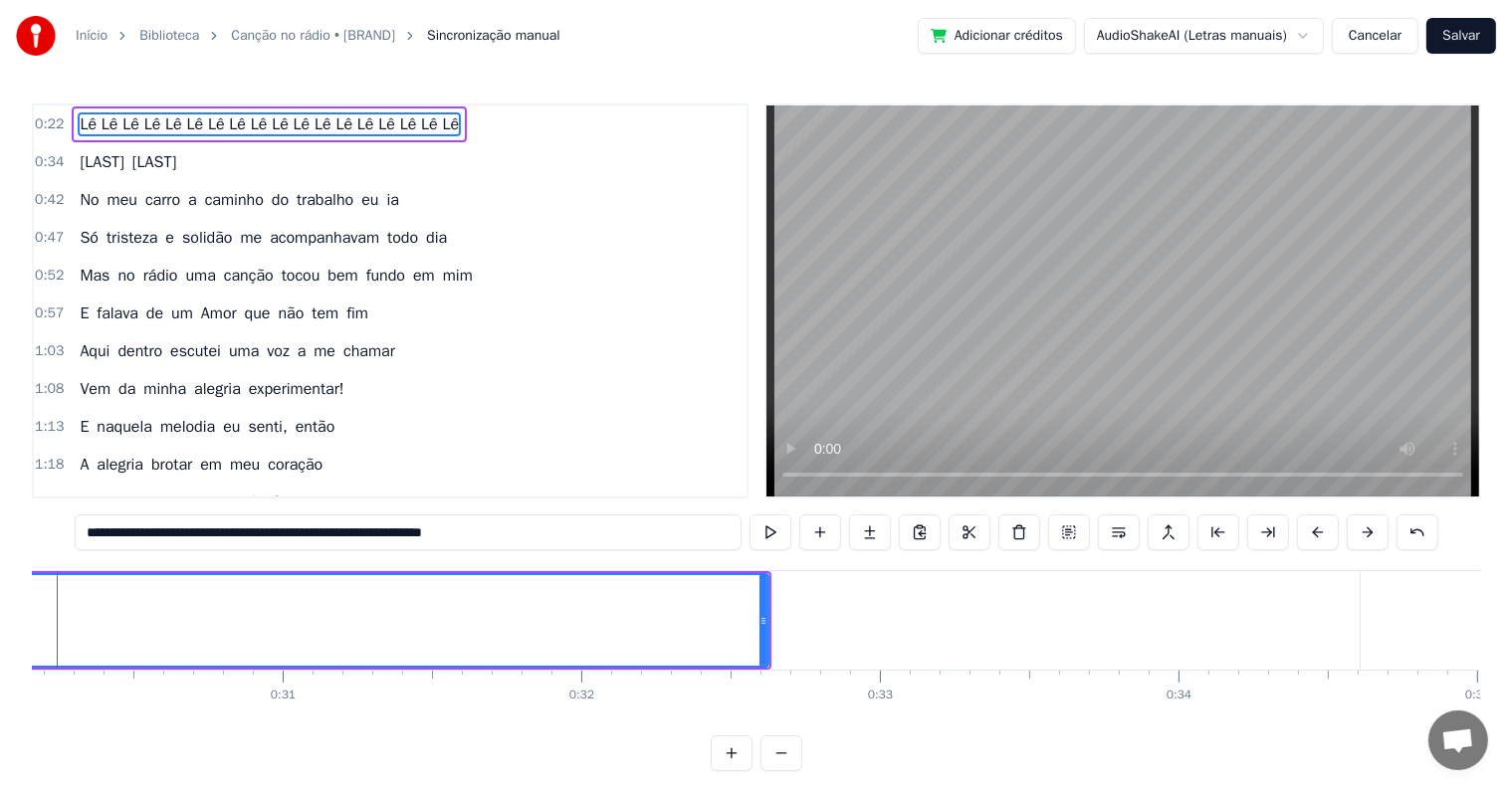 scroll, scrollTop: 0, scrollLeft: 8931, axis: horizontal 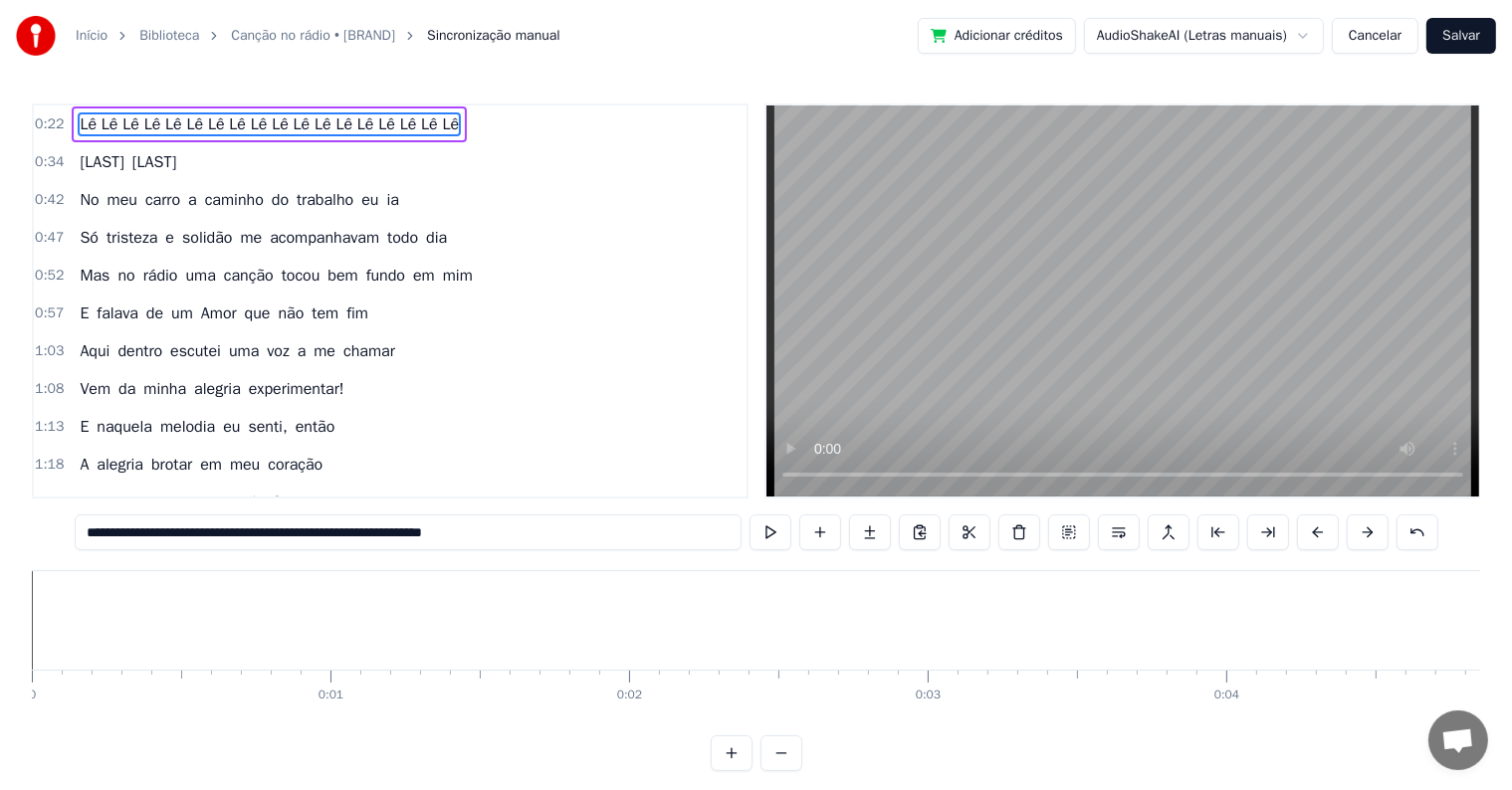 click on "**********" at bounding box center [756, 437] 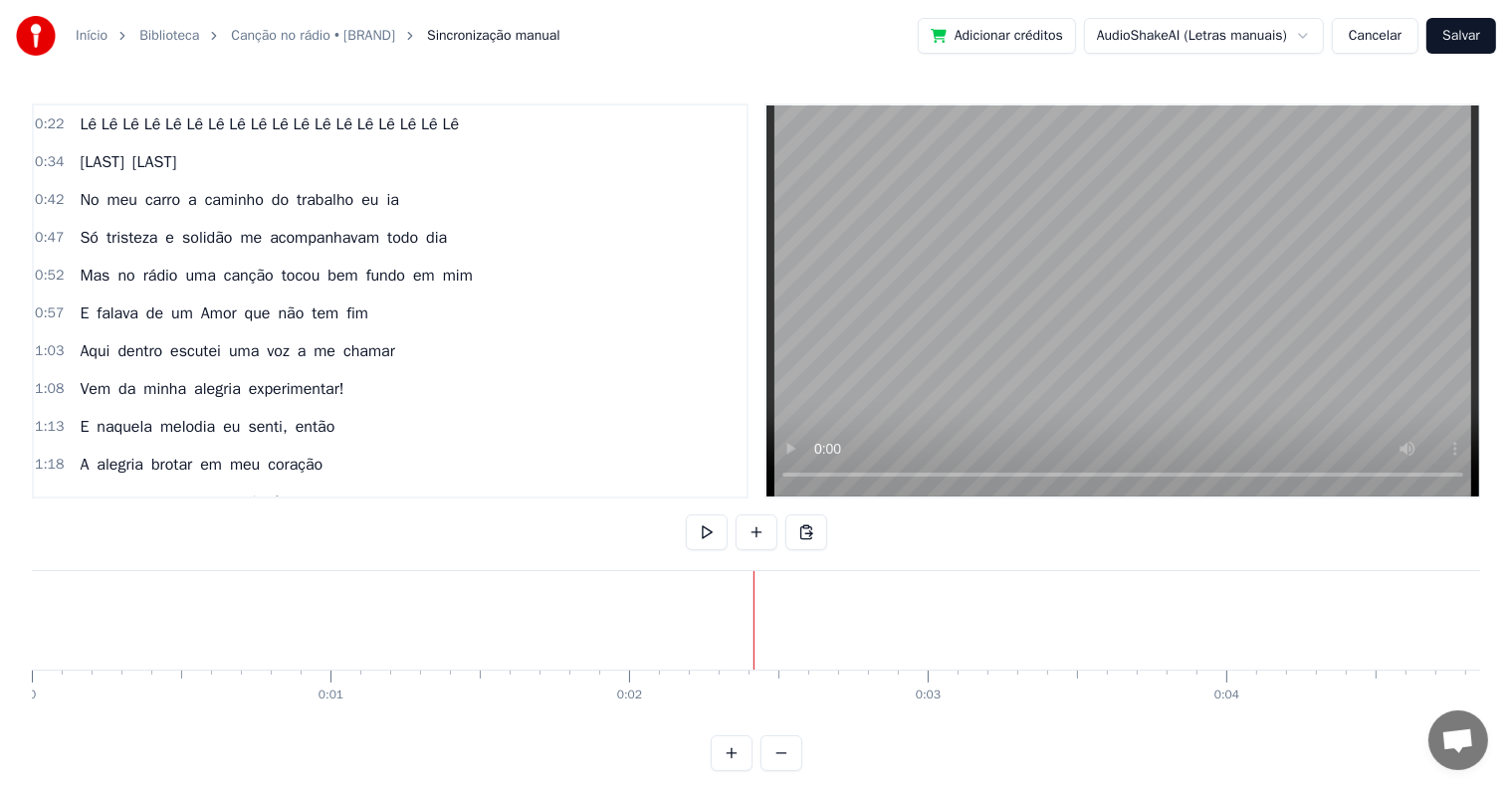 click at bounding box center (28381, 620) 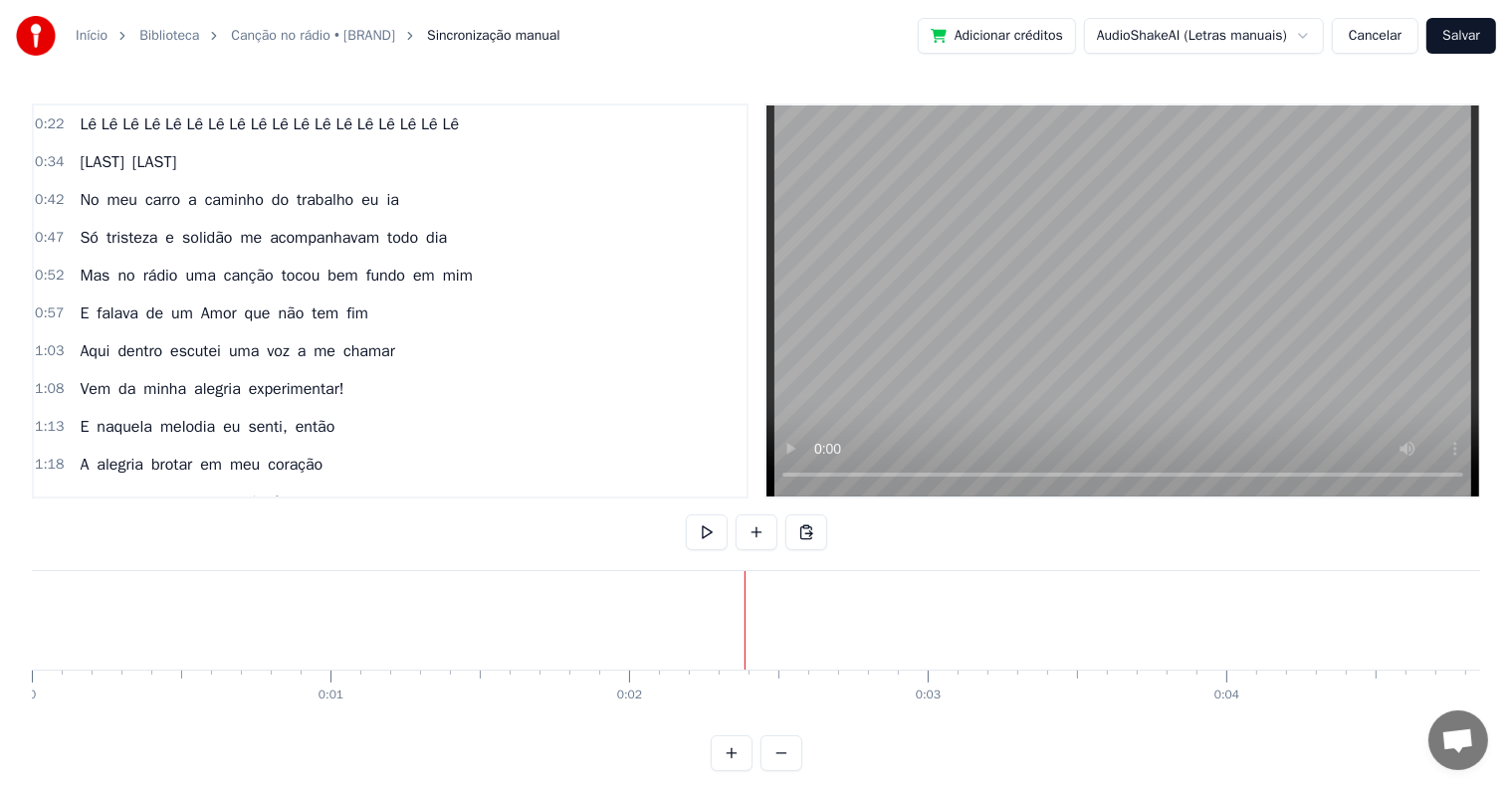 click at bounding box center (28381, 620) 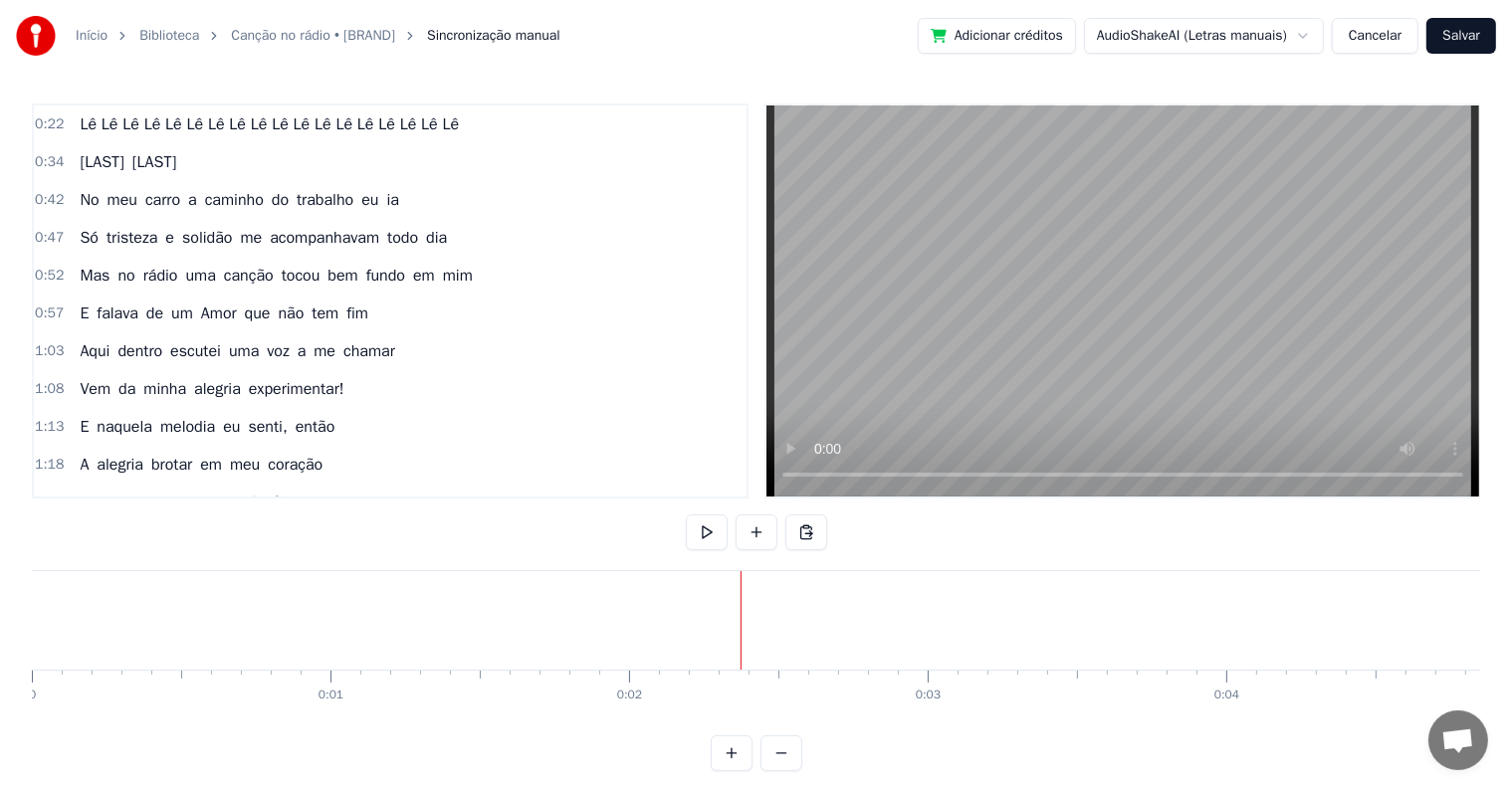 click at bounding box center (28381, 620) 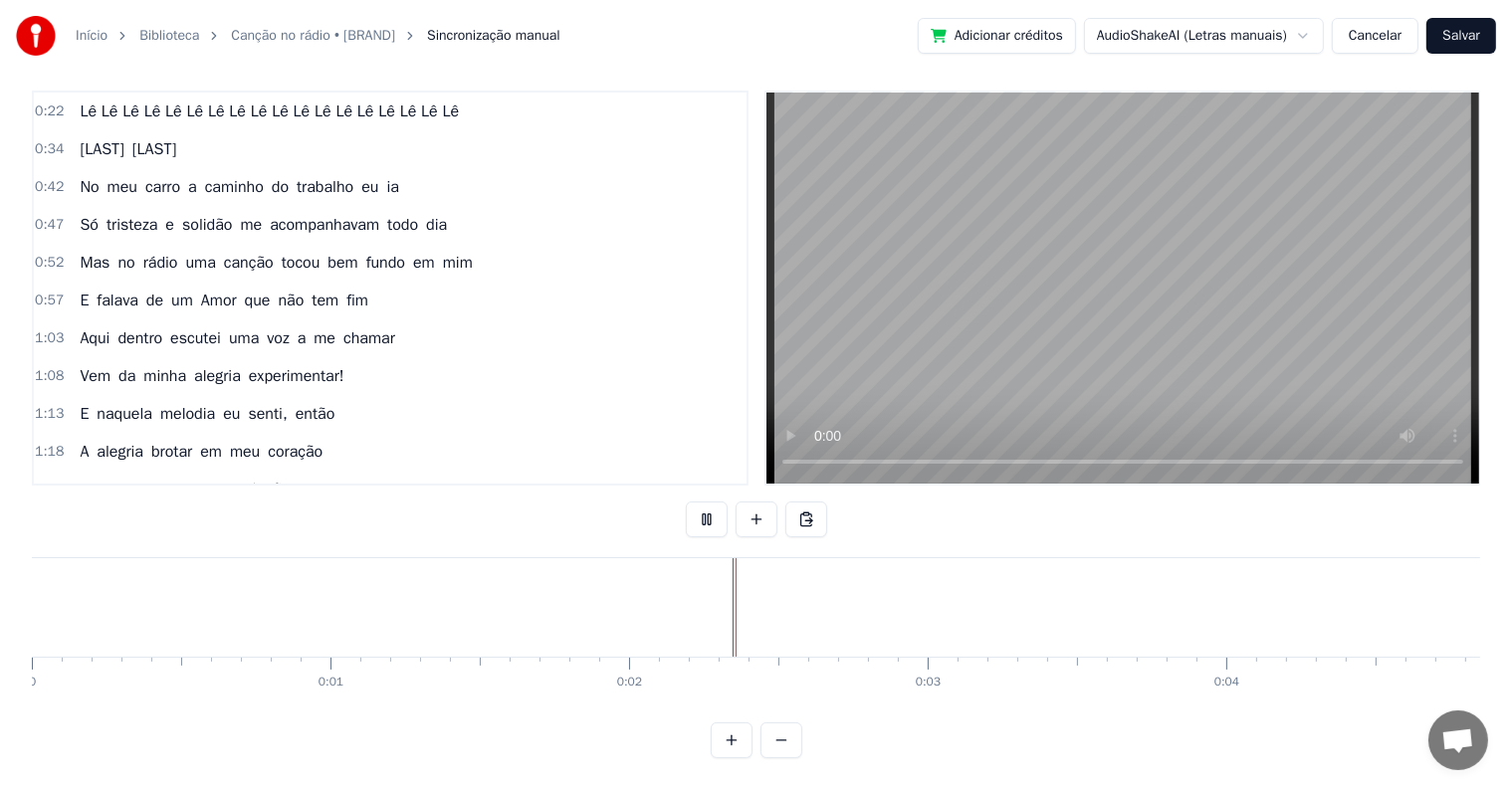 scroll, scrollTop: 30, scrollLeft: 0, axis: vertical 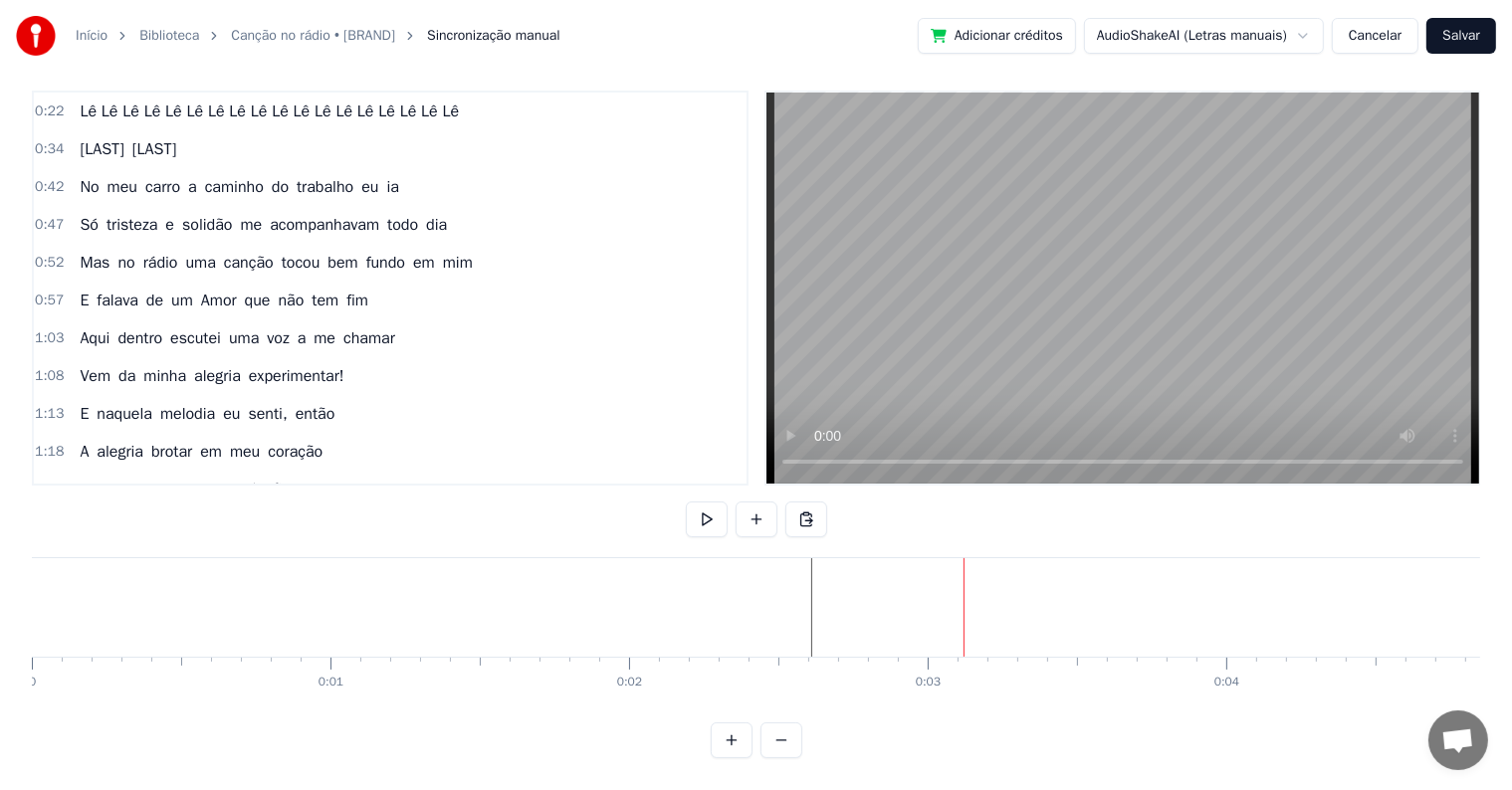 click at bounding box center (28381, 607) 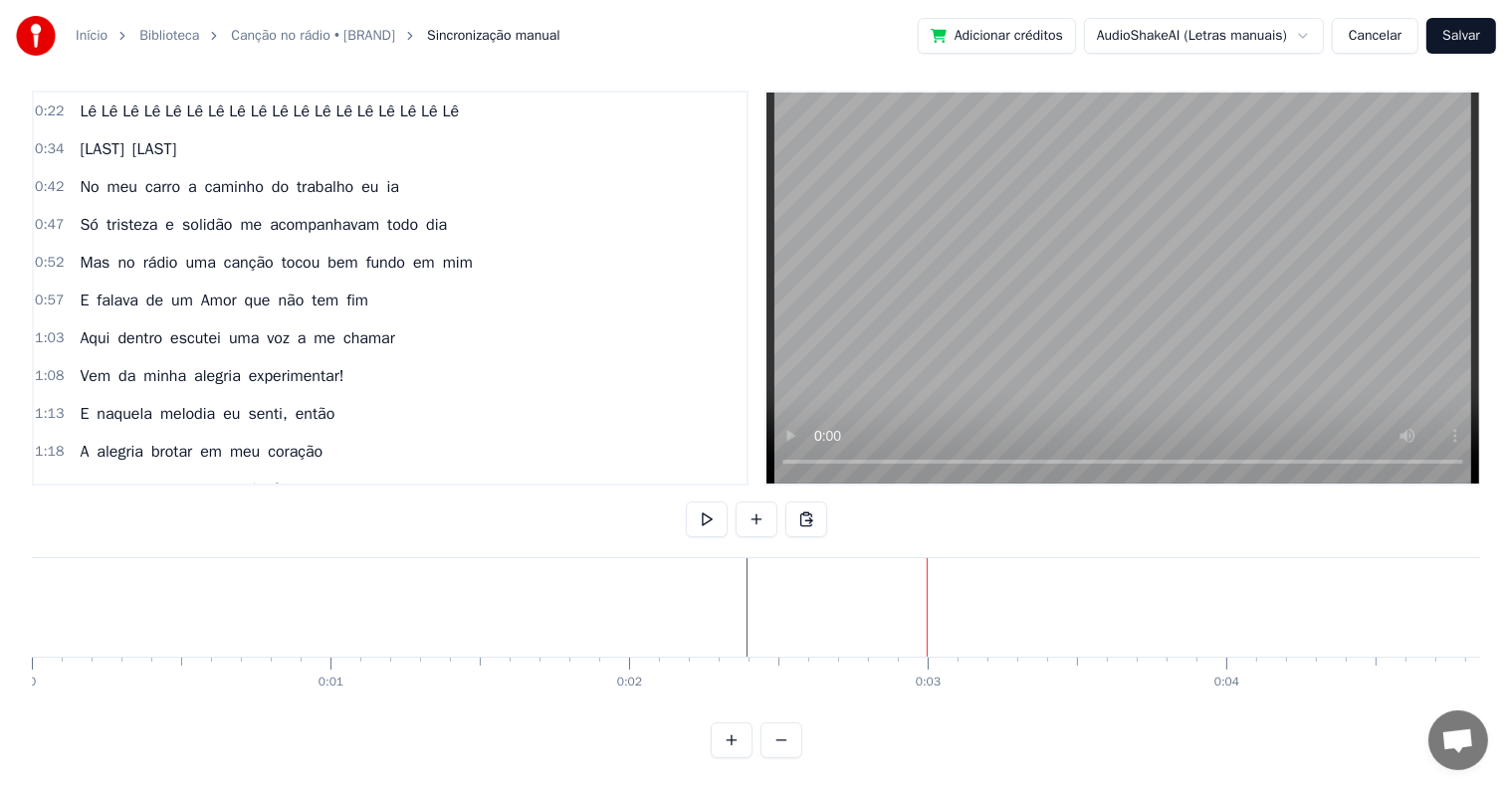 click at bounding box center [28381, 607] 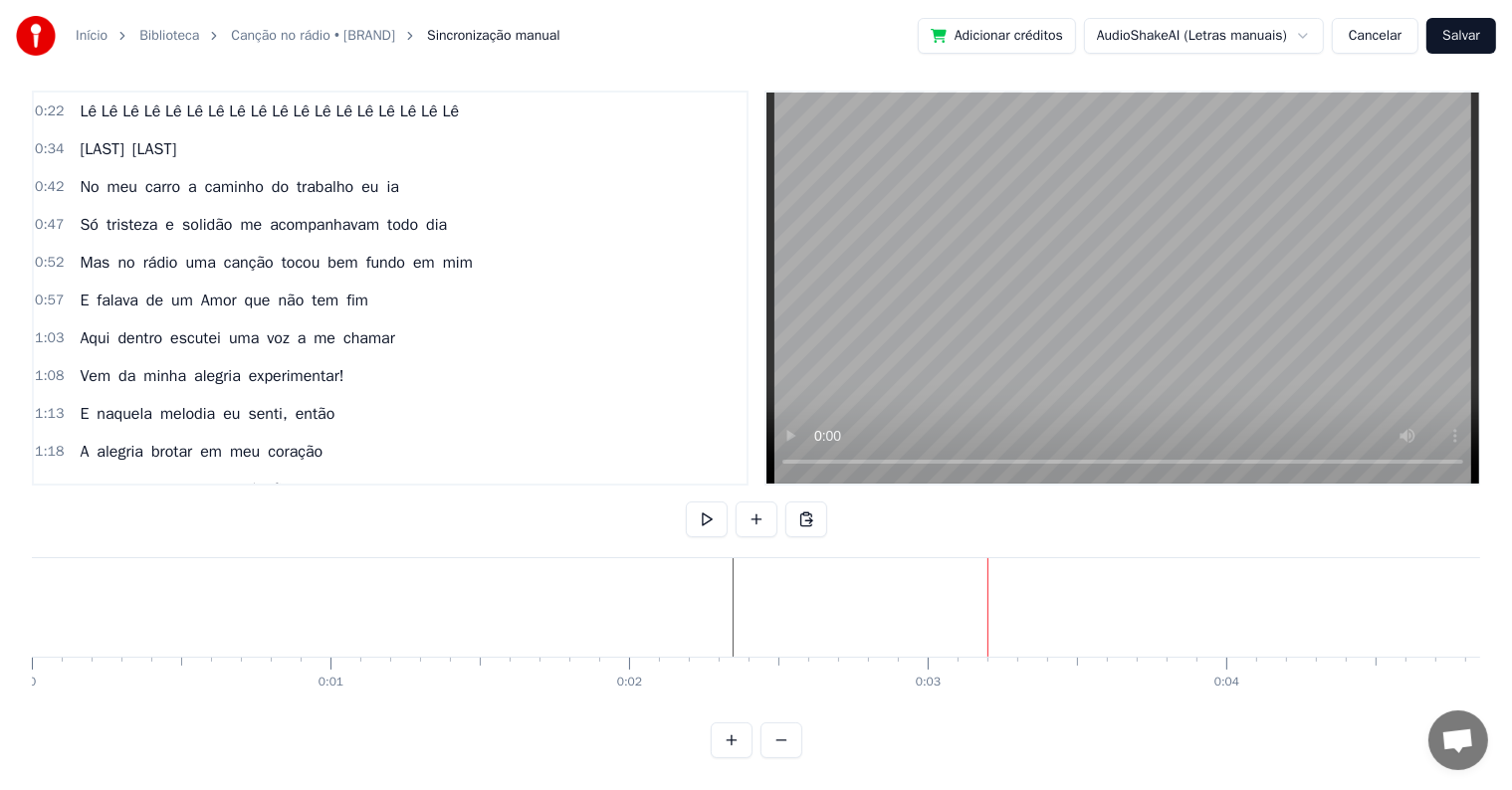 click at bounding box center [28381, 607] 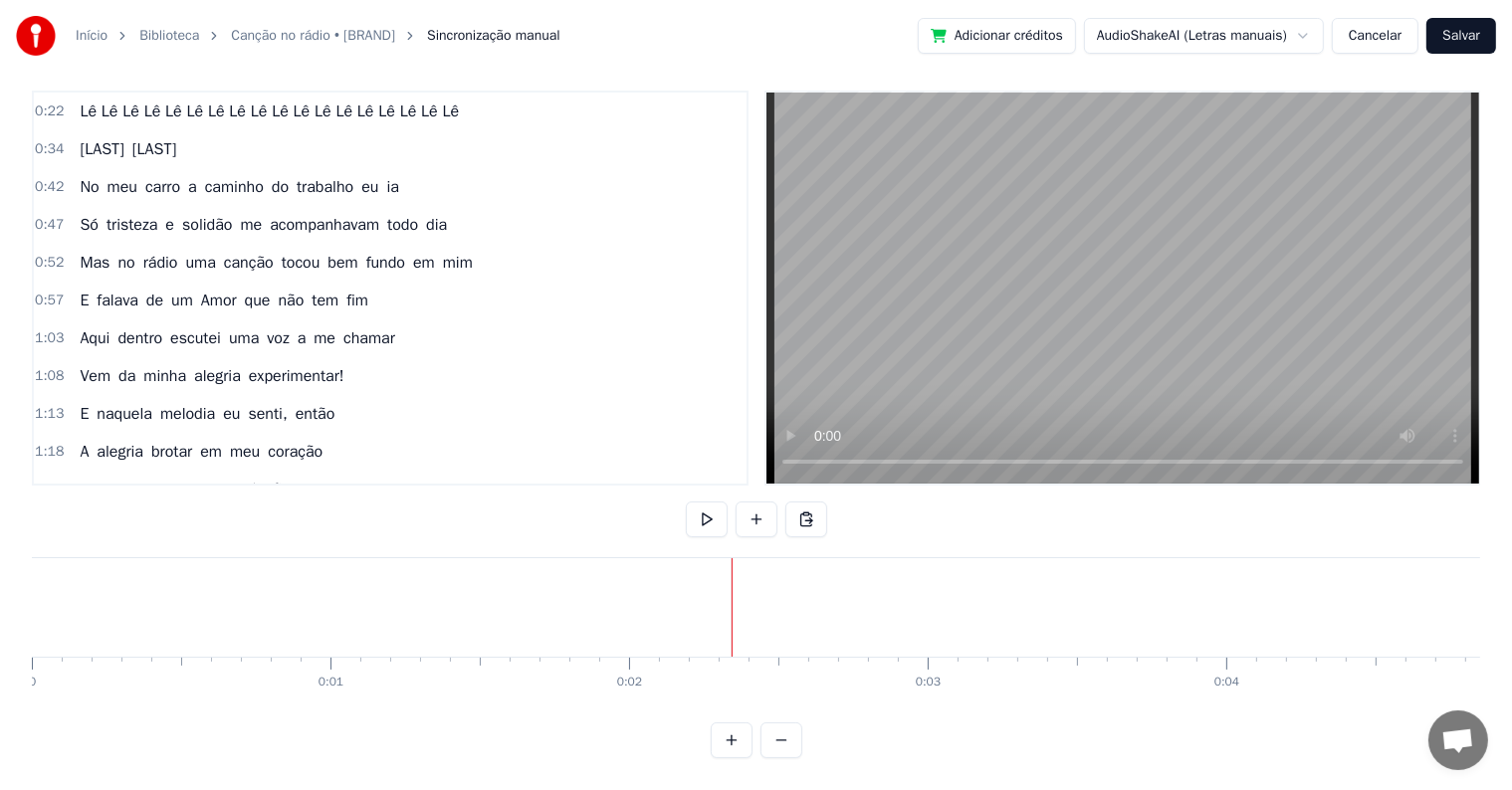 click on "0:22 Lê Lê Lê Lê Lê Lê Lê Lê     Lê     Lê Lê Lê Lê Lê Lê Lê      Lê Lê" at bounding box center (390, 111) 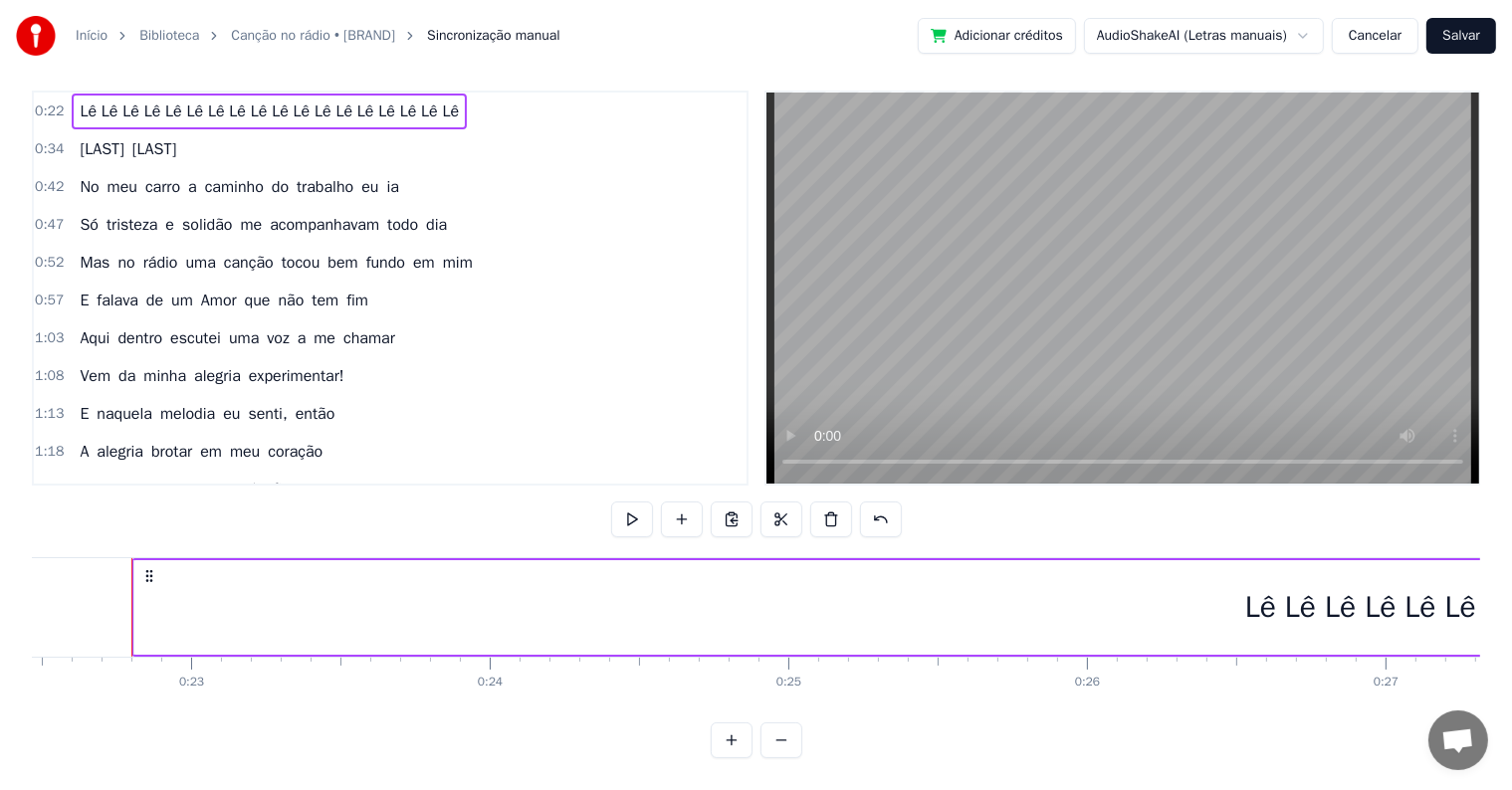 scroll, scrollTop: 0, scrollLeft: 0, axis: both 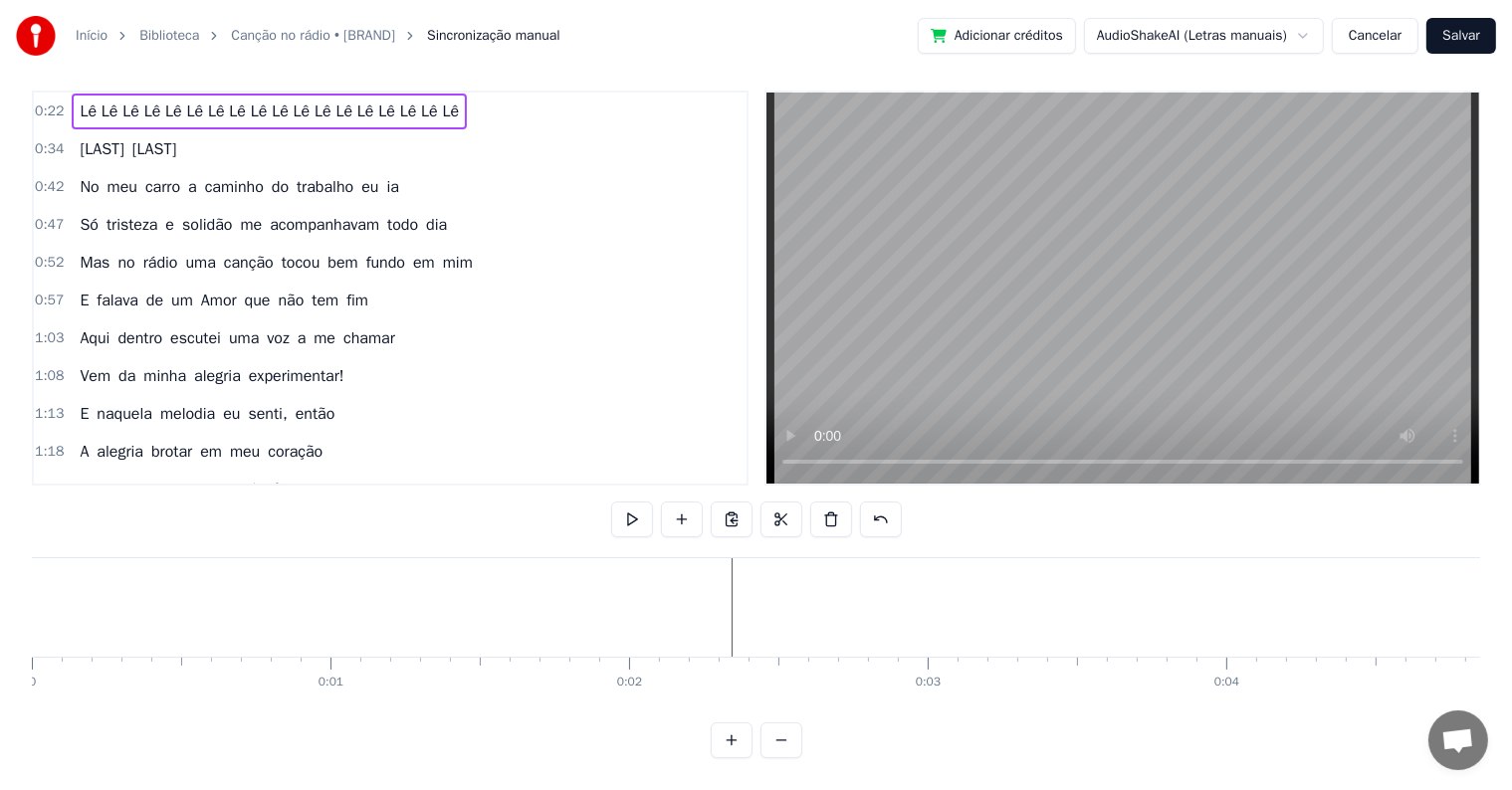 click at bounding box center [28381, 607] 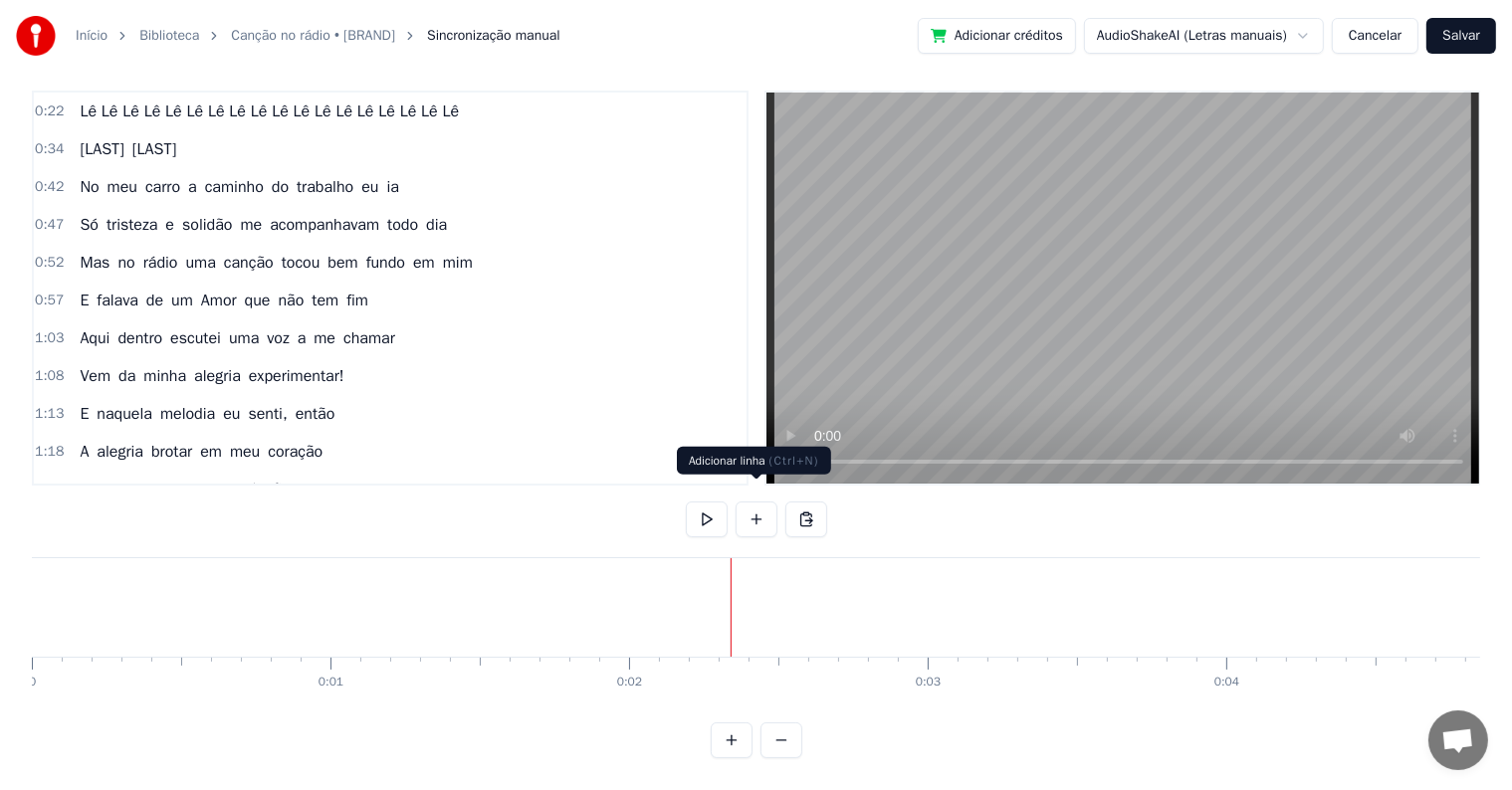 click at bounding box center [756, 519] 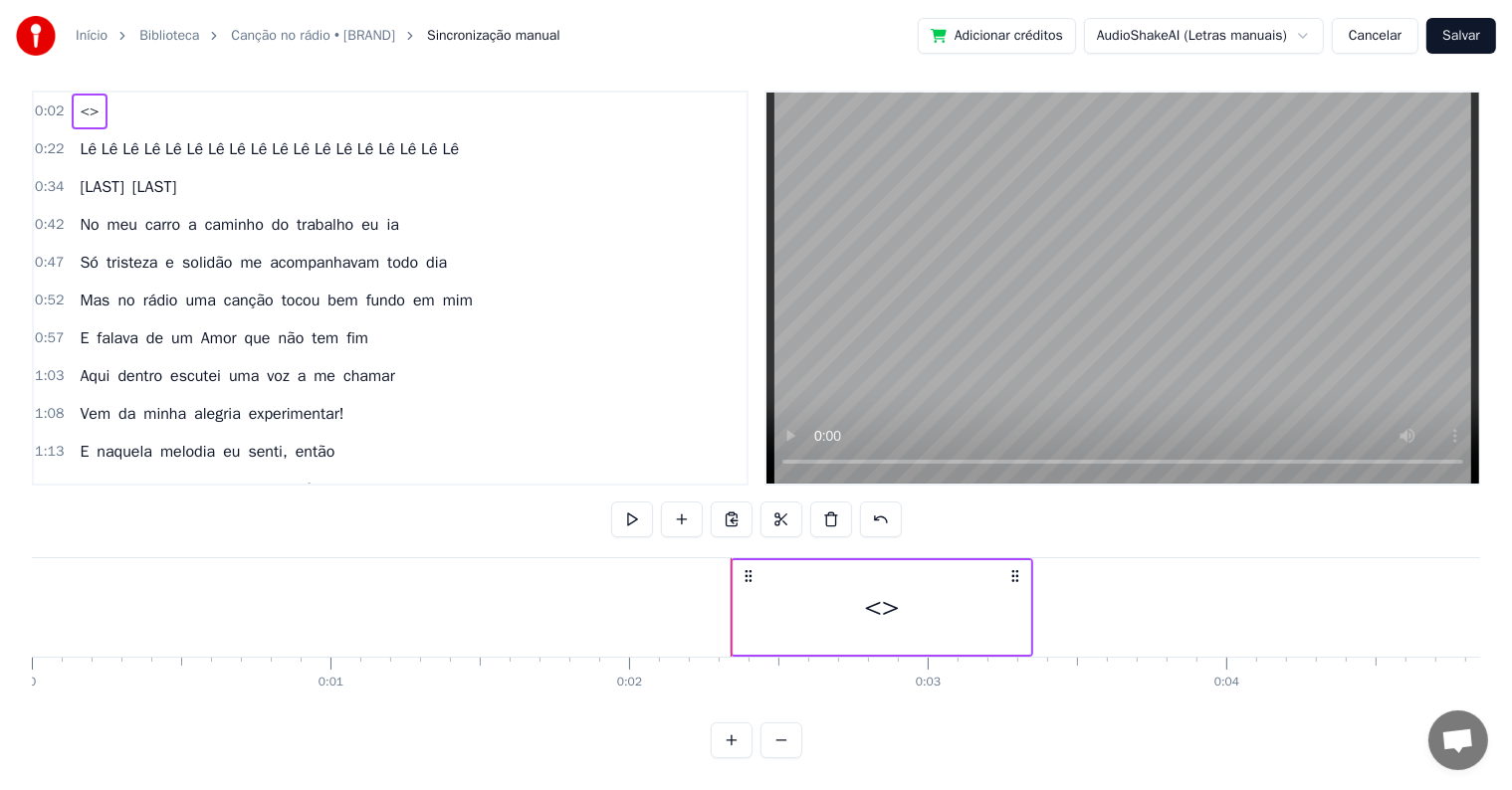 click on "Lê Lê Lê Lê Lê Lê Lê Lê     Lê     Lê Lê Lê Lê Lê Lê Lê      Lê Lê" at bounding box center [269, 149] 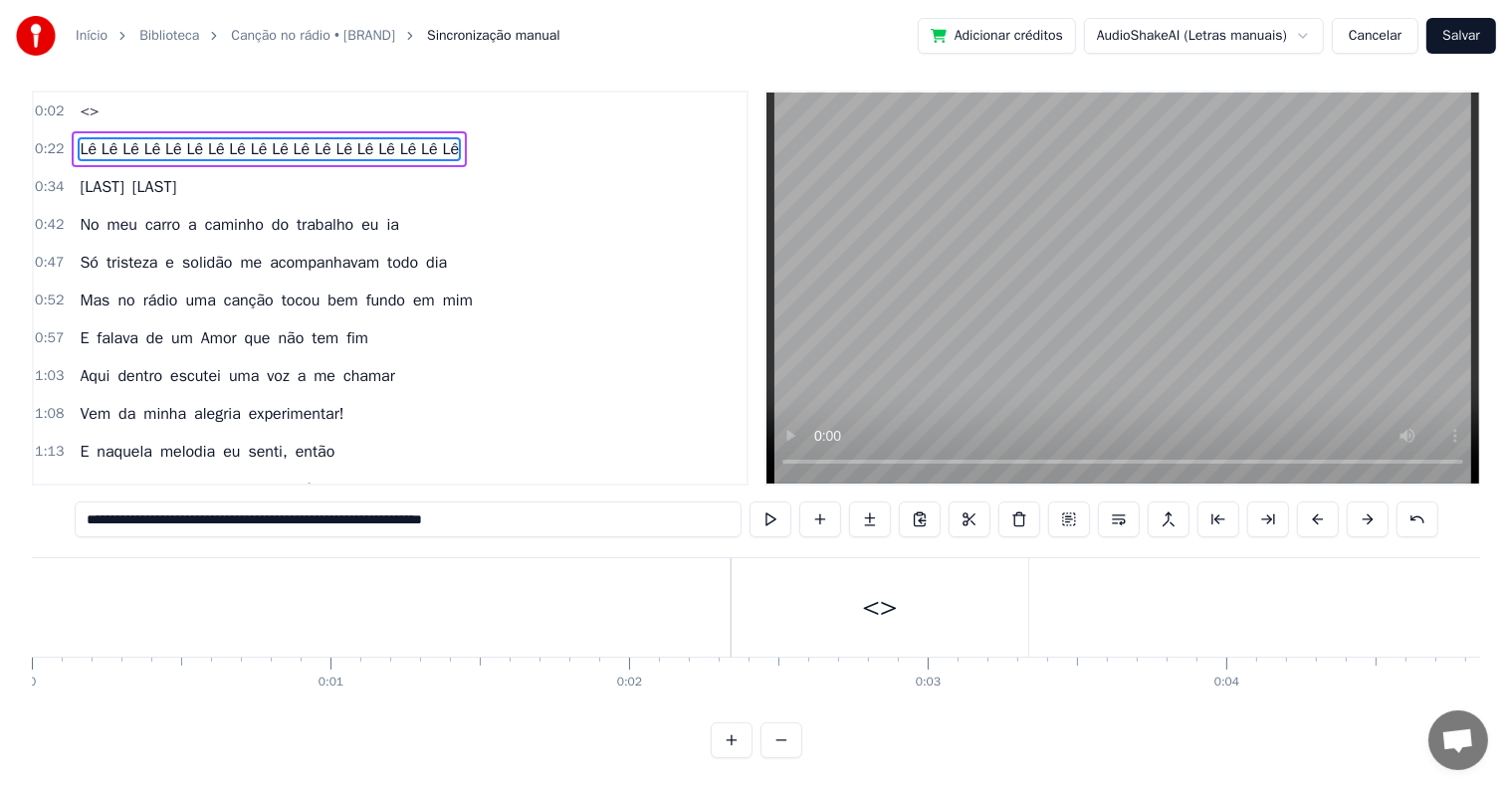 scroll, scrollTop: 15, scrollLeft: 0, axis: vertical 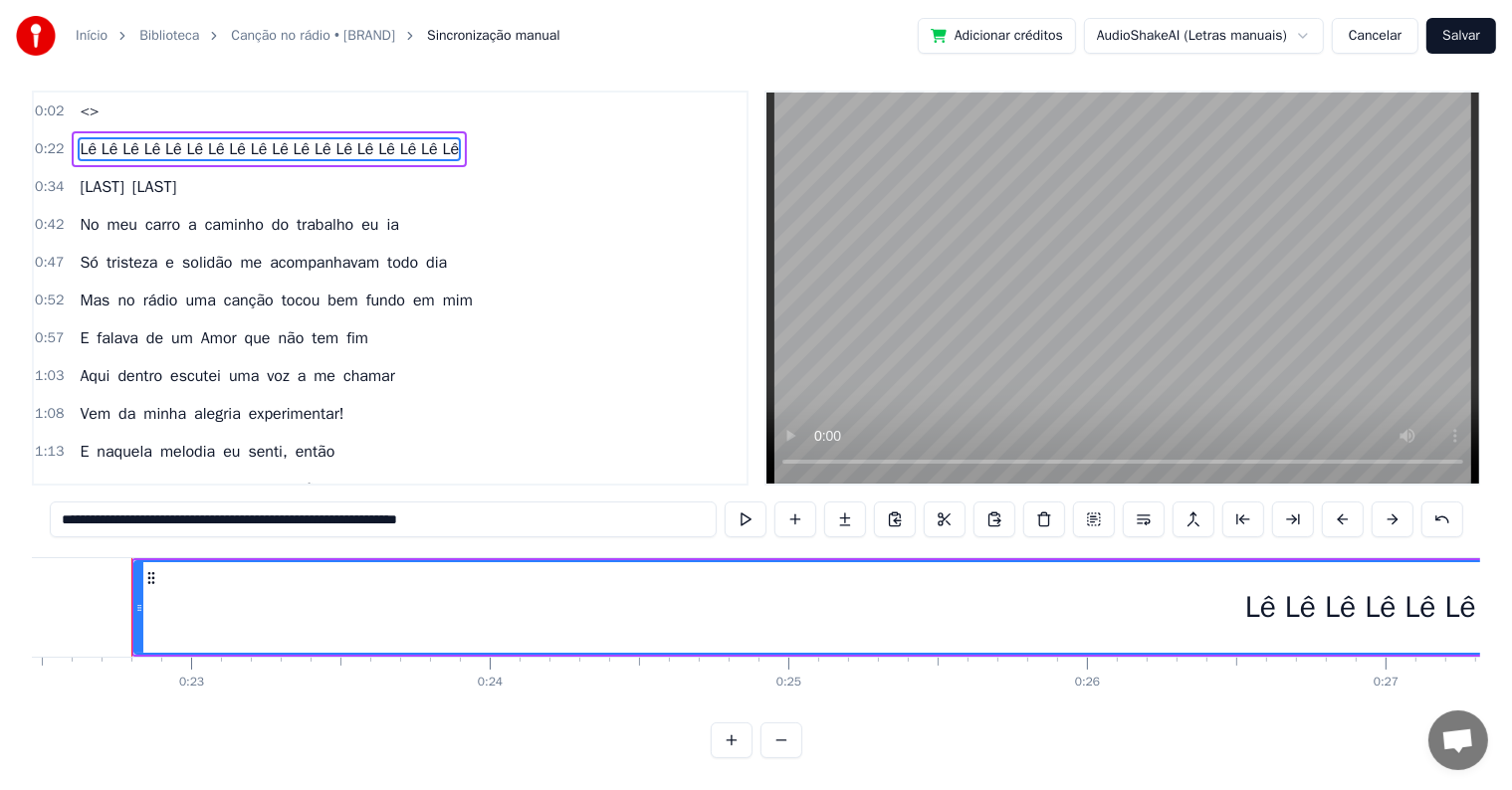 drag, startPoint x: 439, startPoint y: 519, endPoint x: 45, endPoint y: 513, distance: 394.04568 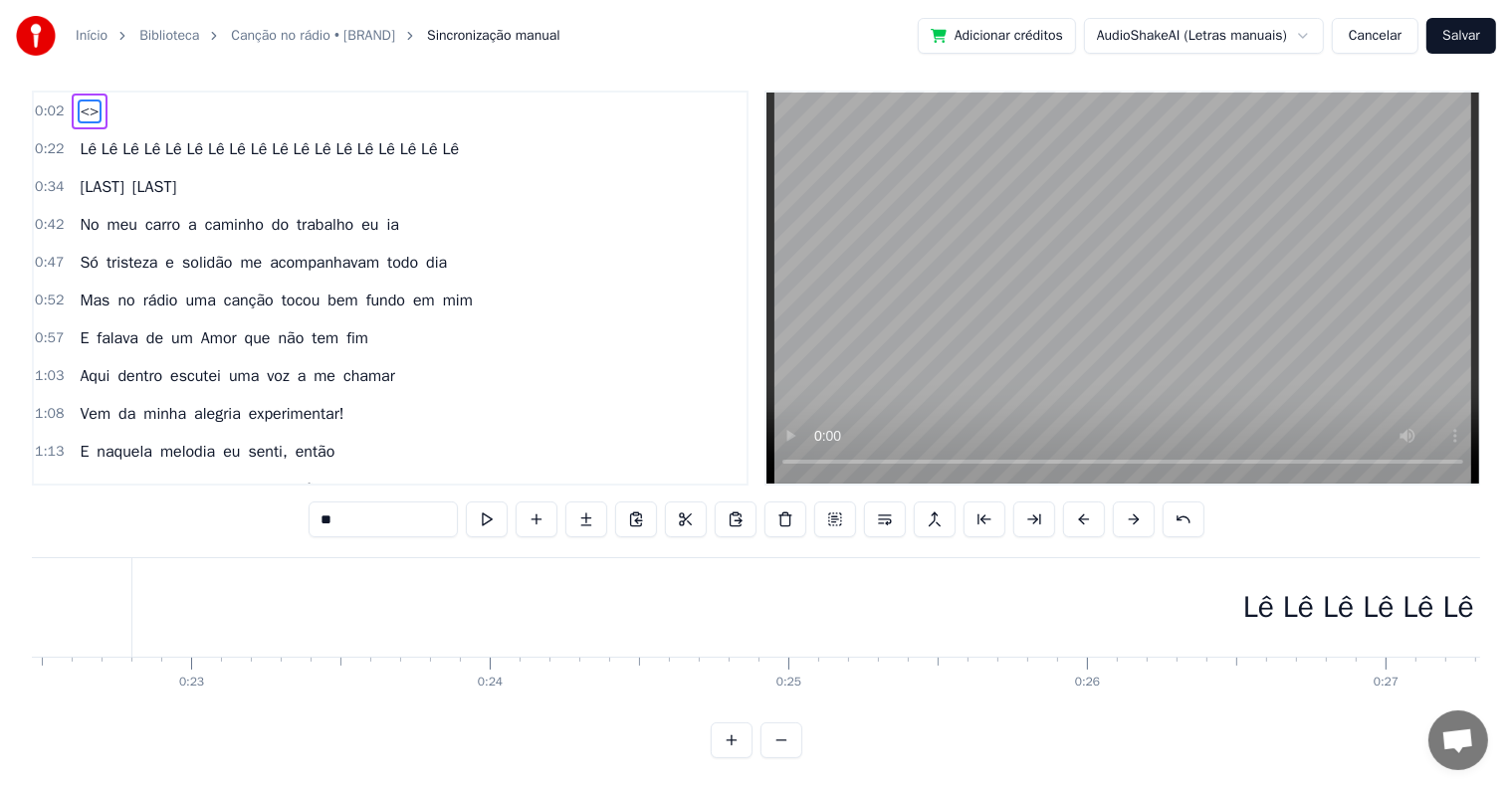 scroll, scrollTop: 2, scrollLeft: 0, axis: vertical 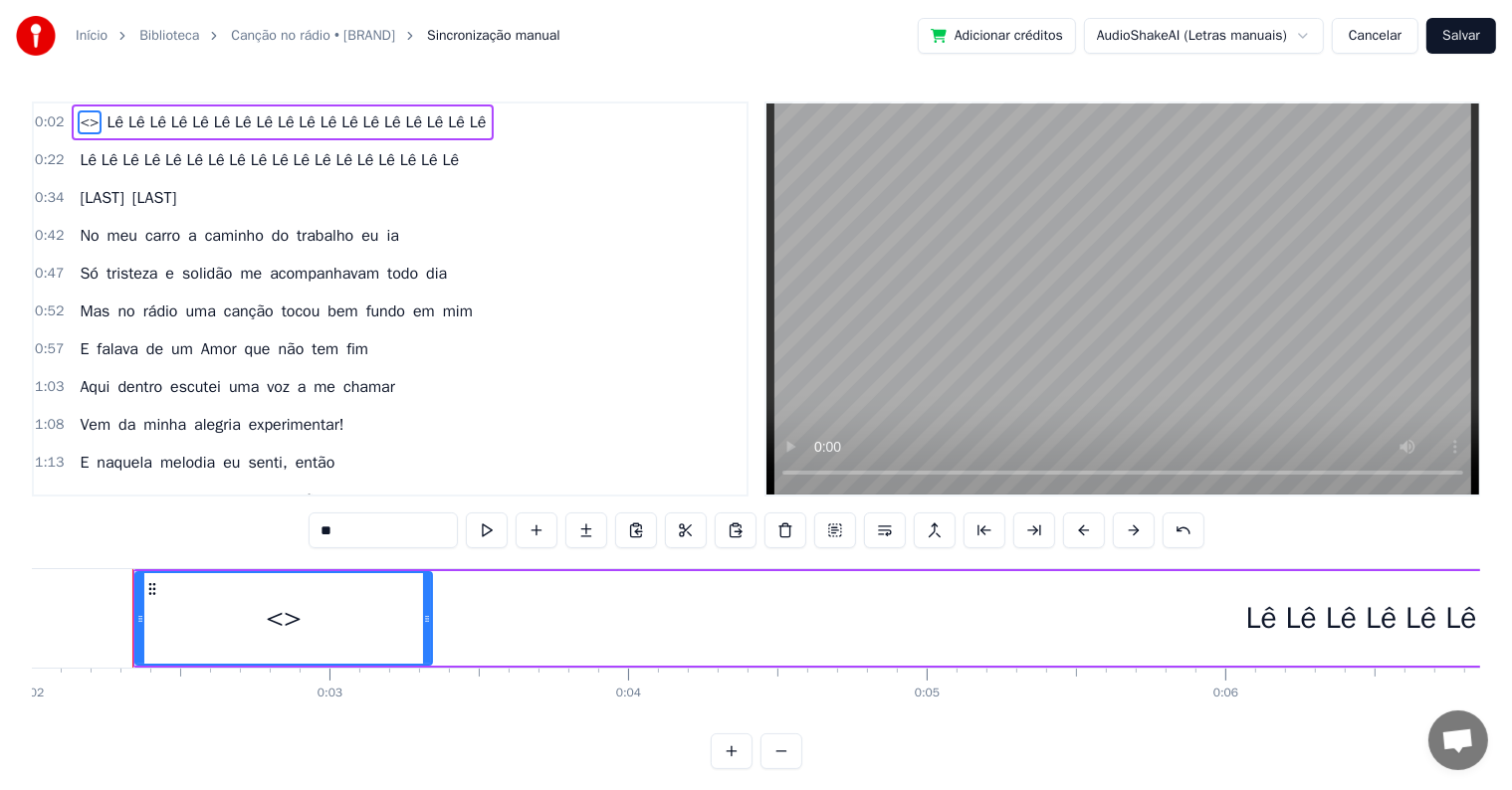 click on "<>" at bounding box center (89, 122) 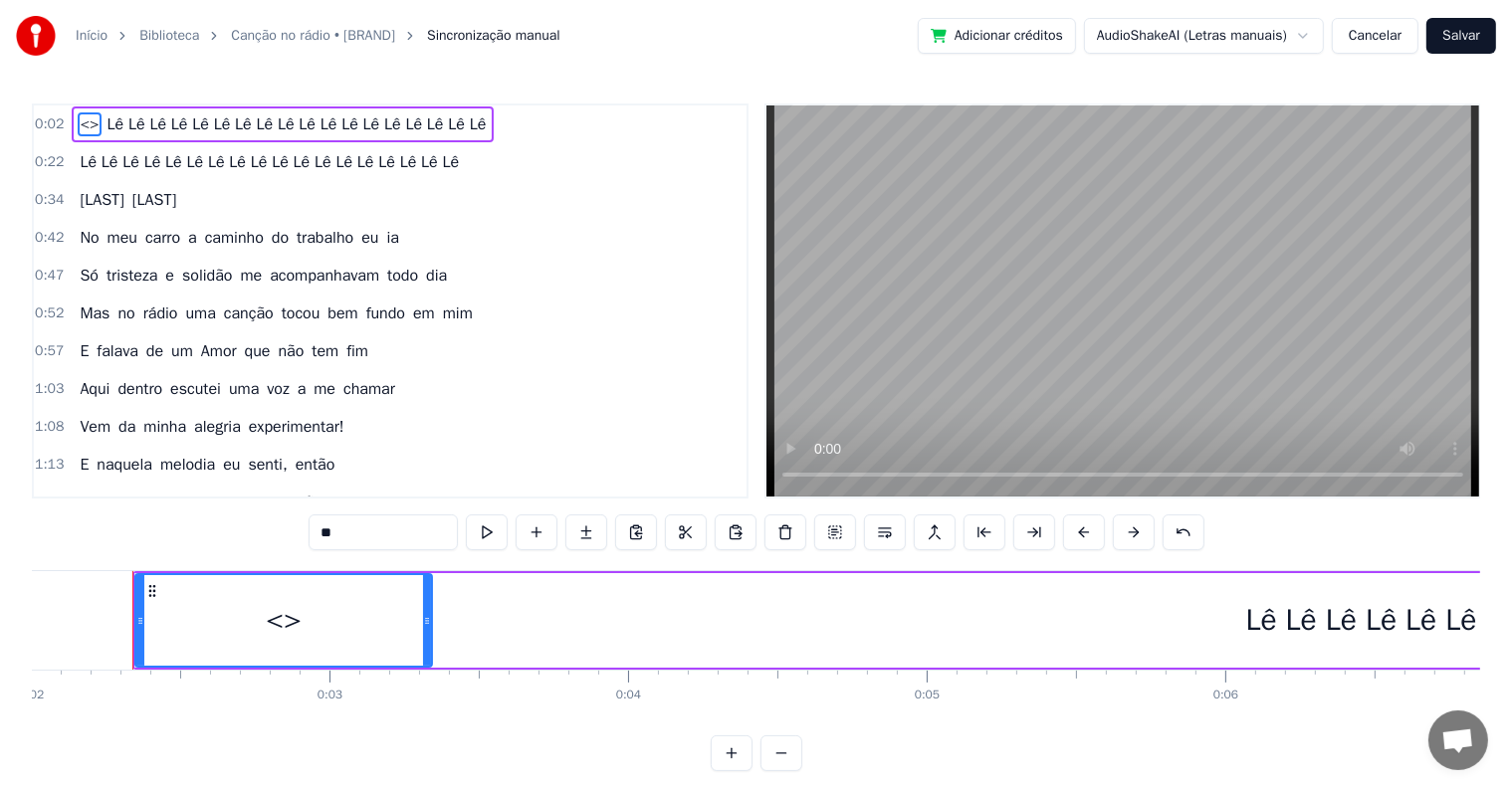 click on "[LAST]" at bounding box center [154, 200] 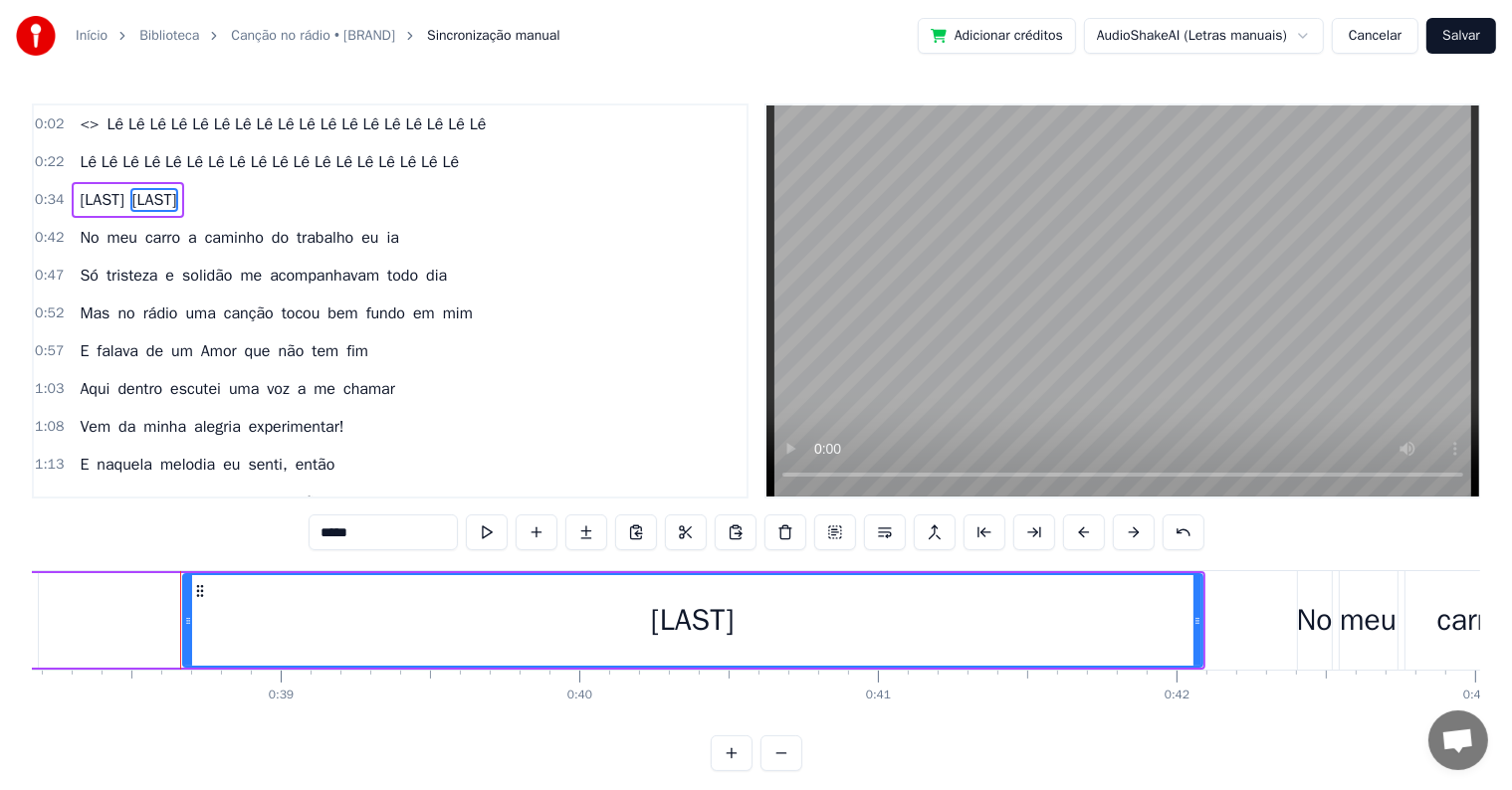 scroll, scrollTop: 0, scrollLeft: 11445, axis: horizontal 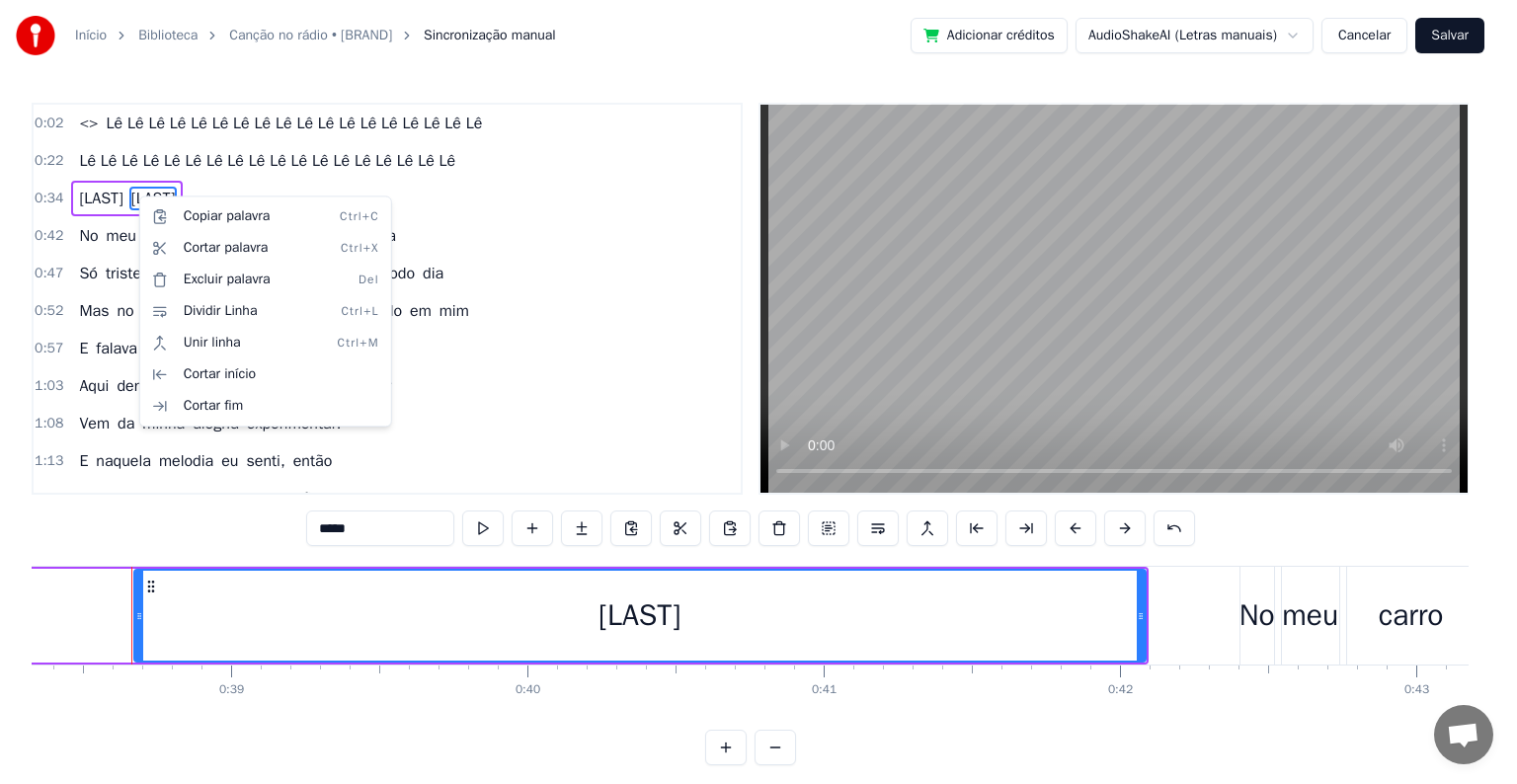 click on "Copiar palavra Ctrl+C Cortar palavra Ctrl+X Excluir palavra Del Dividir Linha Ctrl+L Unir linha Ctrl+M Cortar início Cortar fim" at bounding box center [266, 311] 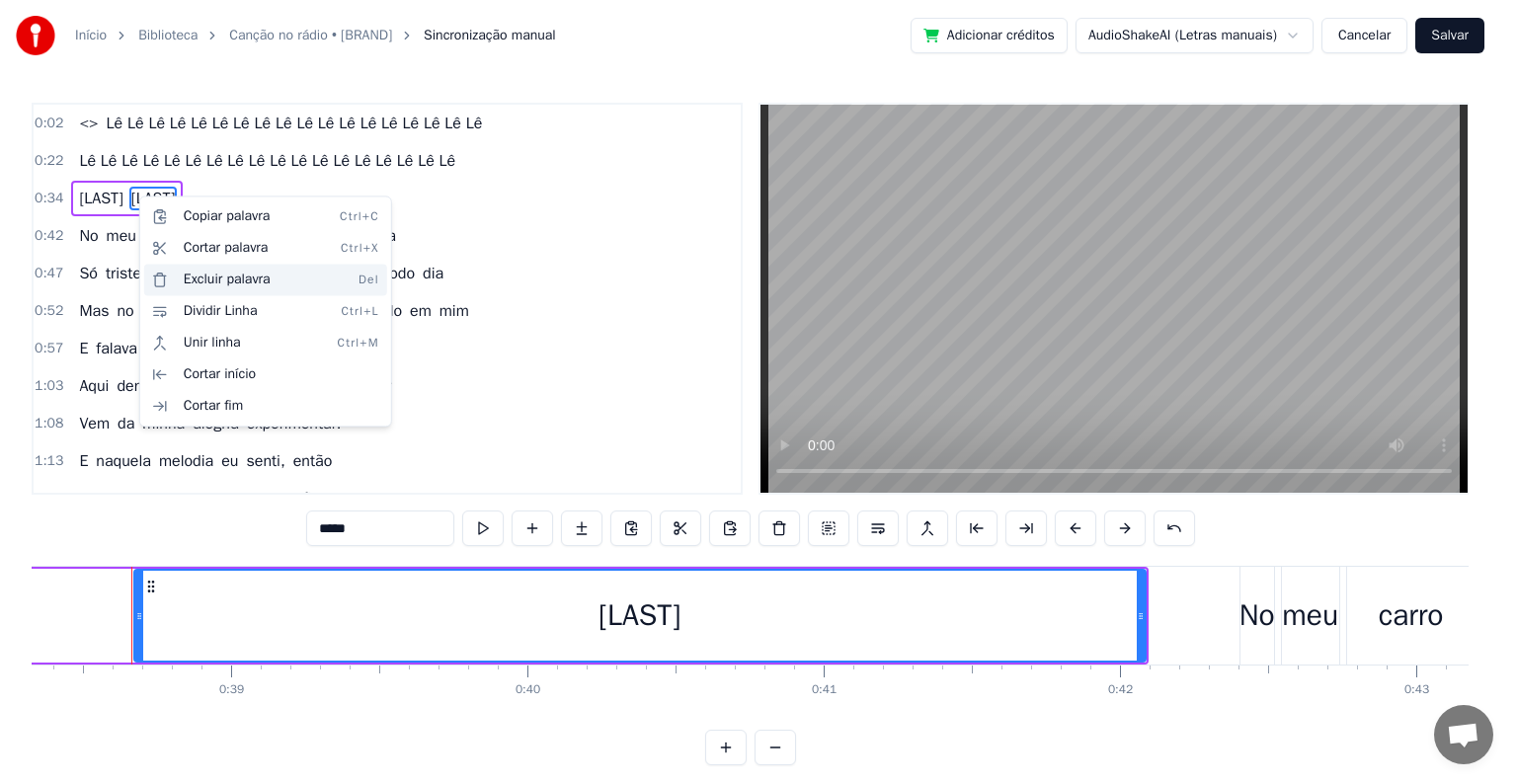 click on "Excluir palavra Del" at bounding box center [266, 279] 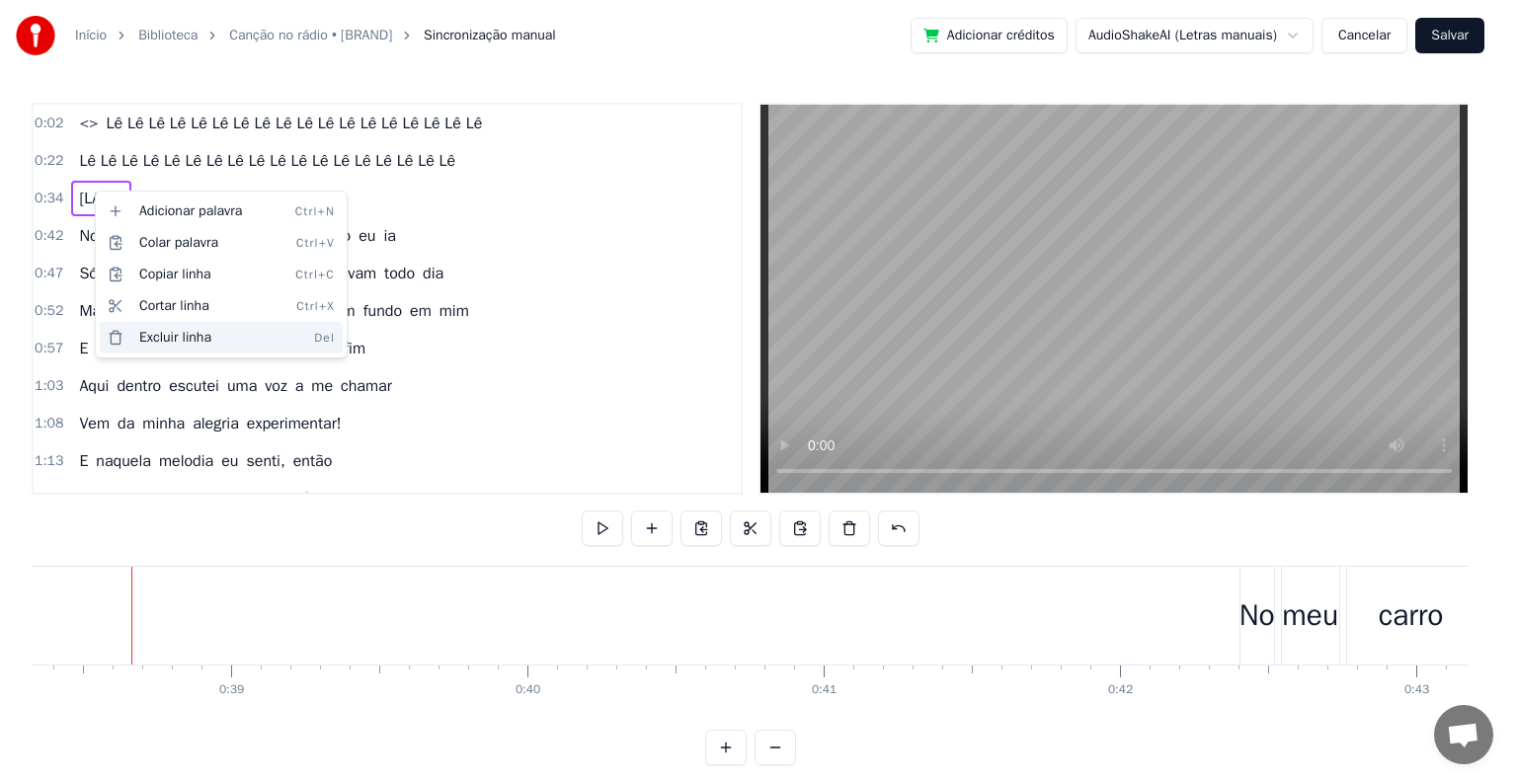click on "Excluir linha Del" at bounding box center (221, 338) 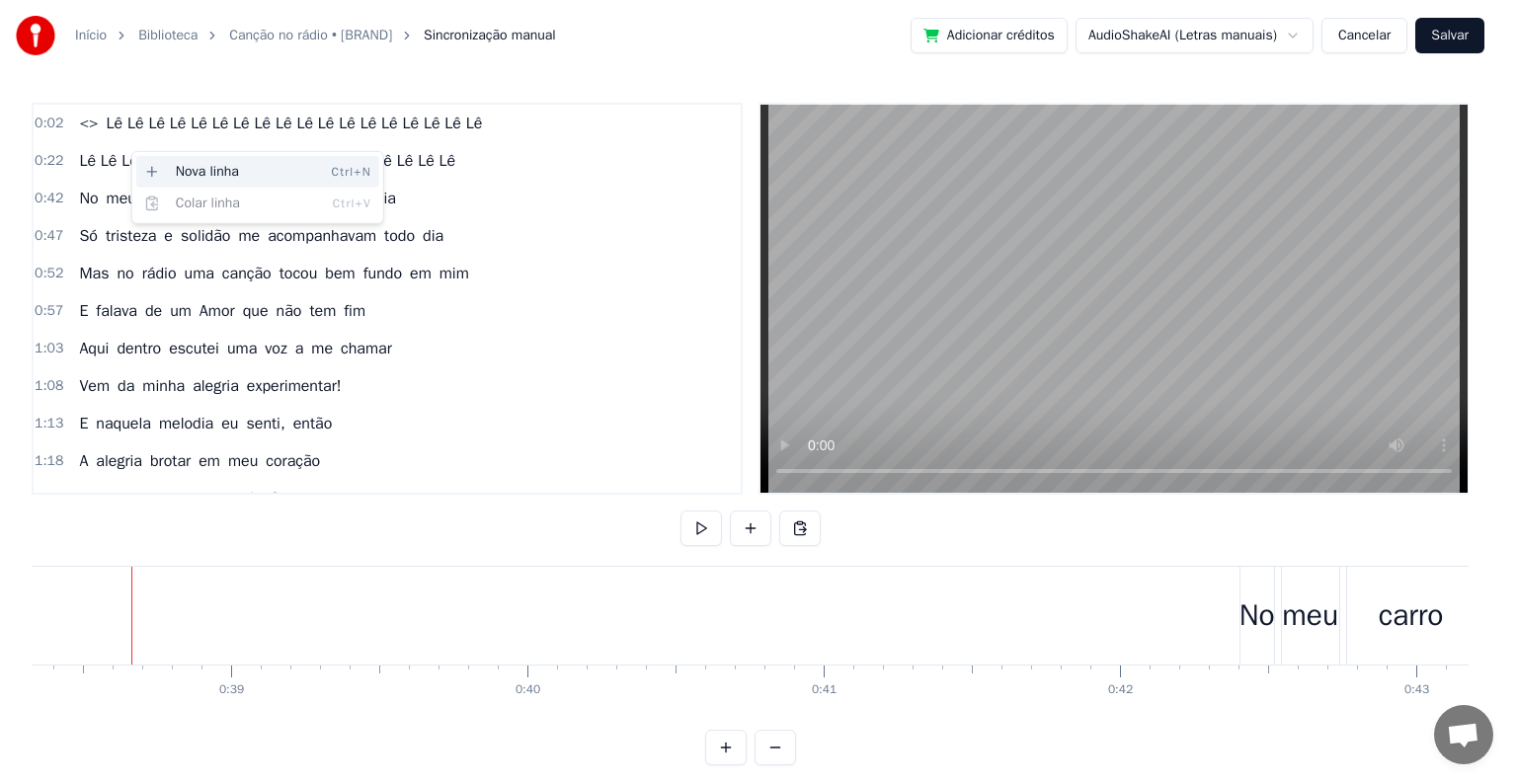 click on "Nova linha Ctrl+N" at bounding box center [258, 172] 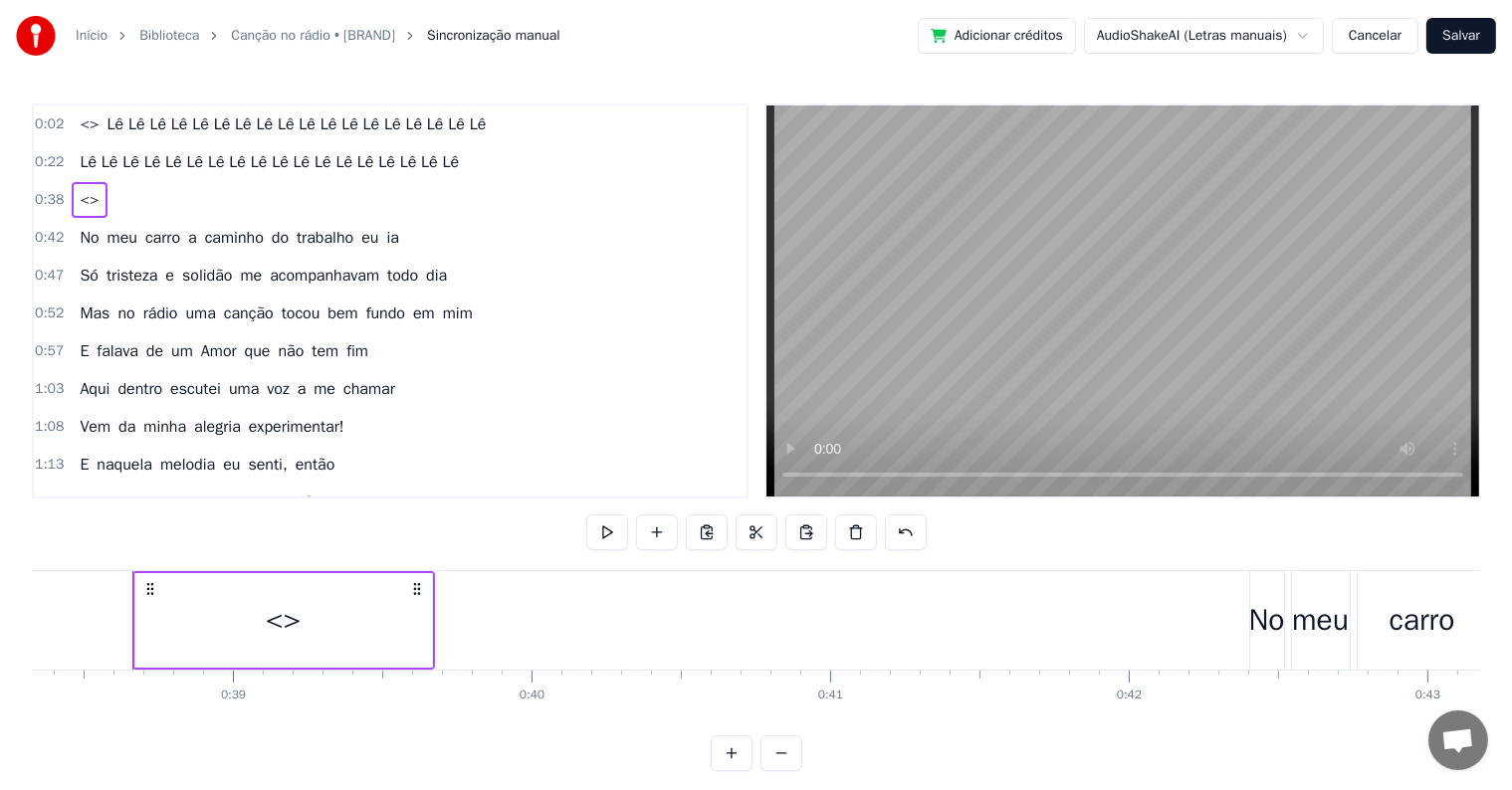drag, startPoint x: 72, startPoint y: 195, endPoint x: 76, endPoint y: 159, distance: 36.221541 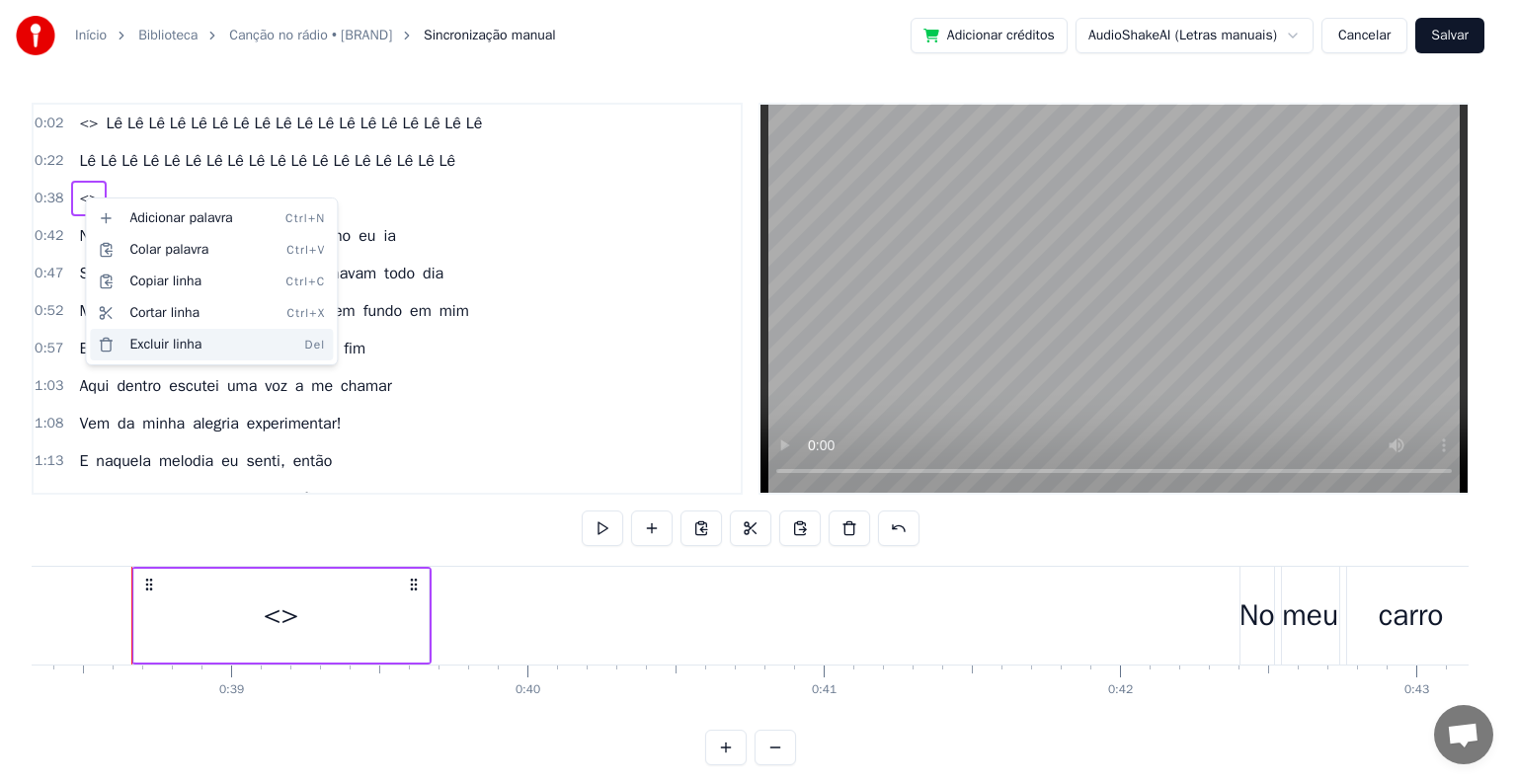 click on "Excluir linha Del" at bounding box center [211, 345] 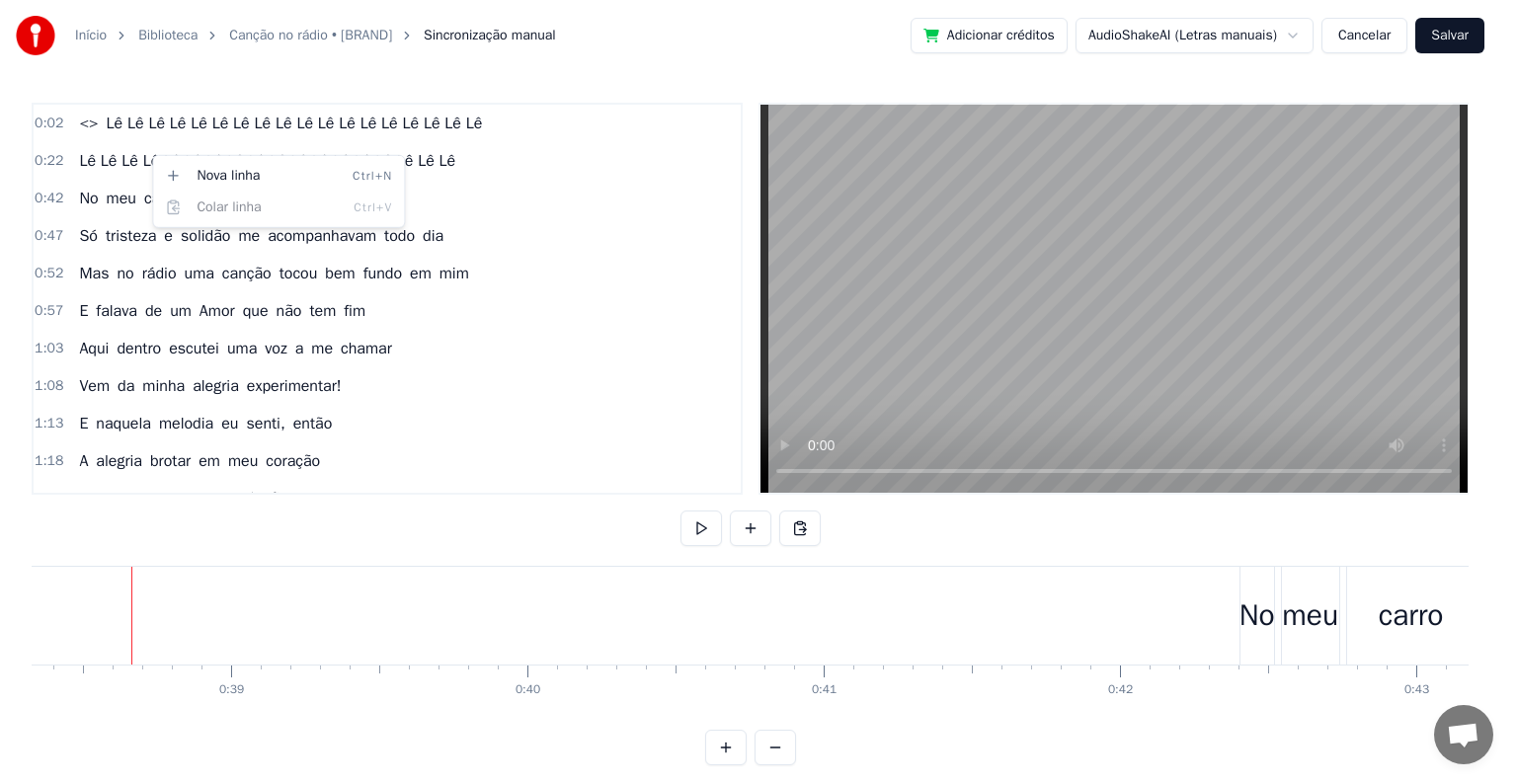 click on "0:02 <> Lê Lê Lê Lê Lê Lê Lê Lê     Lê     Lê Lê Lê Lê Lê Lê Lê      Lê Lê  0:22 Lê Lê Lê Lê Lê Lê Lê Lê     Lê     Lê Lê Lê Lê Lê Lê Lê      Lê Lê  0:42 No meu carro a caminho do trabalho eu ia 0:47 Só tristeza e solidão me acompanhavam todo dia 0:52 Mas no rádio uma canção tocou bem fundo em mim 0:57 E falava de um Amor que não tem fim 1:03 Aqui dentro escutei uma voz a me chamar 1:08 Vem da minha alegria experimentar! 1:13 E naquela melodia eu senti, então 1:18 A alegria brotar em meu coração 1:29 Algo mudou em mim, já não sou mais o mesmo 1:48 Novo sentido e sabor na vida eu vejo 1:53 E o que era preto e branco agora ganhou cor 2:00 Descobri em mim o verdadeiro amor <> Lê Lê Lê Lê Lê Lê Lê Lê     Lê     Lê Lê Lê Lê Lê Lê Lê      Lê Lê  No meu carro a caminho do trabalho eu ia Só tristeza e solidão me" at bounding box center (758, 398) 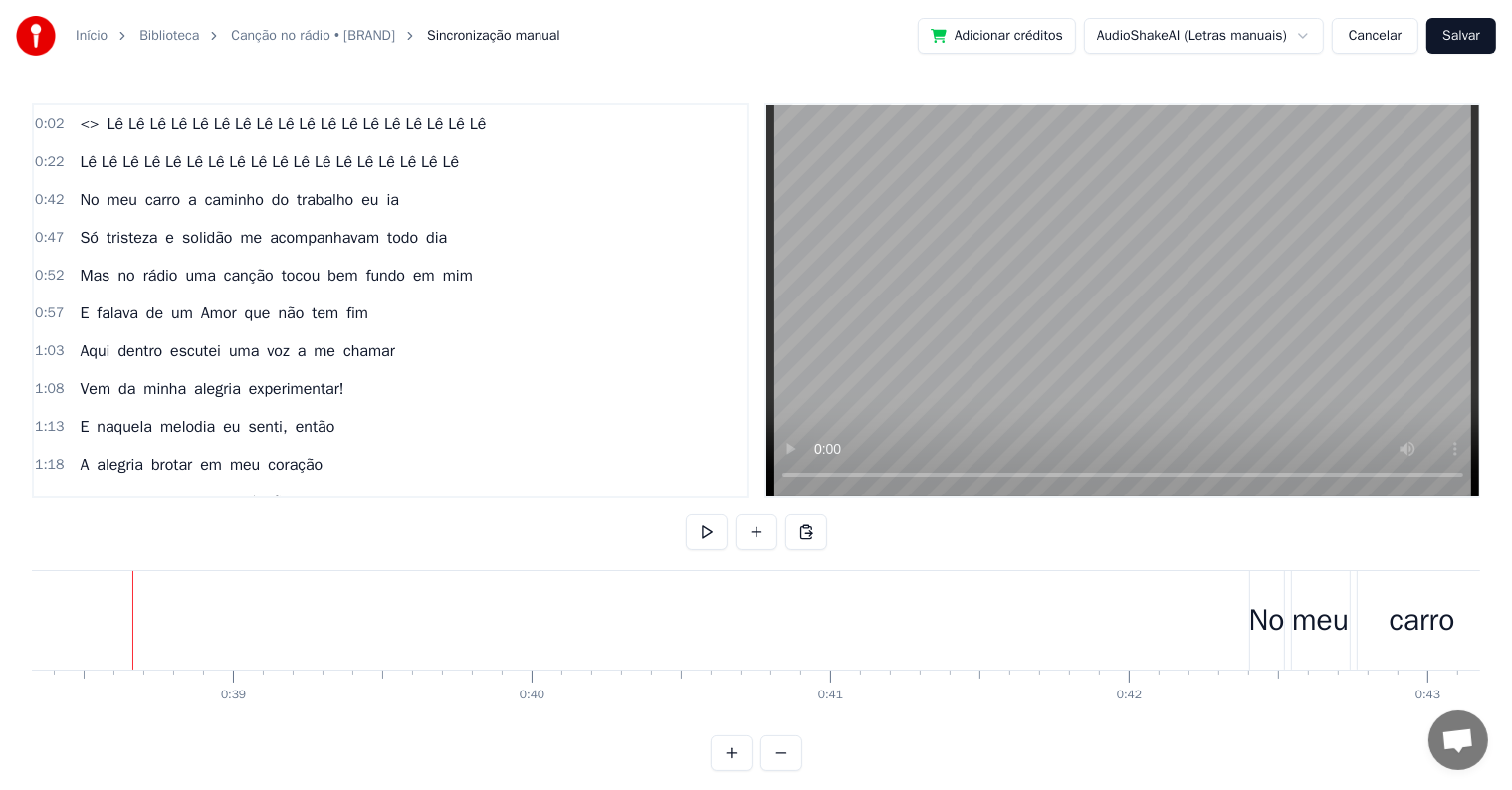 click on "<>" at bounding box center [89, 124] 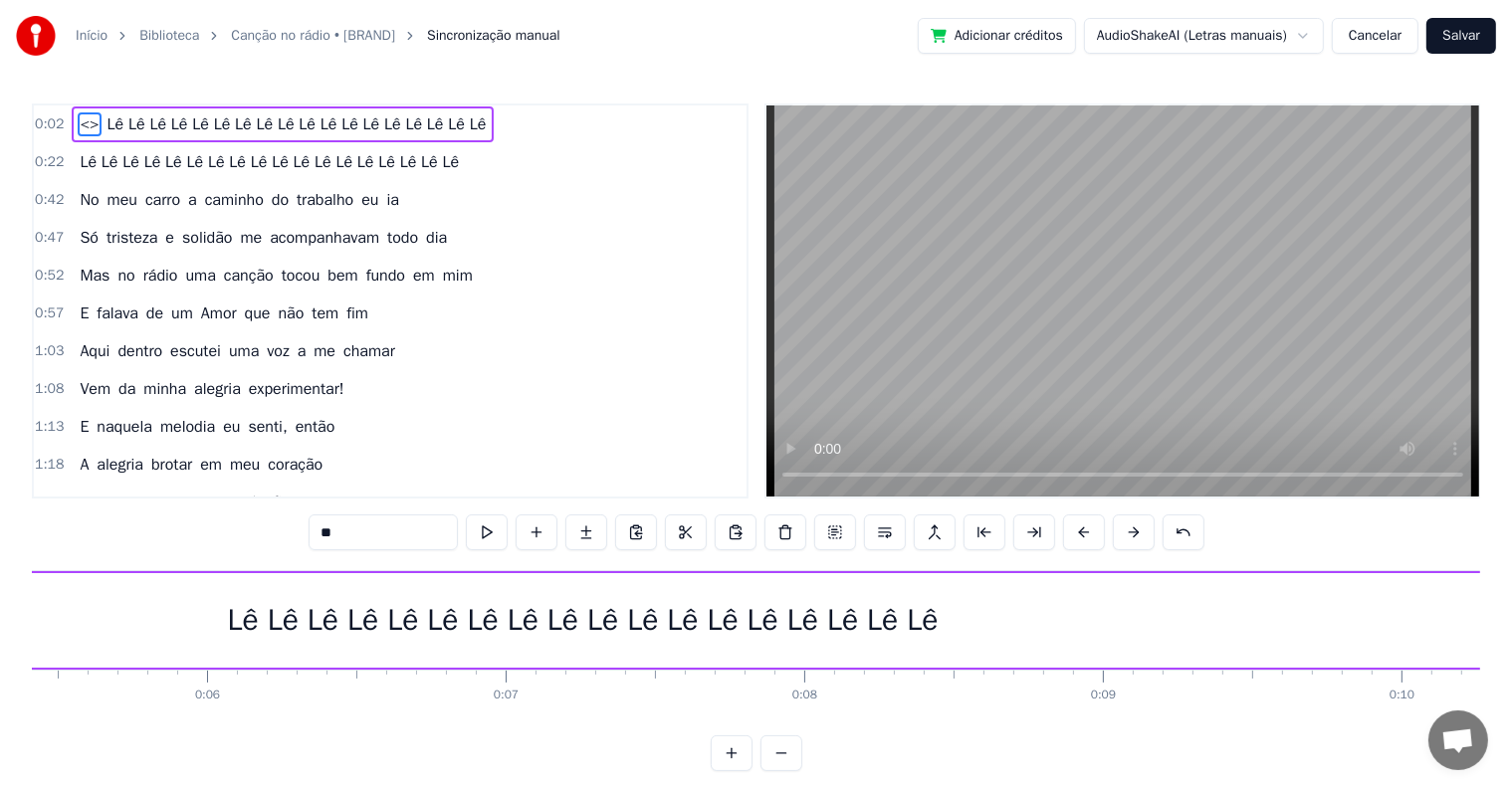 scroll, scrollTop: 0, scrollLeft: 598, axis: horizontal 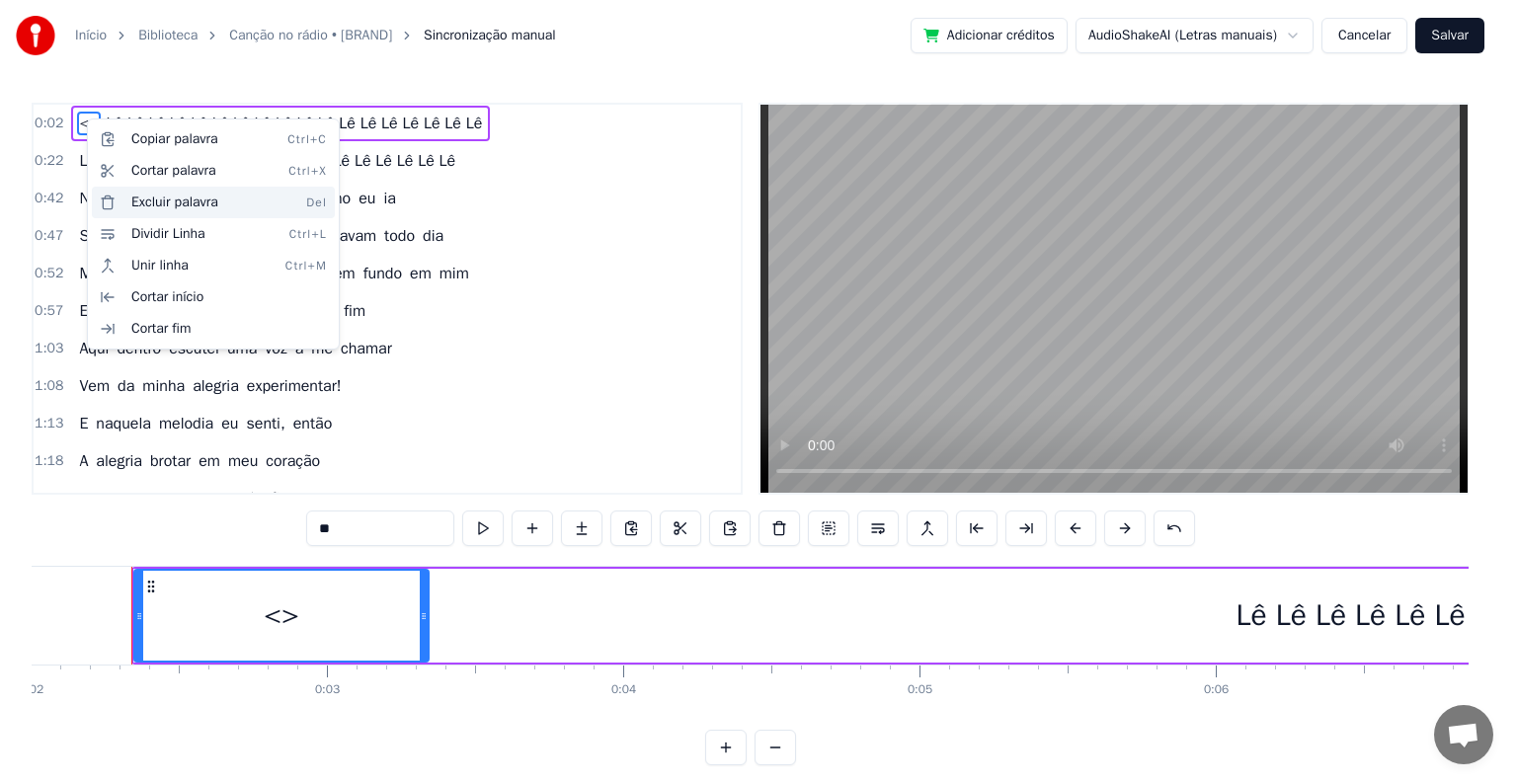 click on "Excluir palavra Del" at bounding box center (213, 202) 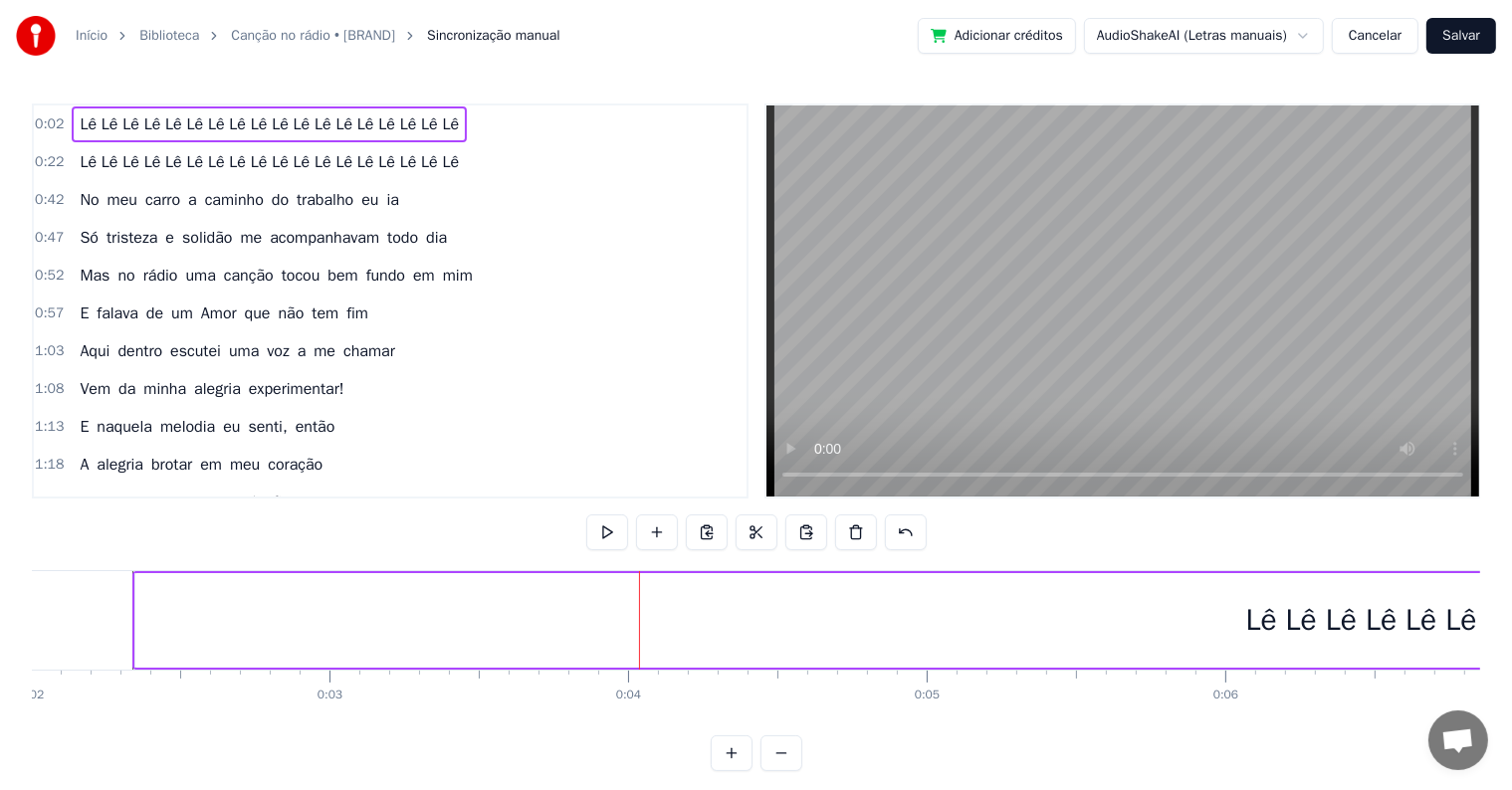 scroll, scrollTop: 0, scrollLeft: 0, axis: both 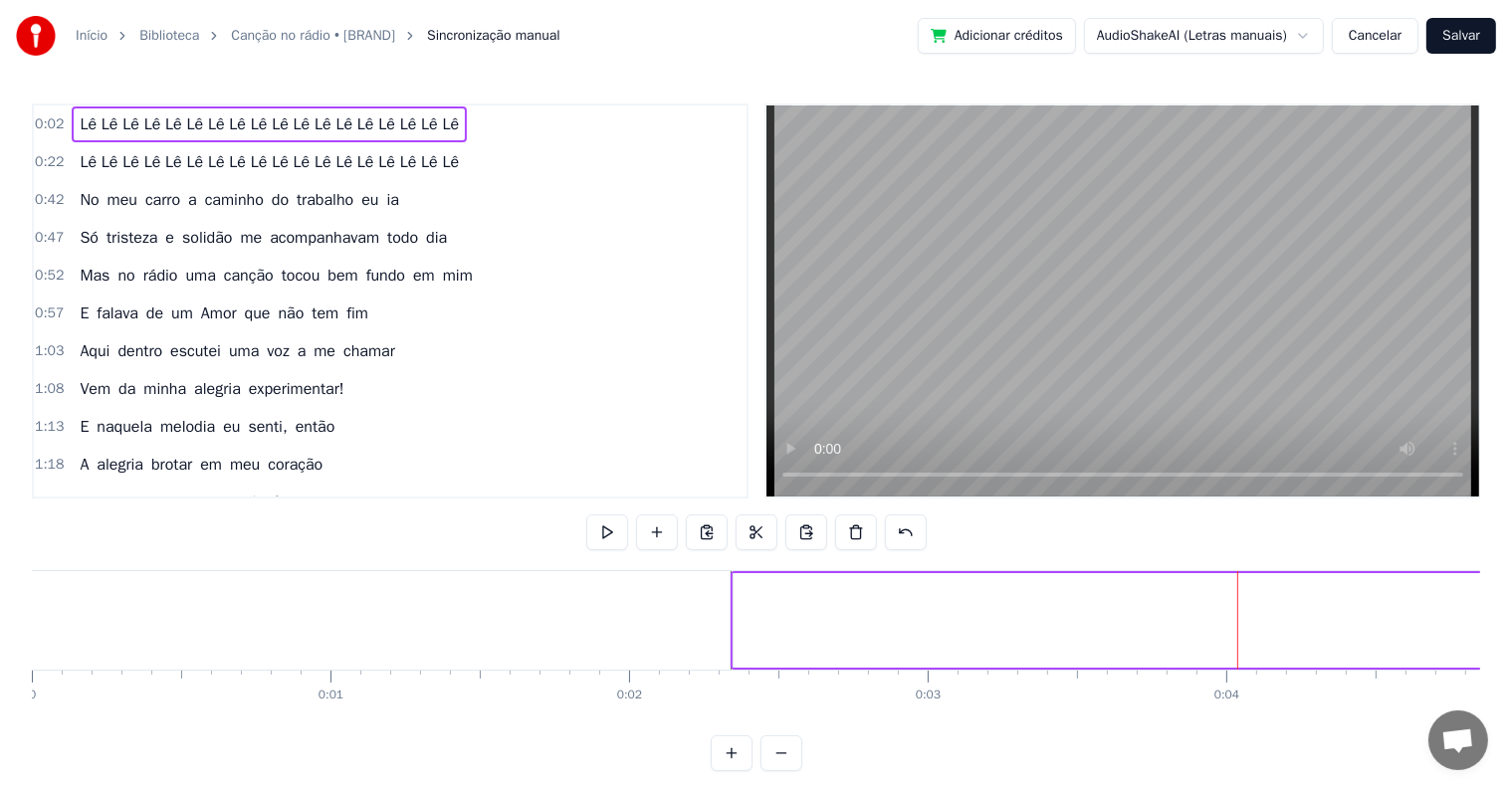 click on "0:02 Lê Lê Lê Lê Lê Lê Lê Lê     Lê     Lê Lê Lê Lê Lê Lê Lê      Lê Lê  0:22 Lê Lê Lê Lê Lê Lê Lê Lê     Lê     Lê Lê Lê Lê Lê Lê Lê      Lê Lê  0:42 No meu carro a caminho do trabalho eu ia 0:47 Só tristeza e solidão me acompanhavam todo dia 0:52 Mas no rádio uma canção tocou bem fundo em mim 0:57 E falava de um Amor que não tem fim 1:03 Aqui dentro escutei uma voz a me chamar 1:08 Vem da minha alegria experimentar! 1:13 E naquela melodia eu senti, então 1:18 A alegria brotar em meu coração 1:29 Algo mudou em mim, já não sou mais o mesmo 1:48 Novo sentido e sabor na vida eu vejo 1:53 E o que era preto e branco agora ganhou cor 2:00 Descobri em mim o verdadeiro amor Lê Lê Lê Lê Lê Lê Lê Lê     Lê     Lê Lê Lê Lê Lê Lê Lê      Lê Lê  Lê Lê Lê Lê Lê Lê Lê Lê     Lê     Lê Lê Lê Lê Lê Lê Lê      Lê Lê  No meu carro a caminho do trabalho eu ia Só tristeza e solidão me acompanhavam todo dia Mas no rádio uma canção tocou bem em" at bounding box center (756, 437) 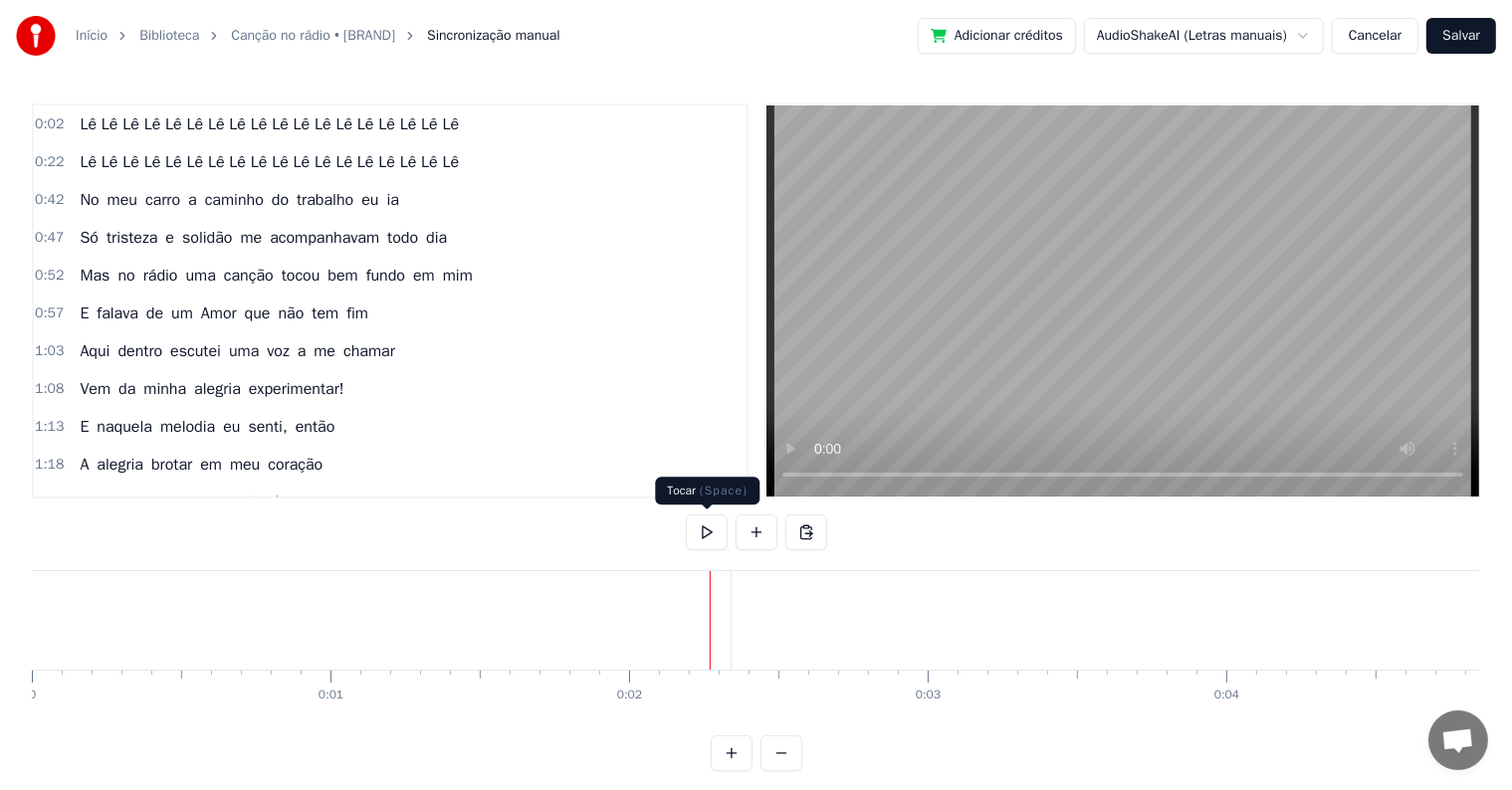 click at bounding box center (707, 532) 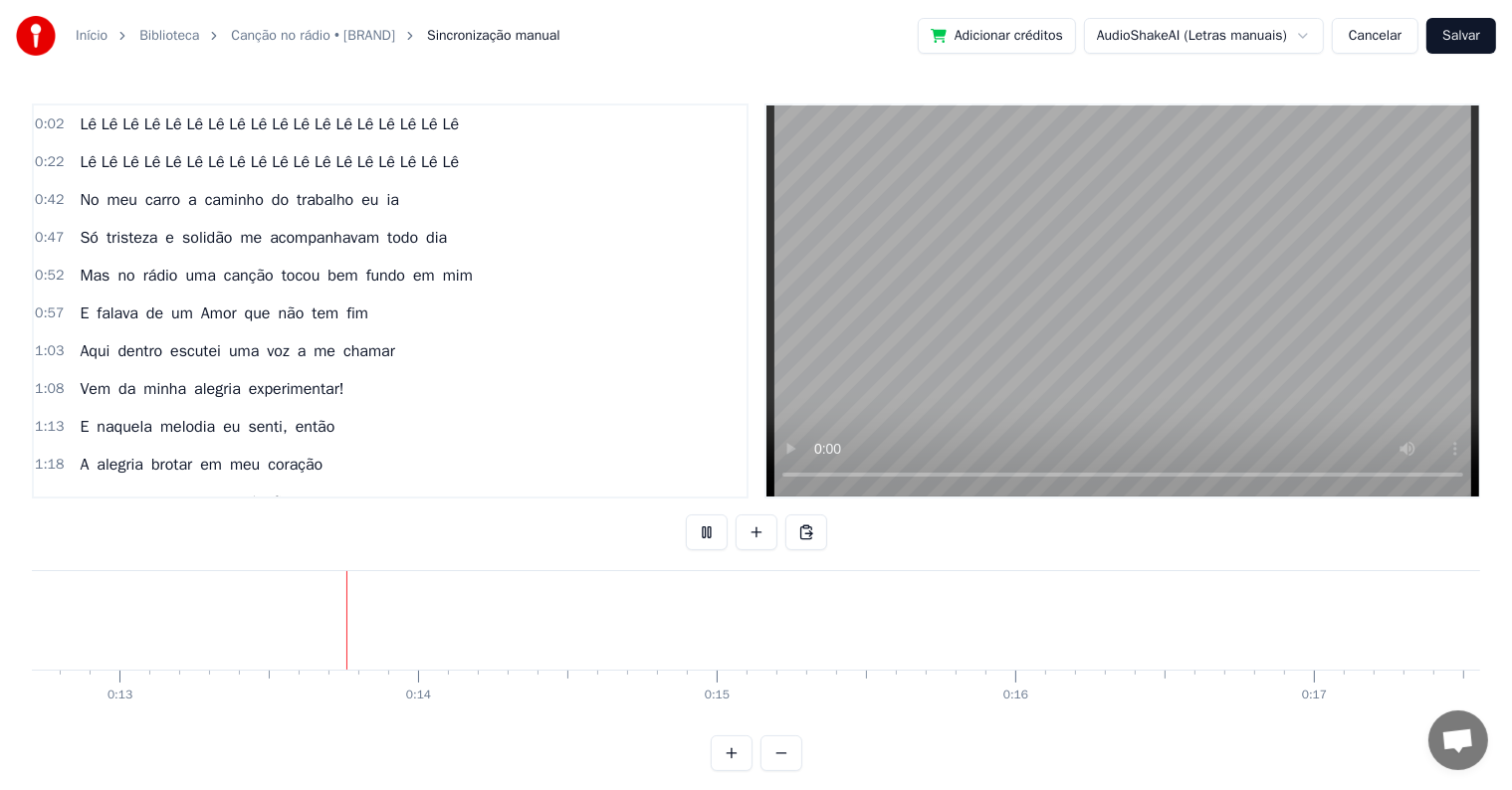 scroll, scrollTop: 0, scrollLeft: 3819, axis: horizontal 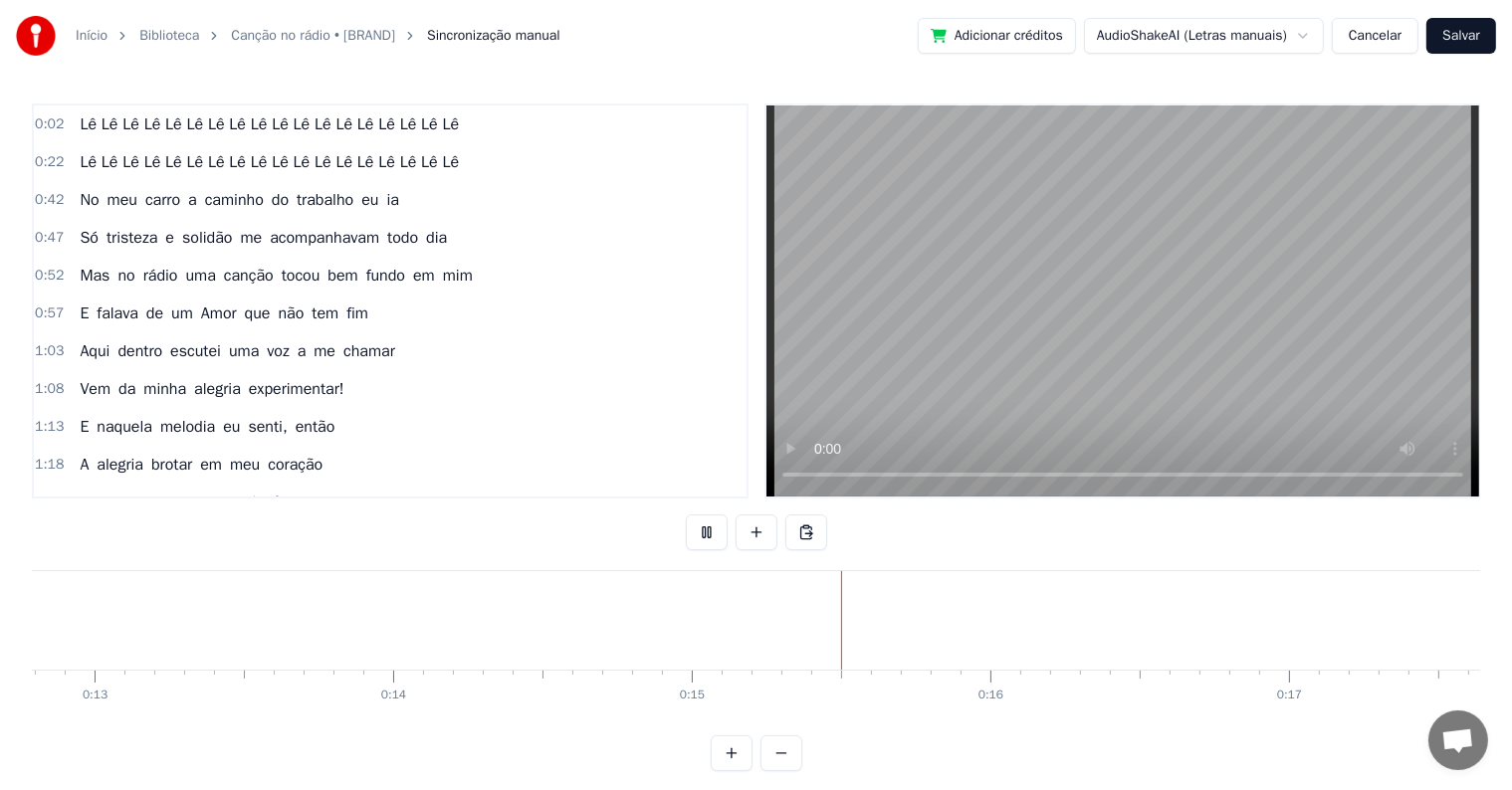 type 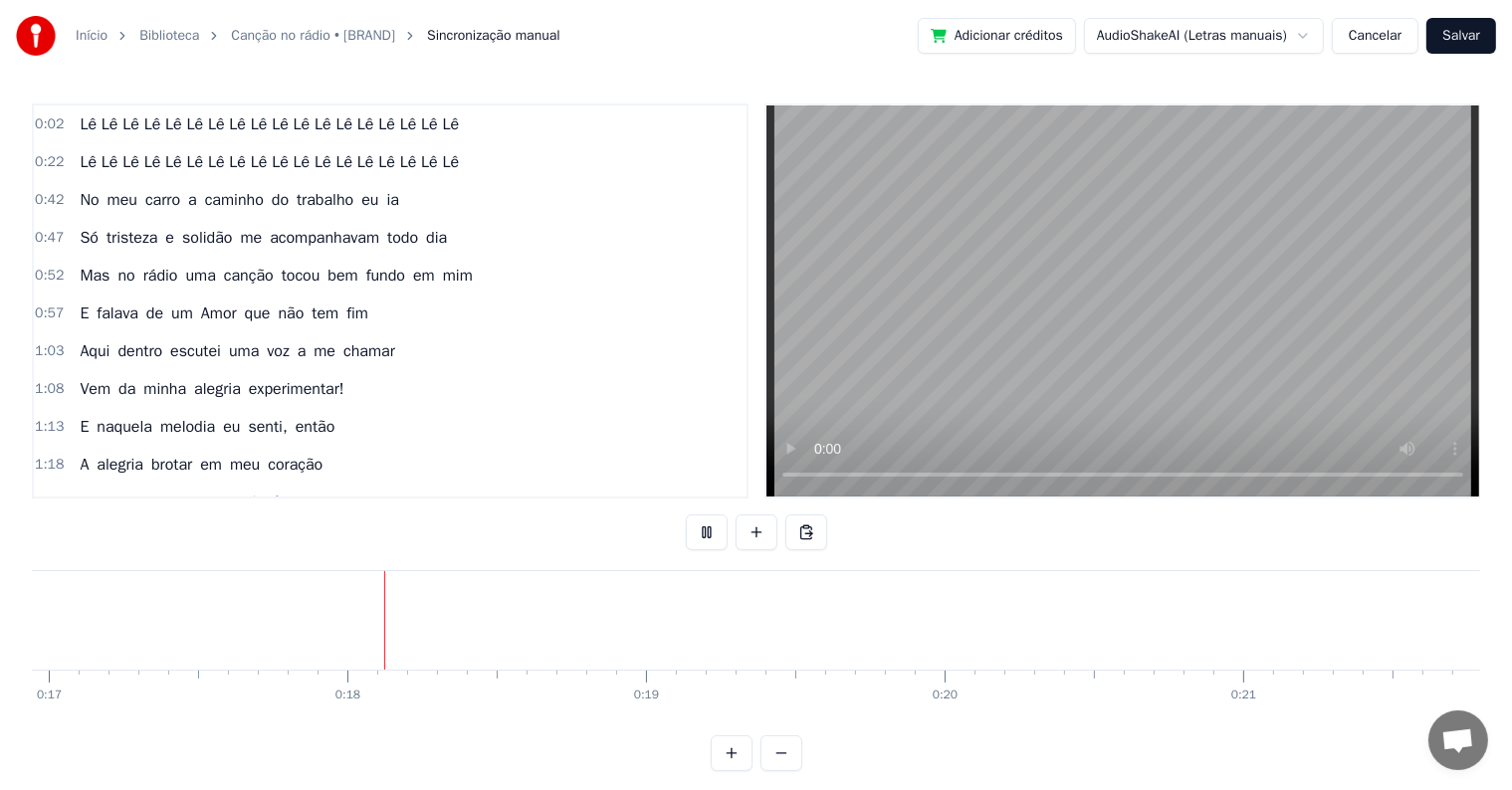scroll, scrollTop: 0, scrollLeft: 5100, axis: horizontal 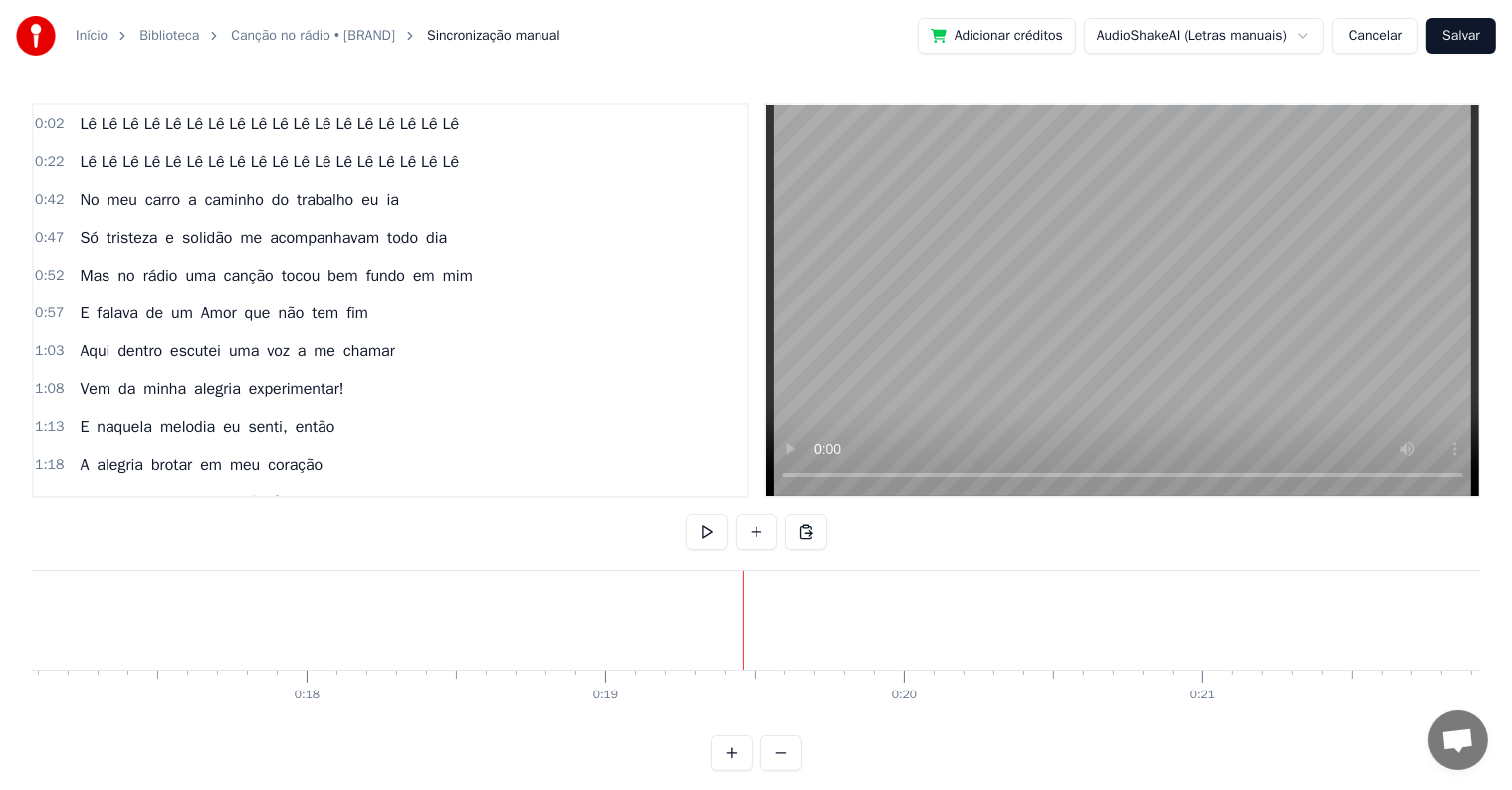 click at bounding box center (707, 532) 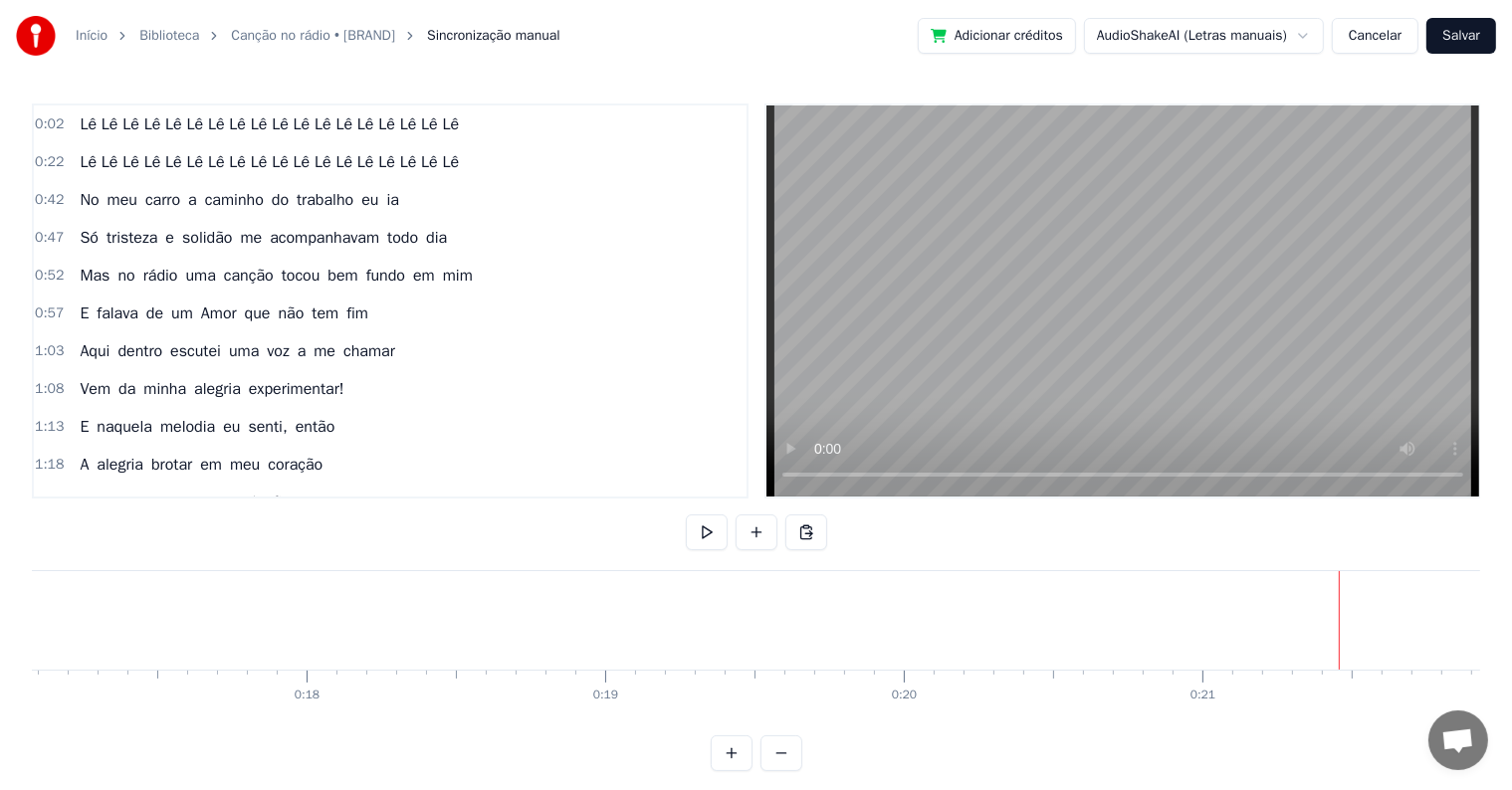 click at bounding box center [707, 532] 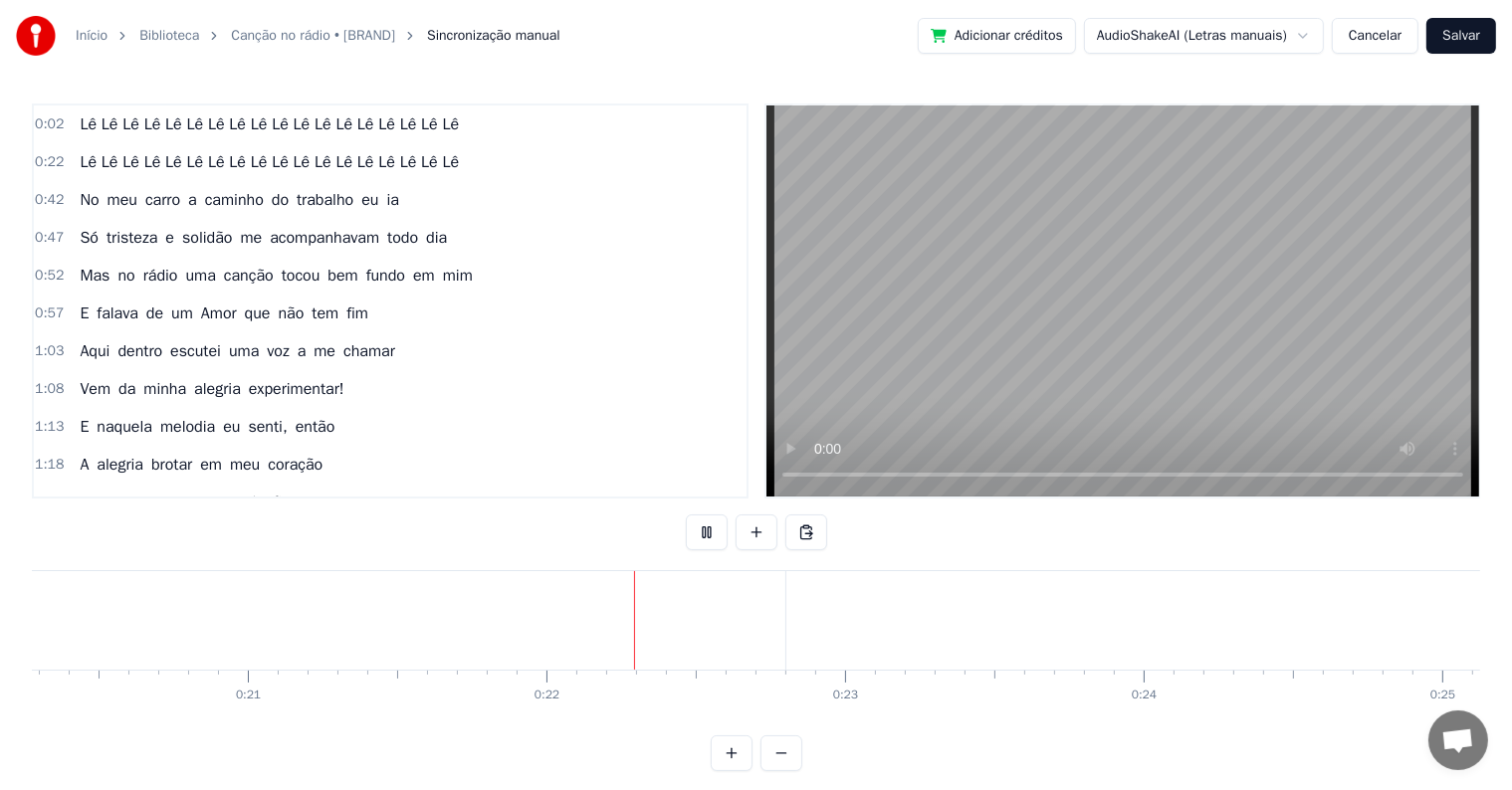 scroll, scrollTop: 0, scrollLeft: 6394, axis: horizontal 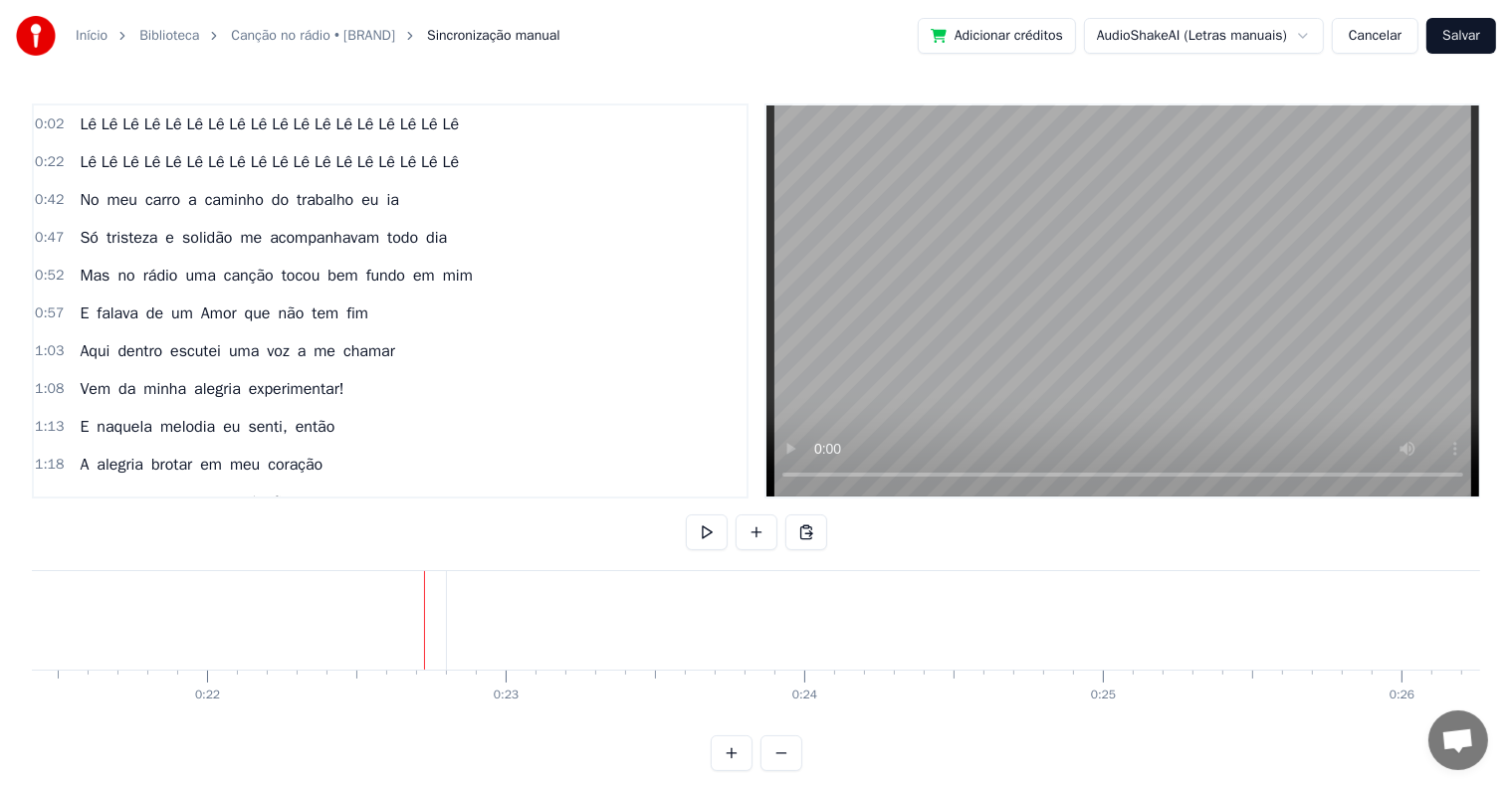 click at bounding box center (707, 532) 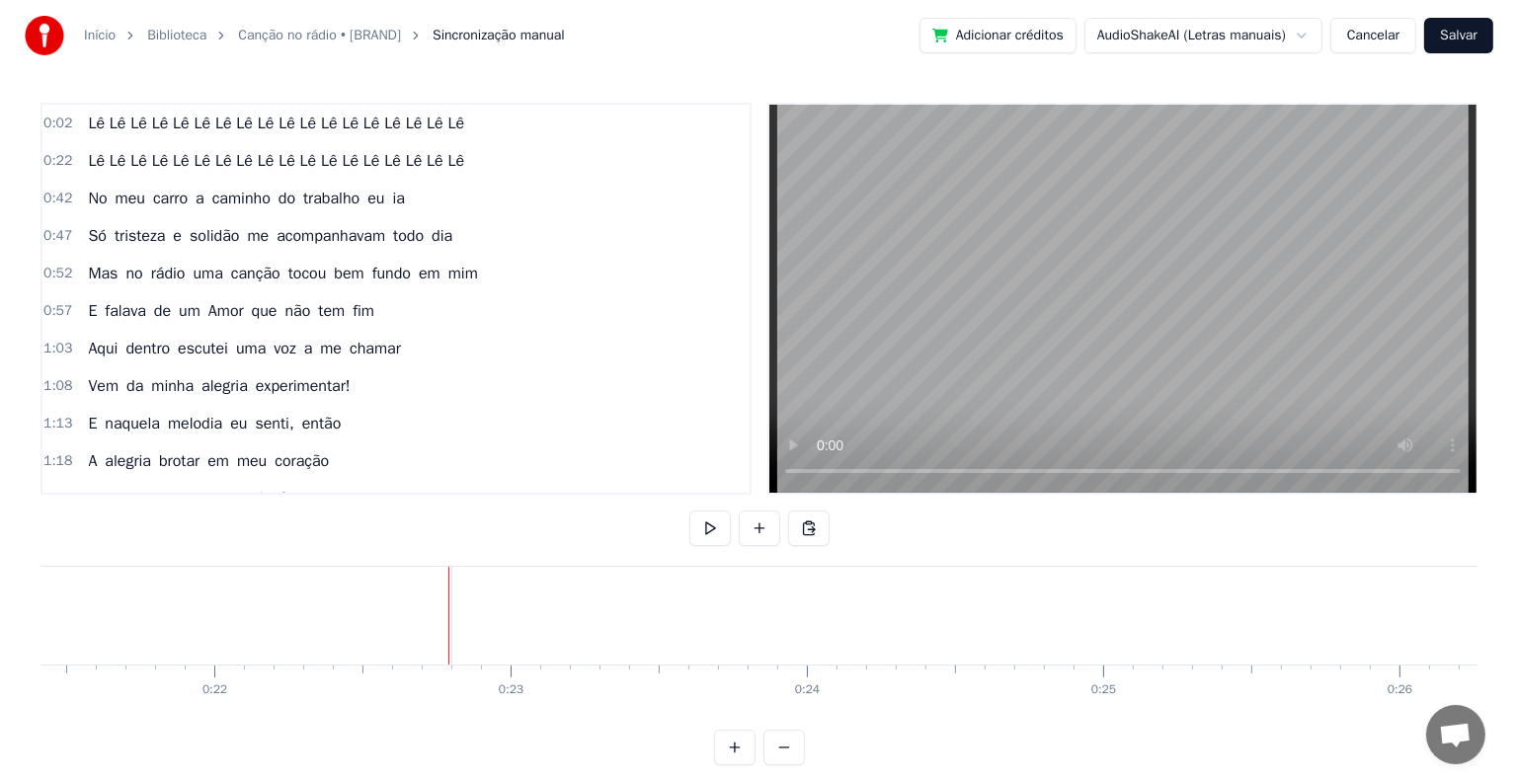 scroll, scrollTop: 0, scrollLeft: 0, axis: both 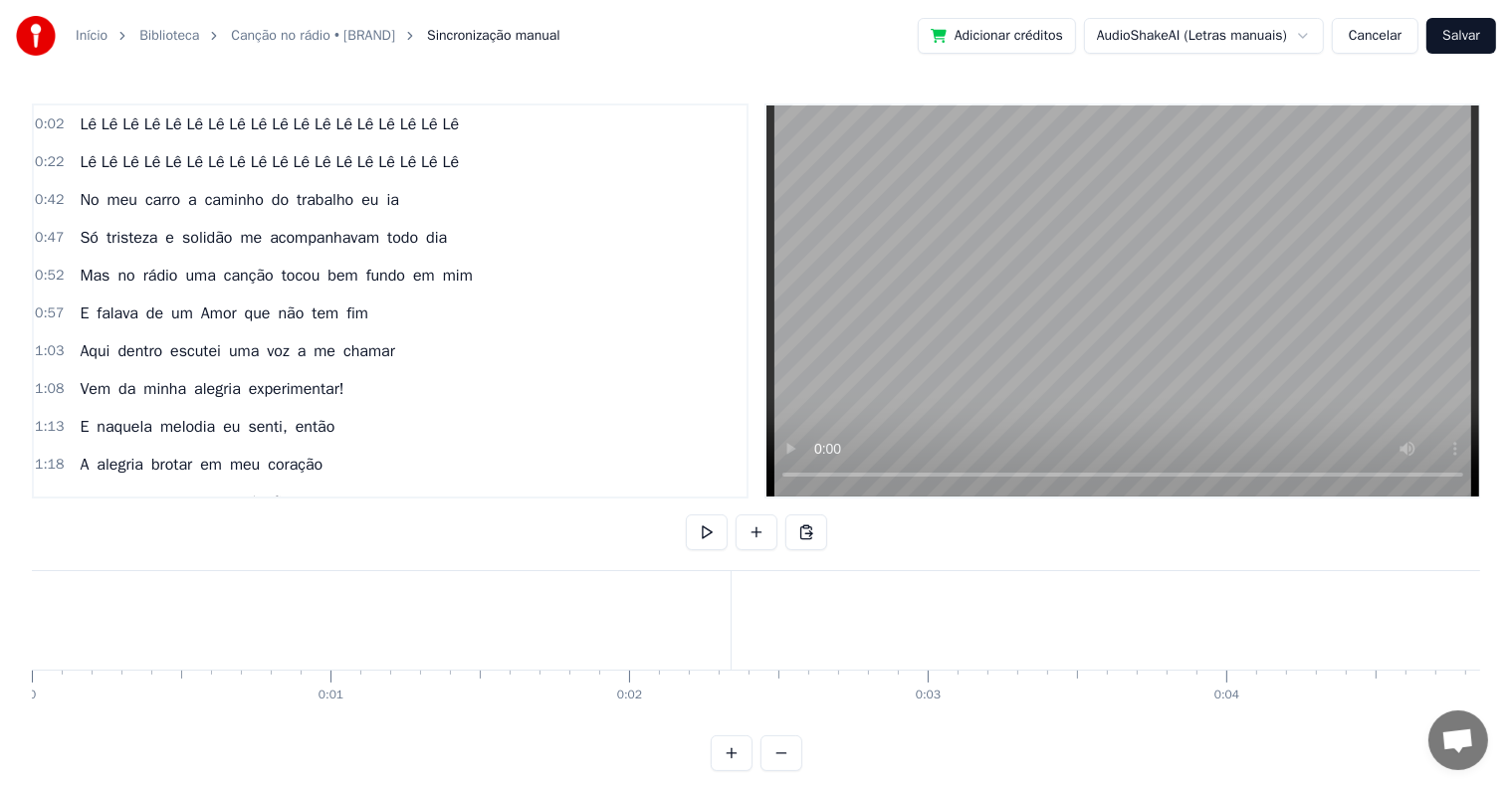 click on "Lê Lê Lê Lê Lê Lê Lê Lê     Lê     Lê Lê Lê Lê Lê Lê Lê      Lê Lê" at bounding box center (2197, 620) 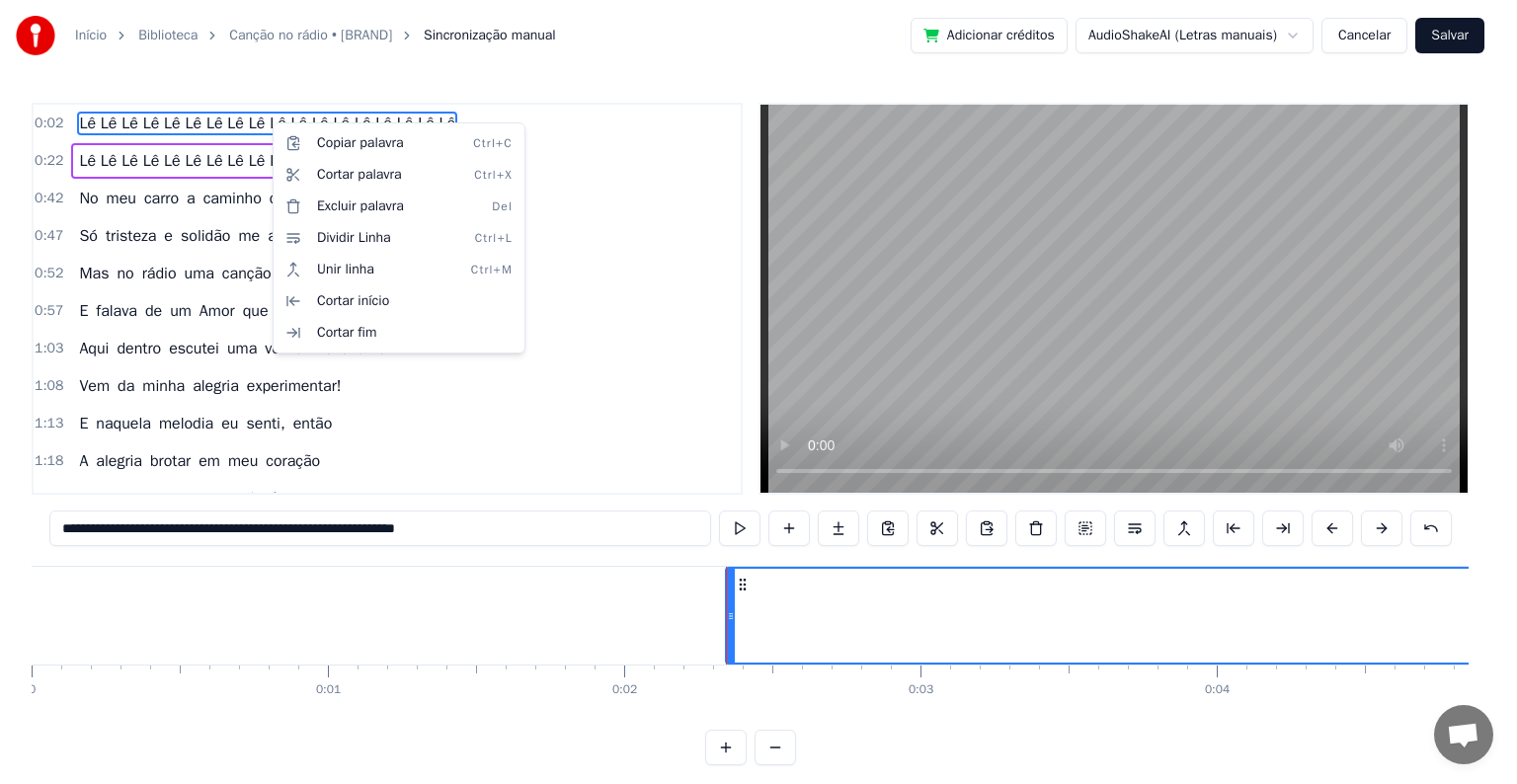 click on "0:22 Lê Lê Lê Lê Lê Lê Lê Lê     Lê     Lê Lê Lê Lê Lê Lê Lê      Lê Lê" at bounding box center (387, 161) 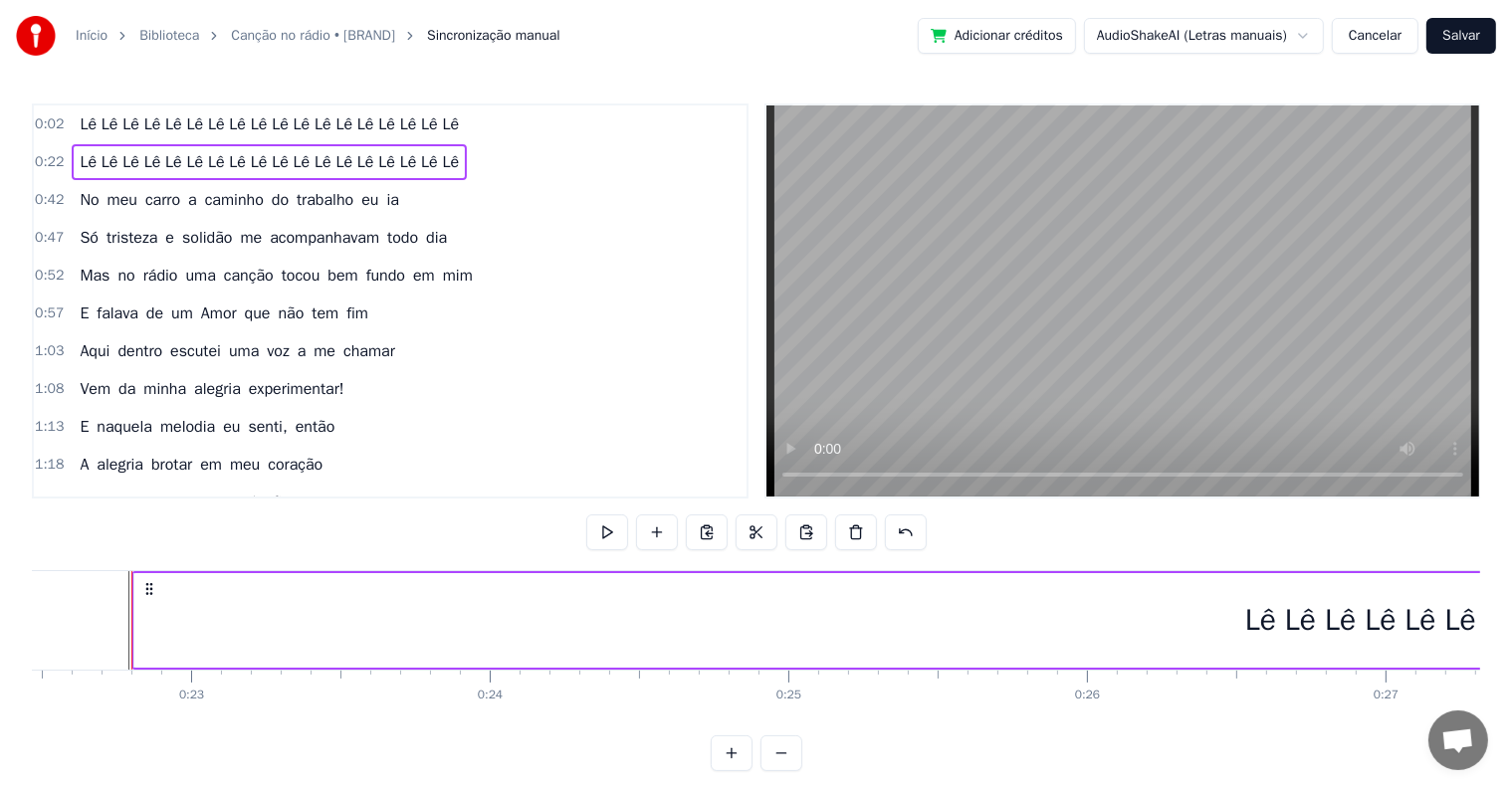 click on "0:02" at bounding box center [49, 124] 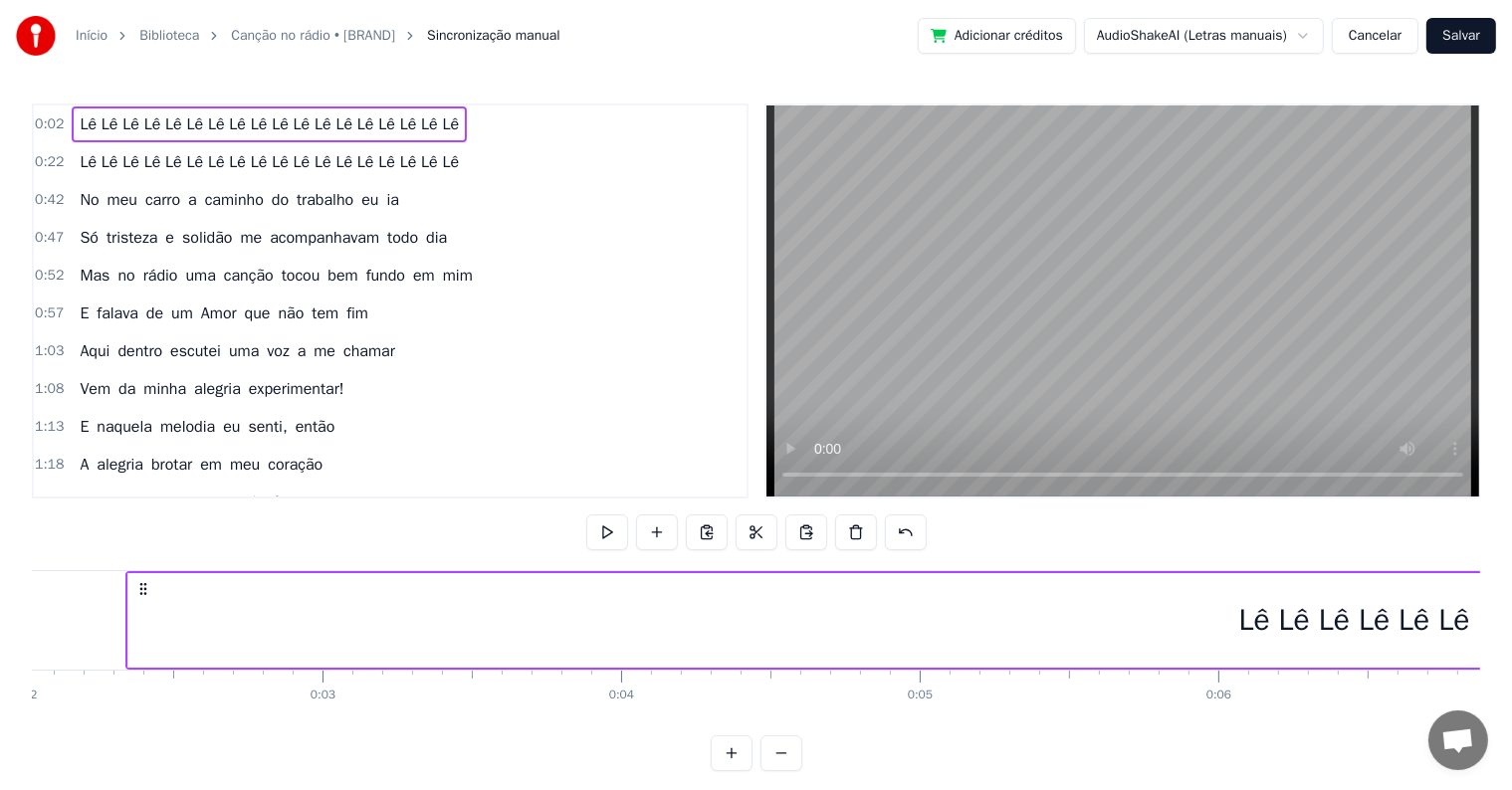 scroll, scrollTop: 0, scrollLeft: 598, axis: horizontal 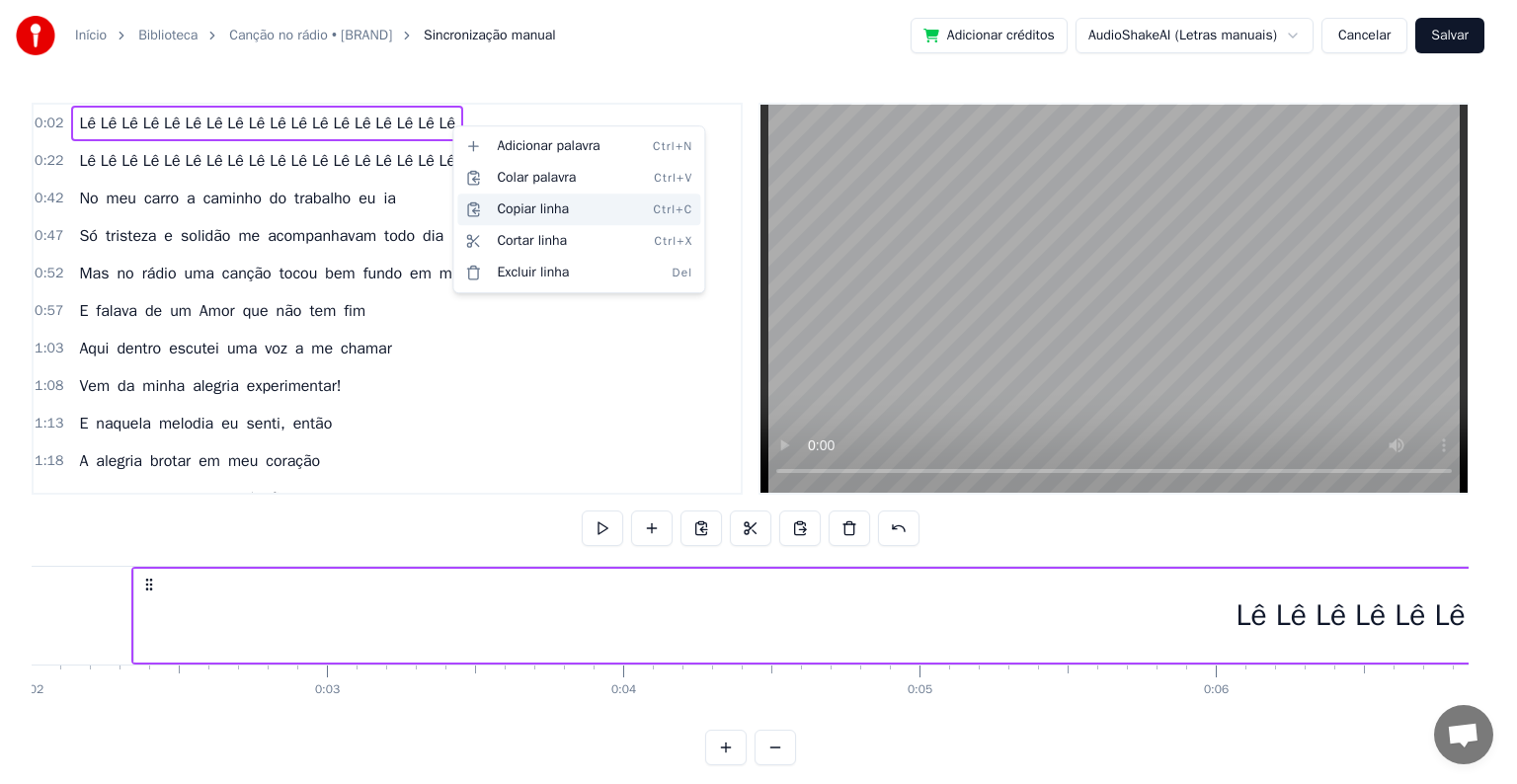 click on "Copiar linha Ctrl+C" at bounding box center [579, 209] 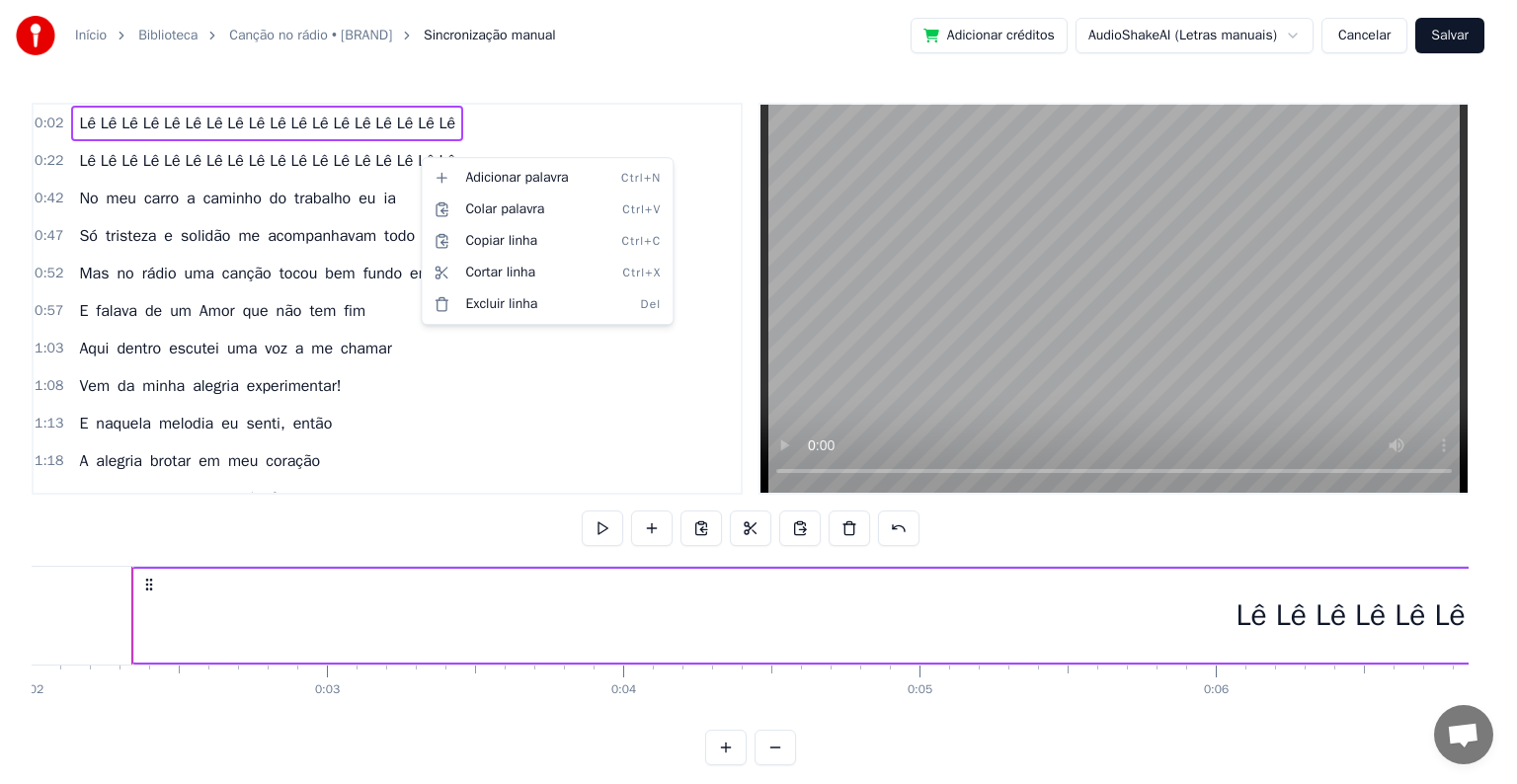 click on "Início Biblioteca Canção no rádio • Morelzinho Sincronização manual Adicionar créditos AudioShakeAI (Letras manuais) Cancelar Salvar 0:02 Lê Lê Lê Lê Lê Lê Lê     Lê Lê     Lê Lê Lê Lê Lê Lê Lê      Lê Lê  0:22 Lê Lê Lê Lê Lê Lê Lê Lê     Lê     Lê Lê Lê Lê Lê Lê Lê      Lê Lê  0:42 No meu carro a caminho do trabalho eu ia 0:47 Só tristeza e solidão me acompanhavam todo dia 0:52 Mas no rádio uma canção tocou bem fundo em mim 0:57 E falava de um Amor que não tem fim 1:03 Aqui dentro escutei uma voz a me chamar 1:08 Vem da minha alegria experimentar! 1:13 E naquela melodia eu senti, então 1:18 A alegria brotar em meu coração 1:29 Algo mudou em mim, já não sou mais o mesmo 1:48 Novo sentido e sabor na vida eu vejo 1:53 E o que era preto e branco agora ganhou cor 2:00 Descobri em mim o verdadeiro amor Lê Lê Lê Lê Lê Lê Lê Lê     Lê     Lê Lê Lê Lê Lê Lê Lê      Lê Lê  No meu carro a caminho do trabalho eu ia Só tristeza e solidão me todo" at bounding box center (758, 398) 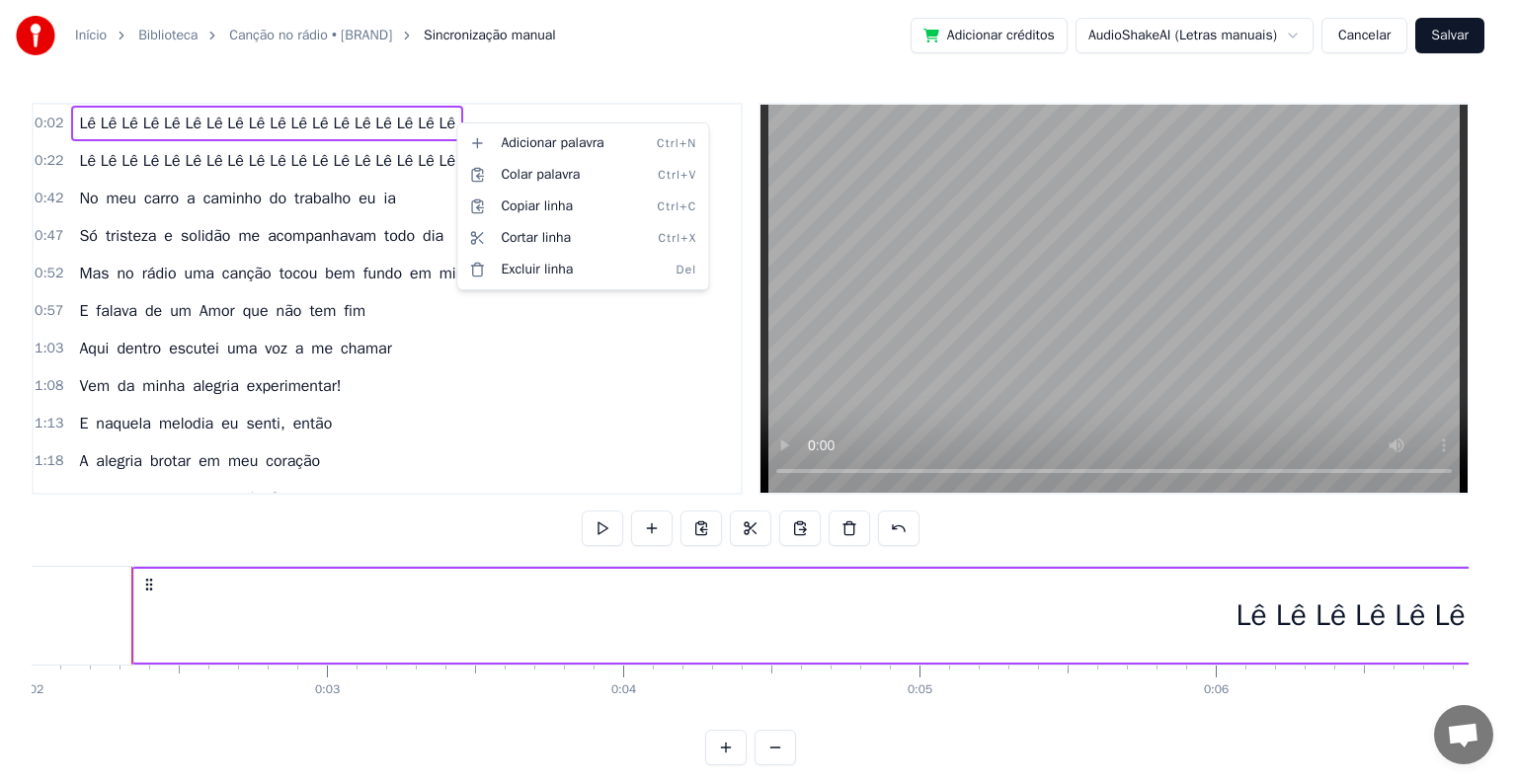 click on "Início Biblioteca Canção no rádio • Morelzinho Sincronização manual Adicionar créditos AudioShakeAI (Letras manuais) Cancelar Salvar 0:02 Lê Lê Lê Lê Lê Lê Lê     Lê Lê     Lê Lê Lê Lê Lê Lê Lê      Lê Lê  0:22 Lê Lê Lê Lê Lê Lê Lê Lê     Lê     Lê Lê Lê Lê Lê Lê Lê      Lê Lê  0:42 No meu carro a caminho do trabalho eu ia 0:47 Só tristeza e solidão me acompanhavam todo dia 0:52 Mas no rádio uma canção tocou bem fundo em mim 0:57 E falava de um Amor que não tem fim 1:03 Aqui dentro escutei uma voz a me chamar 1:08 Vem da minha alegria experimentar! 1:13 E naquela melodia eu senti, então 1:18 A alegria brotar em meu coração 1:29 Algo mudou em mim, já não sou mais o mesmo 1:48 Novo sentido e sabor na vida eu vejo 1:53 E o que era preto e branco agora ganhou cor 2:00 Descobri em mim o verdadeiro amor Lê Lê Lê Lê Lê Lê Lê Lê     Lê     Lê Lê Lê Lê Lê Lê Lê      Lê Lê  No meu carro a caminho do trabalho eu ia Só tristeza e solidão me todo" at bounding box center (758, 398) 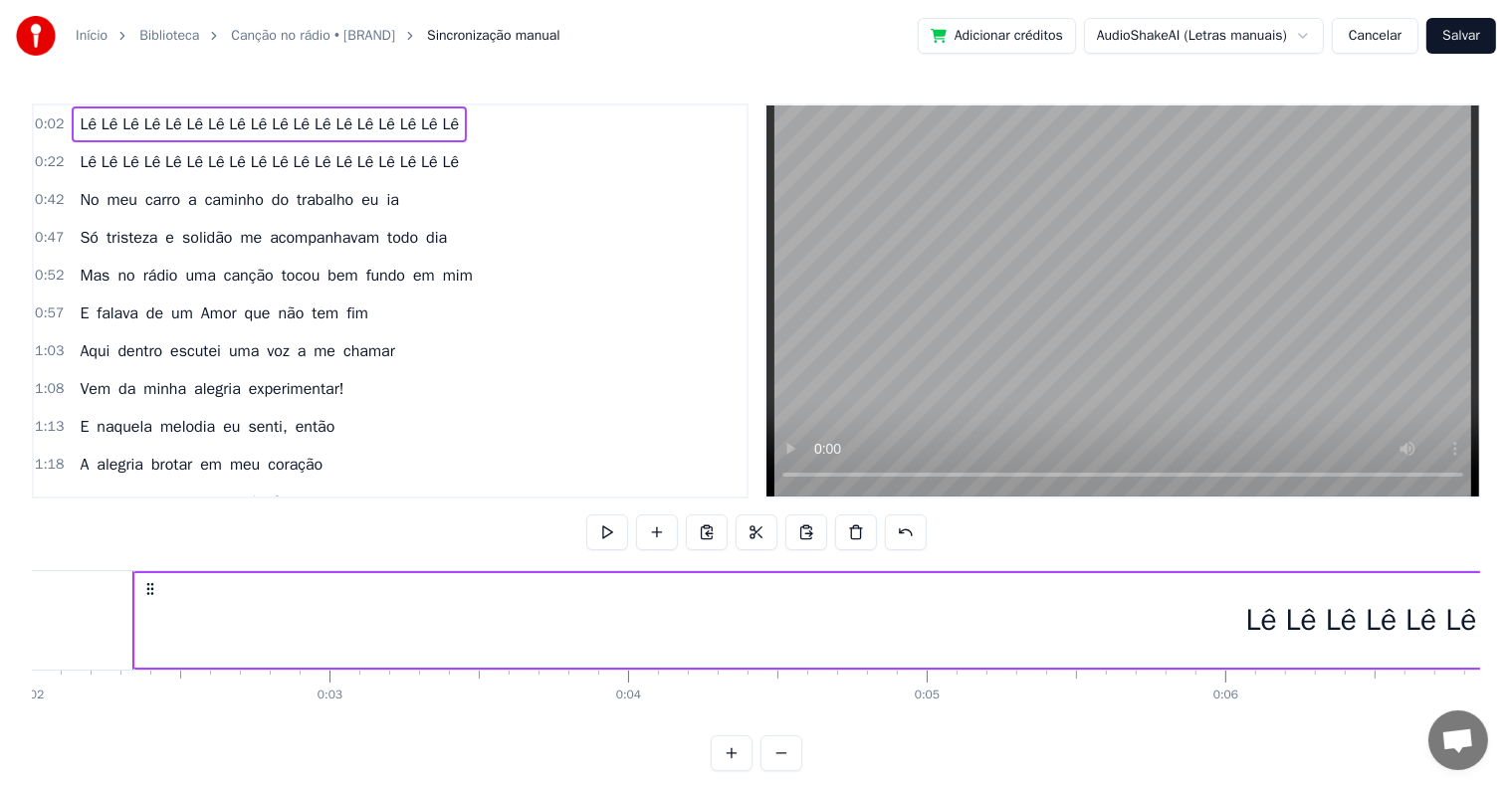 click on "Lê Lê Lê Lê Lê Lê Lê Lê     Lê     Lê Lê Lê Lê Lê Lê Lê      Lê Lê" at bounding box center [269, 124] 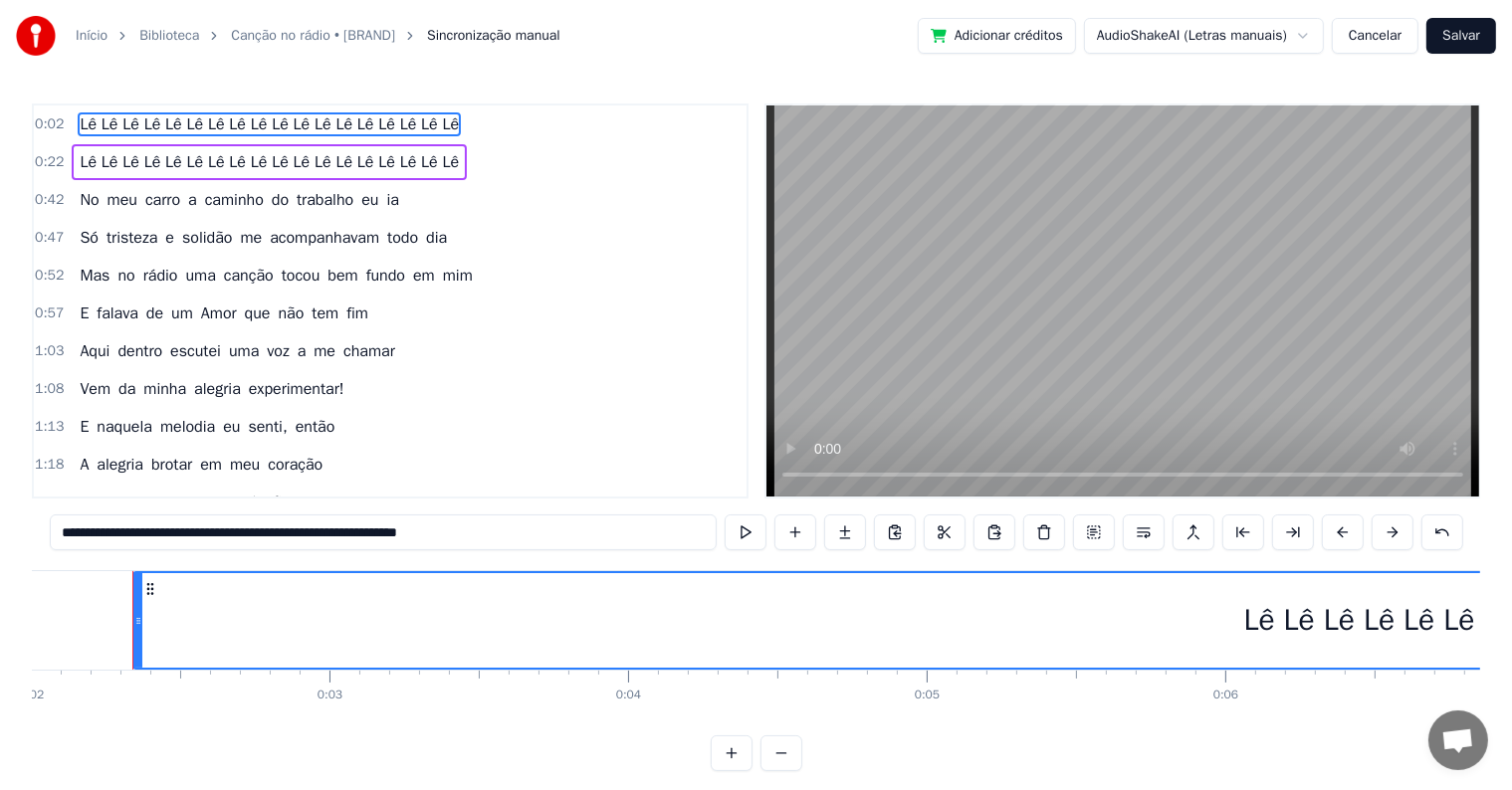 click on "Lê Lê Lê Lê Lê Lê Lê Lê     Lê     Lê Lê Lê Lê Lê Lê Lê      Lê Lê" at bounding box center [269, 124] 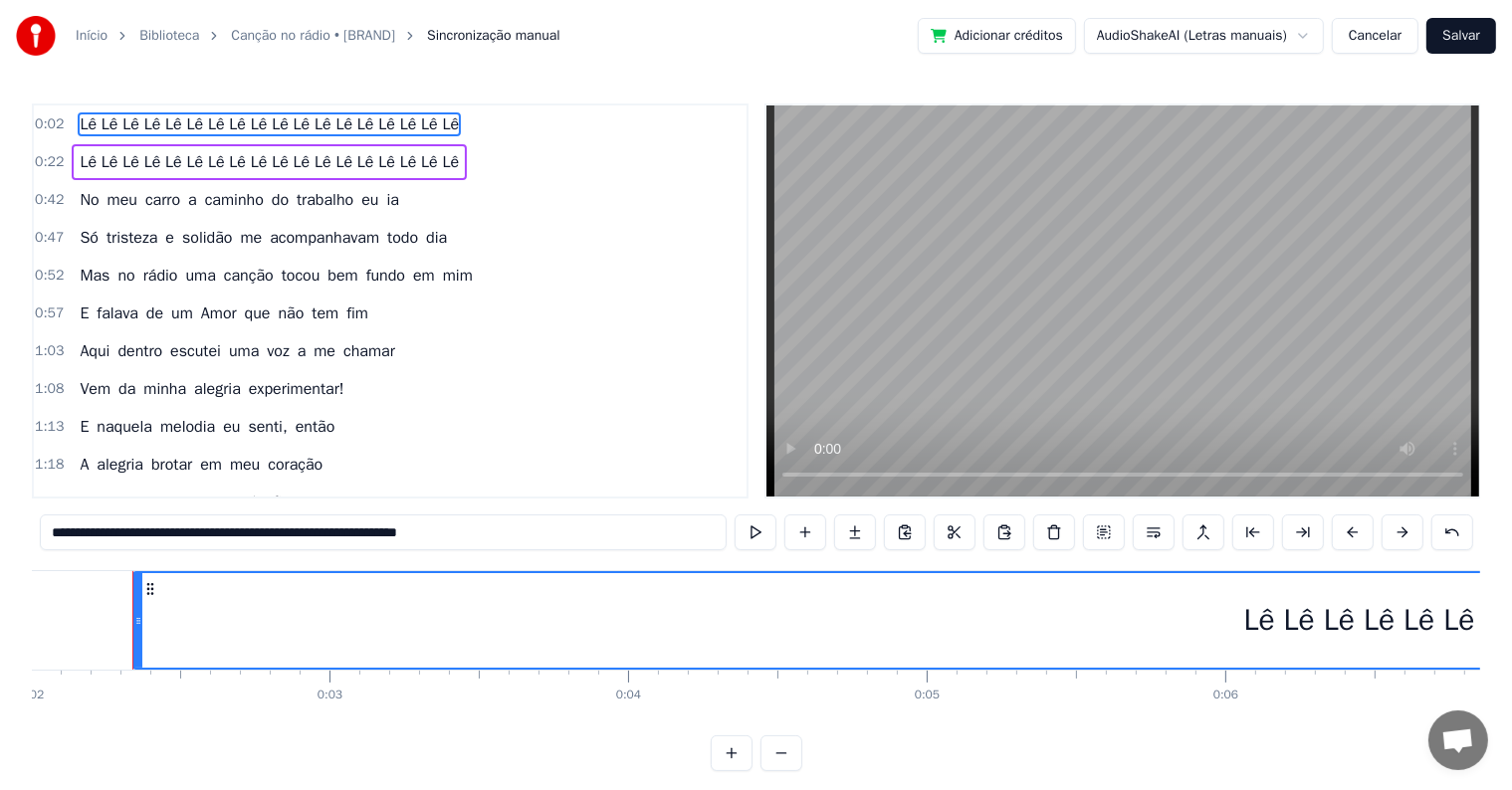 click on "**********" at bounding box center (383, 532) 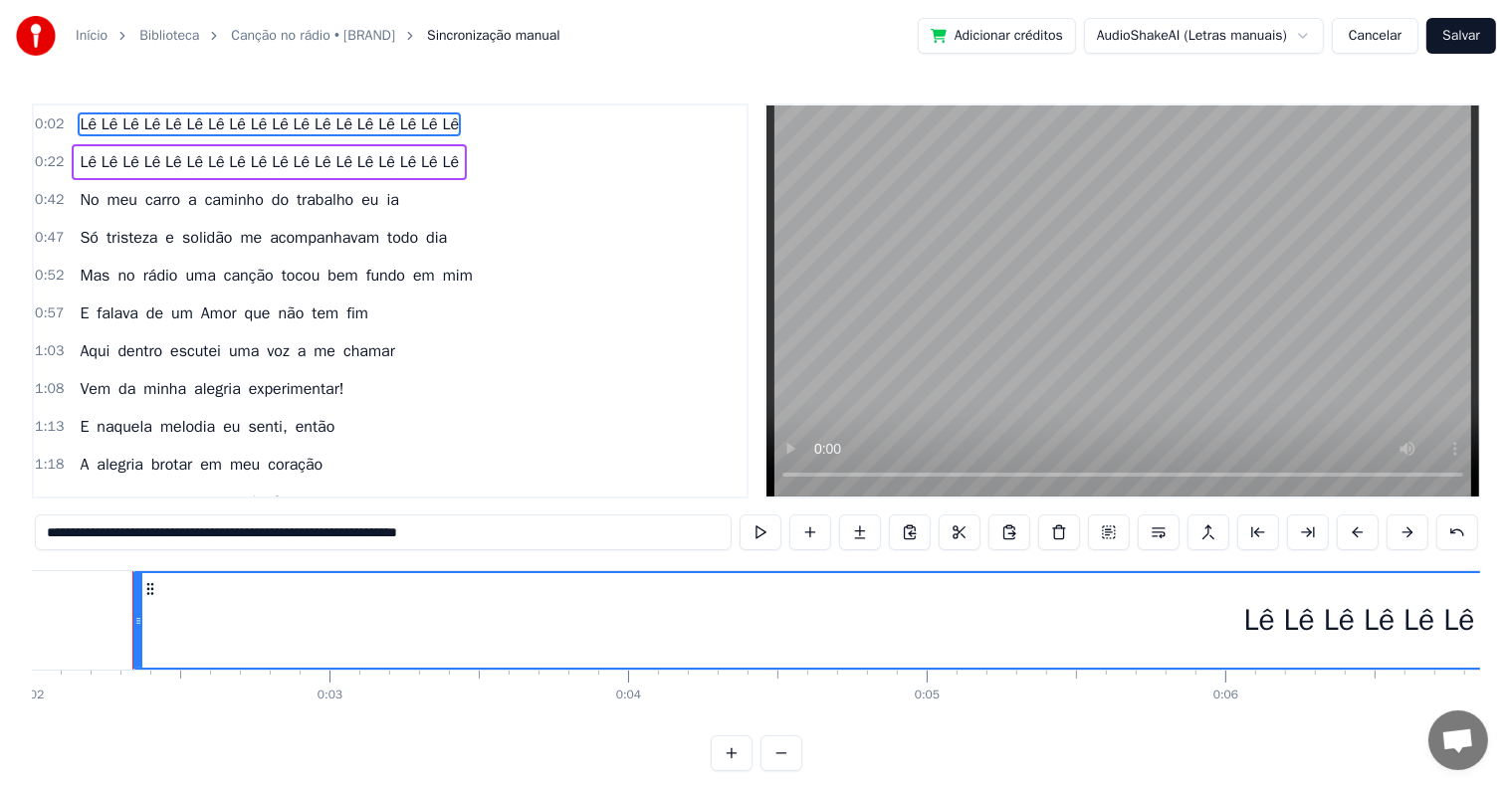 click on "**********" at bounding box center (383, 532) 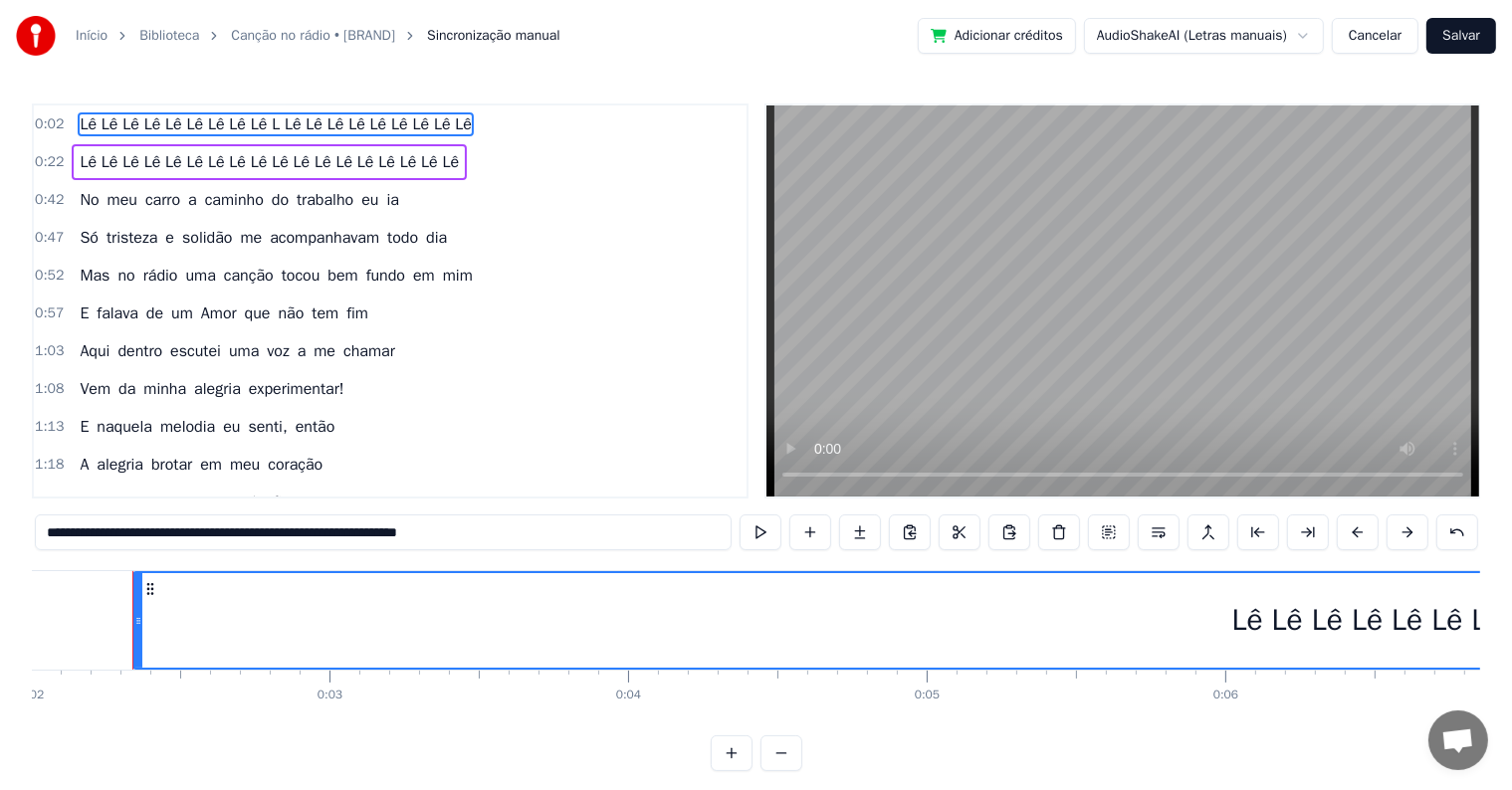 click on "**********" at bounding box center (383, 532) 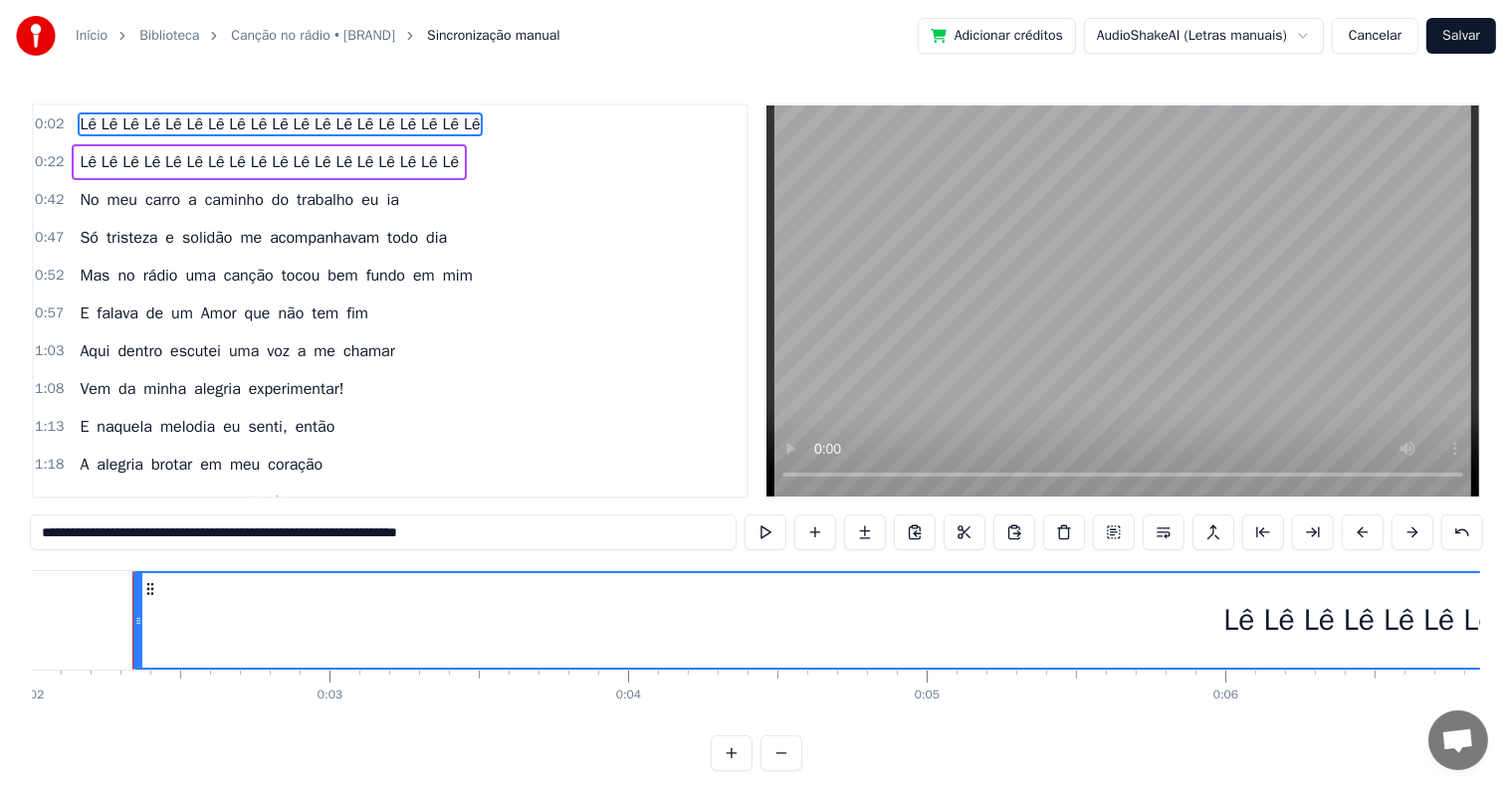 click on "**********" at bounding box center [383, 532] 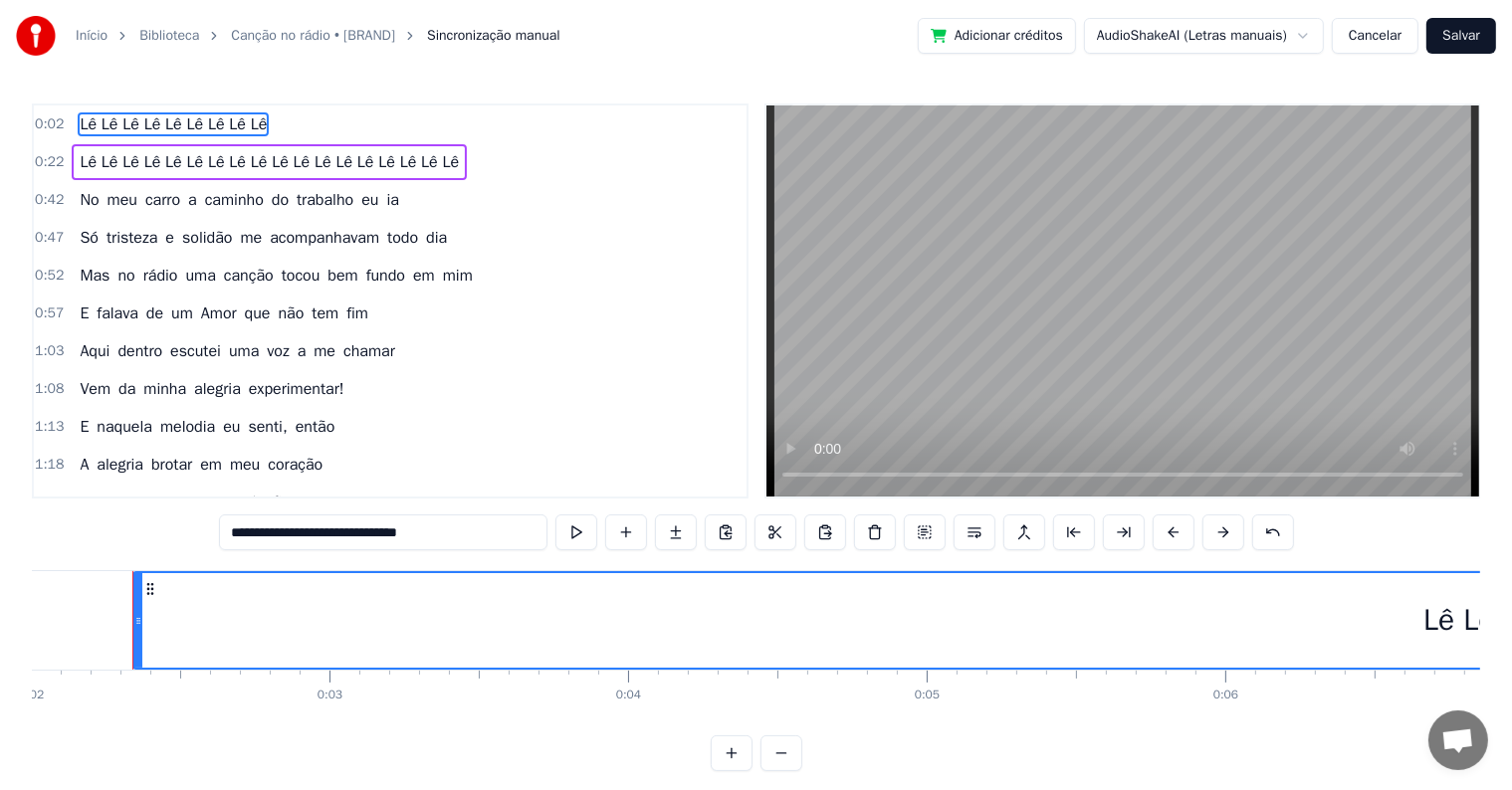 click on "**********" at bounding box center [383, 532] 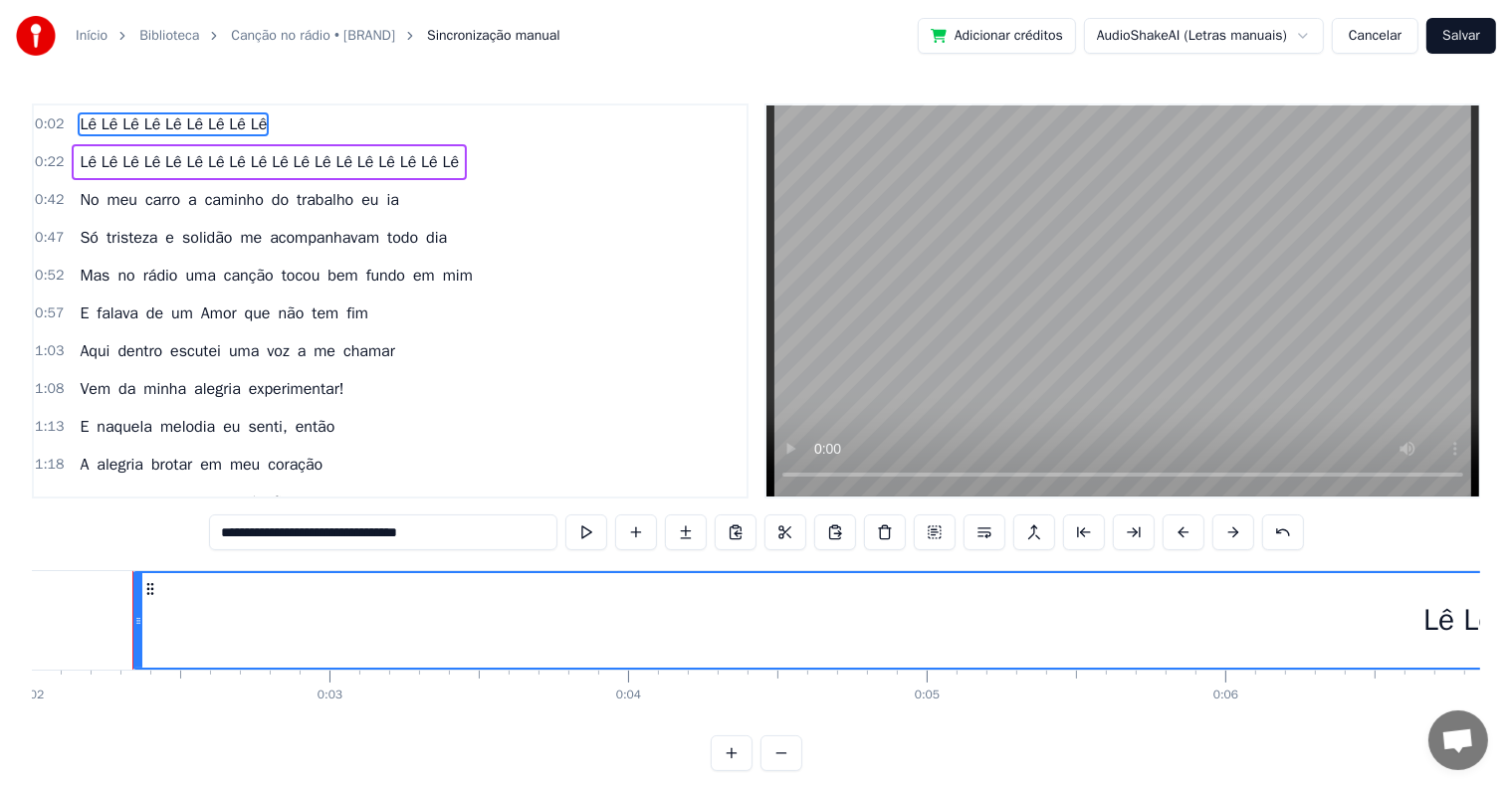 click on "**********" at bounding box center [383, 532] 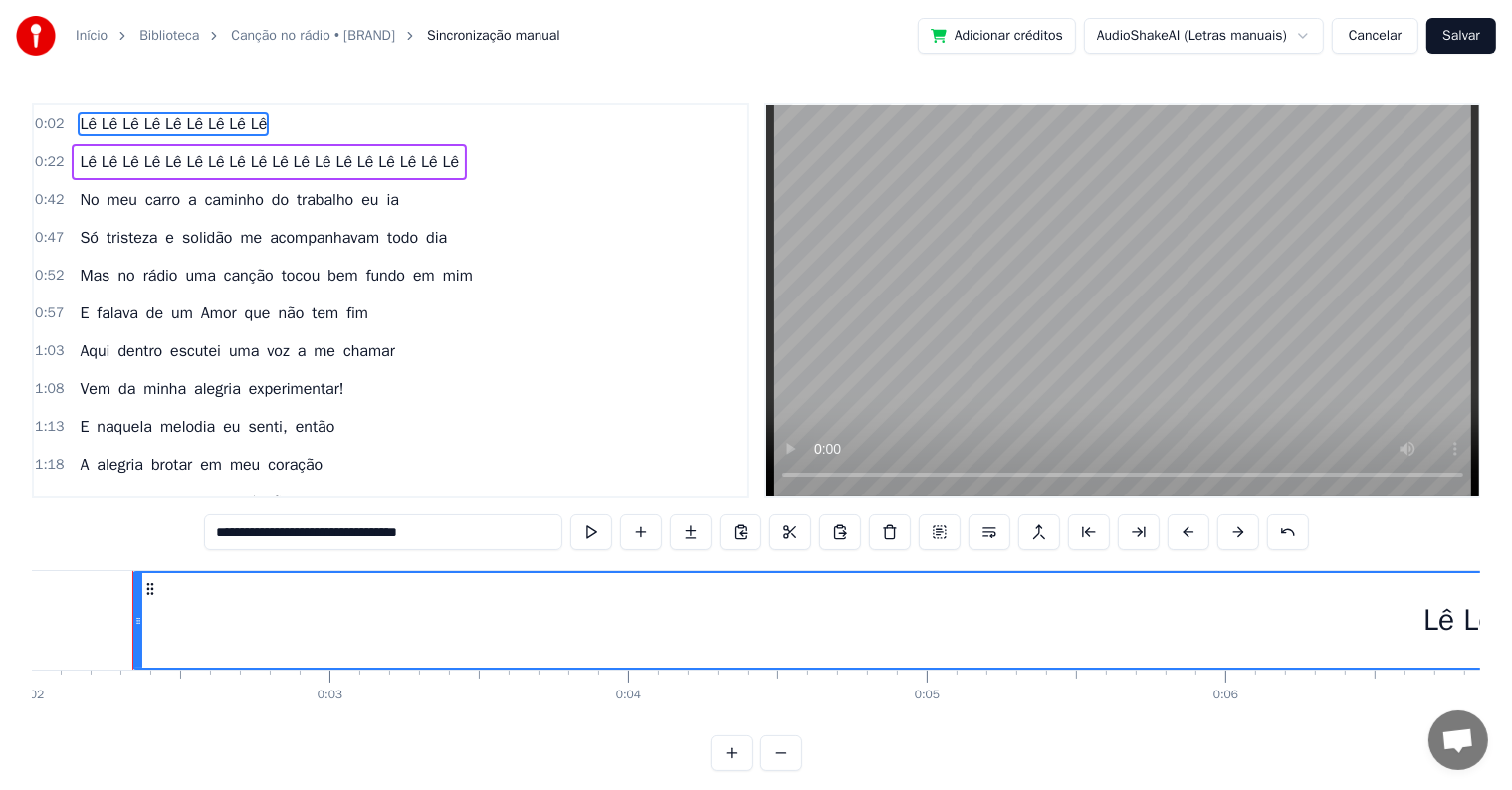 click on "**********" at bounding box center (383, 532) 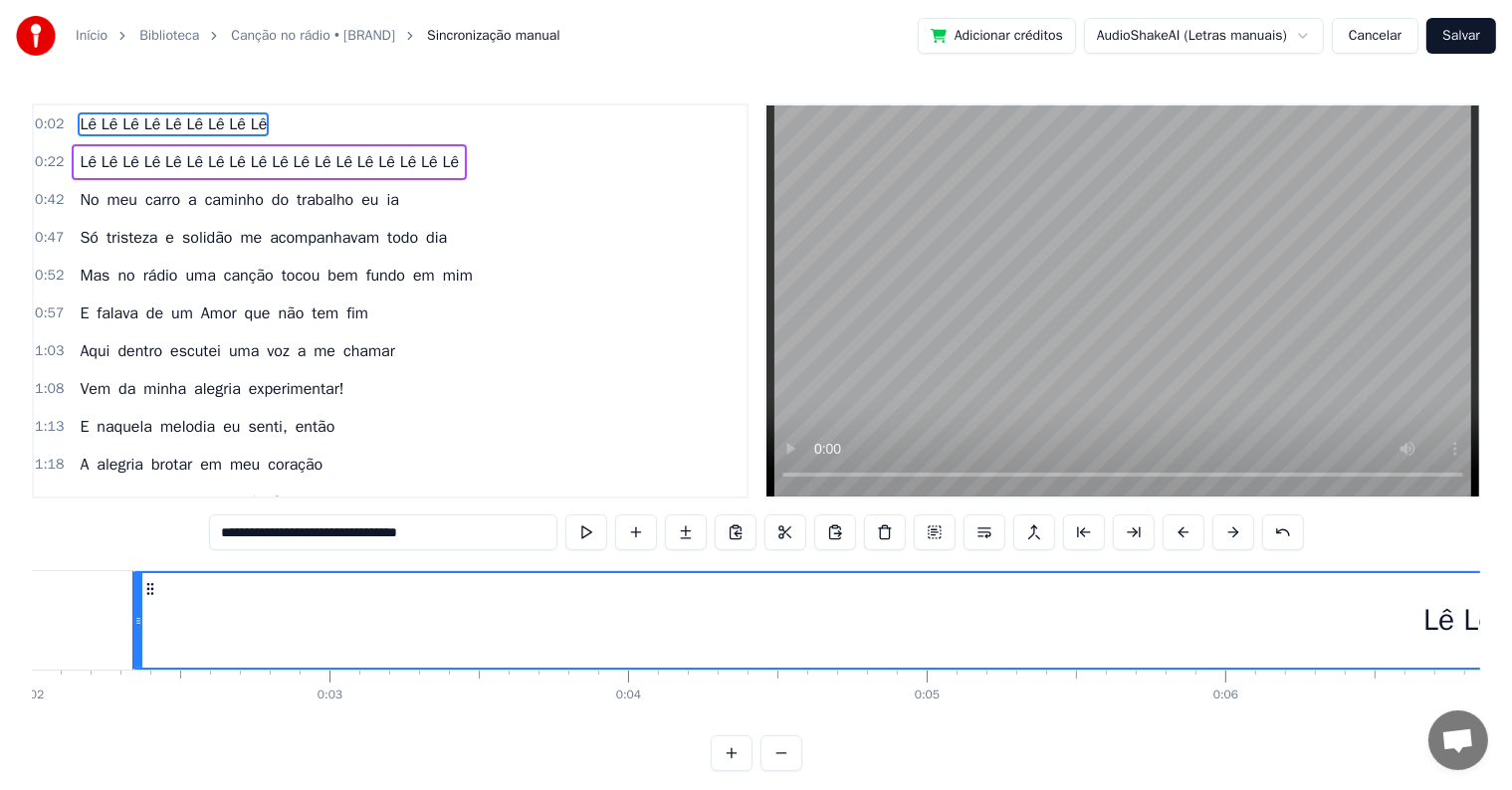 click on "**********" at bounding box center [383, 532] 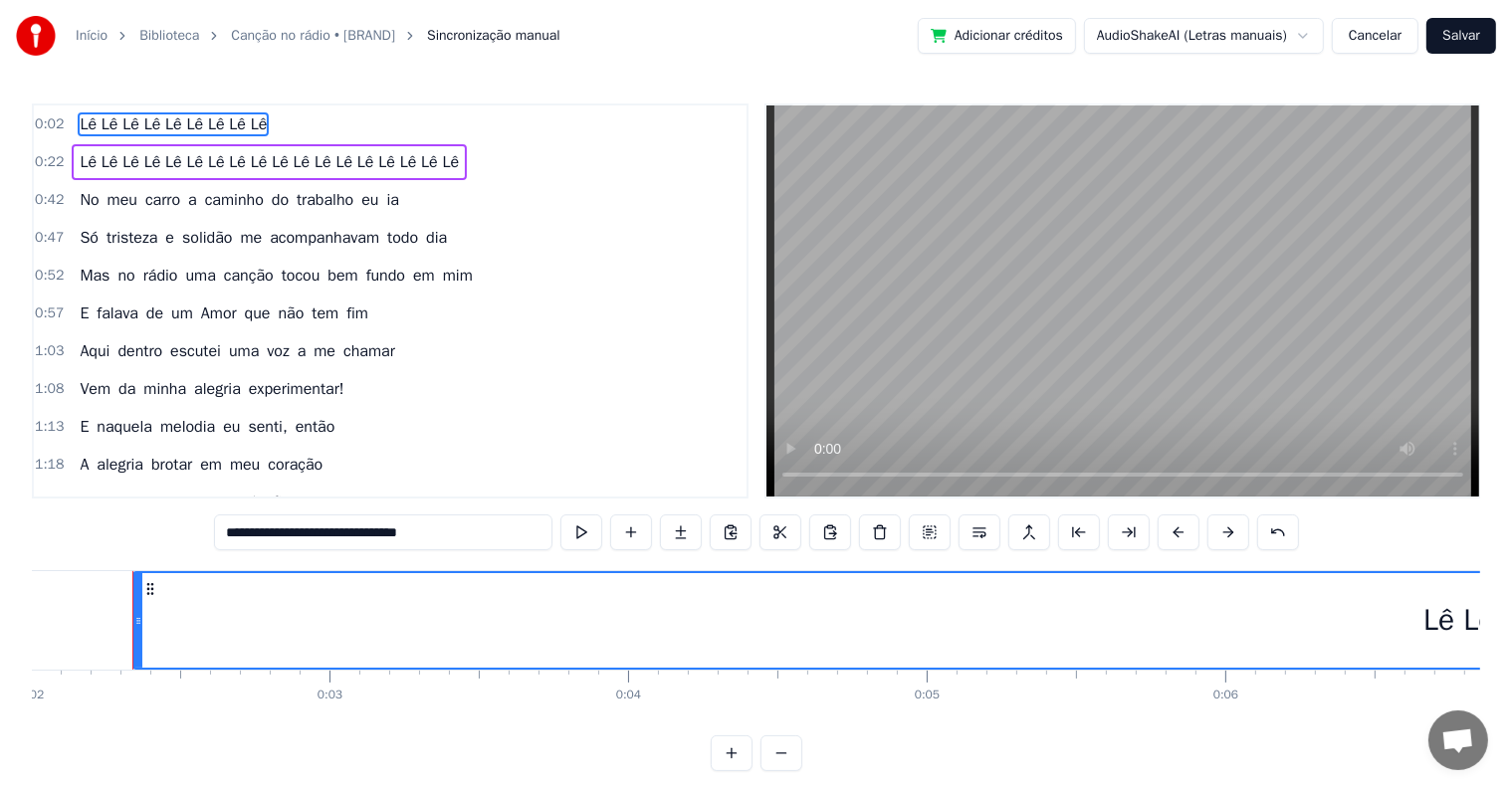 click on "**********" at bounding box center [383, 532] 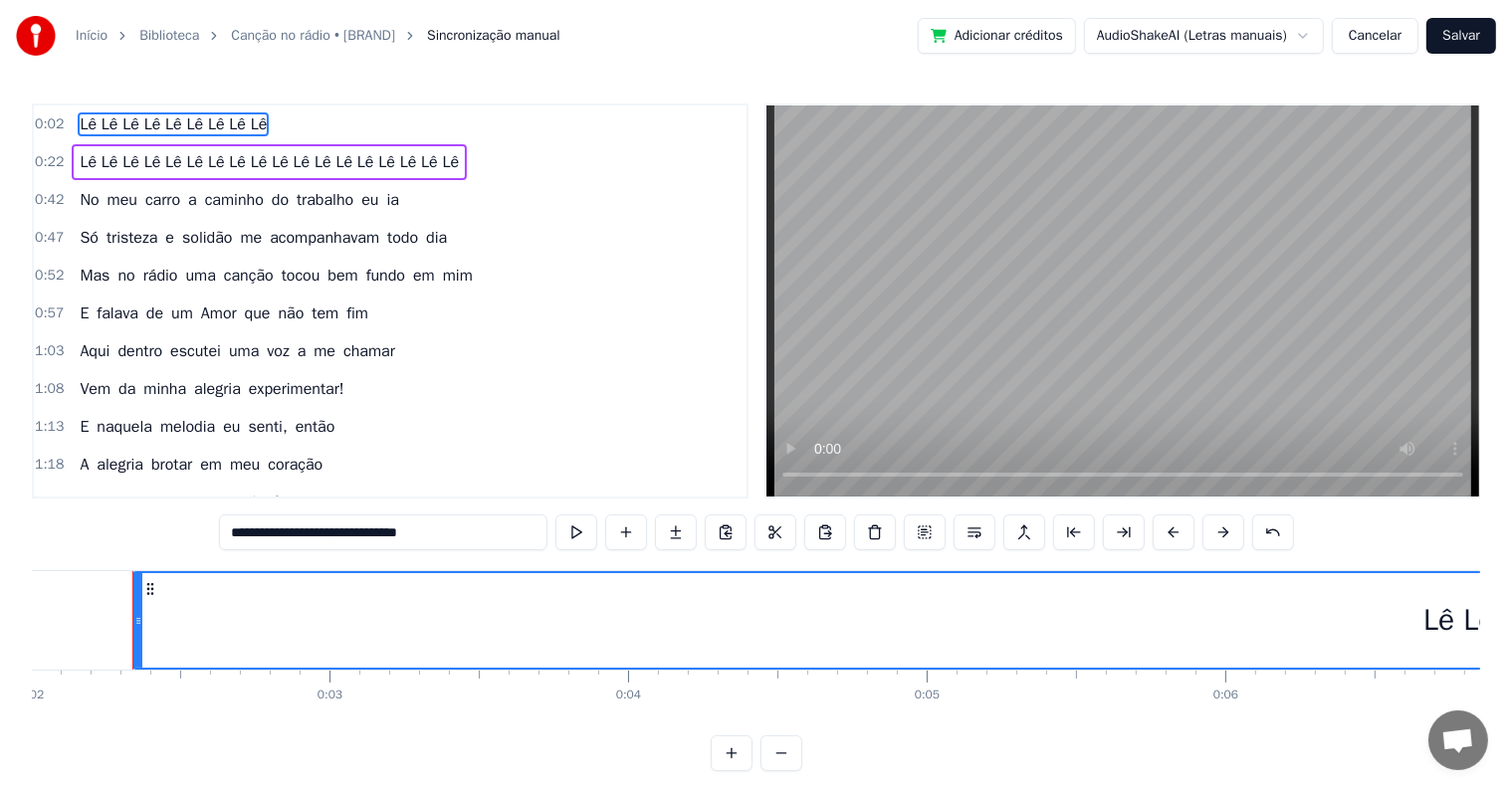 click on "**********" at bounding box center [383, 532] 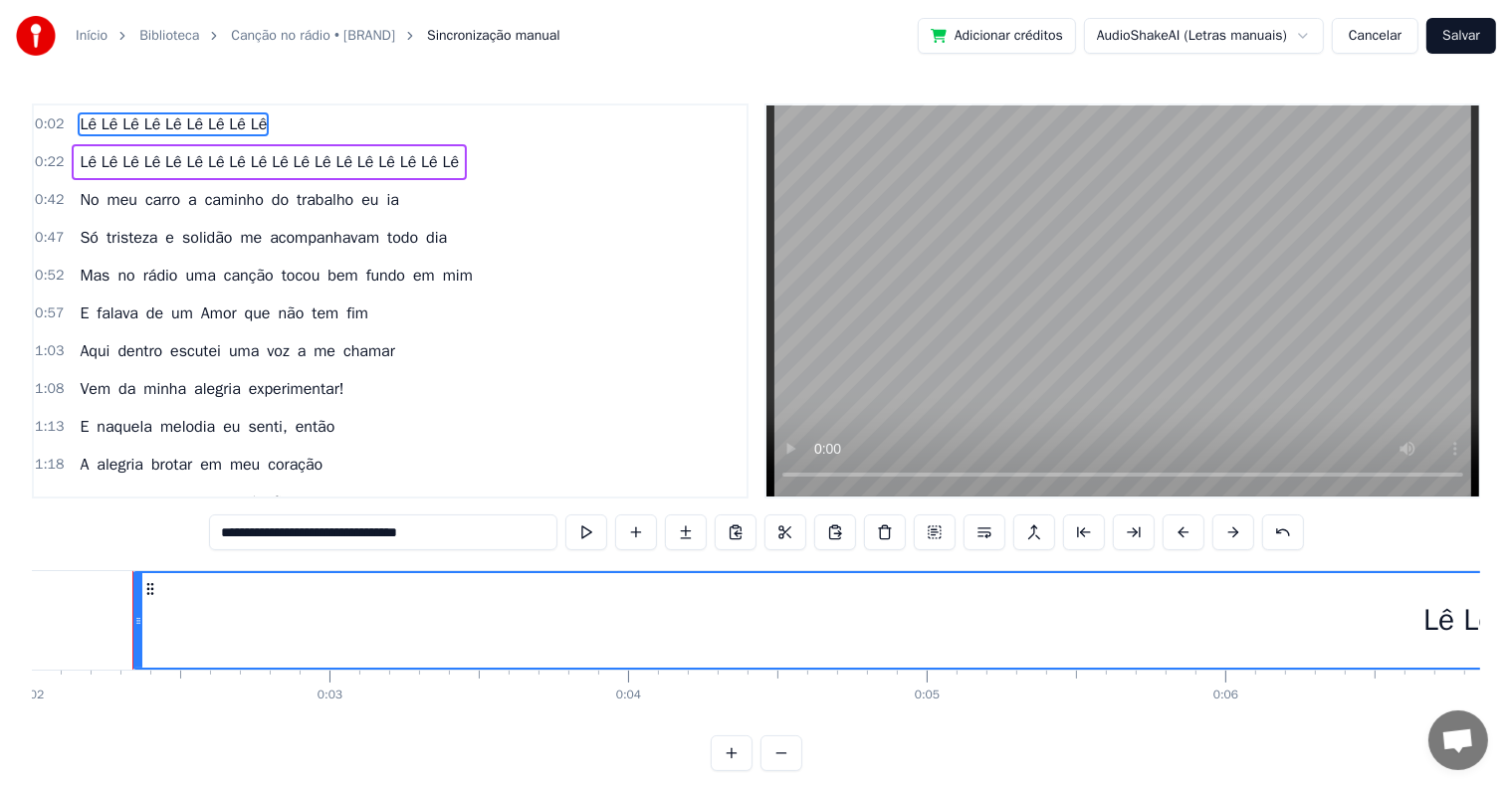 drag, startPoint x: 346, startPoint y: 534, endPoint x: 227, endPoint y: 529, distance: 119.105 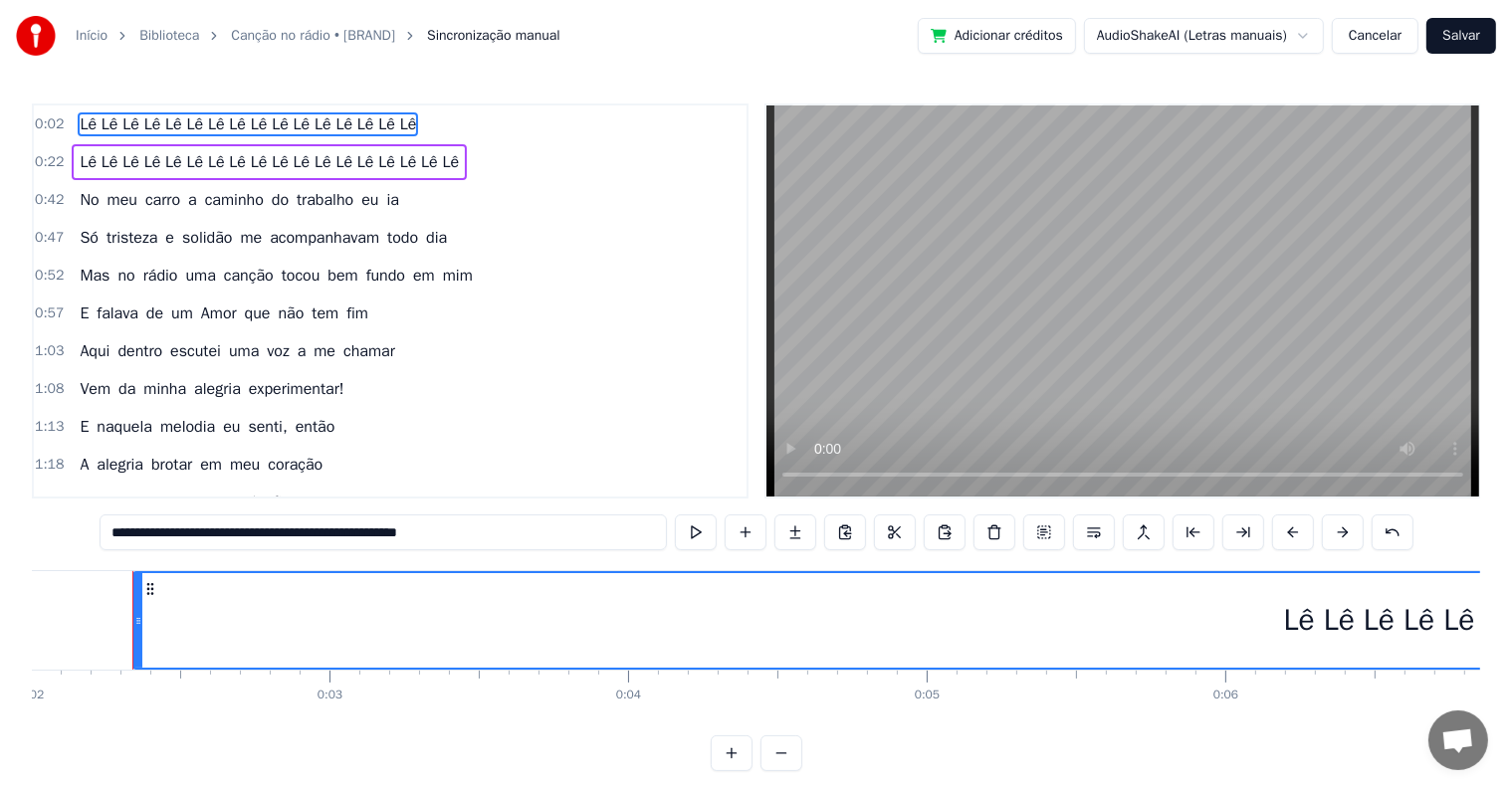 drag, startPoint x: 254, startPoint y: 531, endPoint x: 286, endPoint y: 533, distance: 32.06244 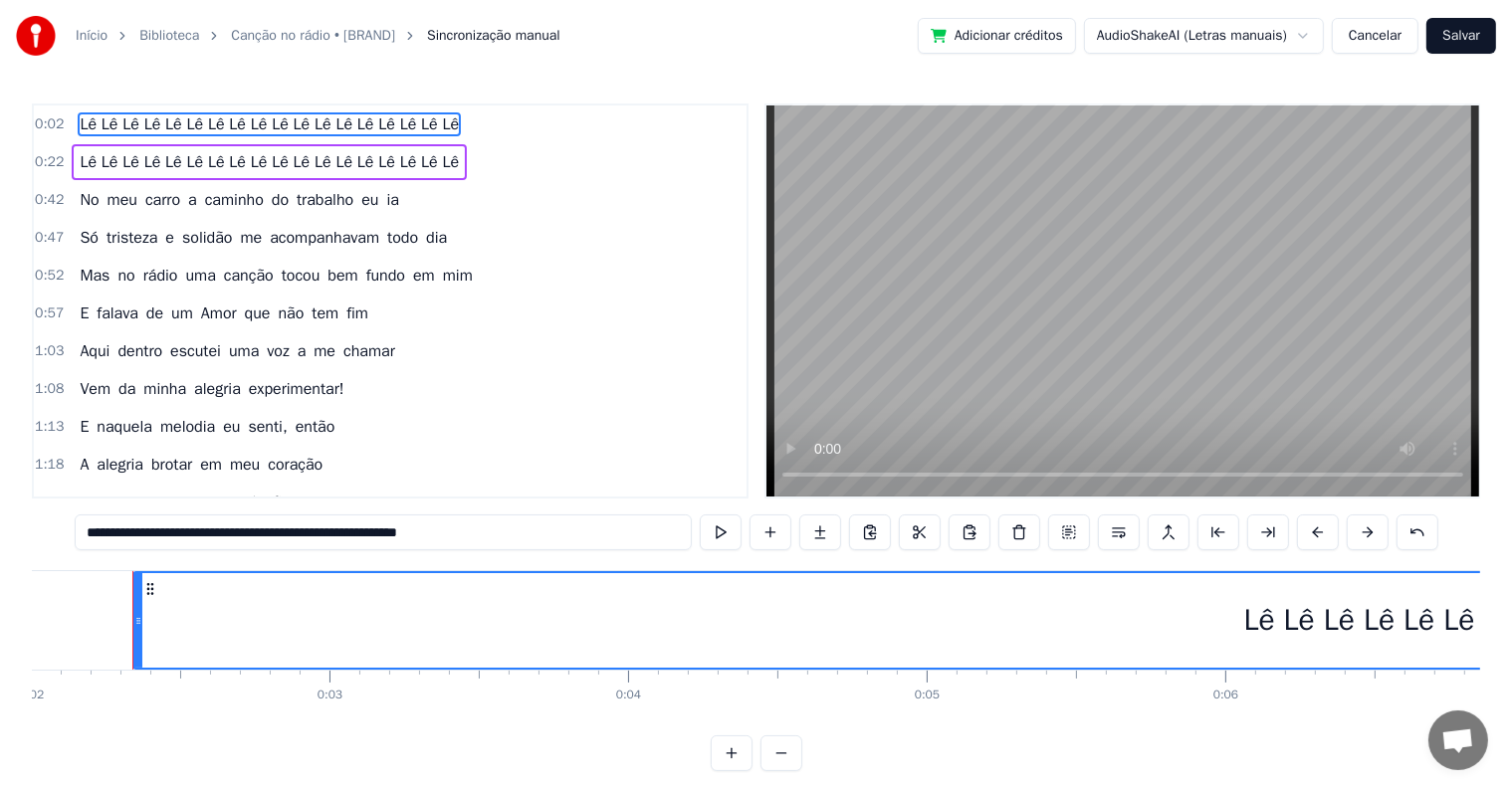click on "**********" at bounding box center [383, 532] 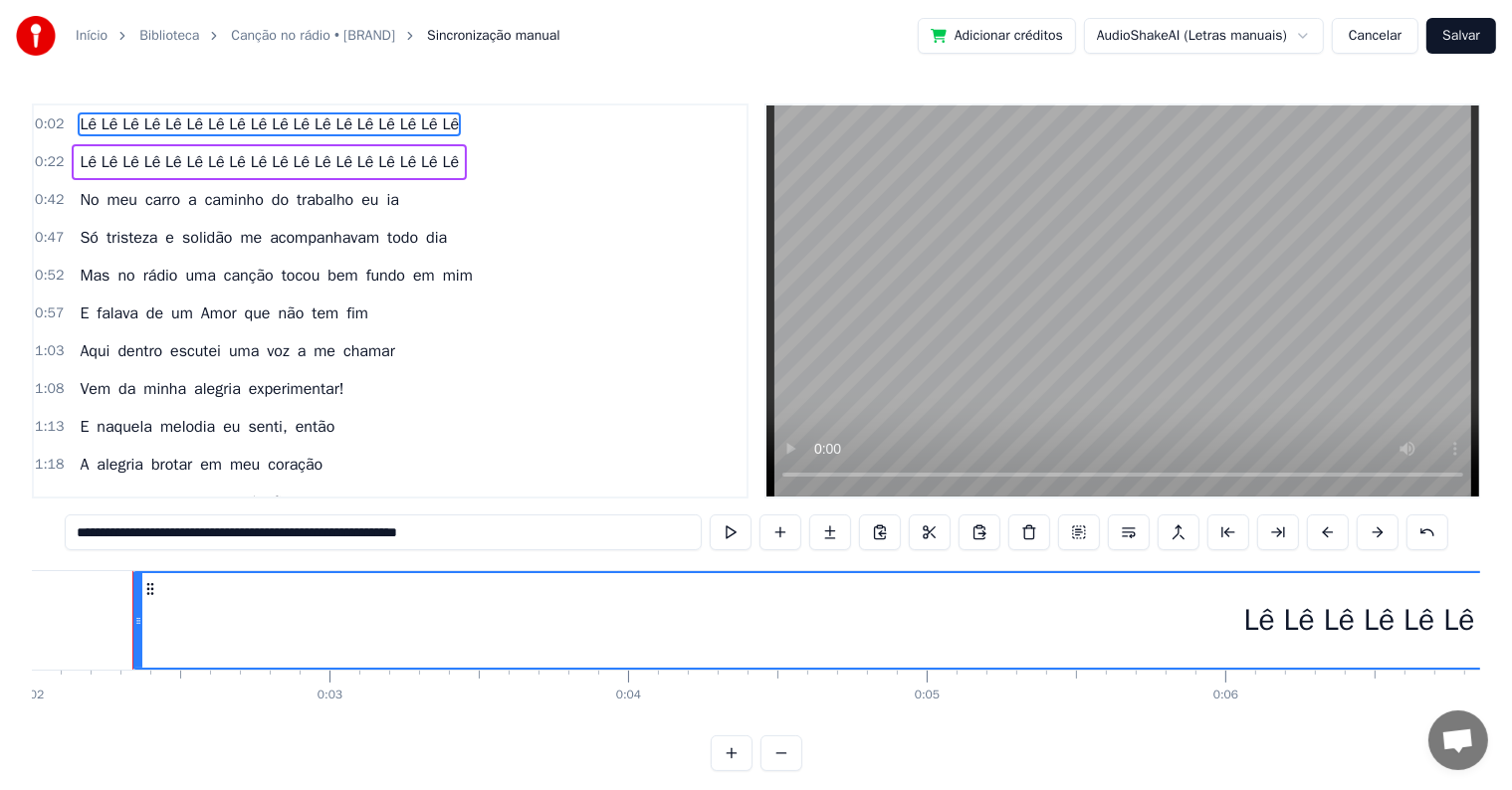 paste on "******" 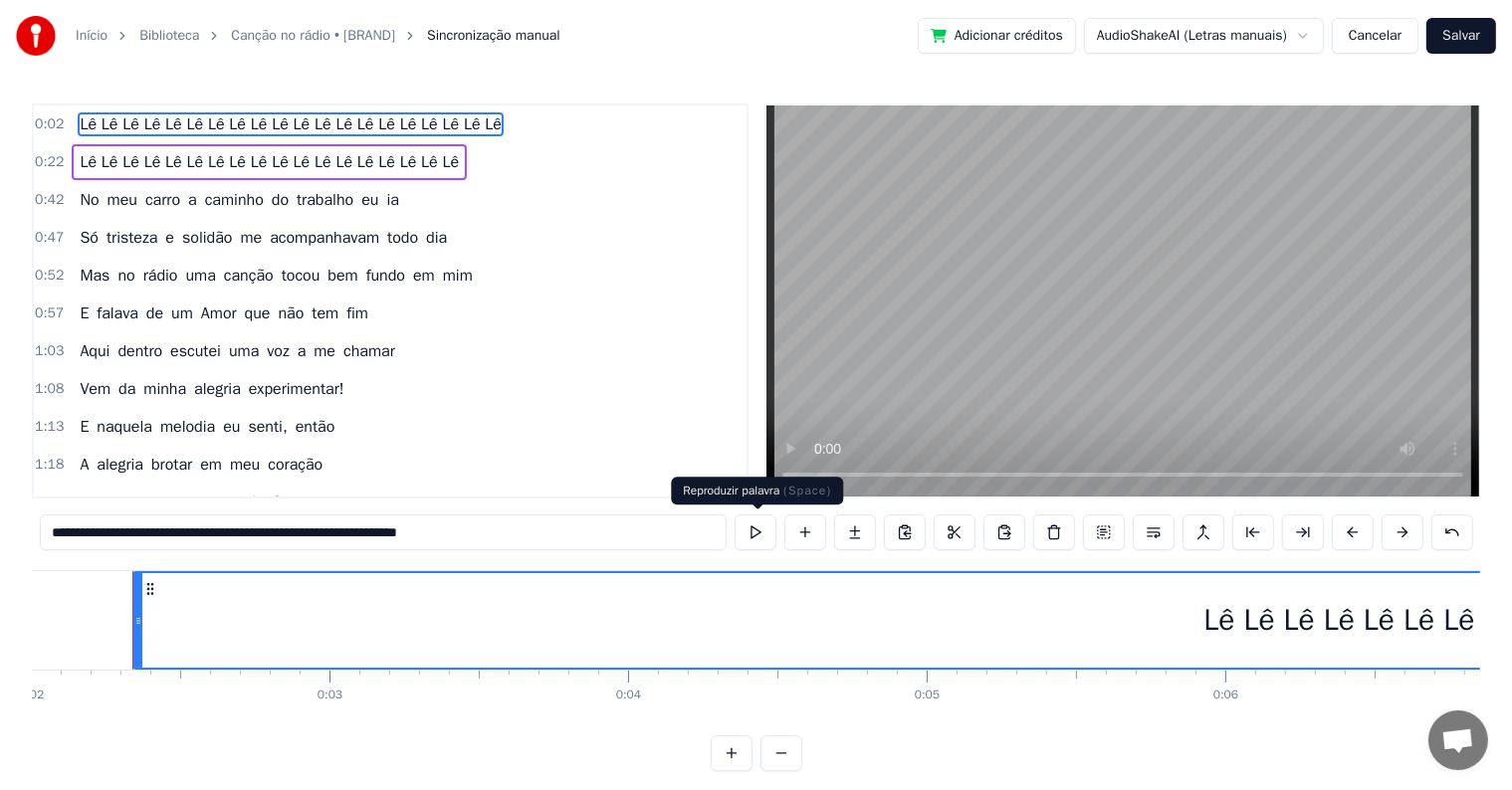 click at bounding box center (756, 532) 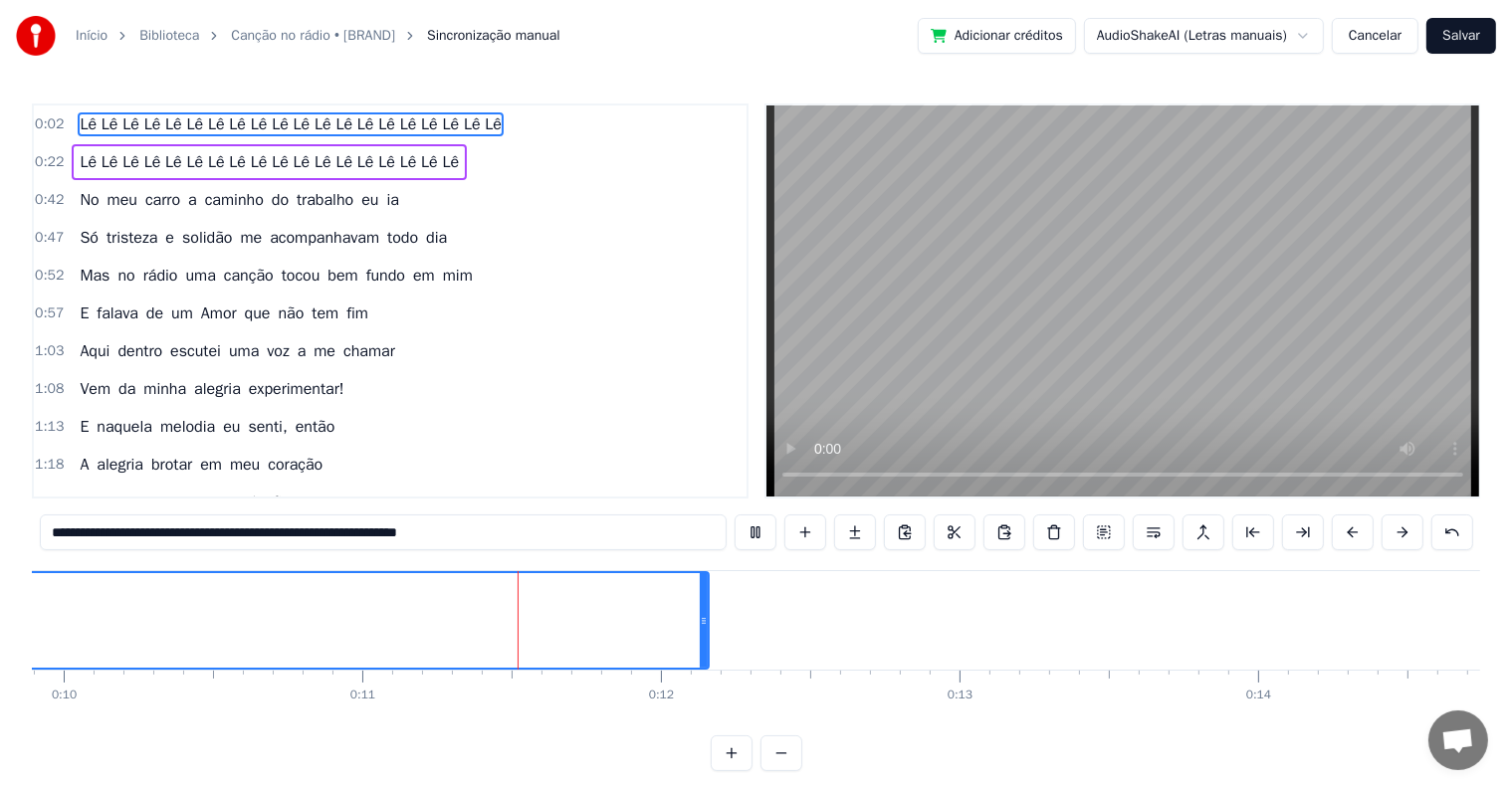 scroll, scrollTop: 0, scrollLeft: 3194, axis: horizontal 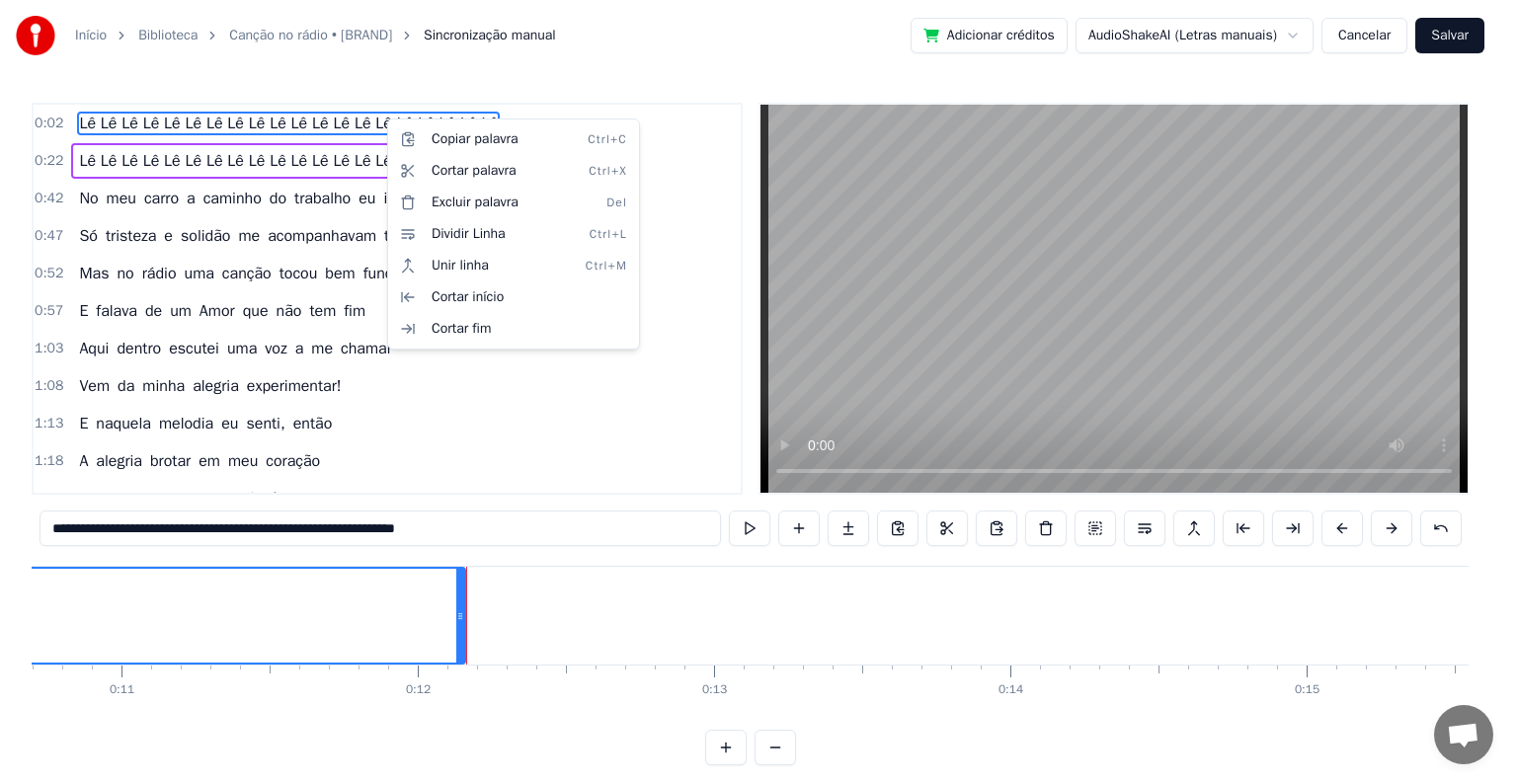 click on "**********" at bounding box center (758, 398) 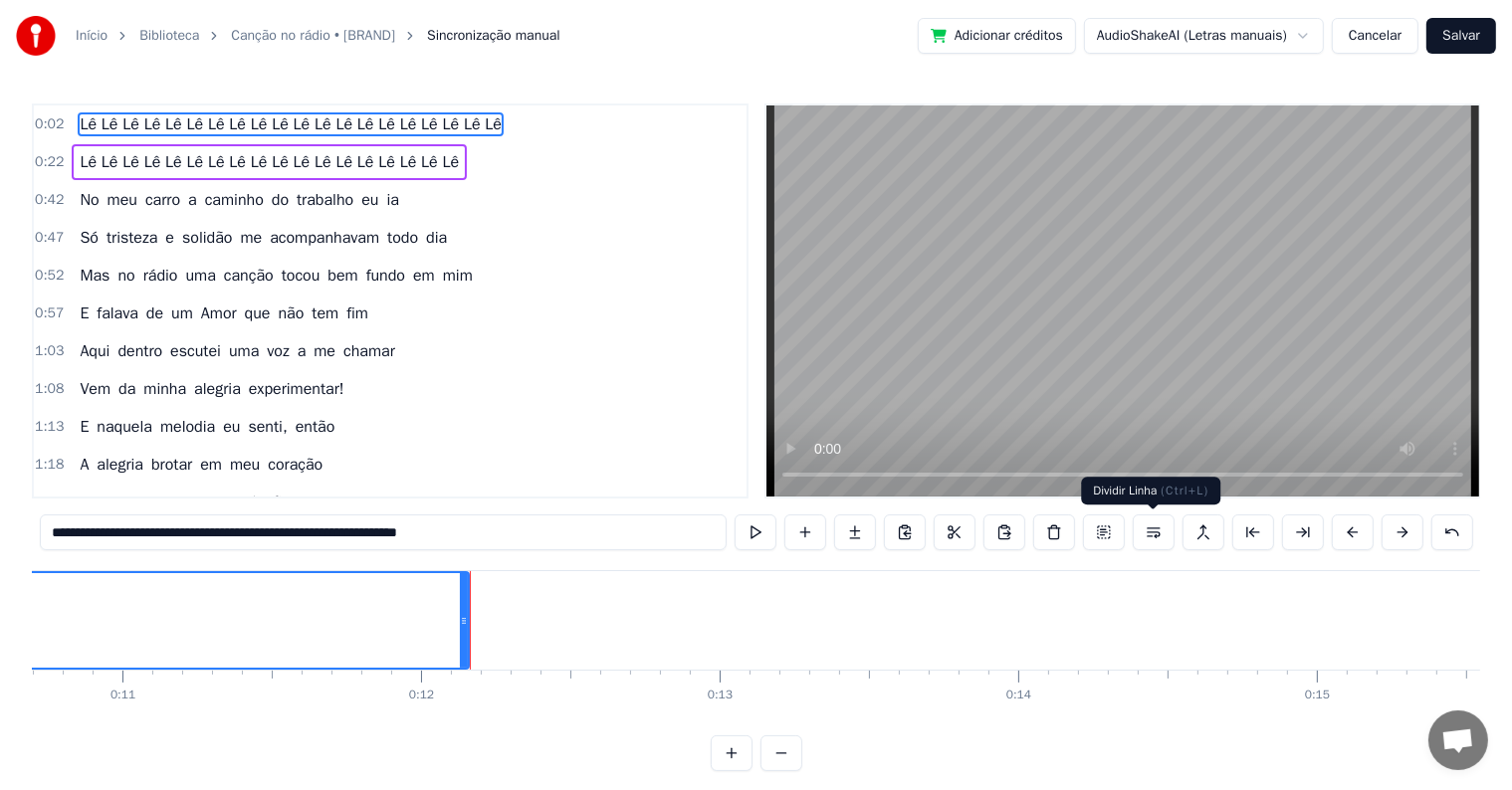 click at bounding box center (1154, 532) 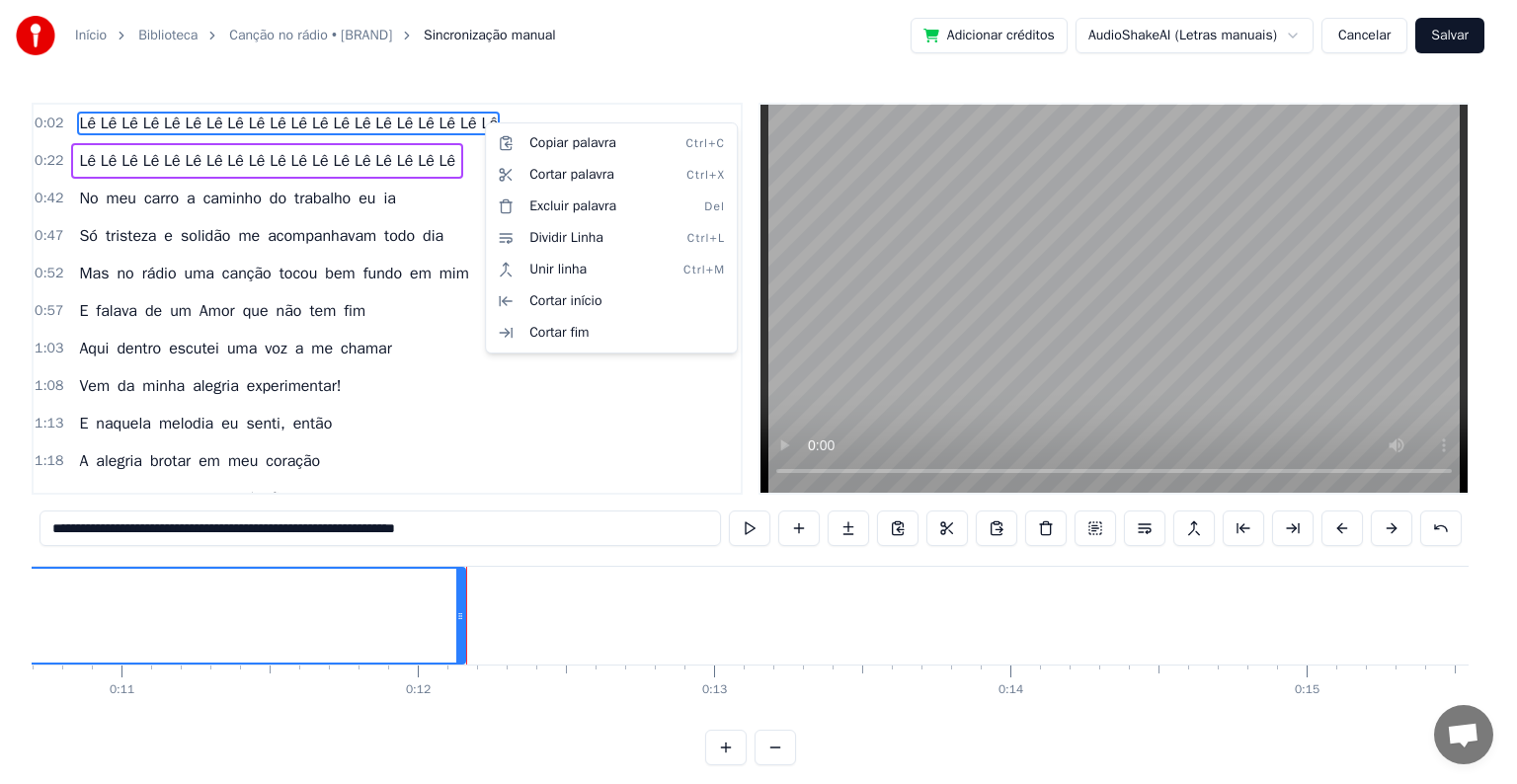 click on "**********" at bounding box center (758, 398) 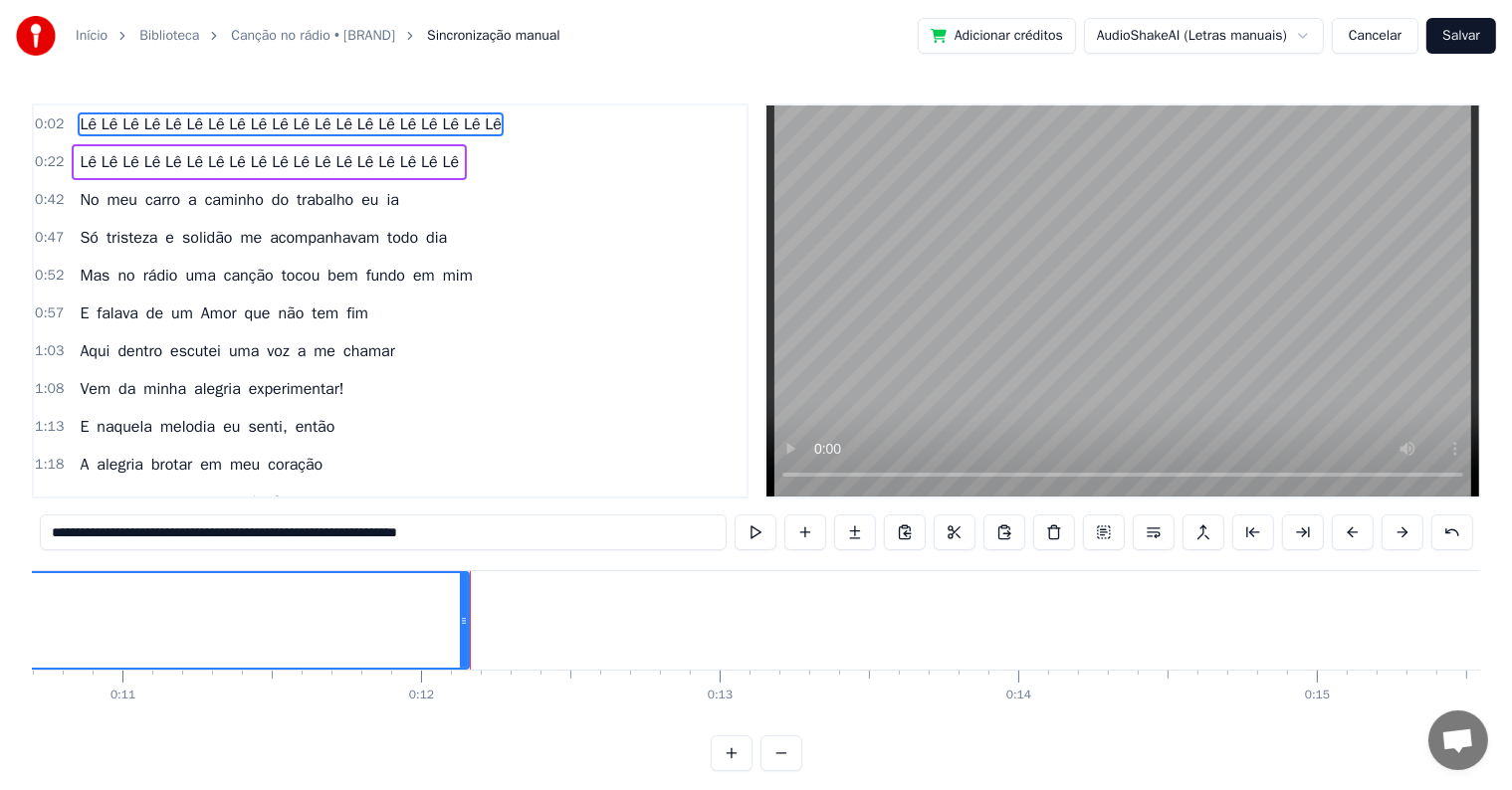 click at bounding box center [732, 753] 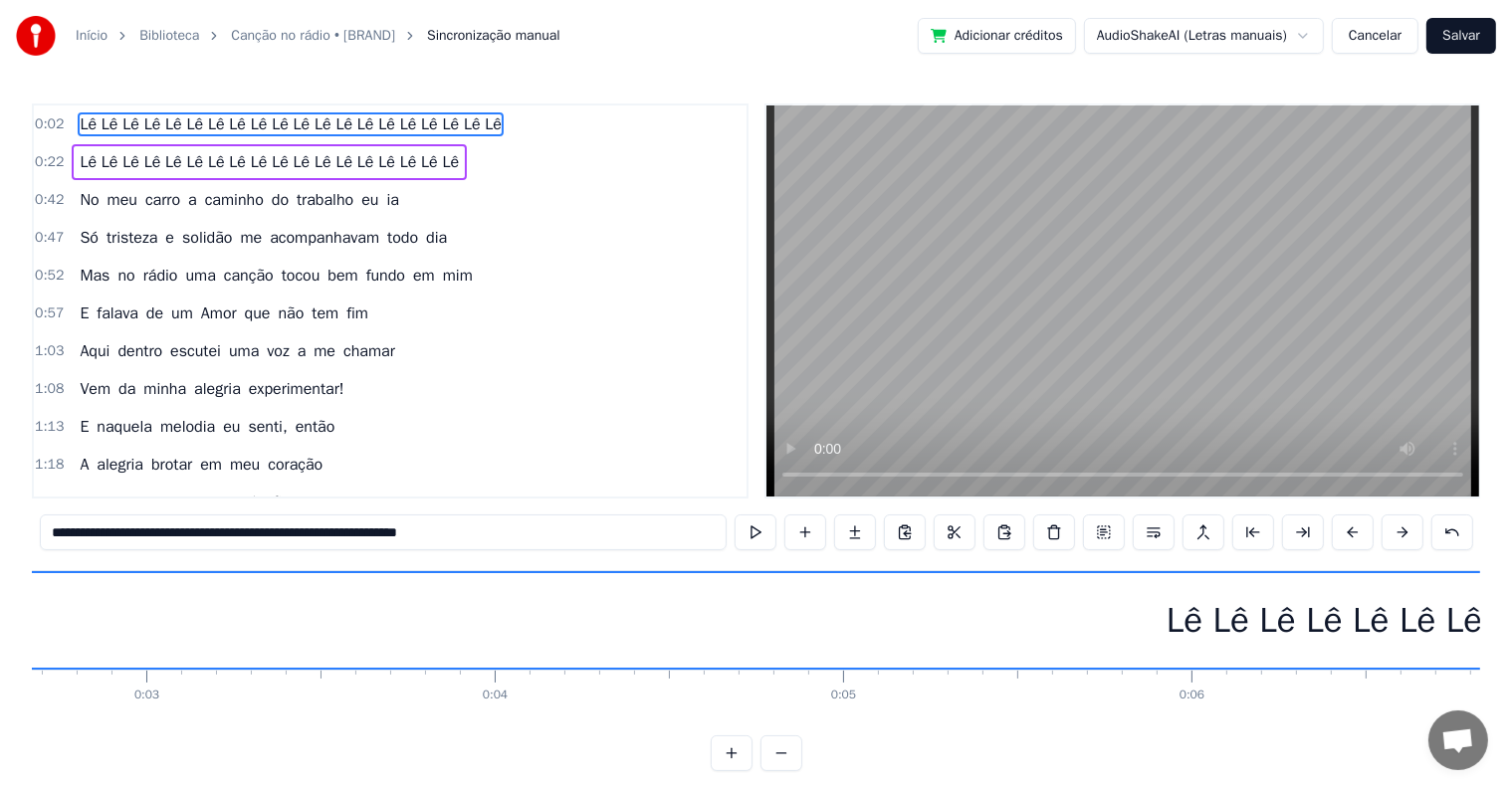 scroll, scrollTop: 0, scrollLeft: 1042, axis: horizontal 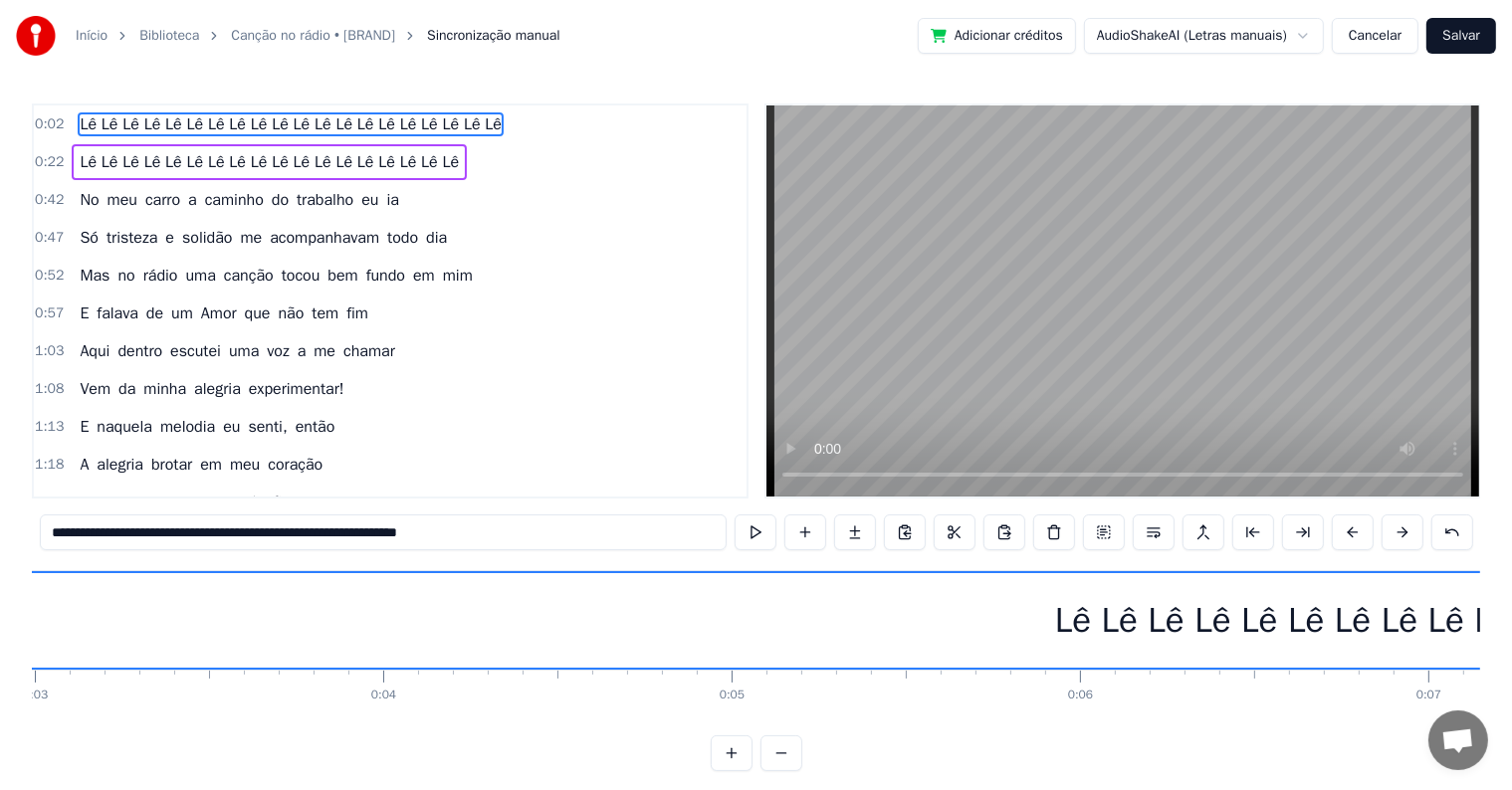 drag, startPoint x: 1104, startPoint y: 629, endPoint x: 1061, endPoint y: 624, distance: 43.289722 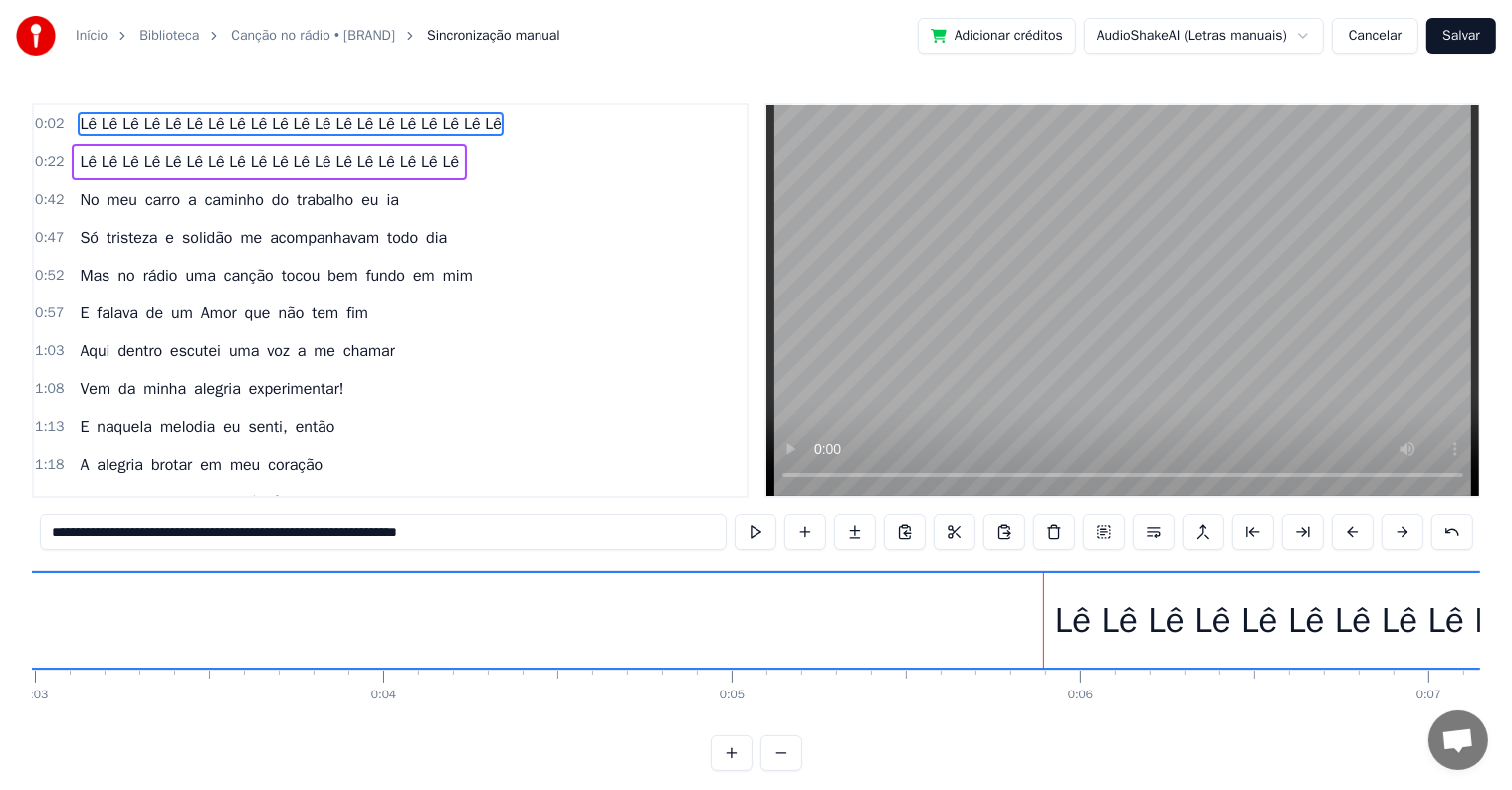 drag, startPoint x: 1095, startPoint y: 621, endPoint x: 741, endPoint y: 569, distance: 357.7988 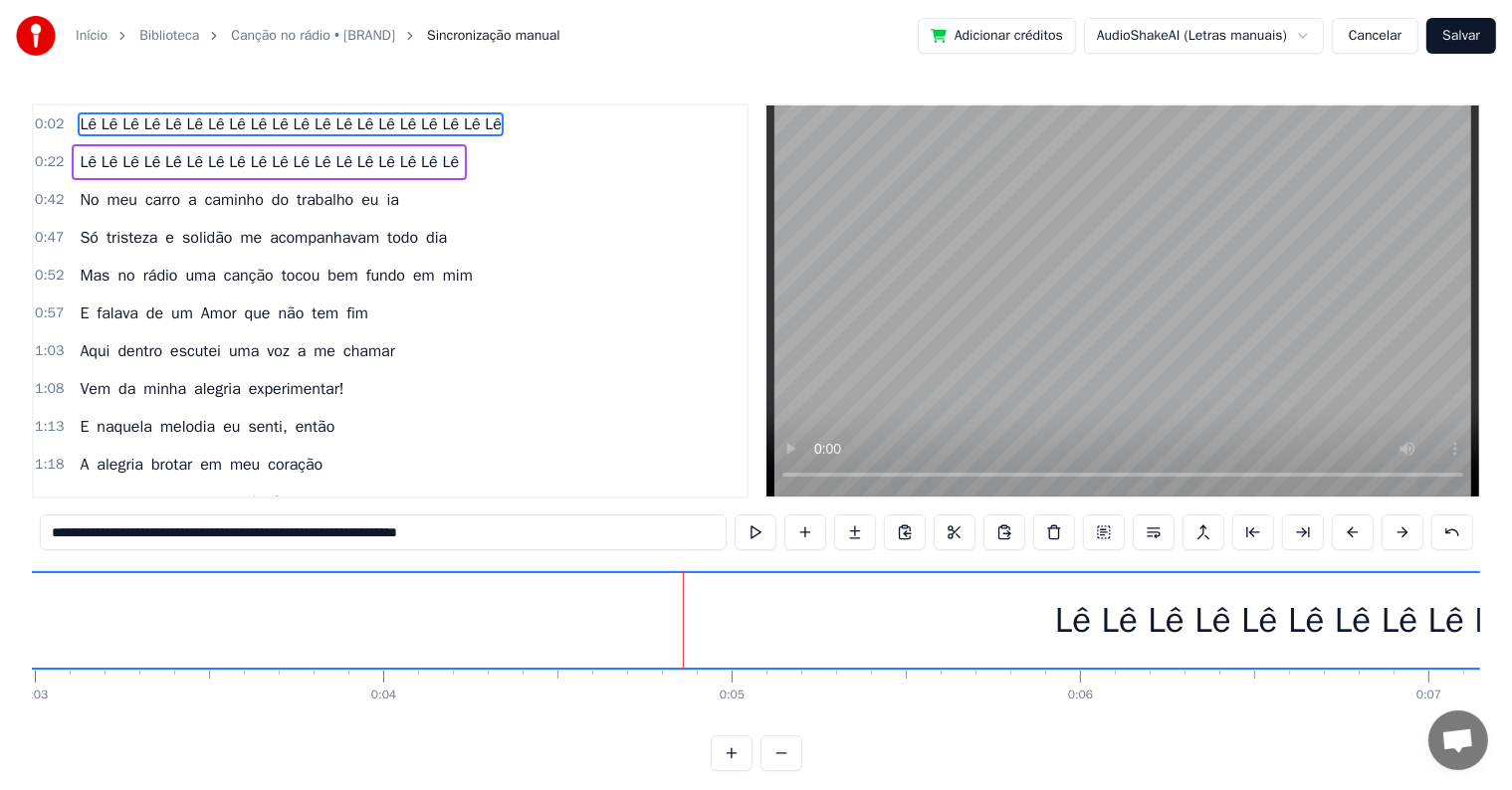 click on "Lê Lê Lê Lê Lê Lê Lê     Lê Lê     Lê Lê Lê Lê Lê Lê Lê  Lê  Lê Lê Lê" at bounding box center [1516, 620] 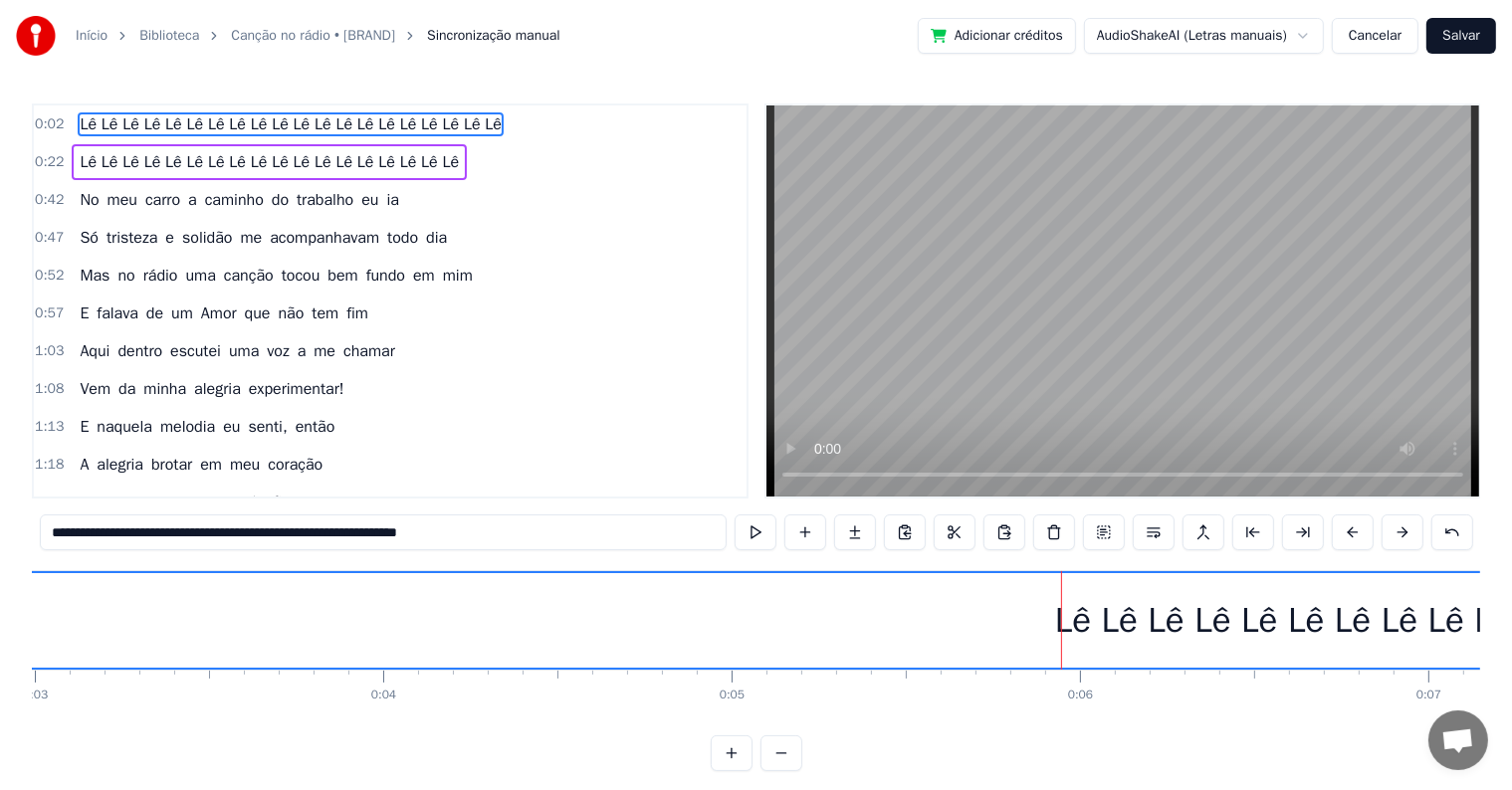 click on "**********" at bounding box center [756, 385] 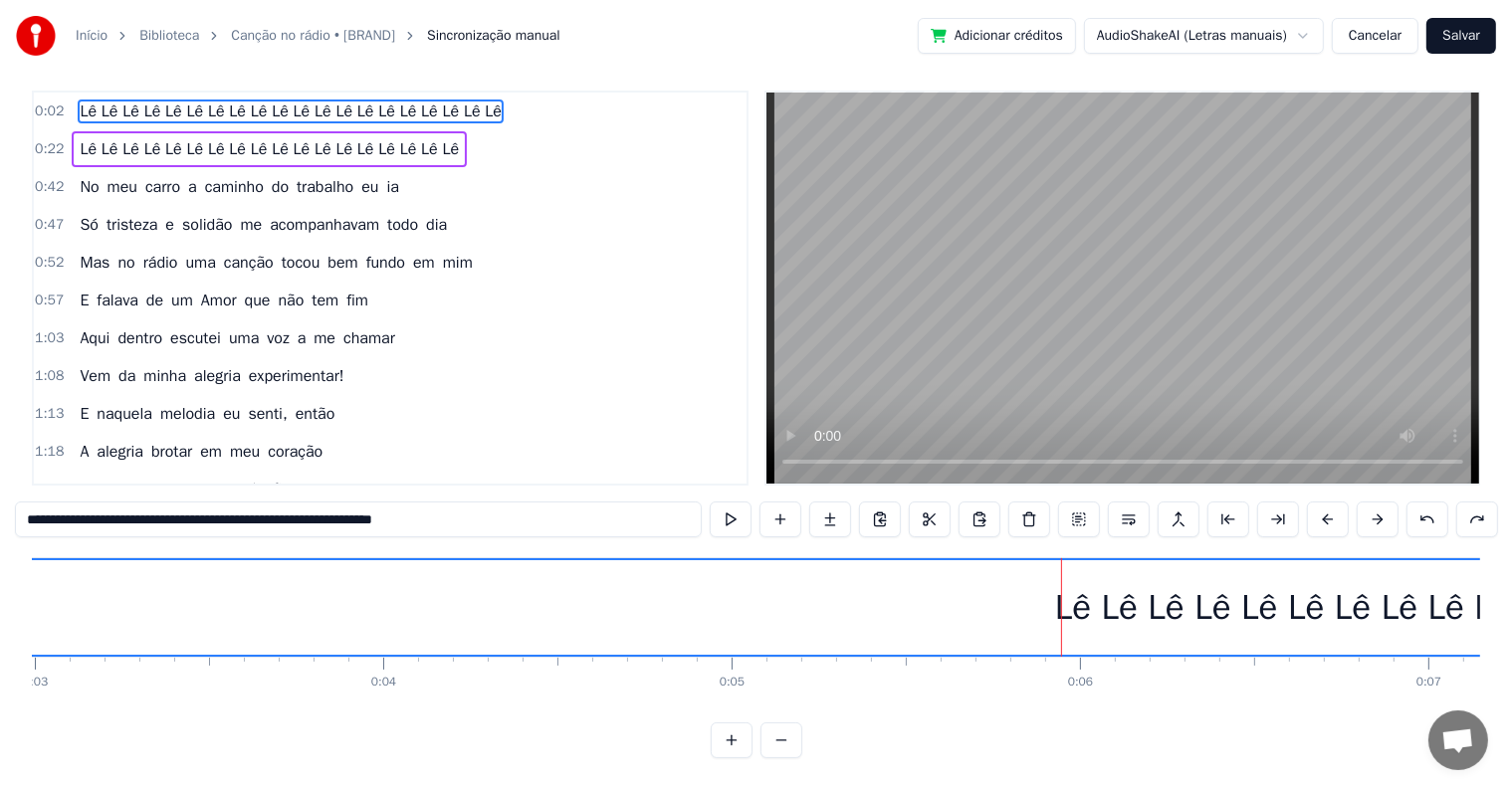 scroll, scrollTop: 30, scrollLeft: 0, axis: vertical 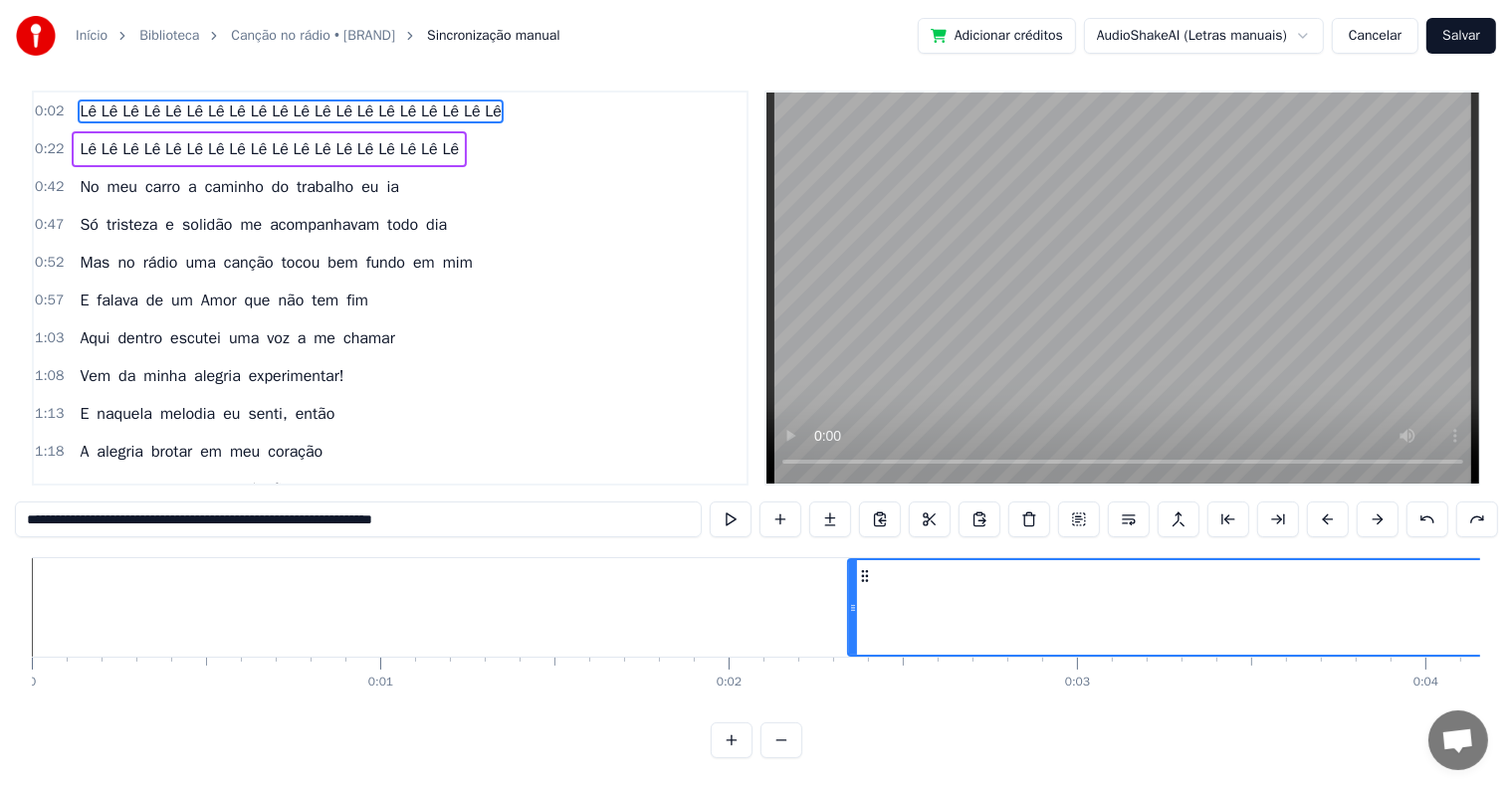 click on "Lê Lê Lê Lê Lê Lê Lê     Lê Lê     Lê Lê Lê Lê Lê Lê Lê  Lê  Lê Lê Lê" at bounding box center (2558, 607) 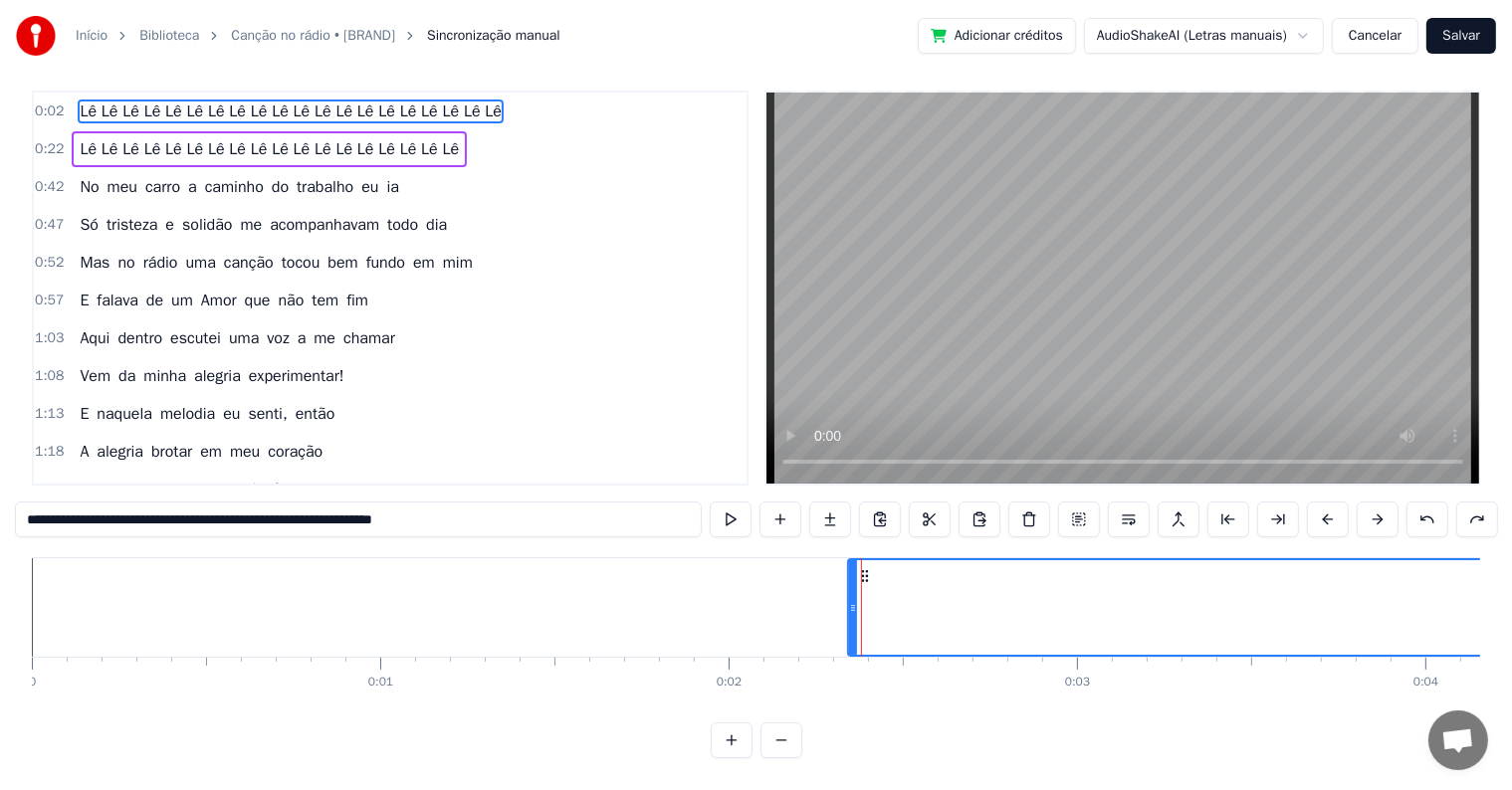 scroll, scrollTop: 0, scrollLeft: 0, axis: both 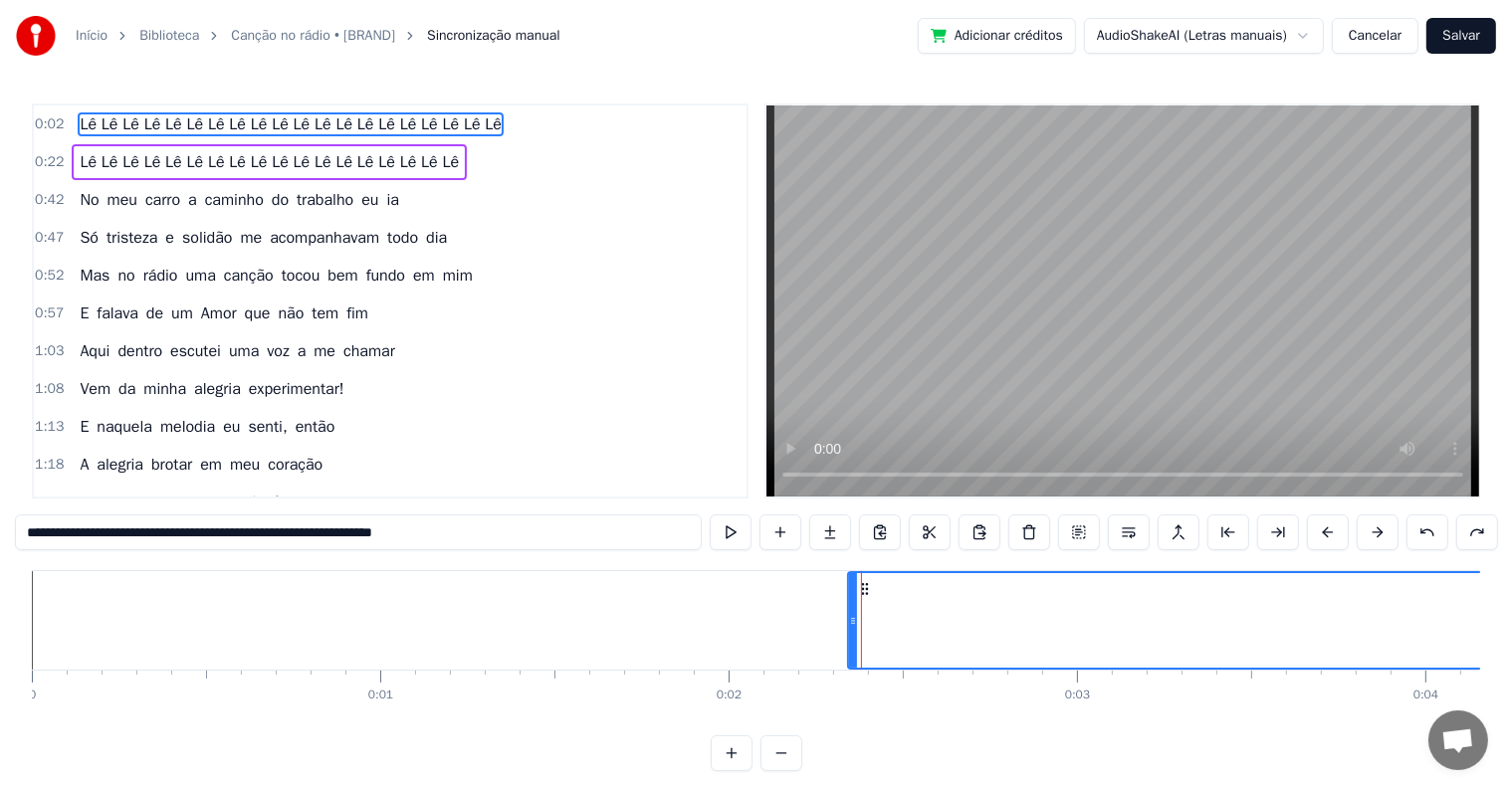 click 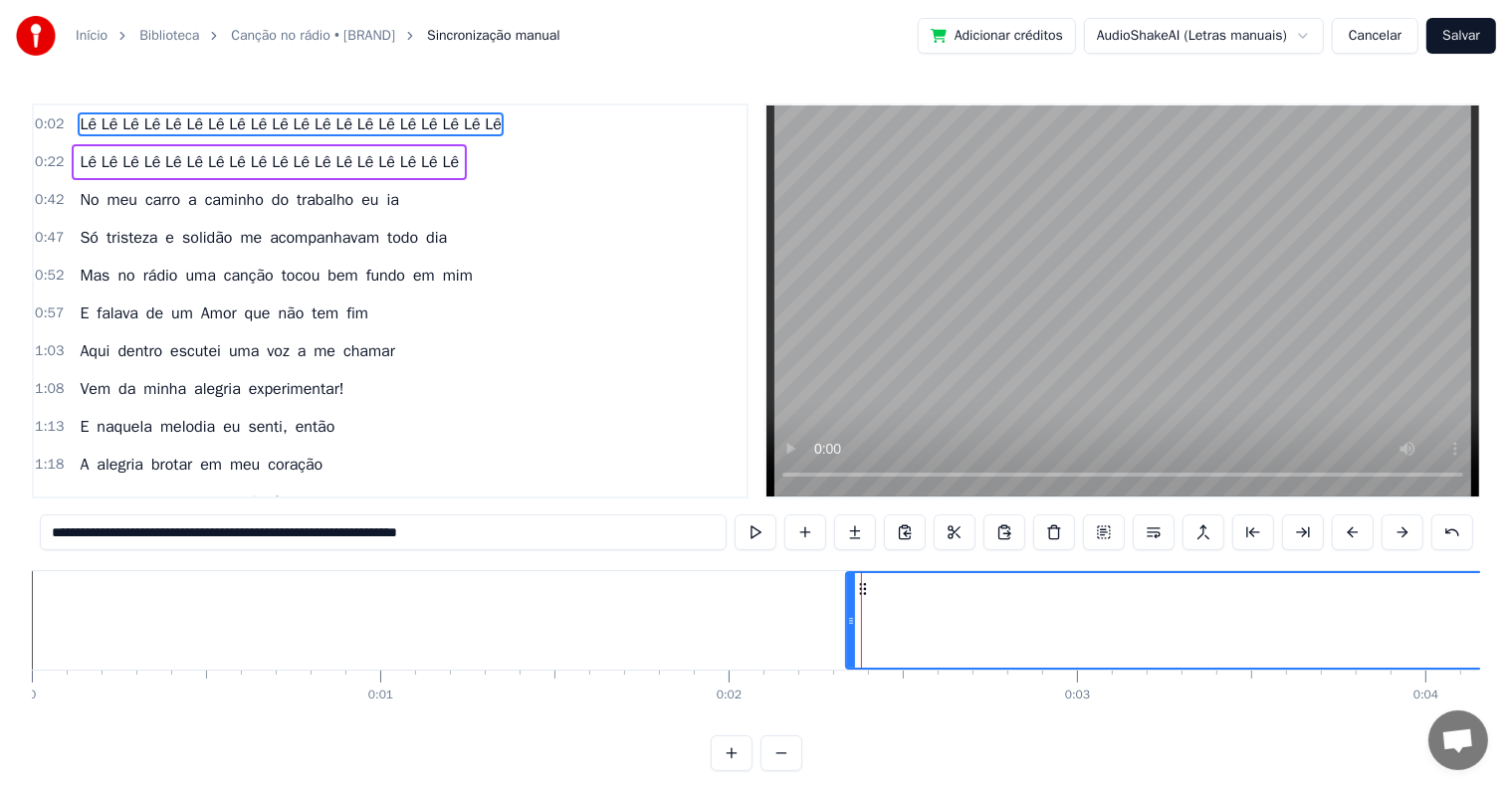 click at bounding box center [851, 620] 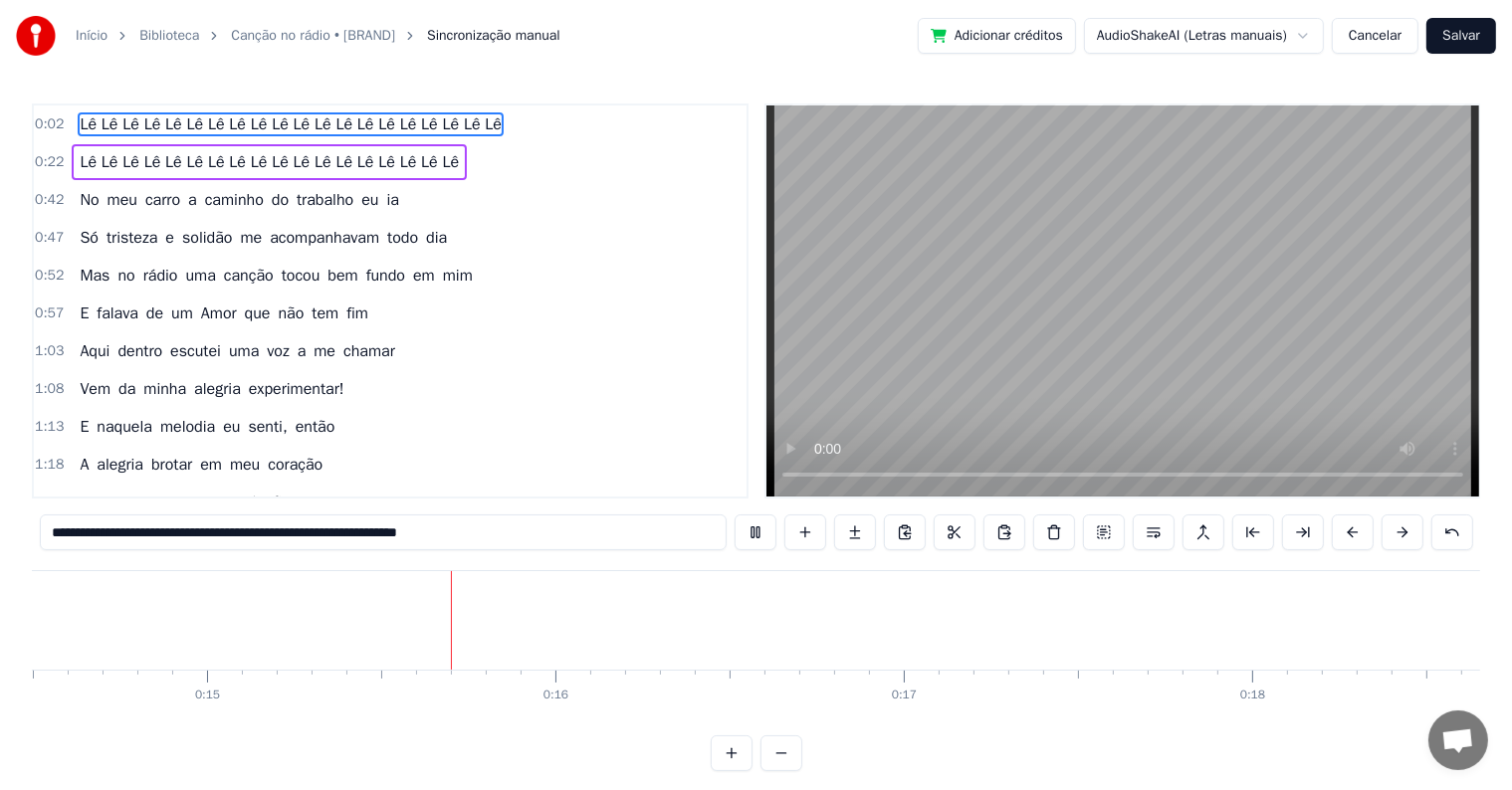 scroll, scrollTop: 0, scrollLeft: 5138, axis: horizontal 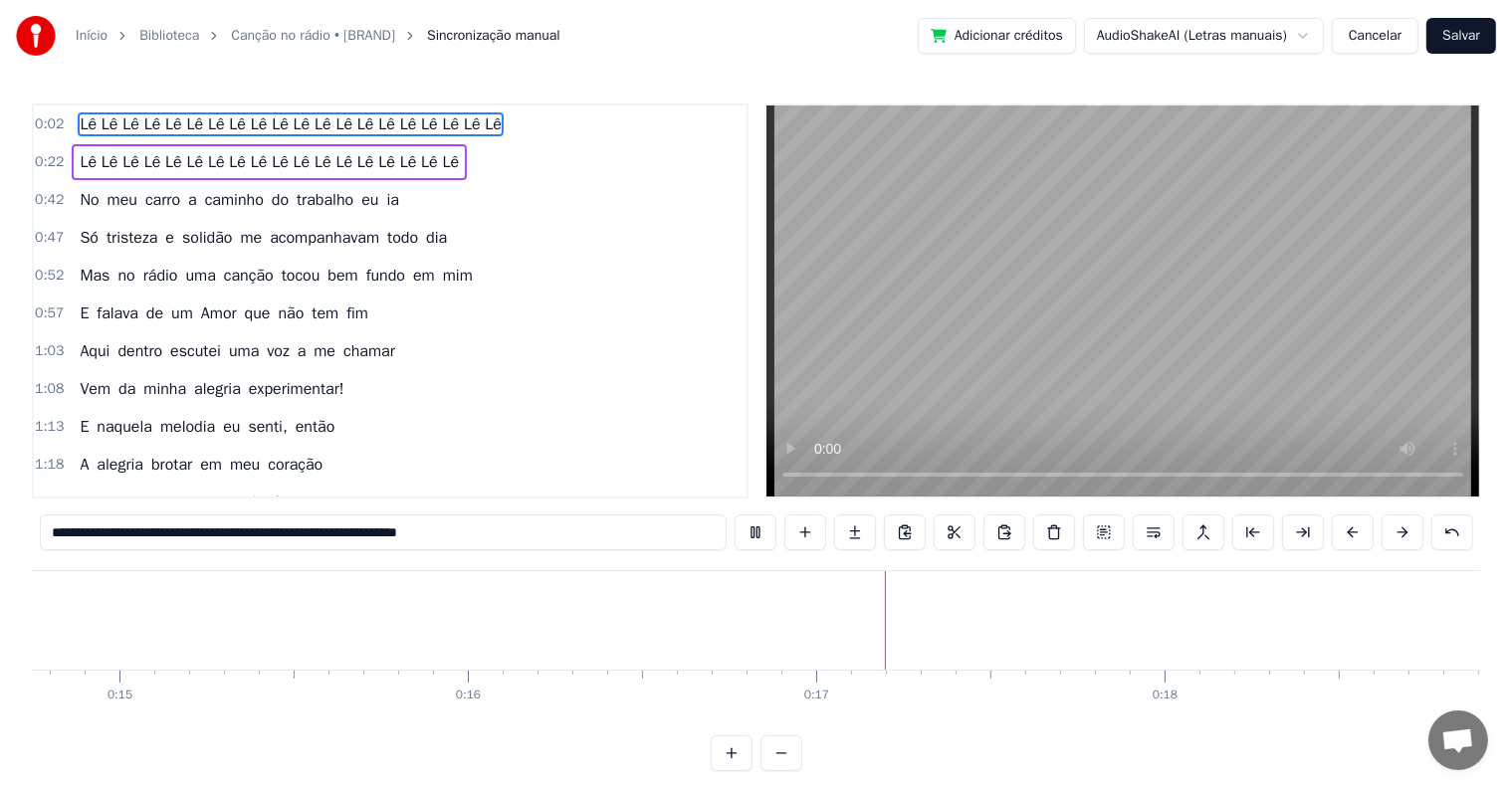 click on "Lê Lê Lê Lê Lê Lê Lê Lê     Lê     Lê Lê Lê Lê Lê Lê Lê      Lê Lê" at bounding box center (269, 162) 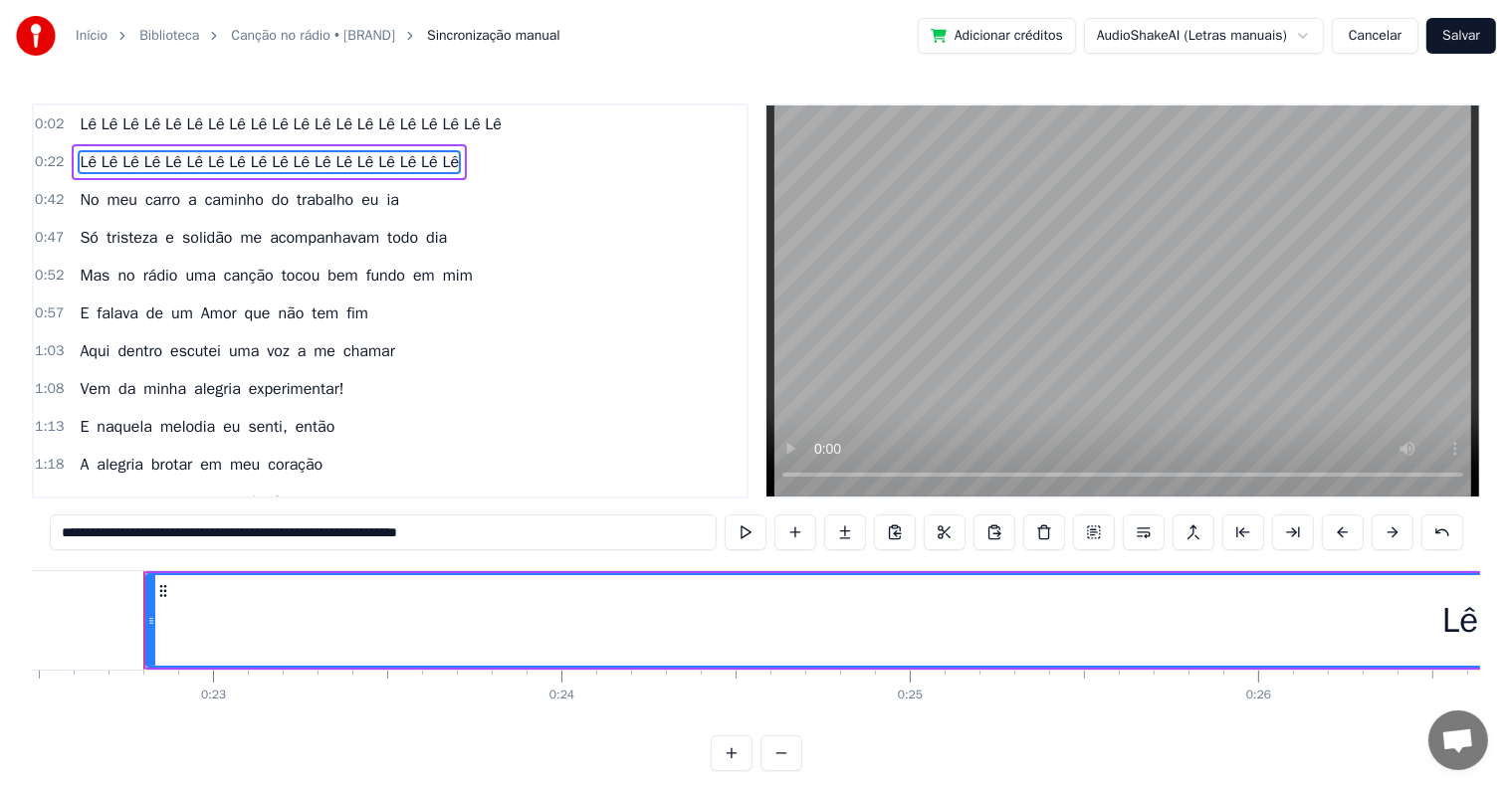 scroll, scrollTop: 0, scrollLeft: 7844, axis: horizontal 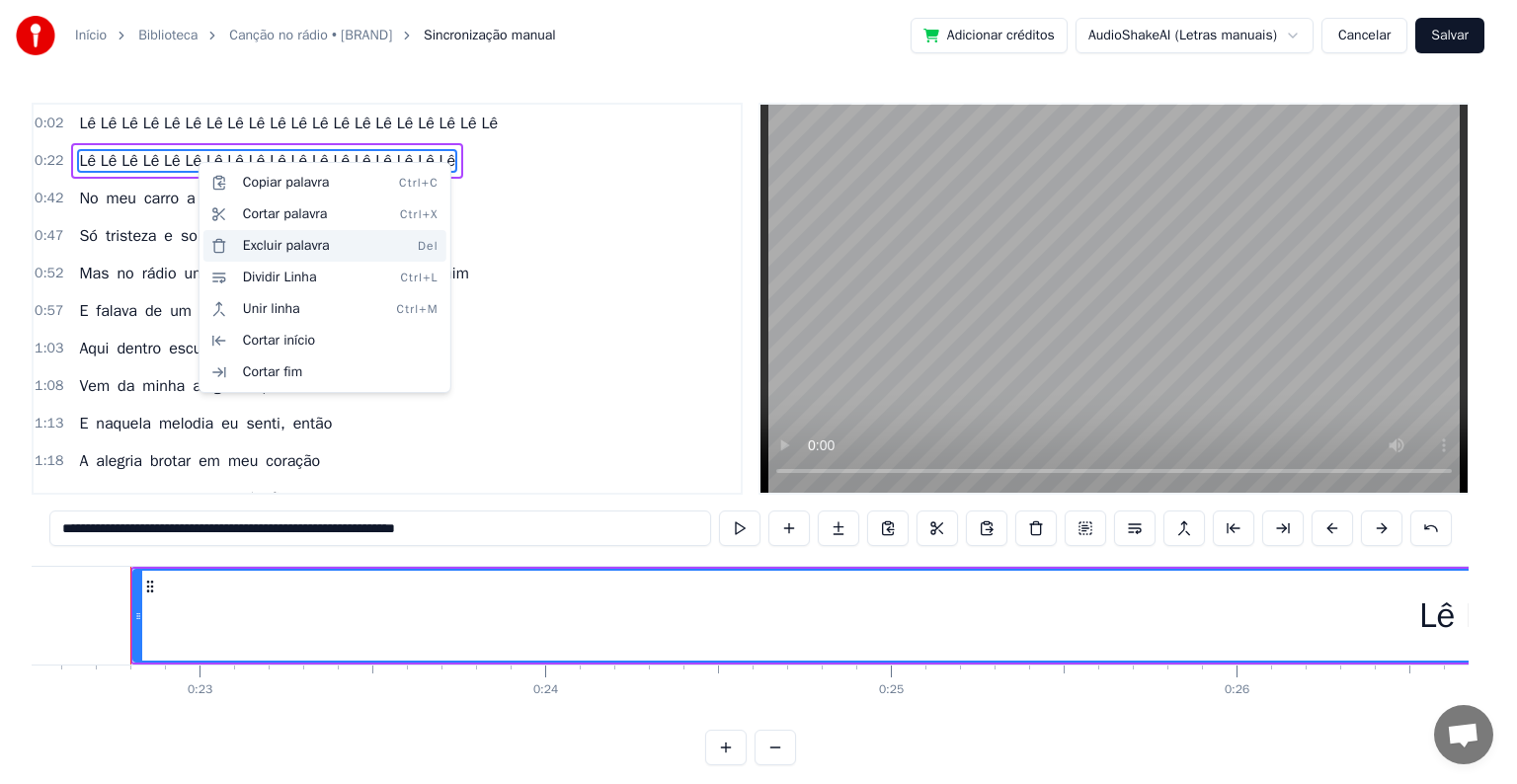 click on "Excluir palavra Del" at bounding box center (325, 246) 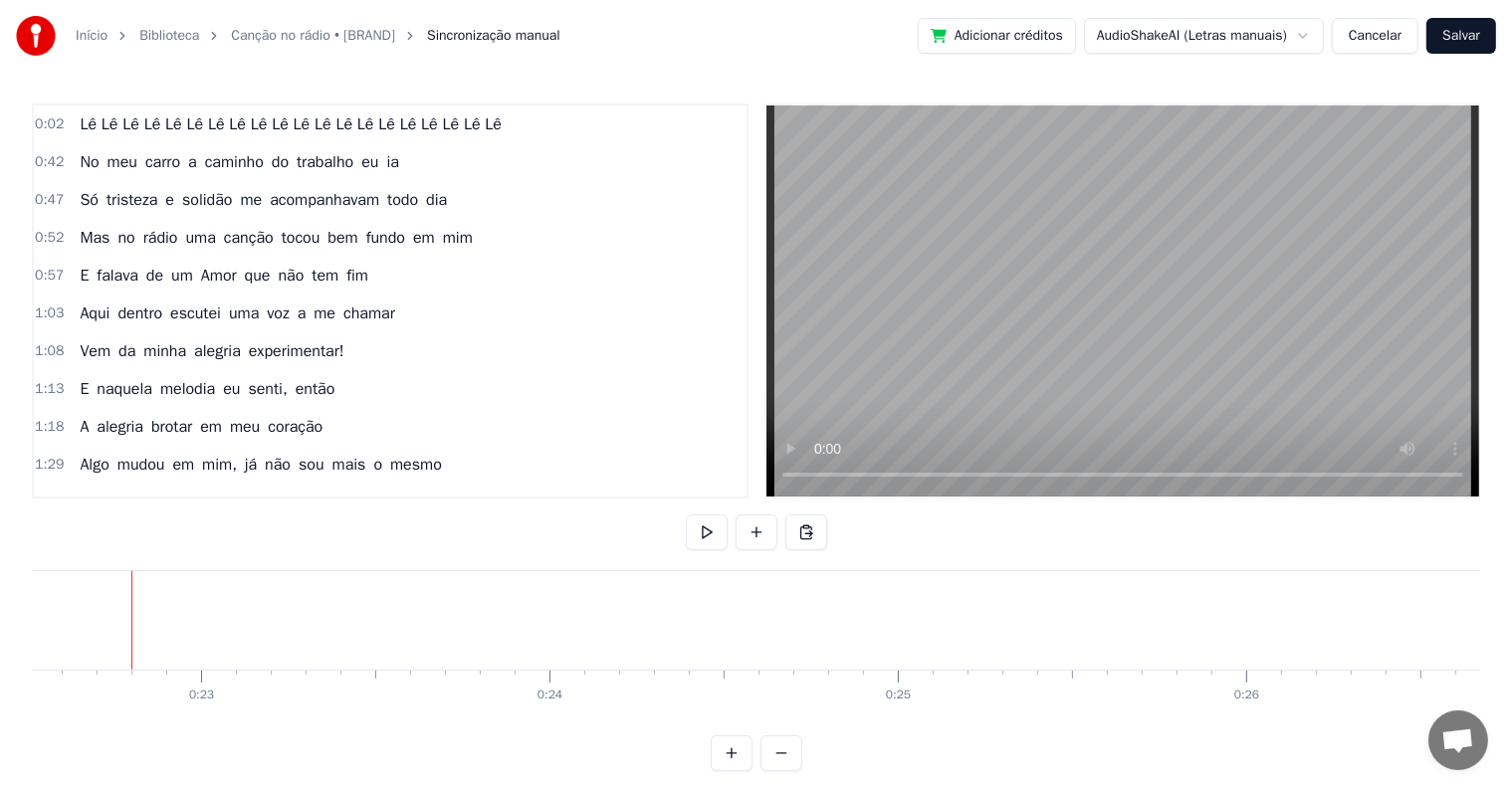 click on "Lê Lê Lê Lê Lê Lê Lê     Lê Lê     Lê Lê Lê Lê Lê Lê Lê  Lê  Lê Lê Lê" at bounding box center [291, 124] 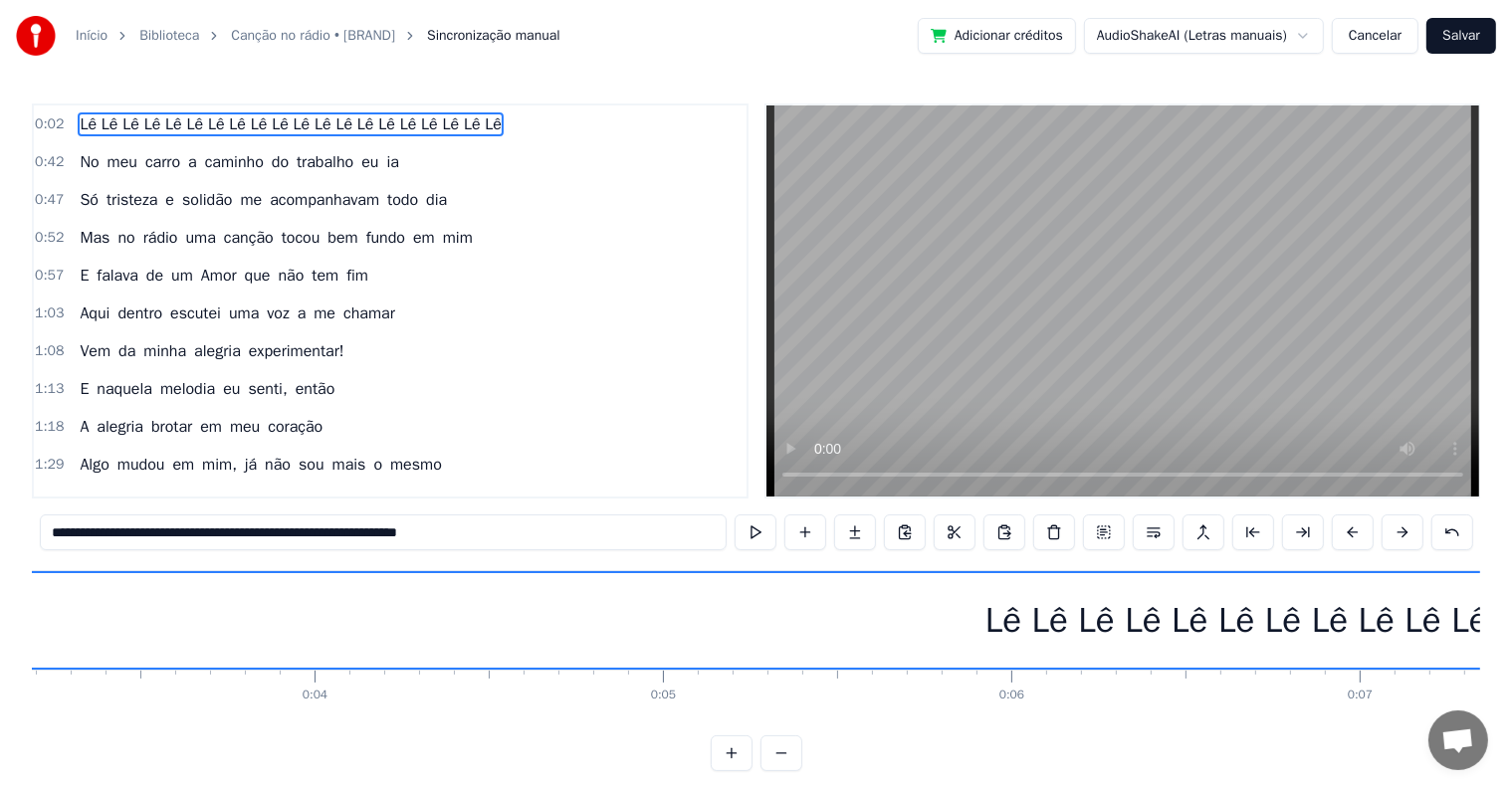 scroll, scrollTop: 0, scrollLeft: 713, axis: horizontal 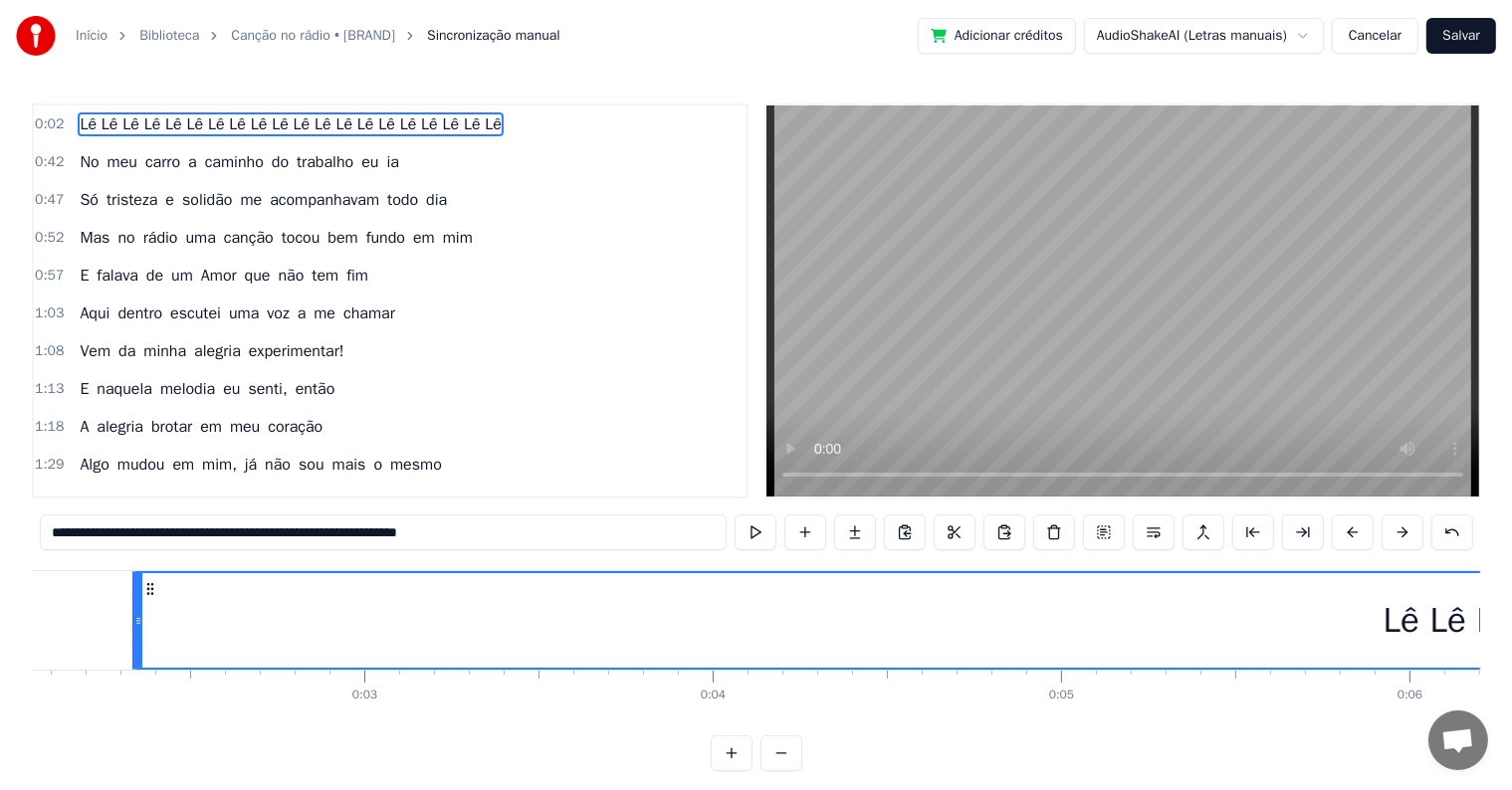 click on "Lê Lê Lê Lê Lê Lê Lê     Lê Lê     Lê Lê Lê Lê Lê Lê Lê  Lê  Lê Lê Lê" at bounding box center (291, 124) 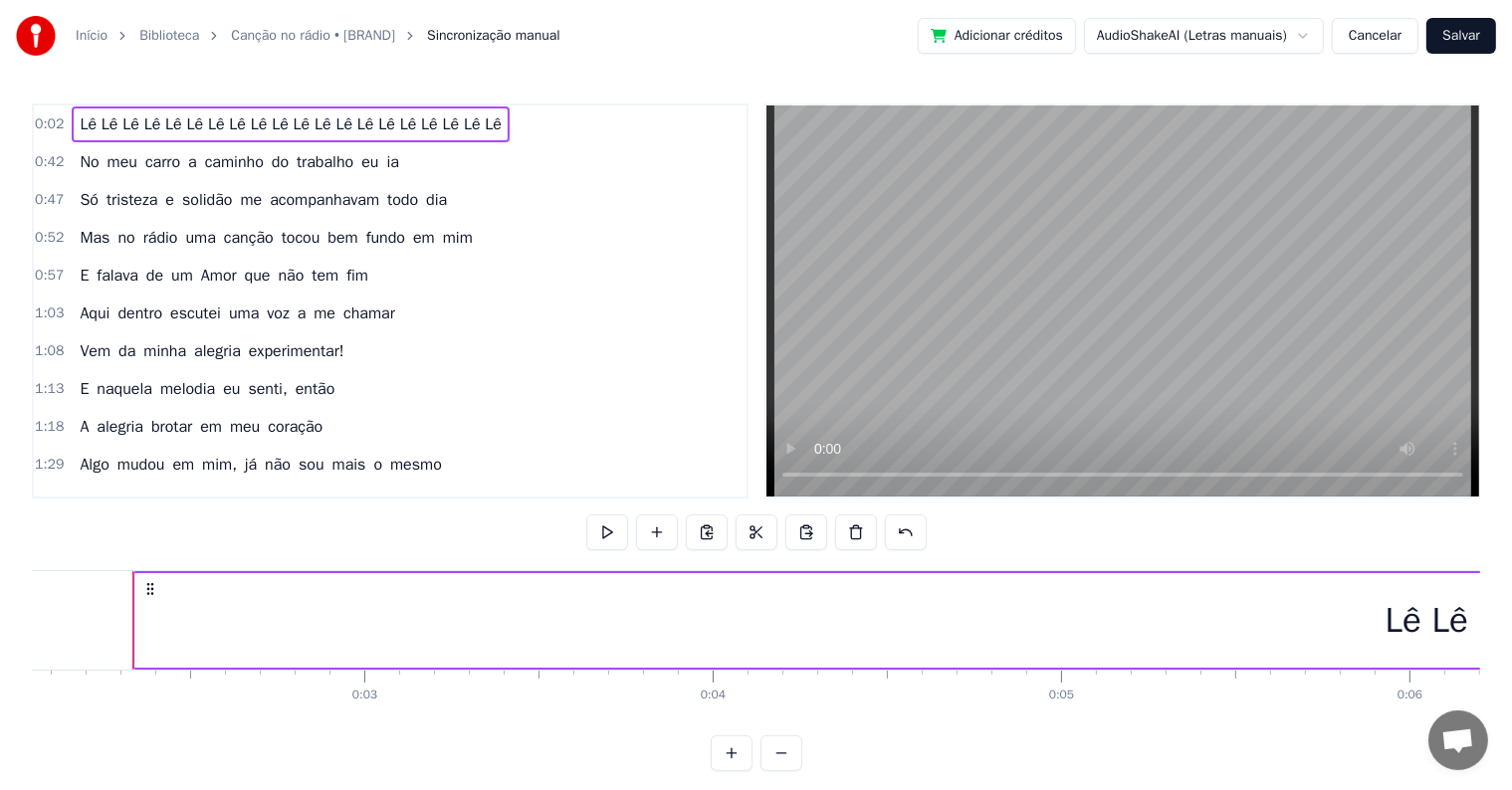 click on "Lê Lê Lê Lê Lê Lê Lê     Lê Lê     Lê Lê Lê Lê Lê Lê Lê  Lê  Lê Lê Lê" at bounding box center (291, 124) 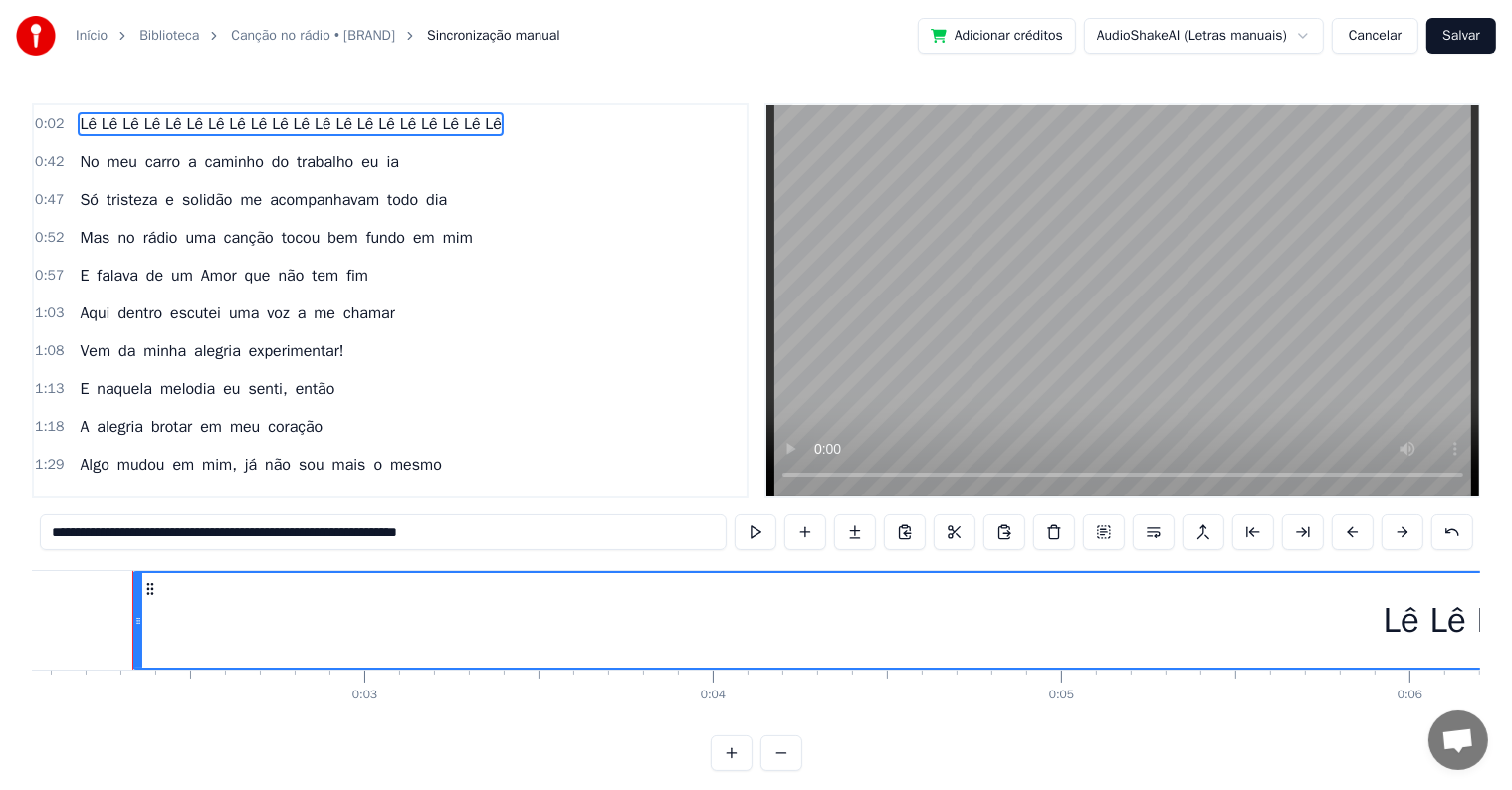 click on "Lê Lê Lê Lê Lê Lê Lê     Lê Lê     Lê Lê Lê Lê Lê Lê Lê  Lê  Lê Lê Lê" at bounding box center [291, 124] 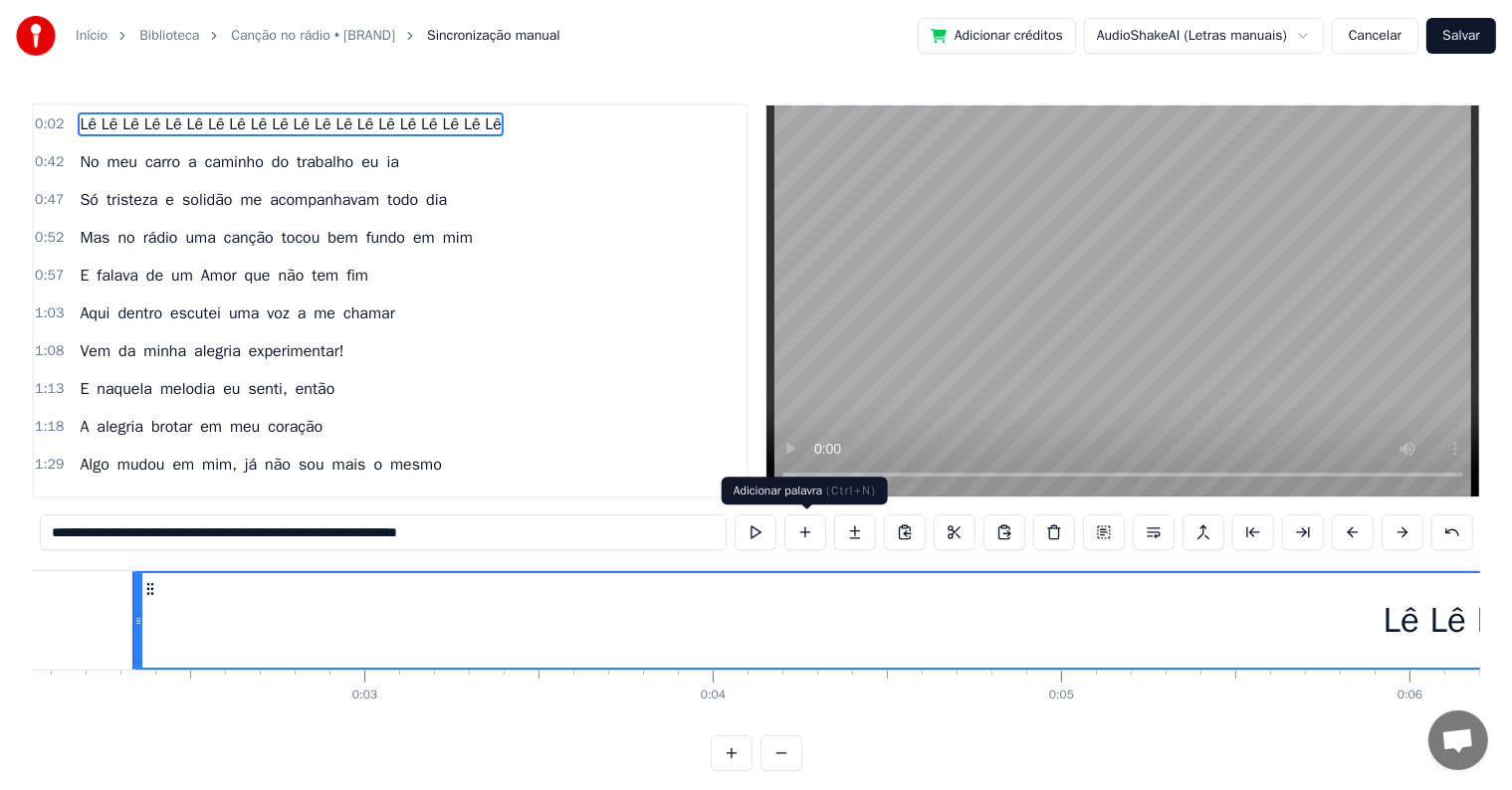 click at bounding box center (805, 532) 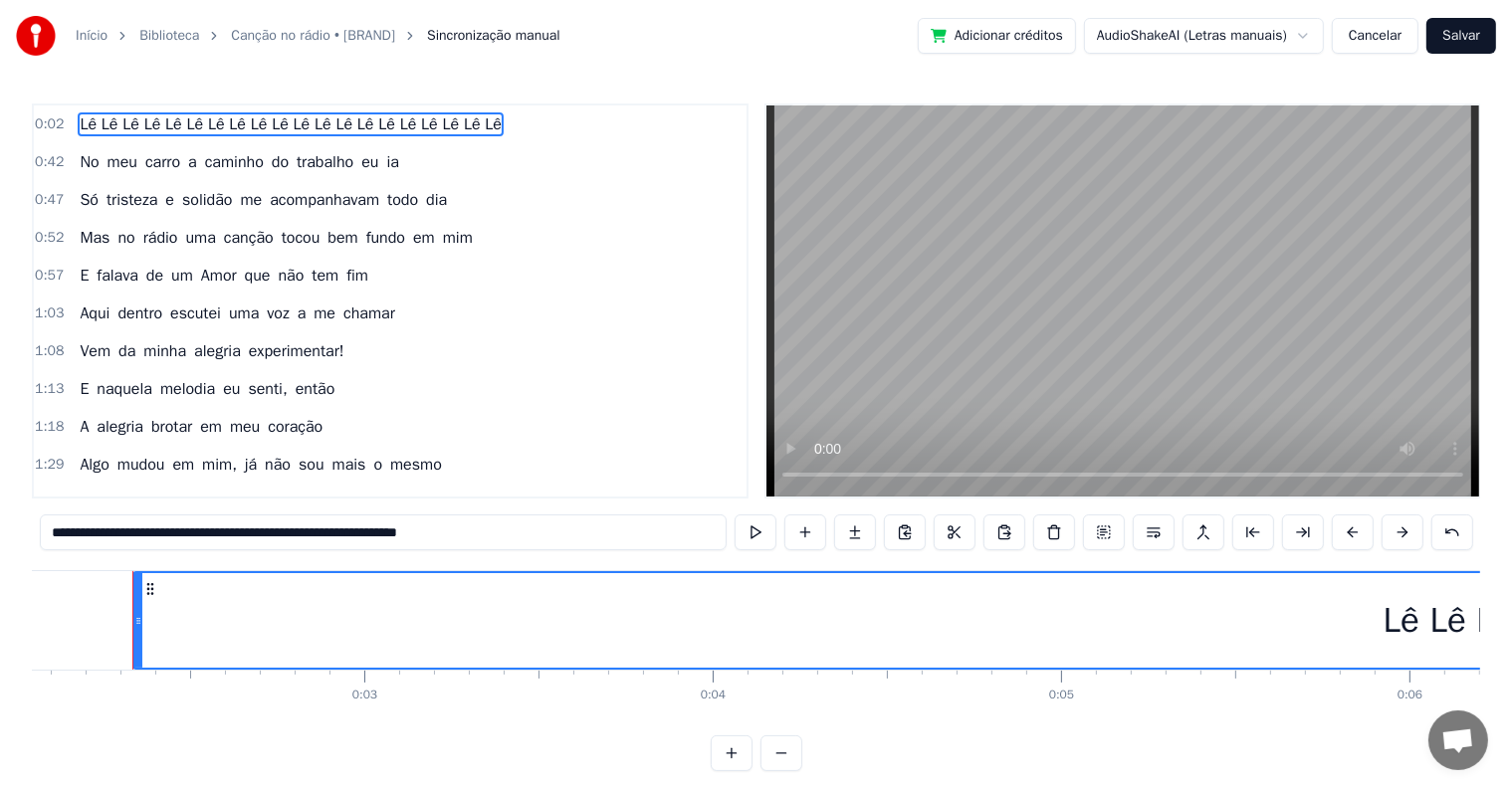 click on "0:02 Lê Lê Lê Lê Lê Lê Lê     Lê Lê     Lê Lê Lê Lê Lê Lê Lê  Lê  Lê Lê Lê" at bounding box center (390, 124) 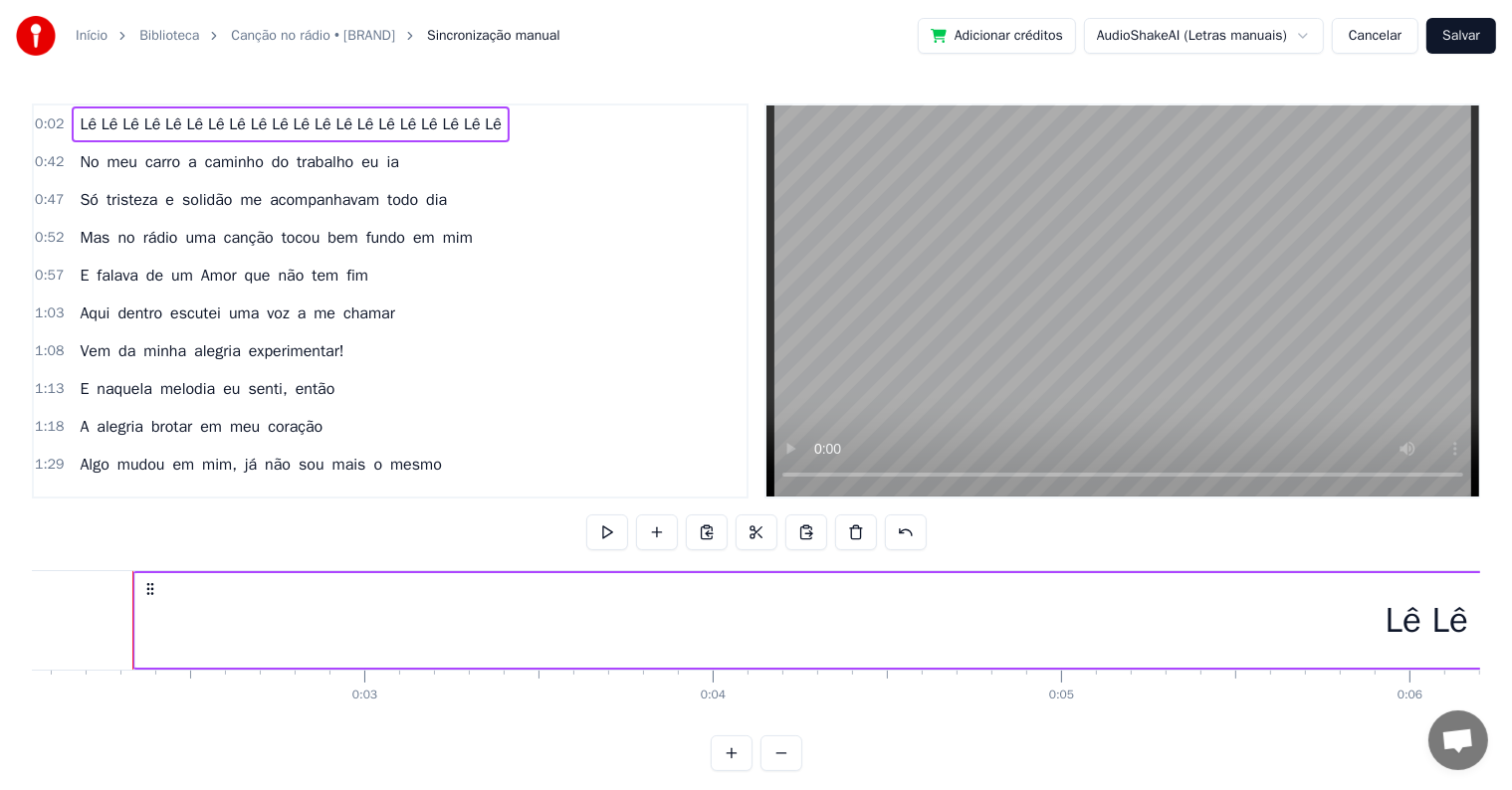 click on "0:02 Lê Lê Lê Lê Lê Lê Lê     Lê Lê     Lê Lê Lê Lê Lê Lê Lê  Lê  Lê Lê Lê" at bounding box center [390, 124] 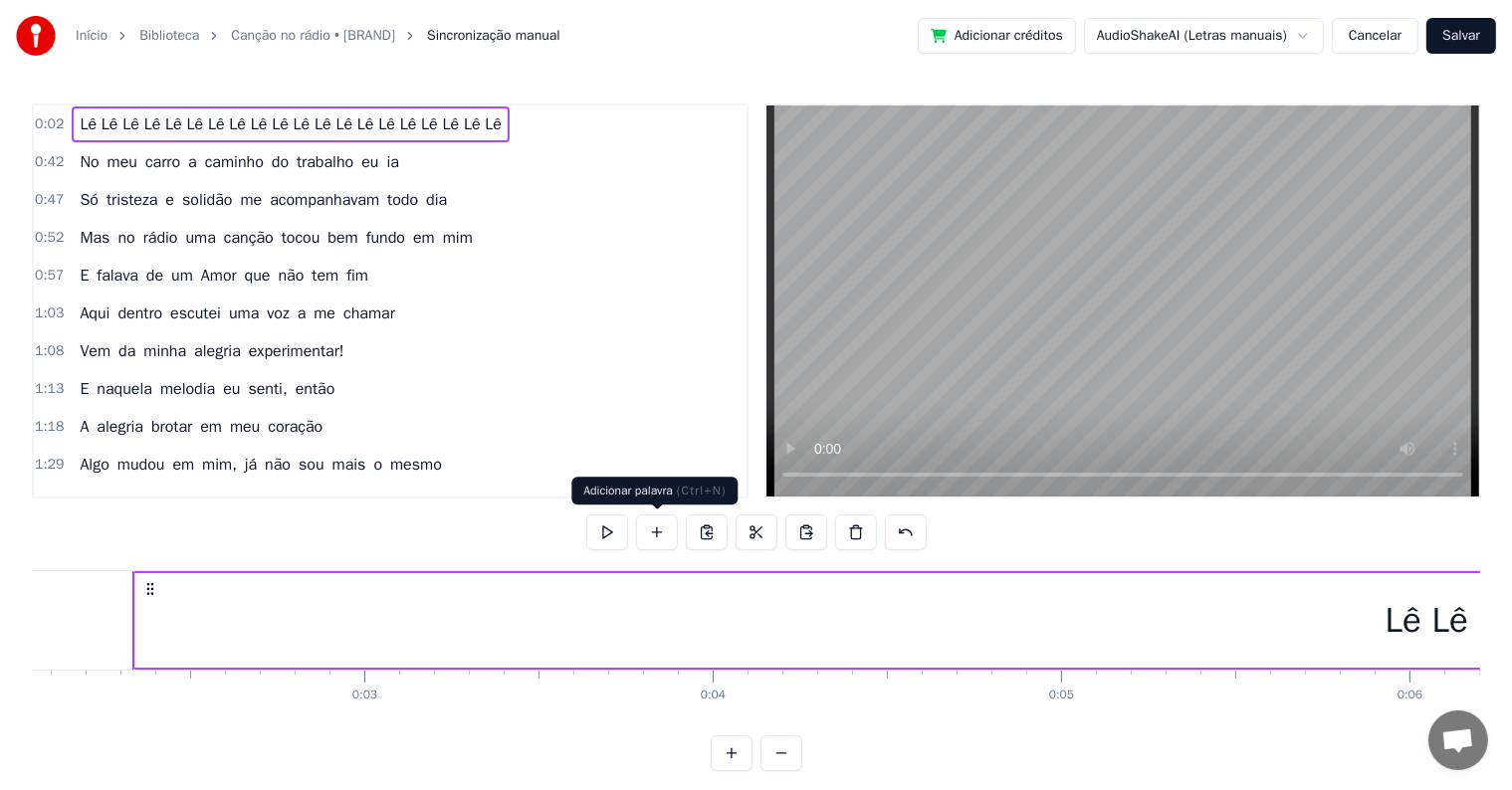 click at bounding box center [657, 532] 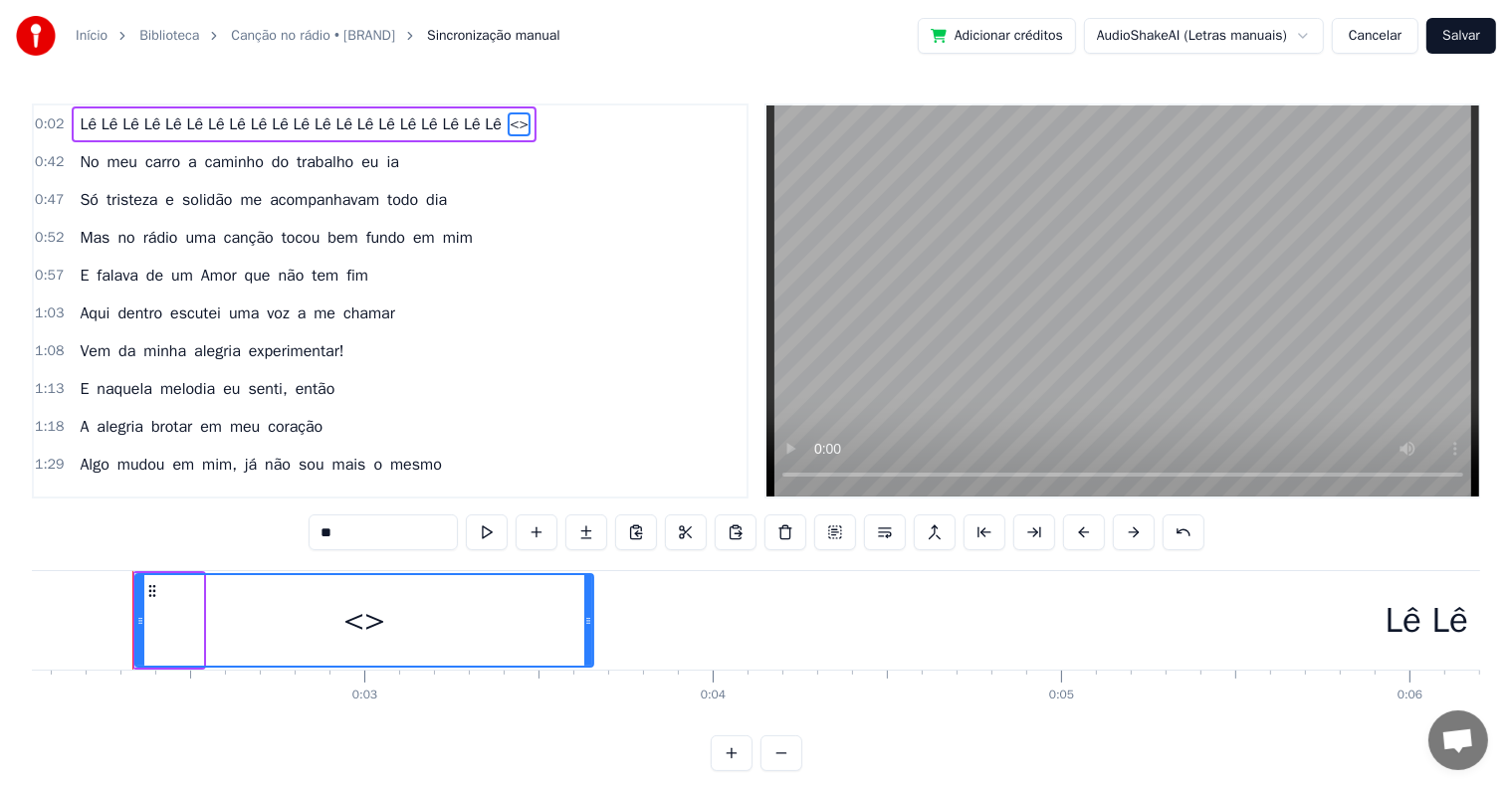 drag, startPoint x: 200, startPoint y: 629, endPoint x: 590, endPoint y: 663, distance: 391.47925 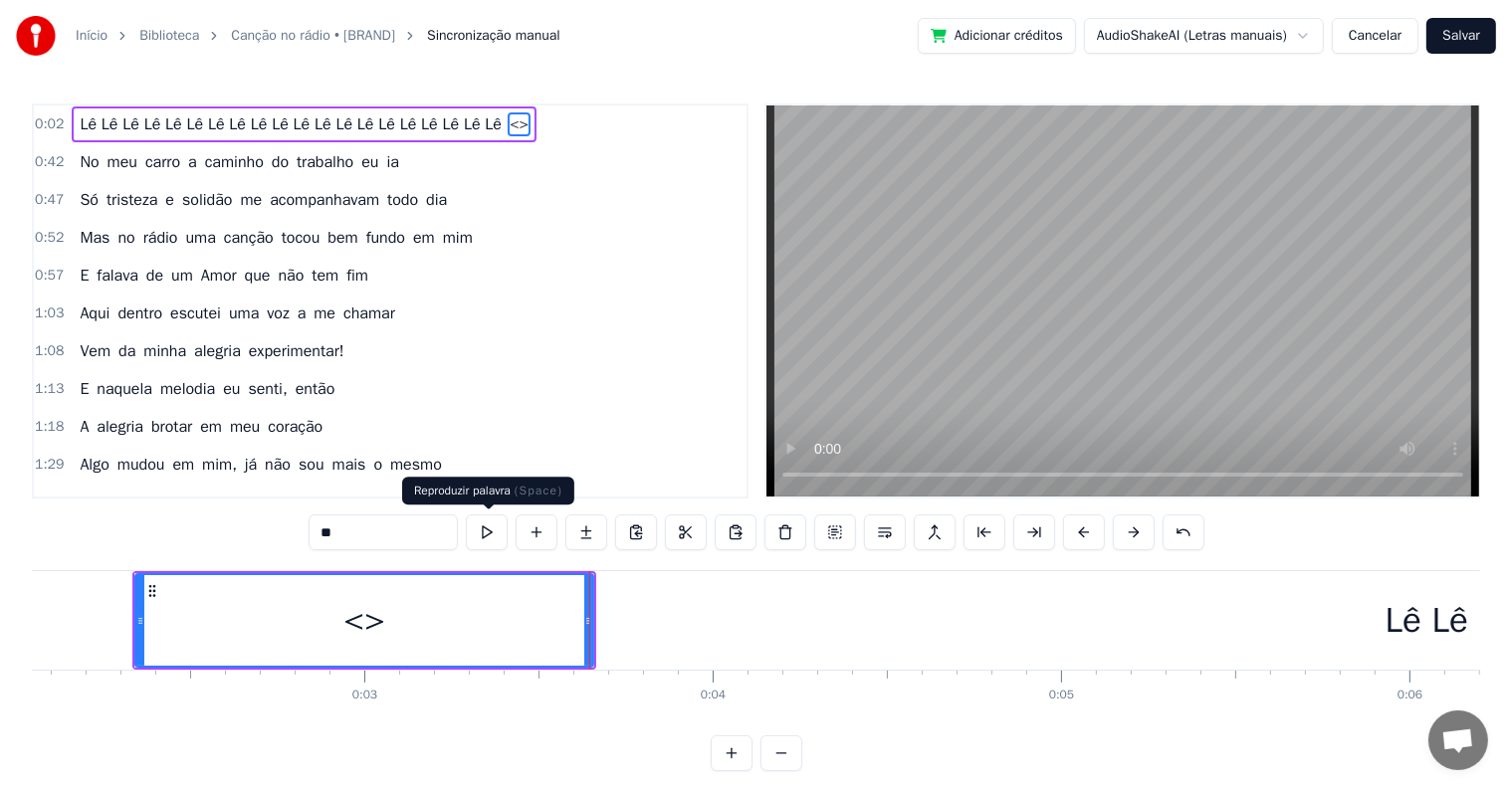 click at bounding box center (487, 532) 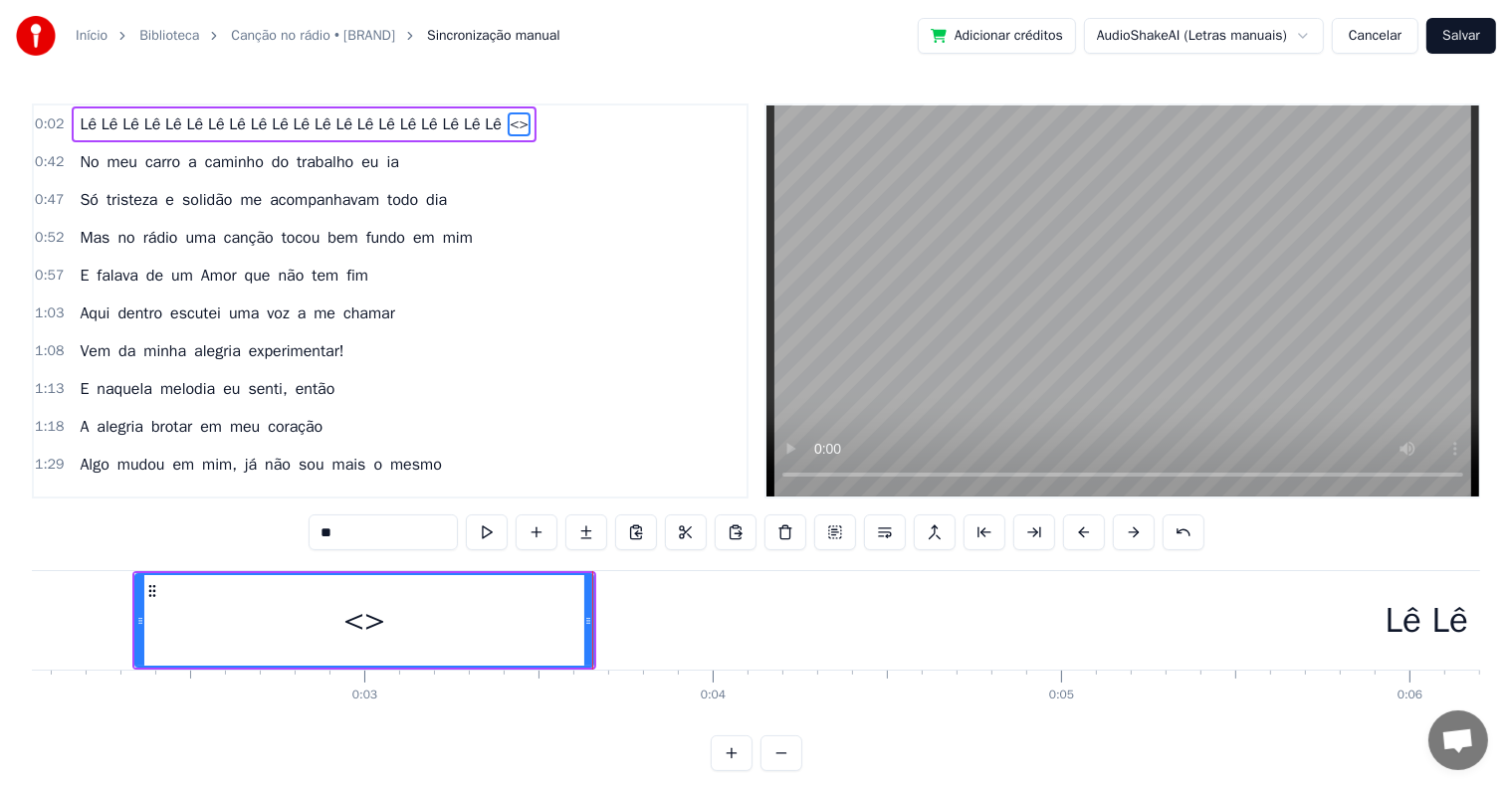 click at bounding box center (487, 532) 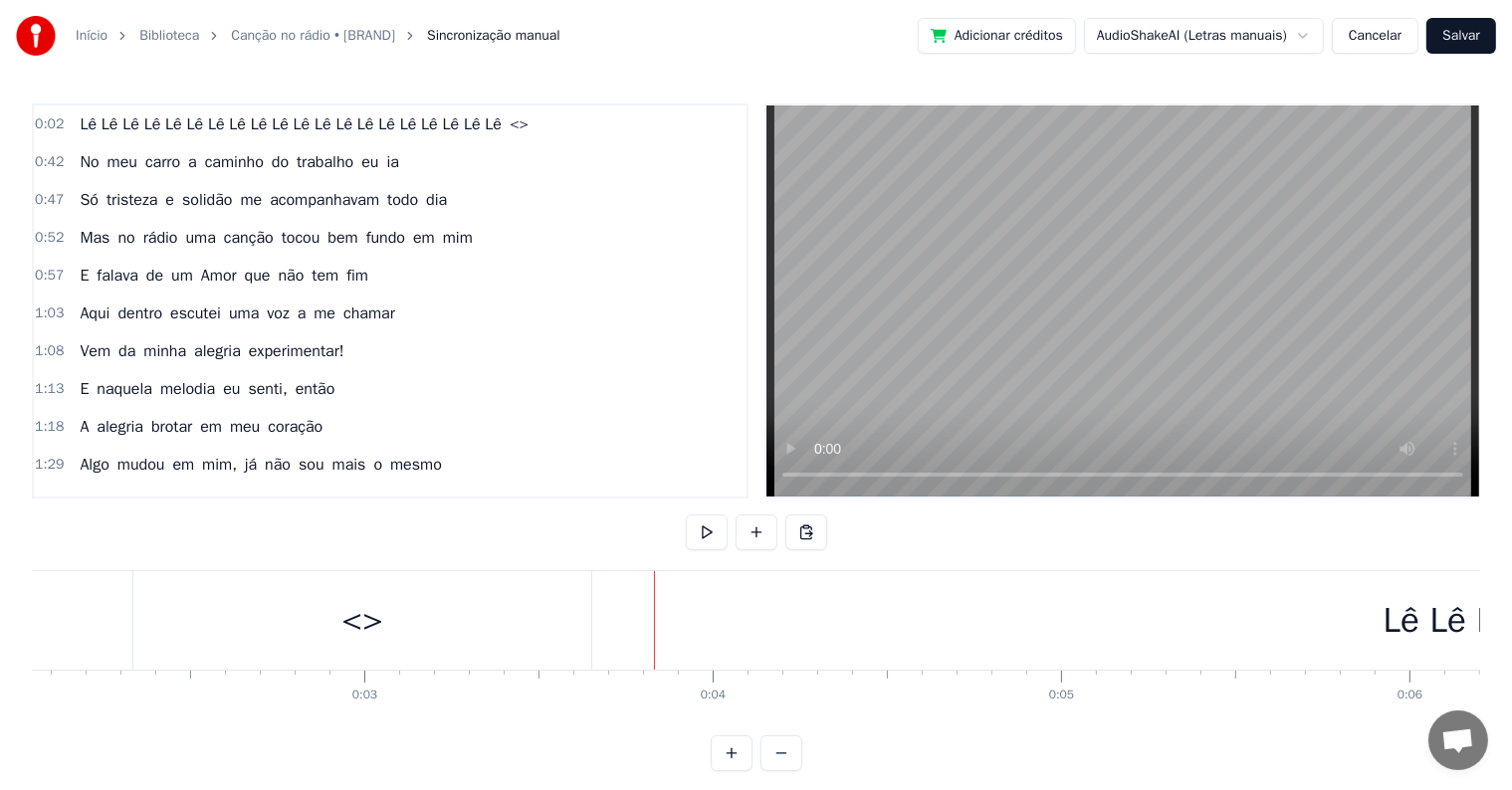 click on "<>" at bounding box center [362, 620] 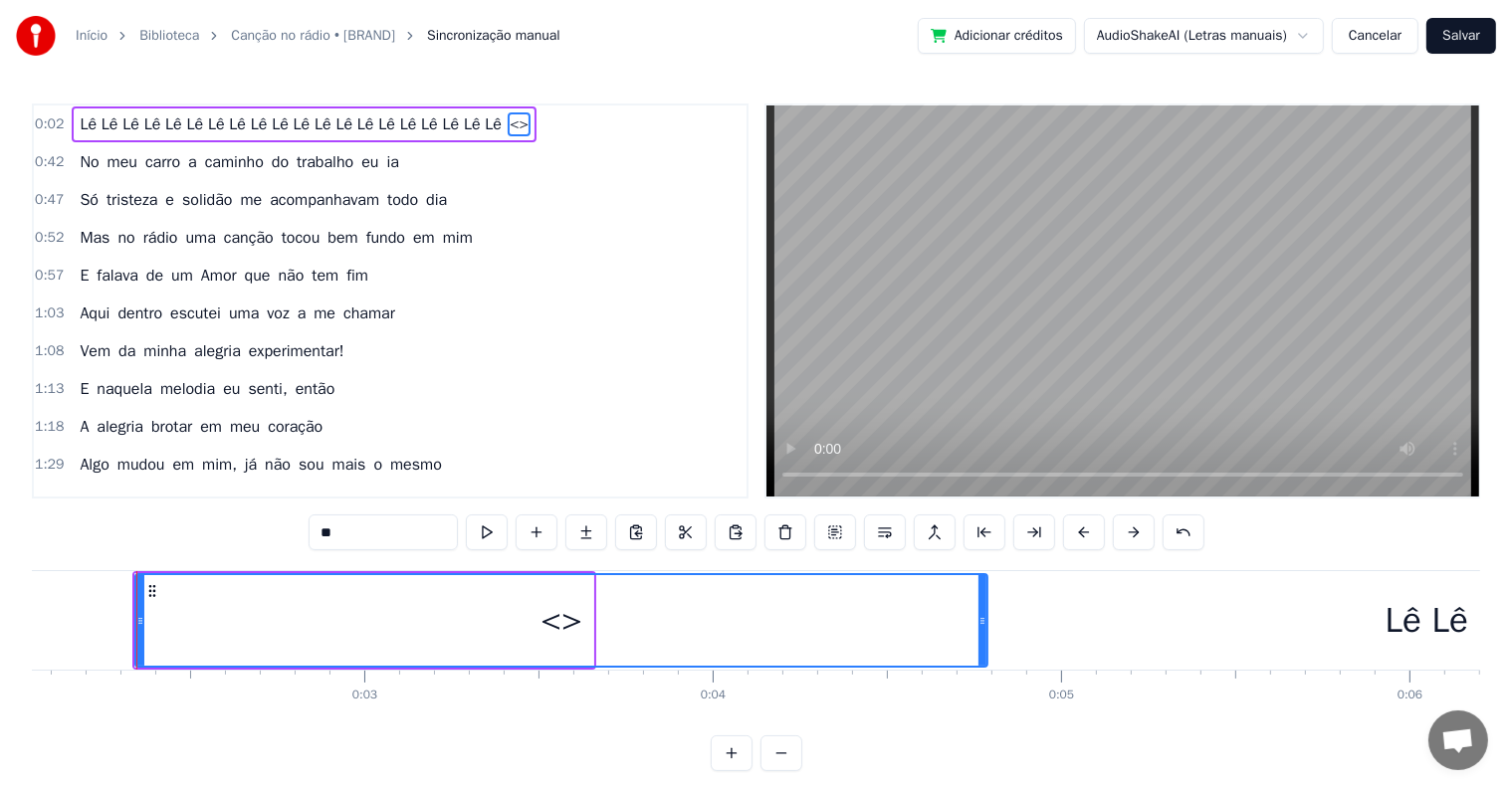 drag, startPoint x: 588, startPoint y: 621, endPoint x: 982, endPoint y: 634, distance: 394.21441 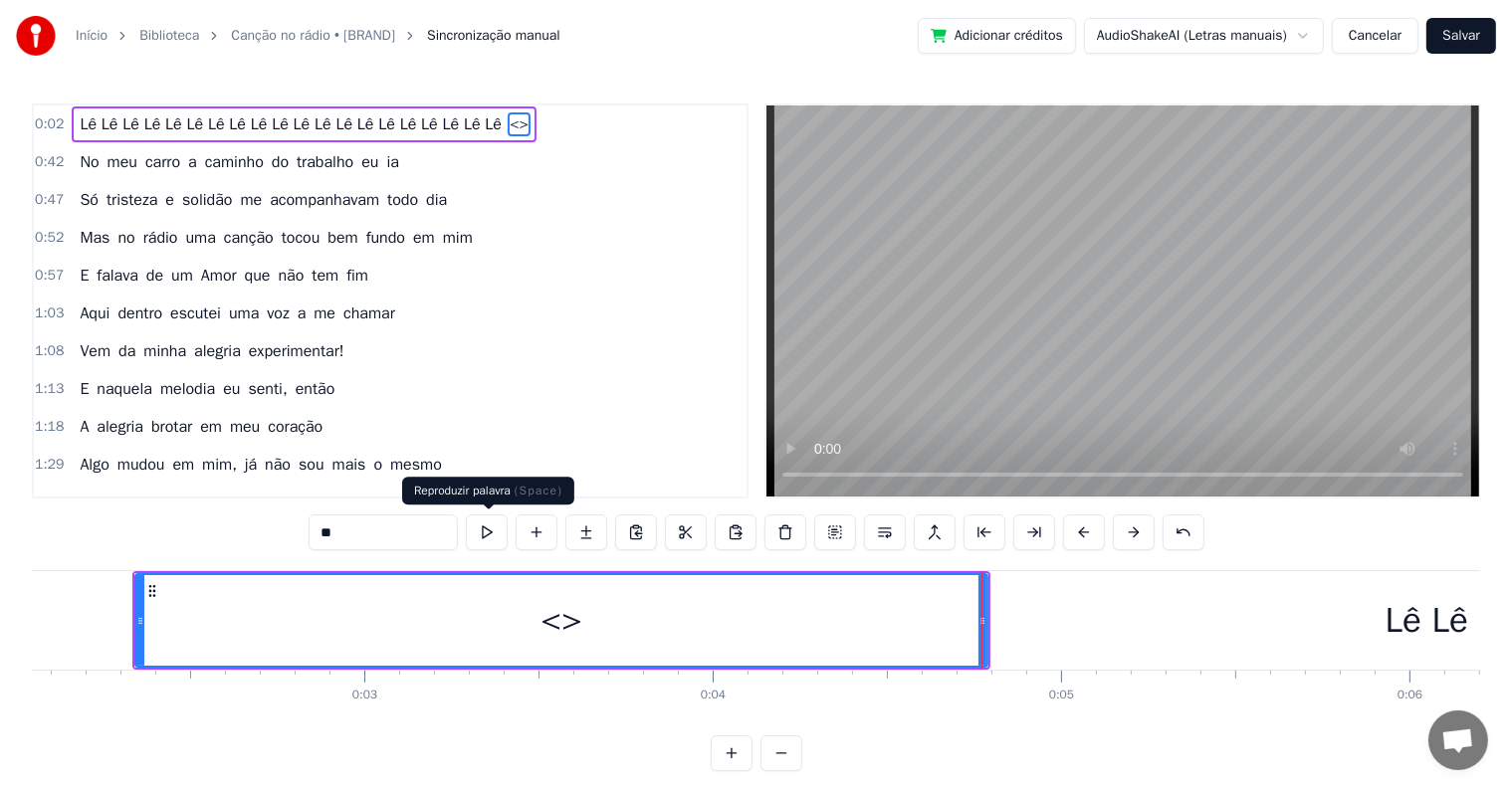click at bounding box center (487, 532) 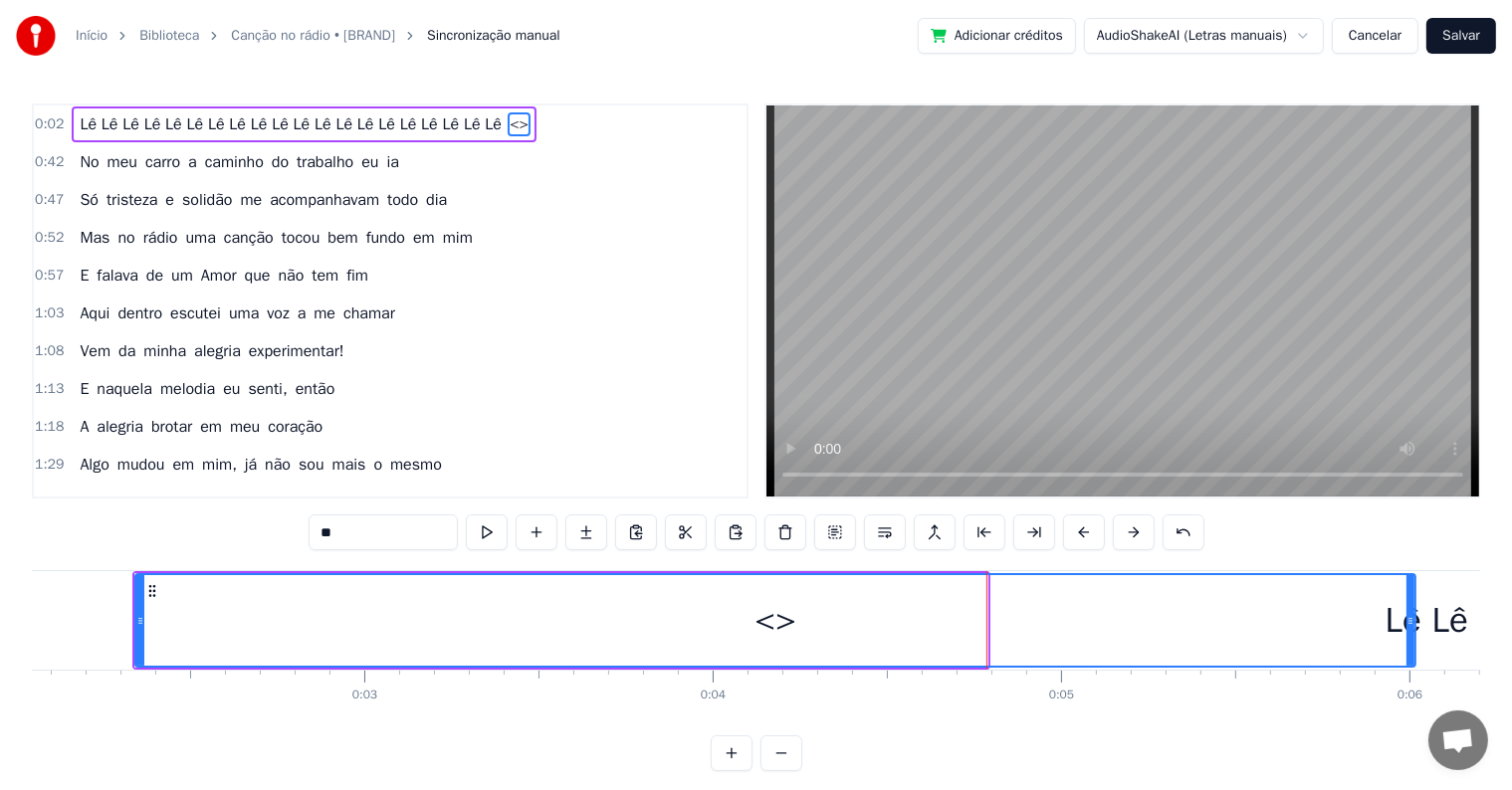 drag, startPoint x: 982, startPoint y: 617, endPoint x: 1409, endPoint y: 635, distance: 427.37922 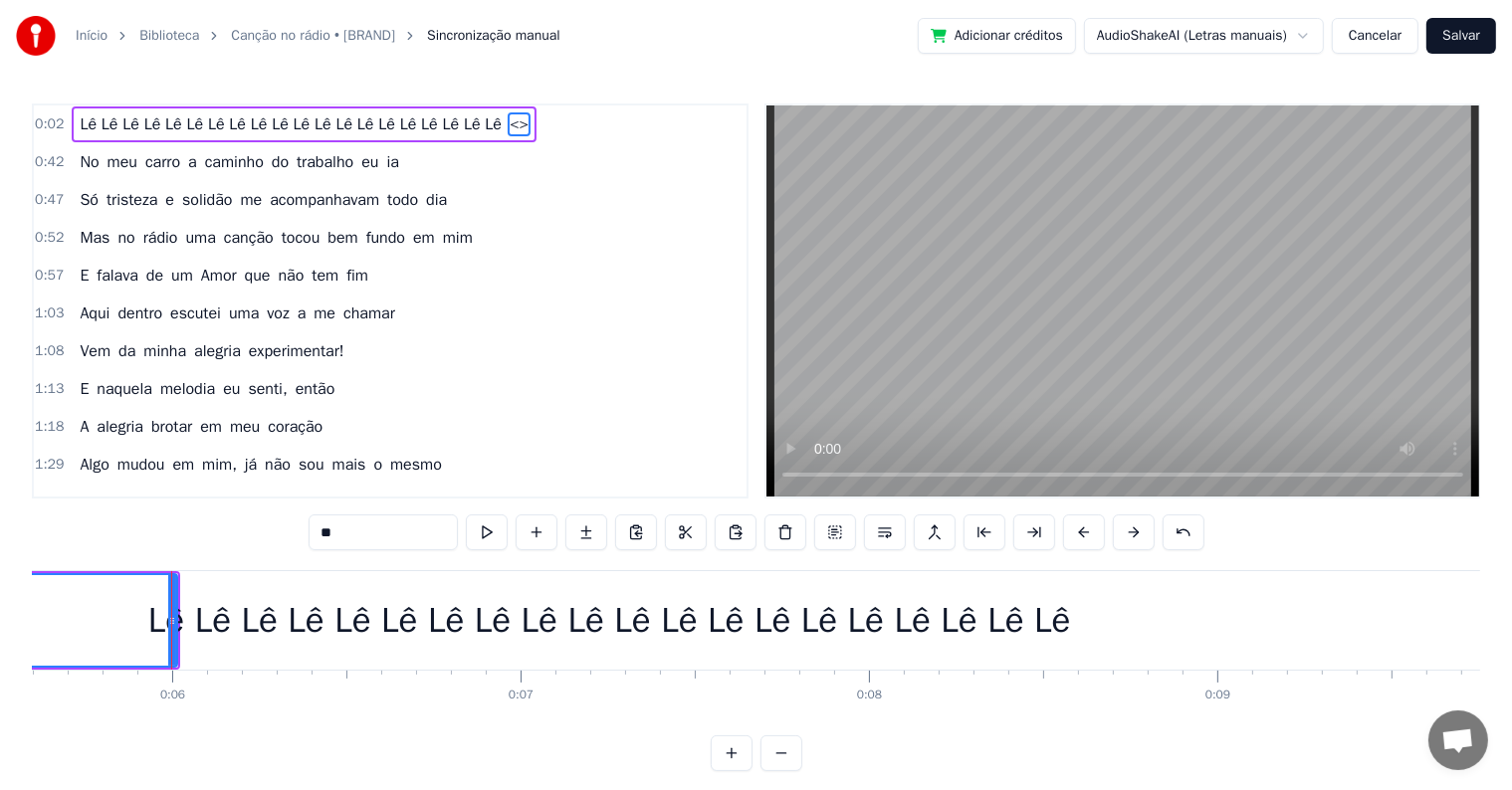 scroll, scrollTop: 0, scrollLeft: 1990, axis: horizontal 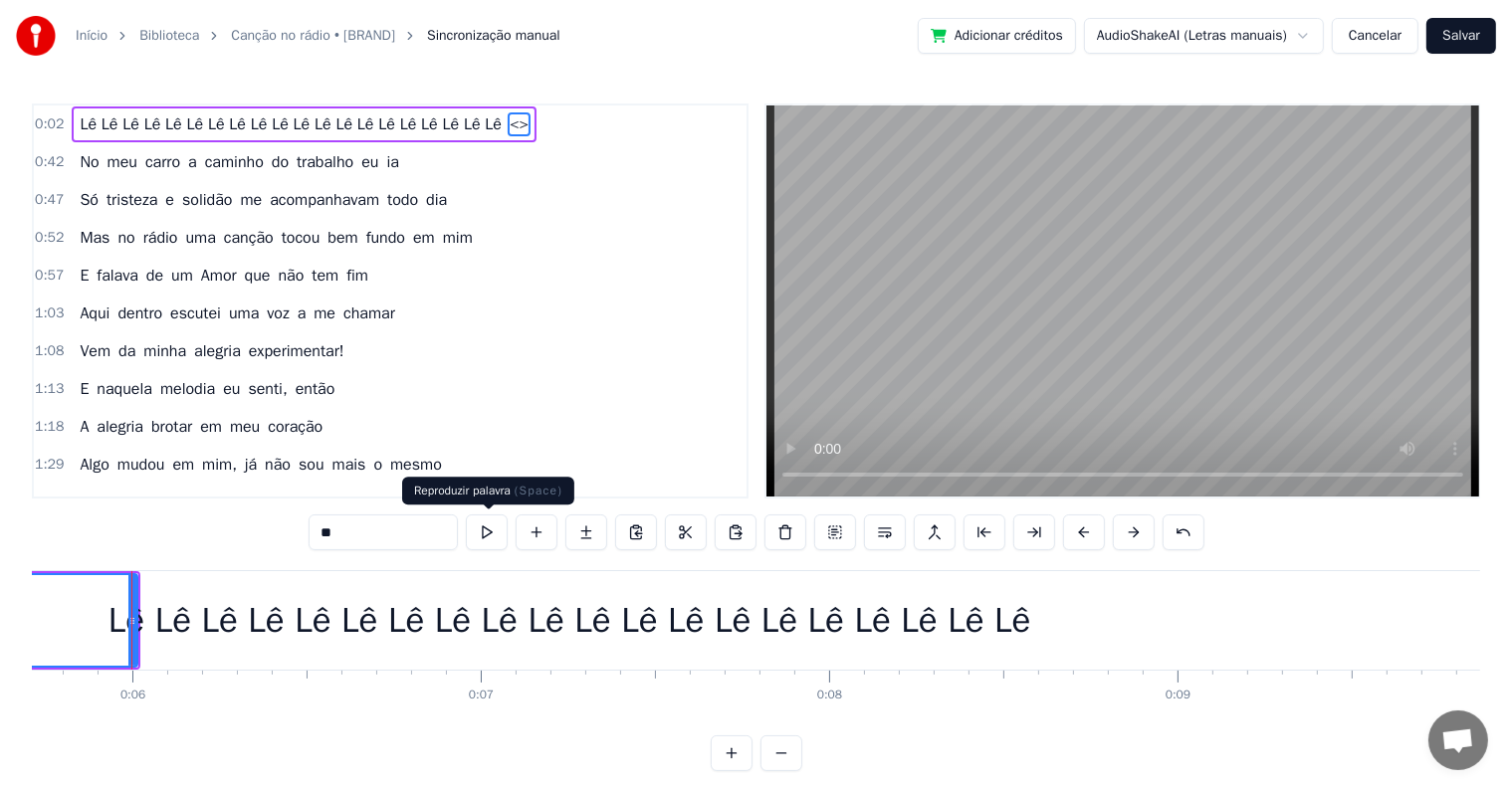 click at bounding box center (487, 532) 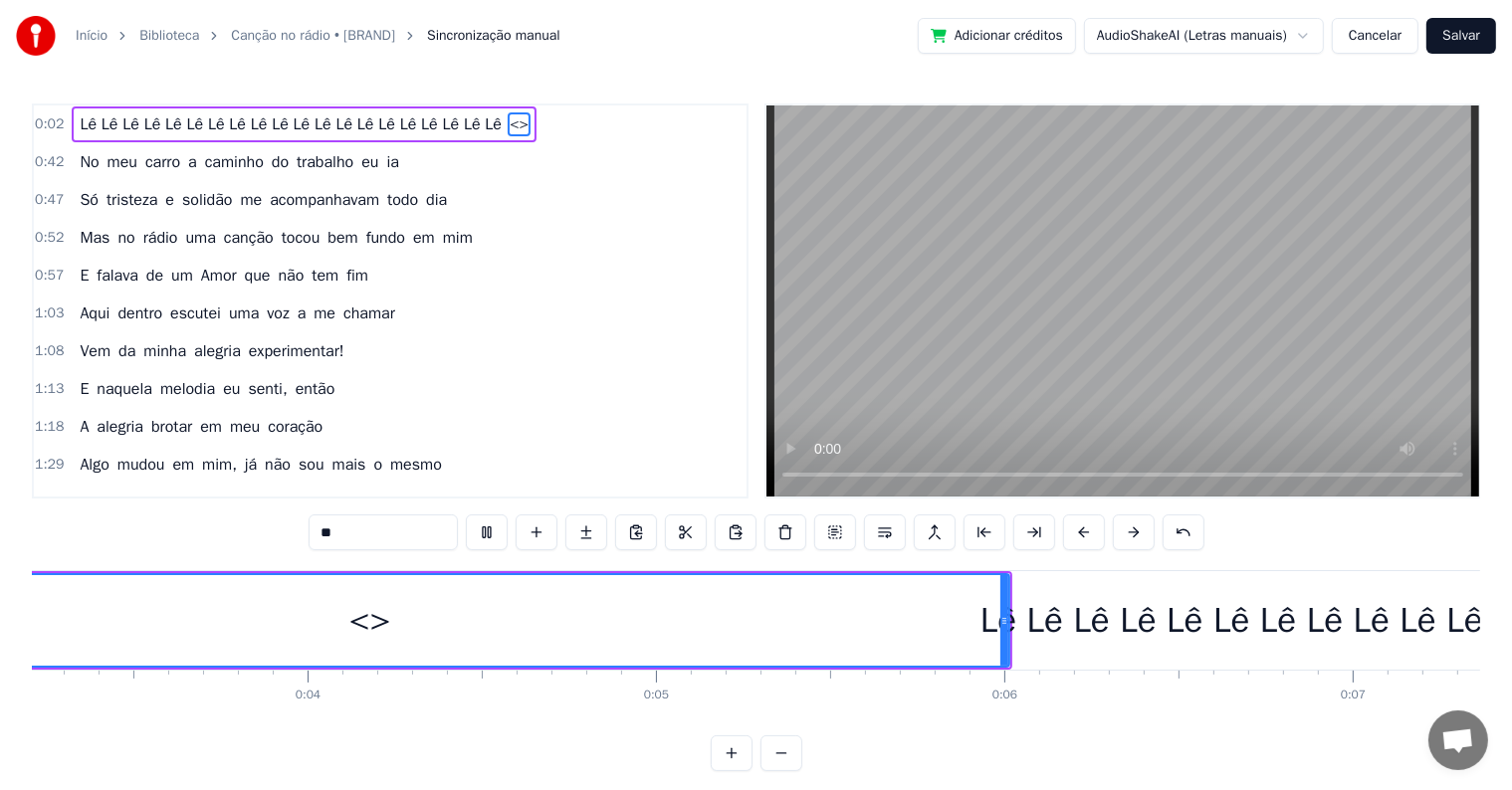 scroll, scrollTop: 0, scrollLeft: 976, axis: horizontal 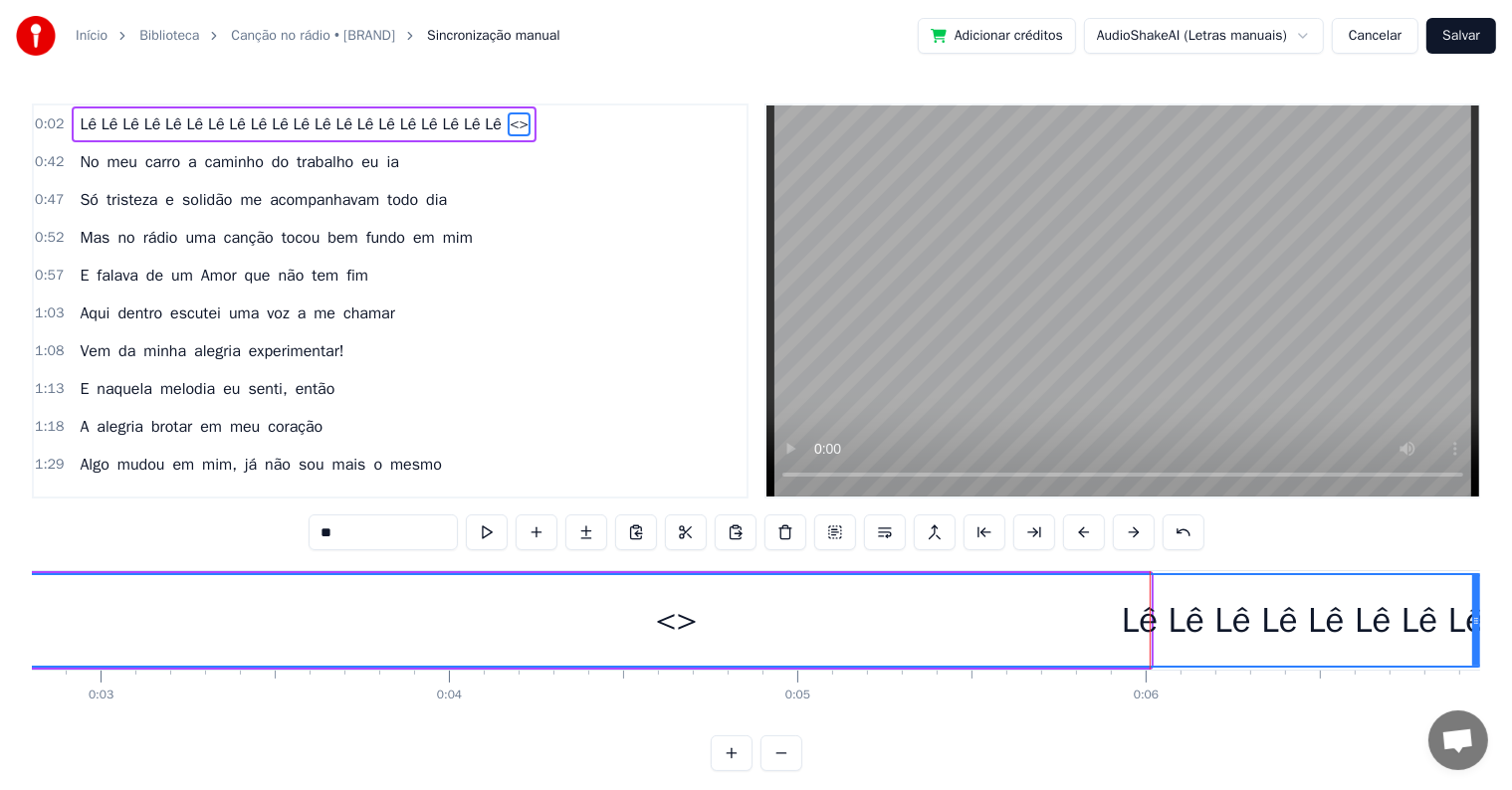 drag, startPoint x: 1143, startPoint y: 624, endPoint x: 1473, endPoint y: 642, distance: 330.49054 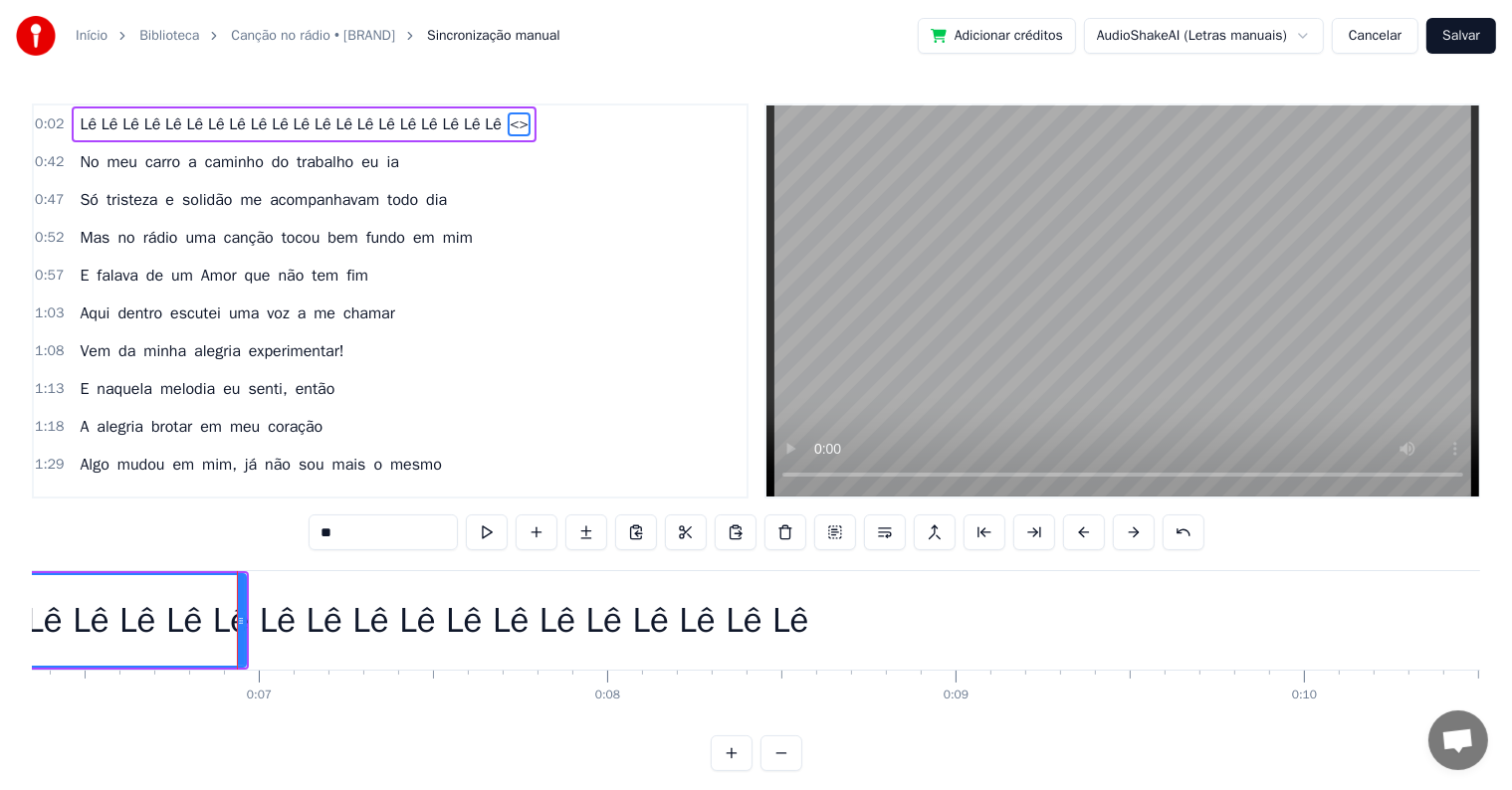 scroll, scrollTop: 0, scrollLeft: 2316, axis: horizontal 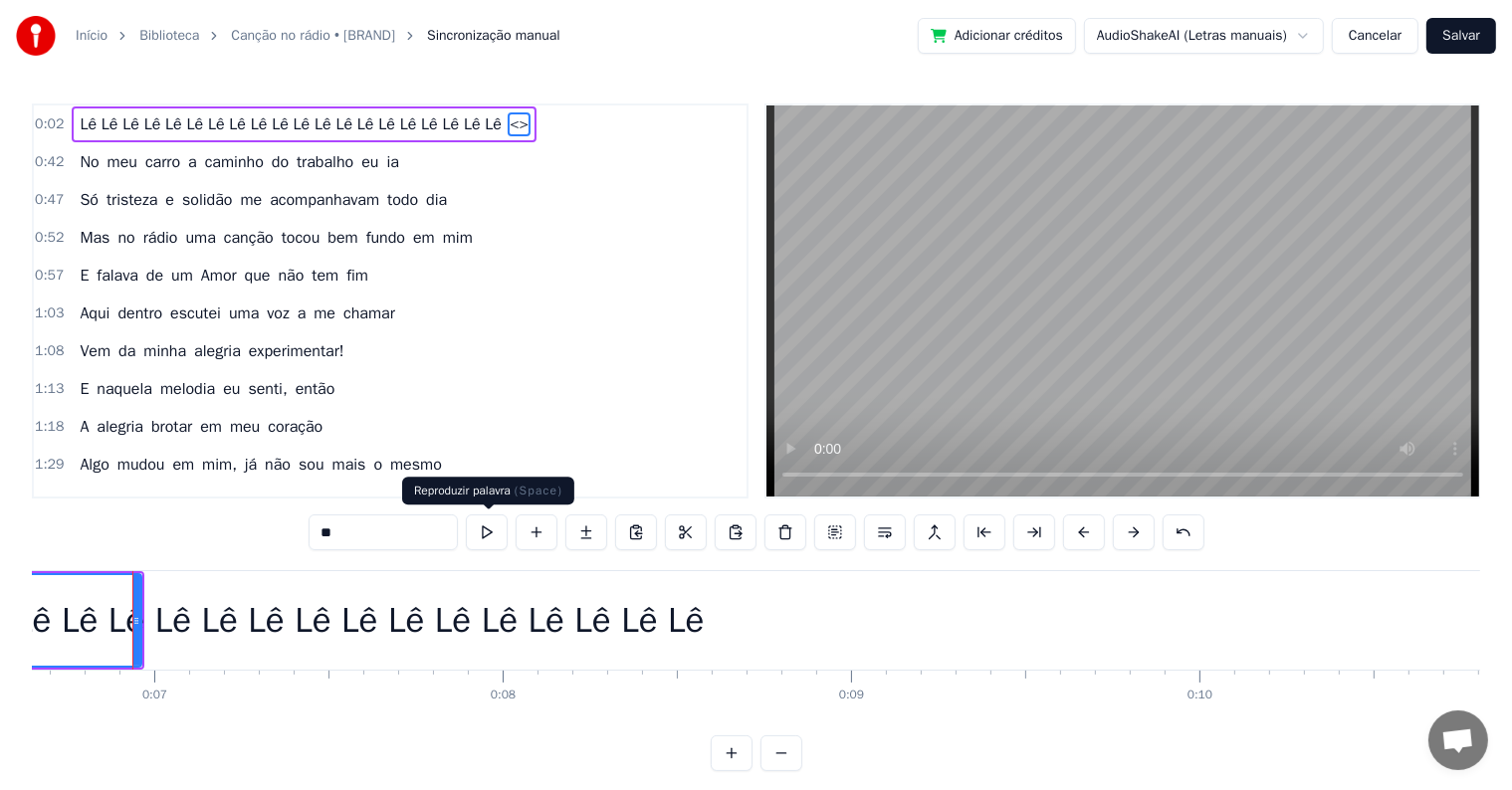 click at bounding box center (487, 532) 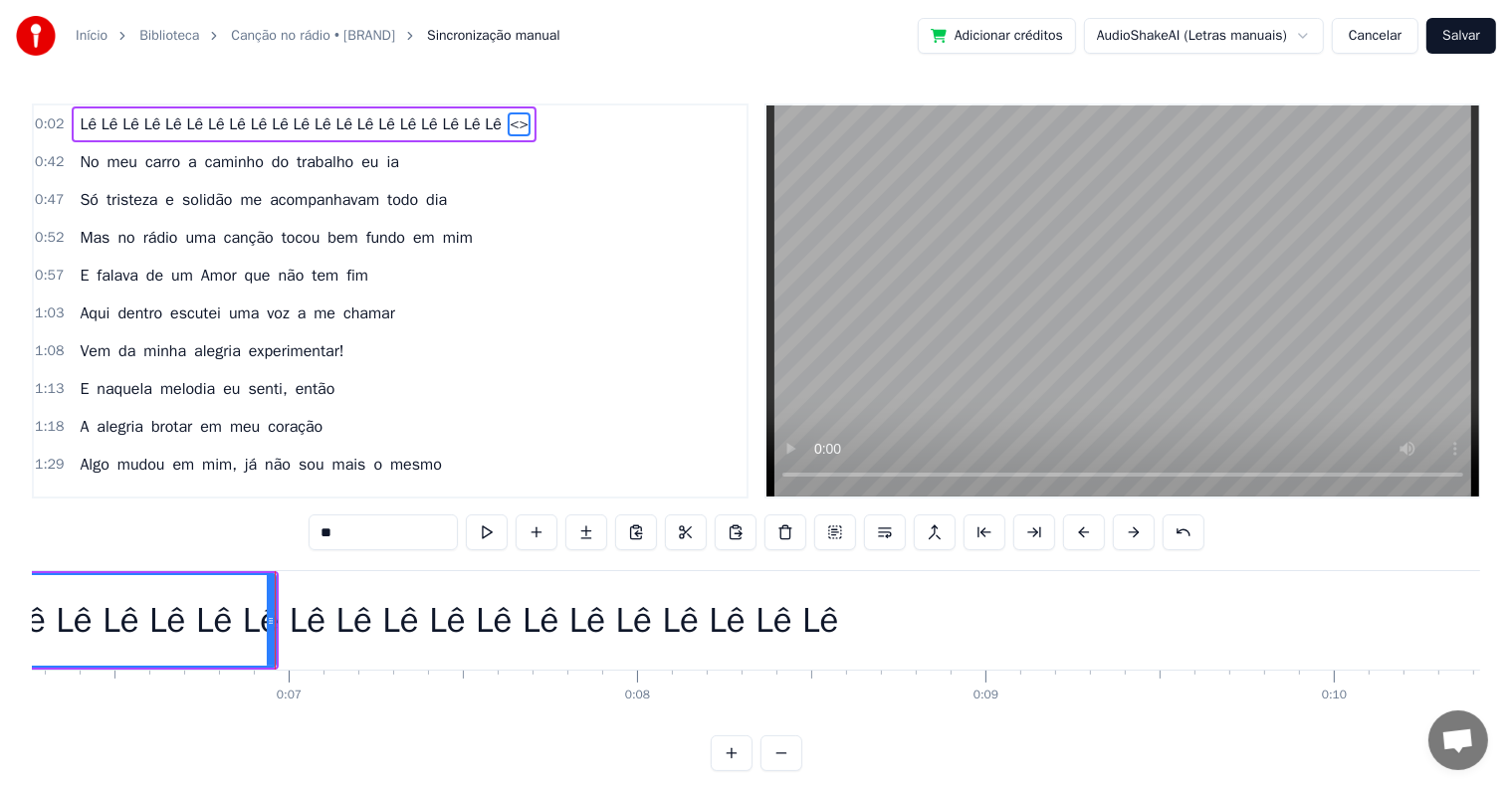 scroll, scrollTop: 0, scrollLeft: 2268, axis: horizontal 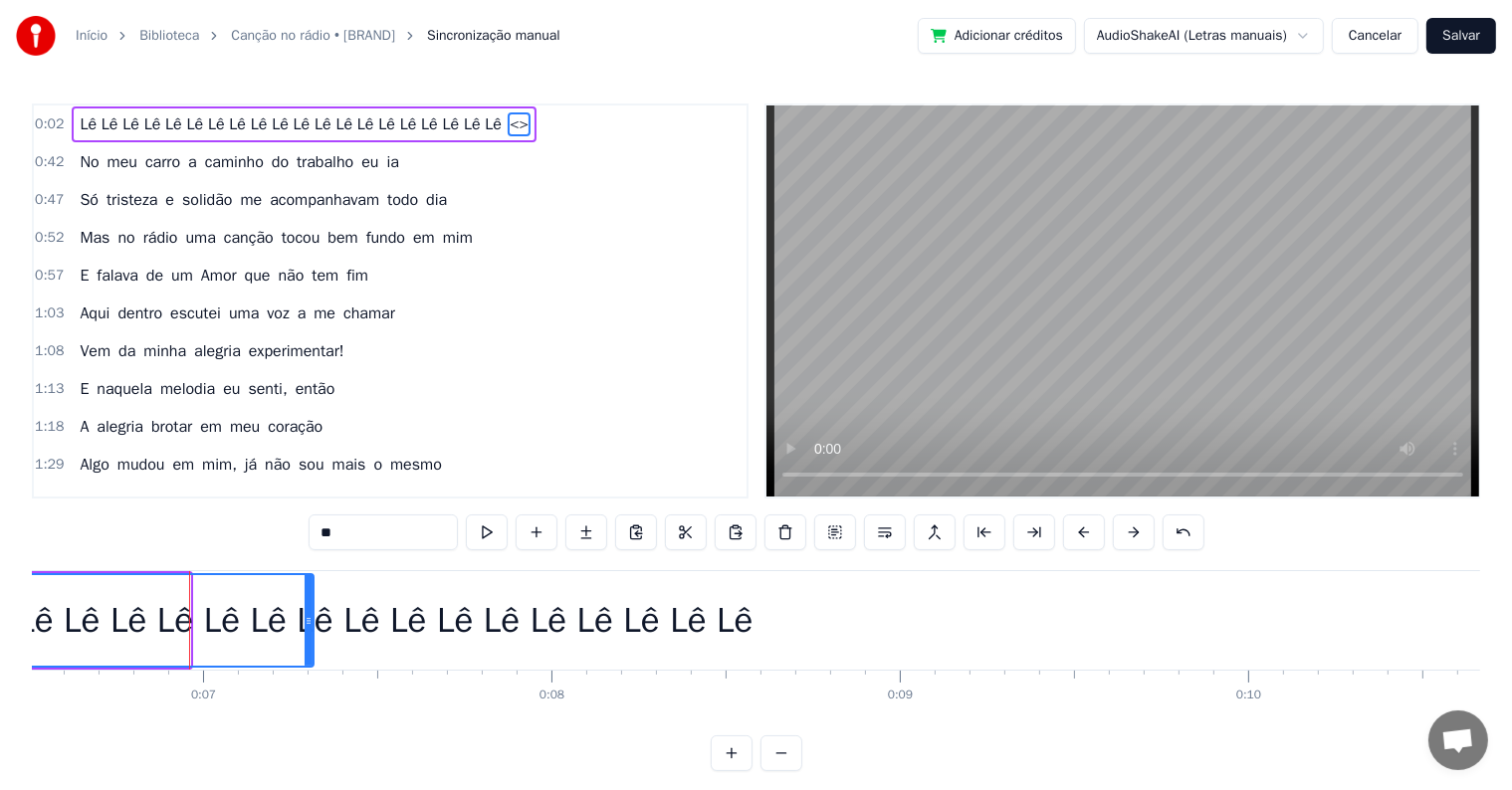 drag, startPoint x: 183, startPoint y: 617, endPoint x: 307, endPoint y: 634, distance: 125.1599 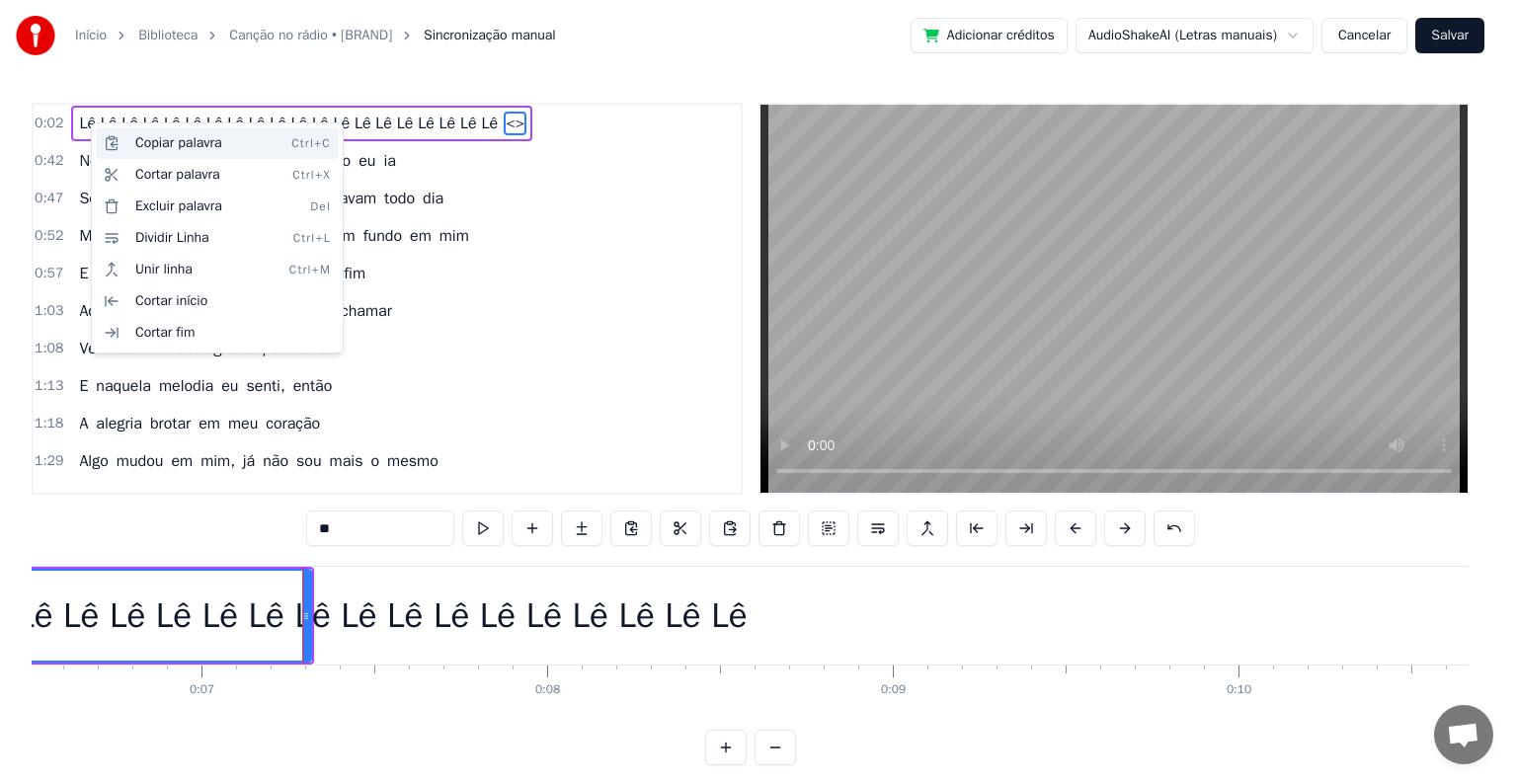 click on "Copiar palavra Ctrl+C" at bounding box center [217, 143] 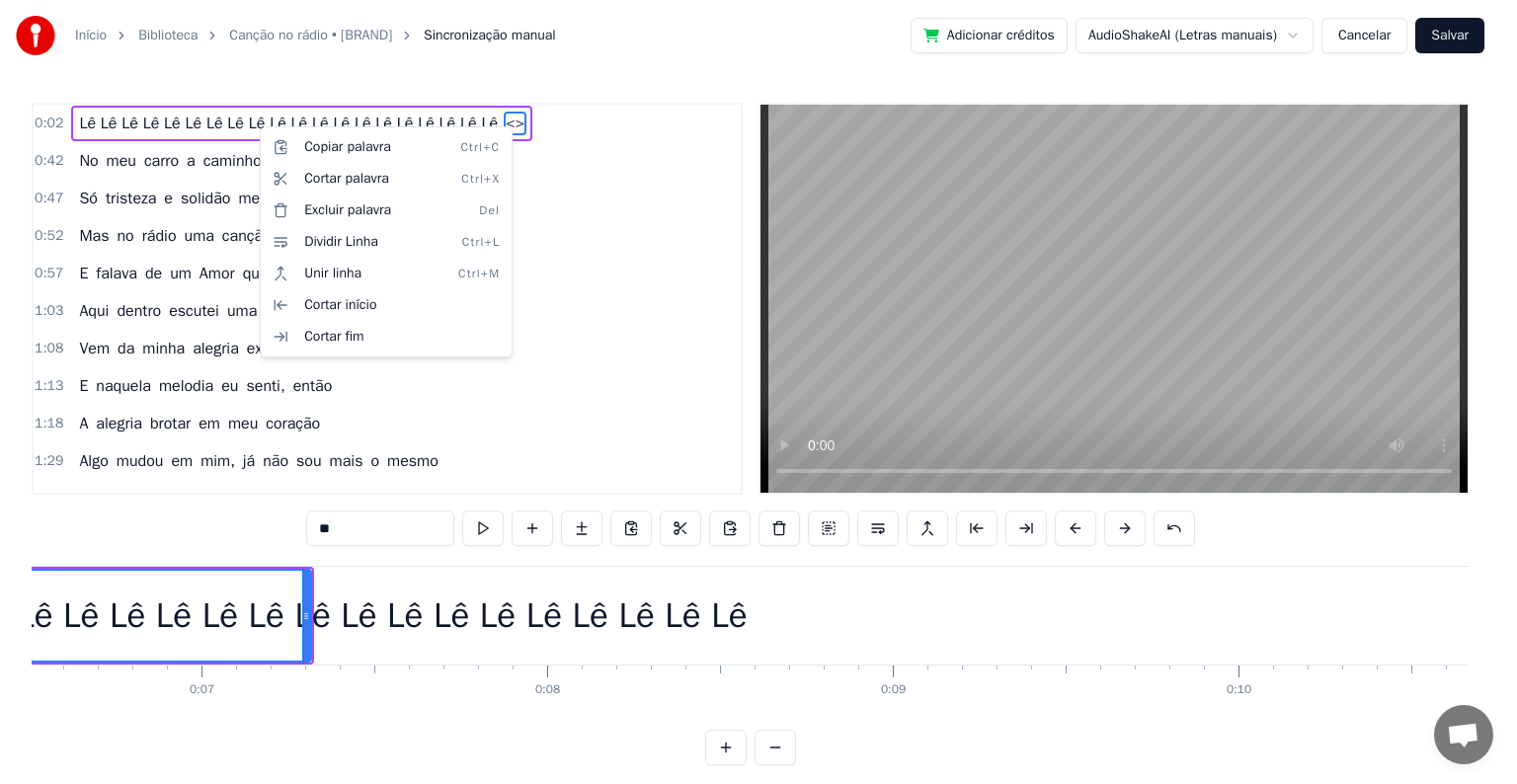 click on "0:02 Lê Lê Lê Lê Lê Lê Lê     Lê Lê     Lê Lê Lê Lê Lê Lê Lê  Lê  Lê Lê Lê <> 0:42 No meu carro a caminho do trabalho eu ia 0:47 Só tristeza e solidão me acompanhavam todo dia 0:52 Mas no rádio uma canção tocou bem fundo em mim 0:57 E falava de um Amor que não tem fim 1:03 Aqui dentro escutei uma voz a me chamar 1:08 Vem da minha alegria experimentar! 1:13 E naquela melodia eu senti, então 1:18 A alegria brotar em meu coração 1:29 Algo mudou em mim, já não sou mais o mesmo 1:48 Novo sentido e sabor na vida eu vejo 1:53 E o que era preto e branco agora ganhou cor 2:00 Descobri em mim o verdadeiro amor ** Lê Lê Lê Lê Lê Lê Lê     Lê Lê     Lê Lê Lê Lê Lê Lê Lê  Lê  Lê Lê Lê <> No meu carro a caminho do trabalho eu ia Só tristeza e solidão me acompanhavam todo dia Mas no rádio uma canção tocou bem fundo em mim E de um" at bounding box center [758, 398] 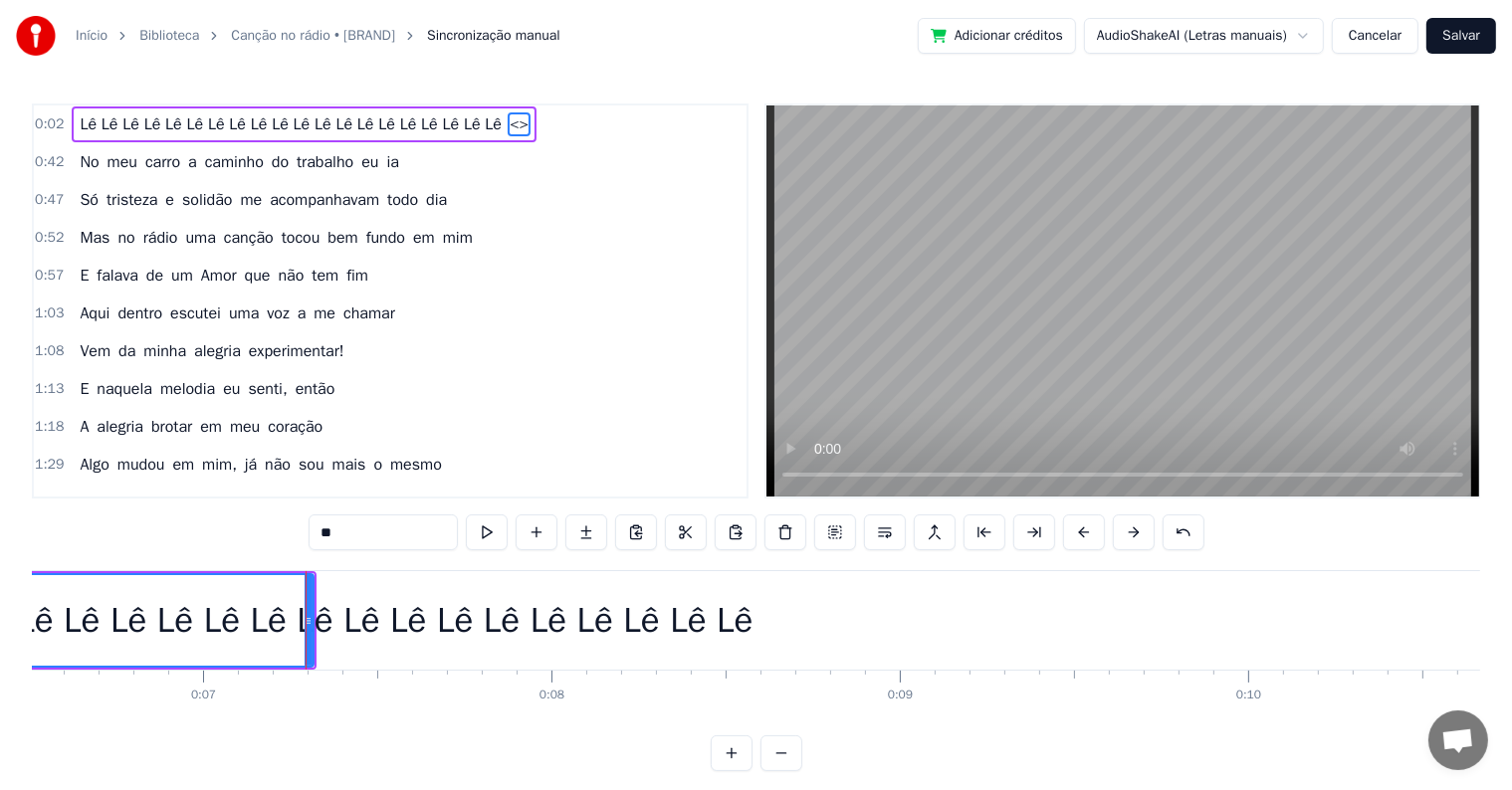 click on "Lê Lê Lê Lê Lê Lê Lê     Lê Lê     Lê Lê Lê Lê Lê Lê Lê  Lê  Lê Lê Lê" at bounding box center (292, 620) 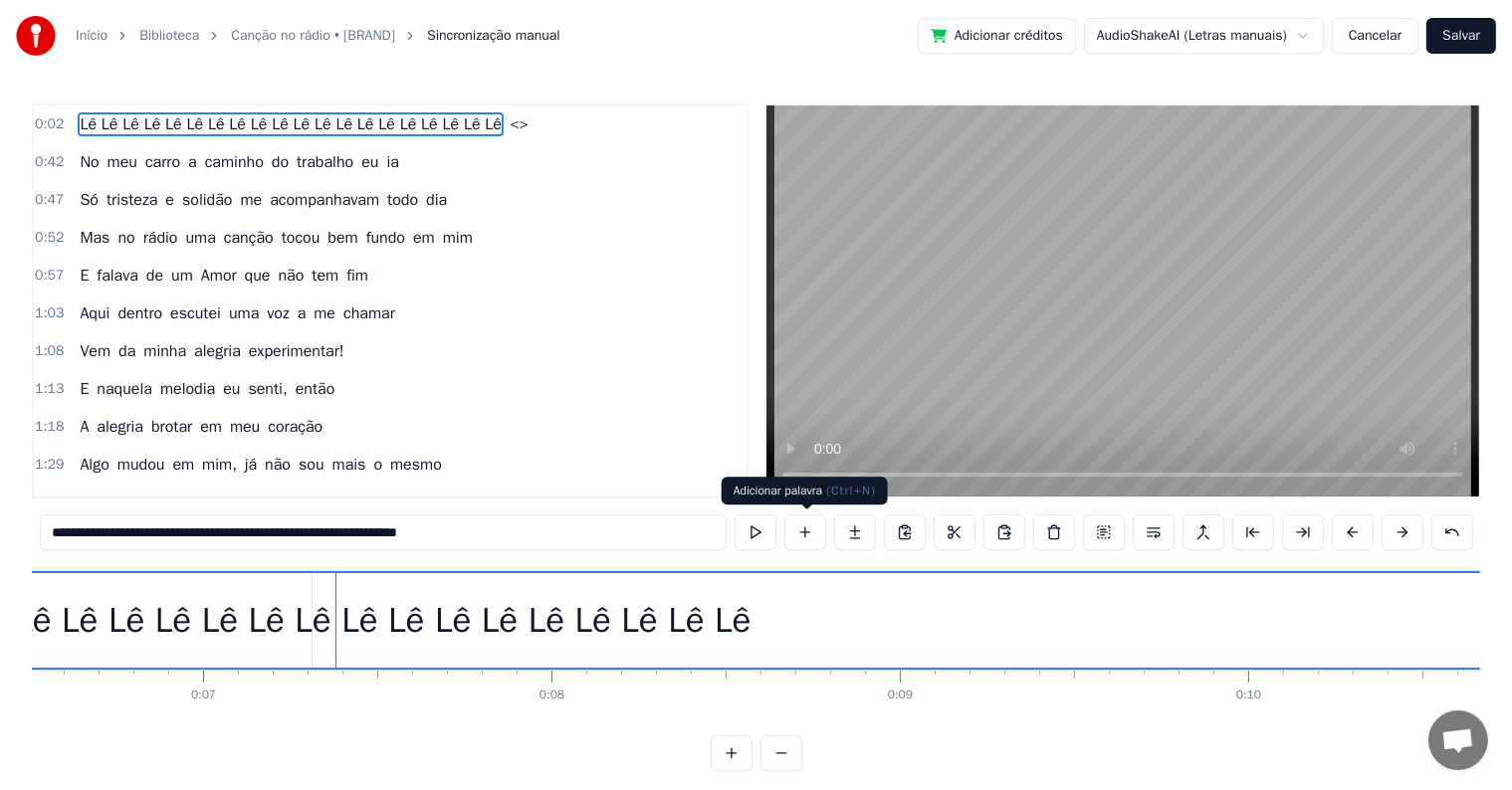 click at bounding box center (805, 532) 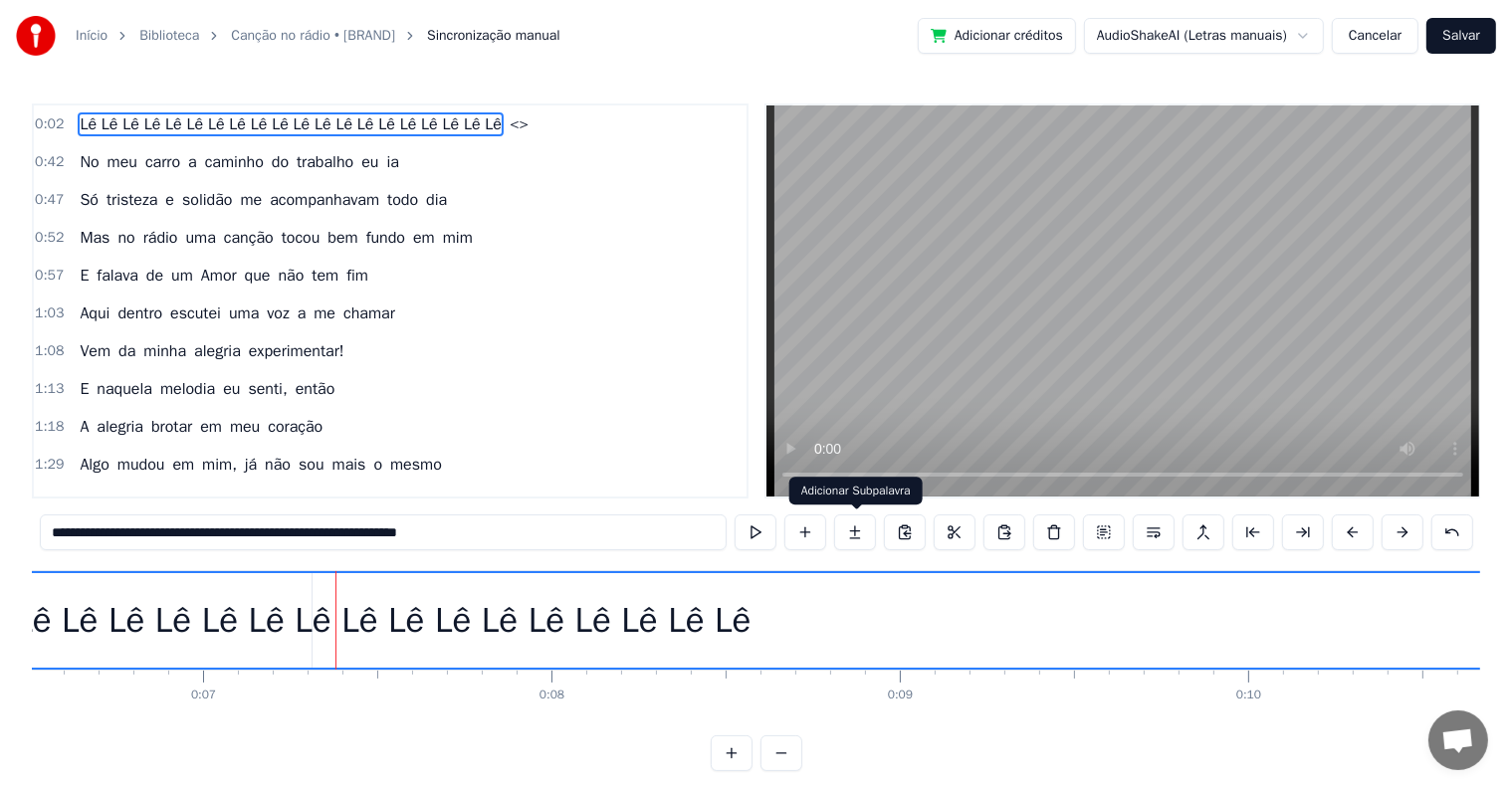 click at bounding box center [855, 532] 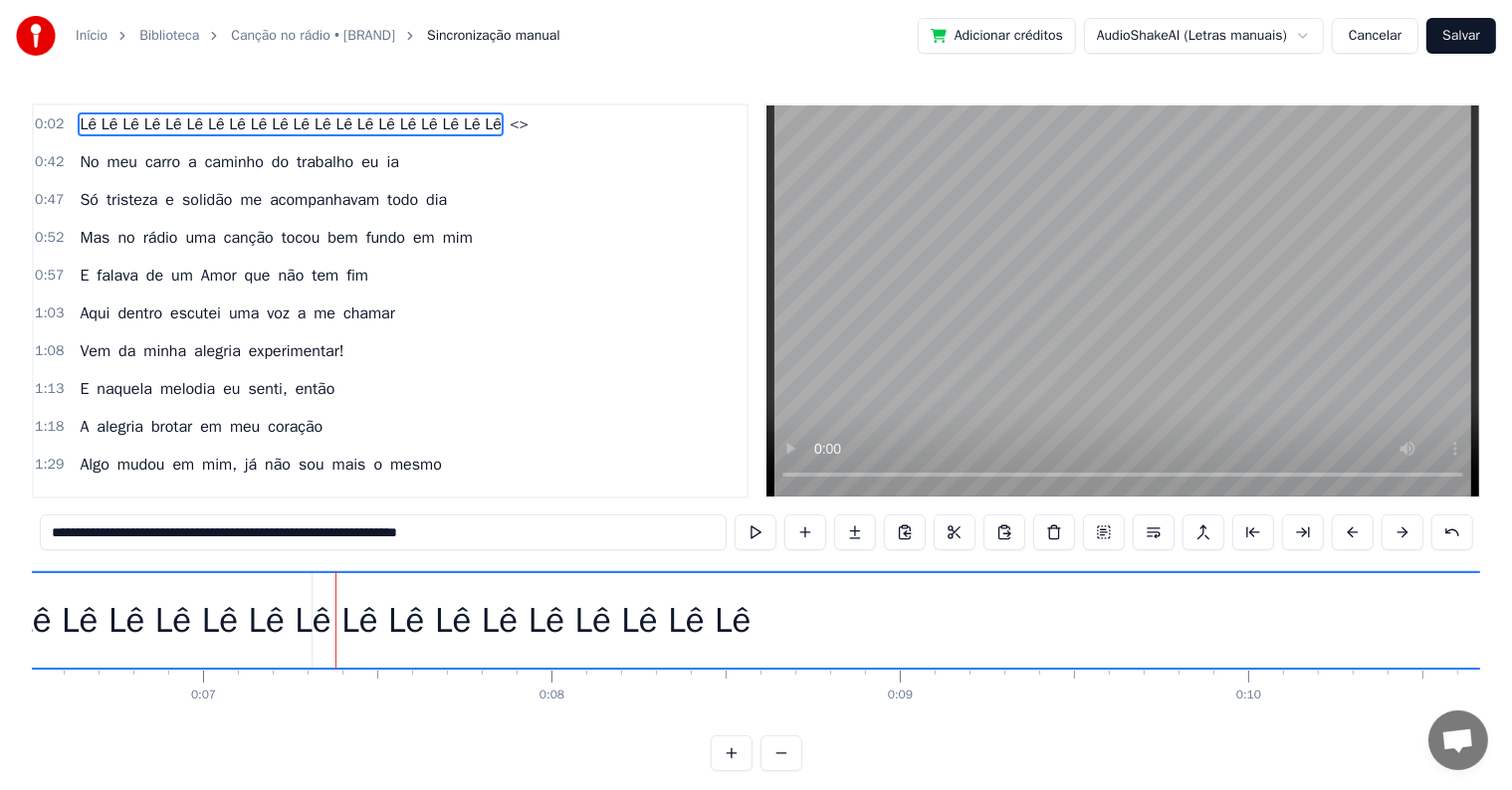 click on "<>" at bounding box center [519, 124] 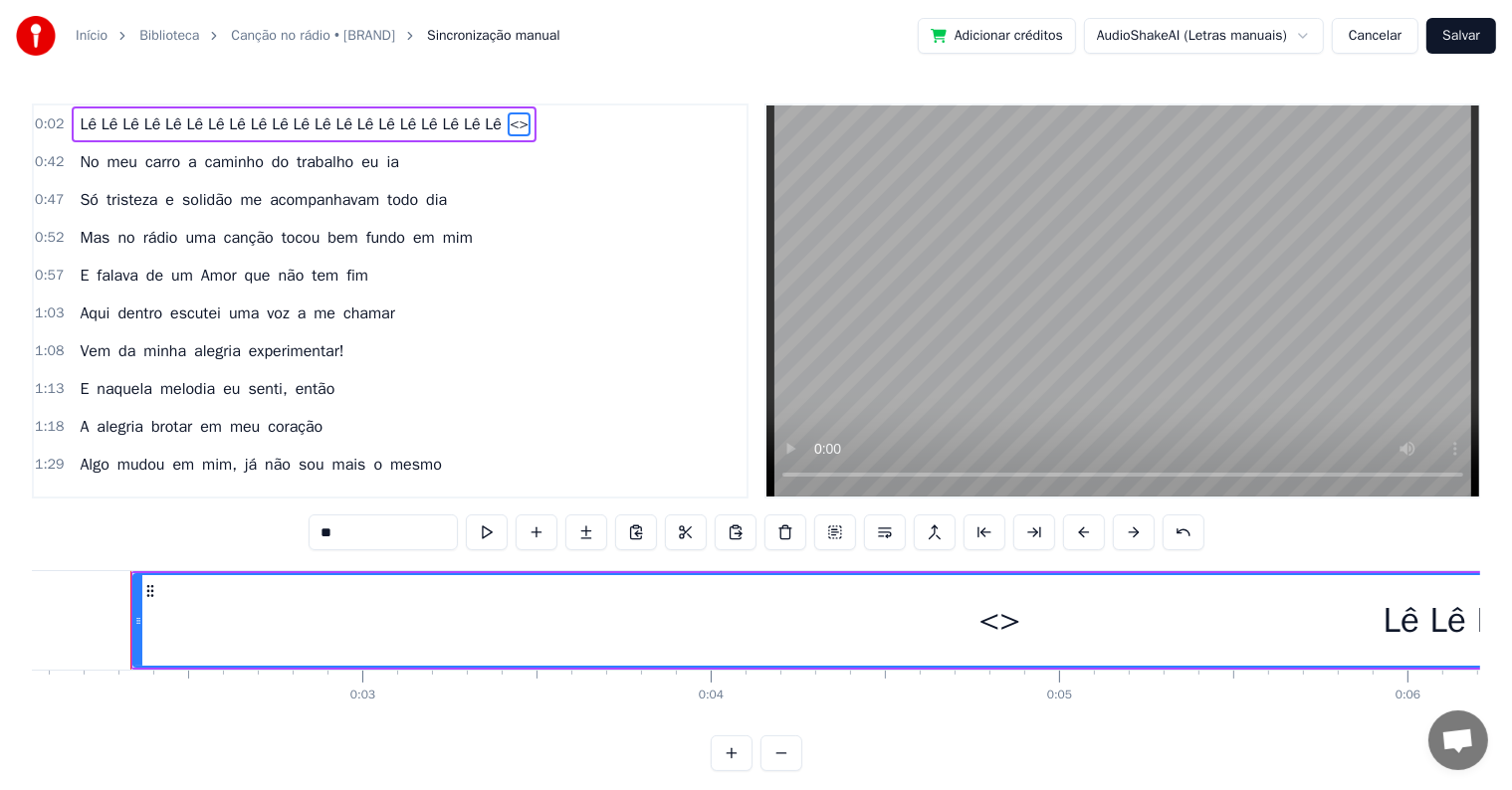 scroll, scrollTop: 0, scrollLeft: 713, axis: horizontal 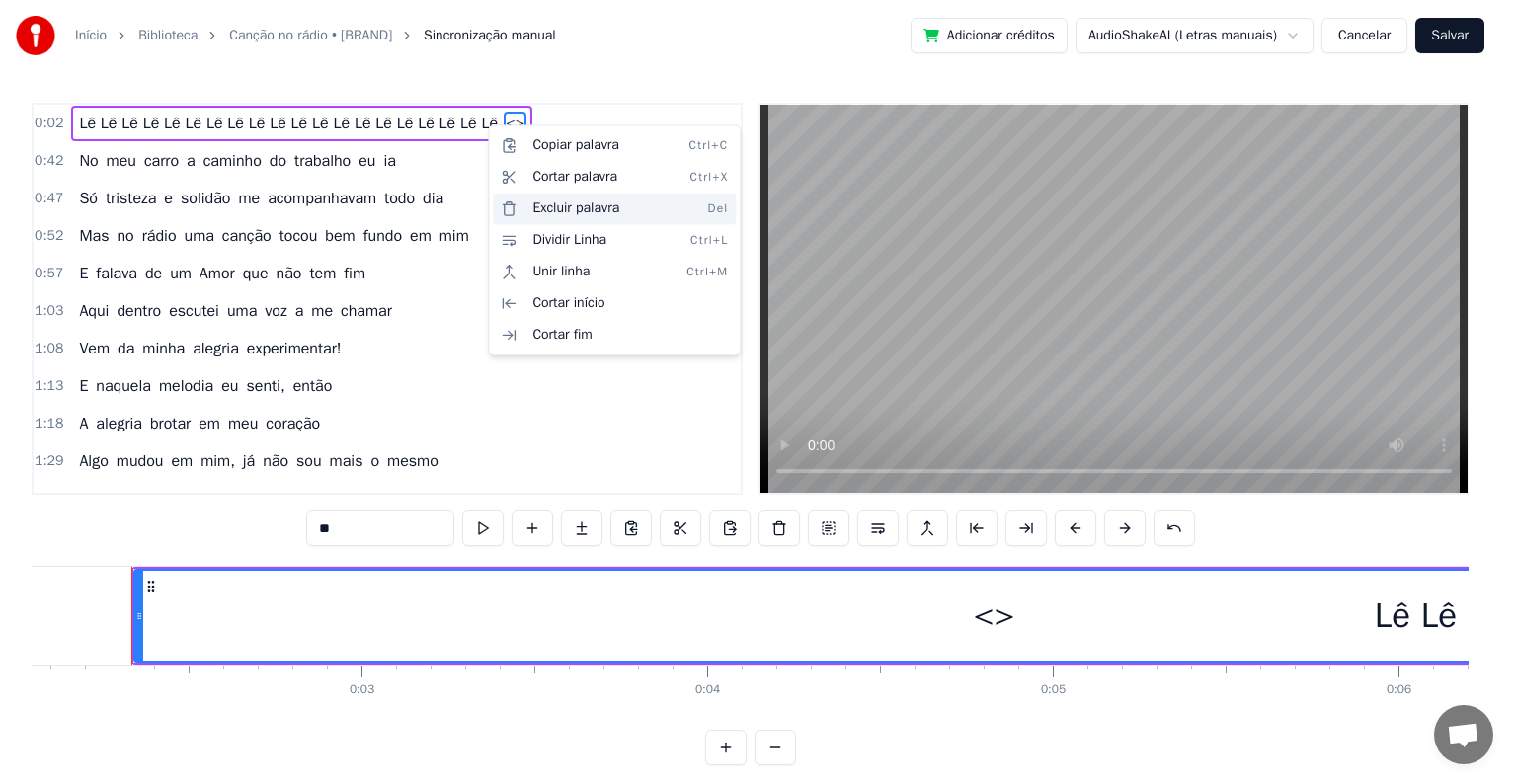 click on "Excluir palavra Del" at bounding box center [614, 208] 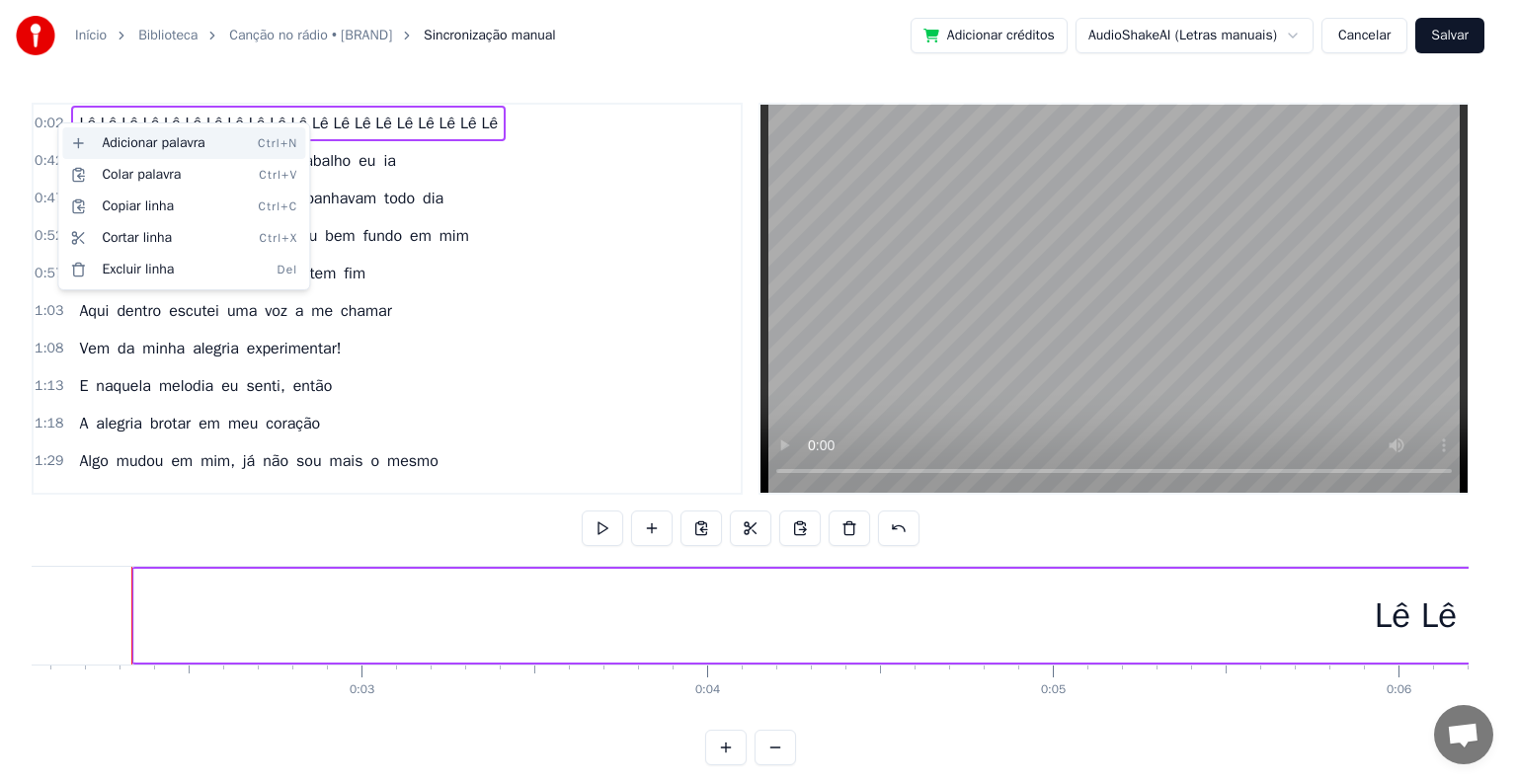 click on "Adicionar palavra Ctrl+N" at bounding box center (184, 143) 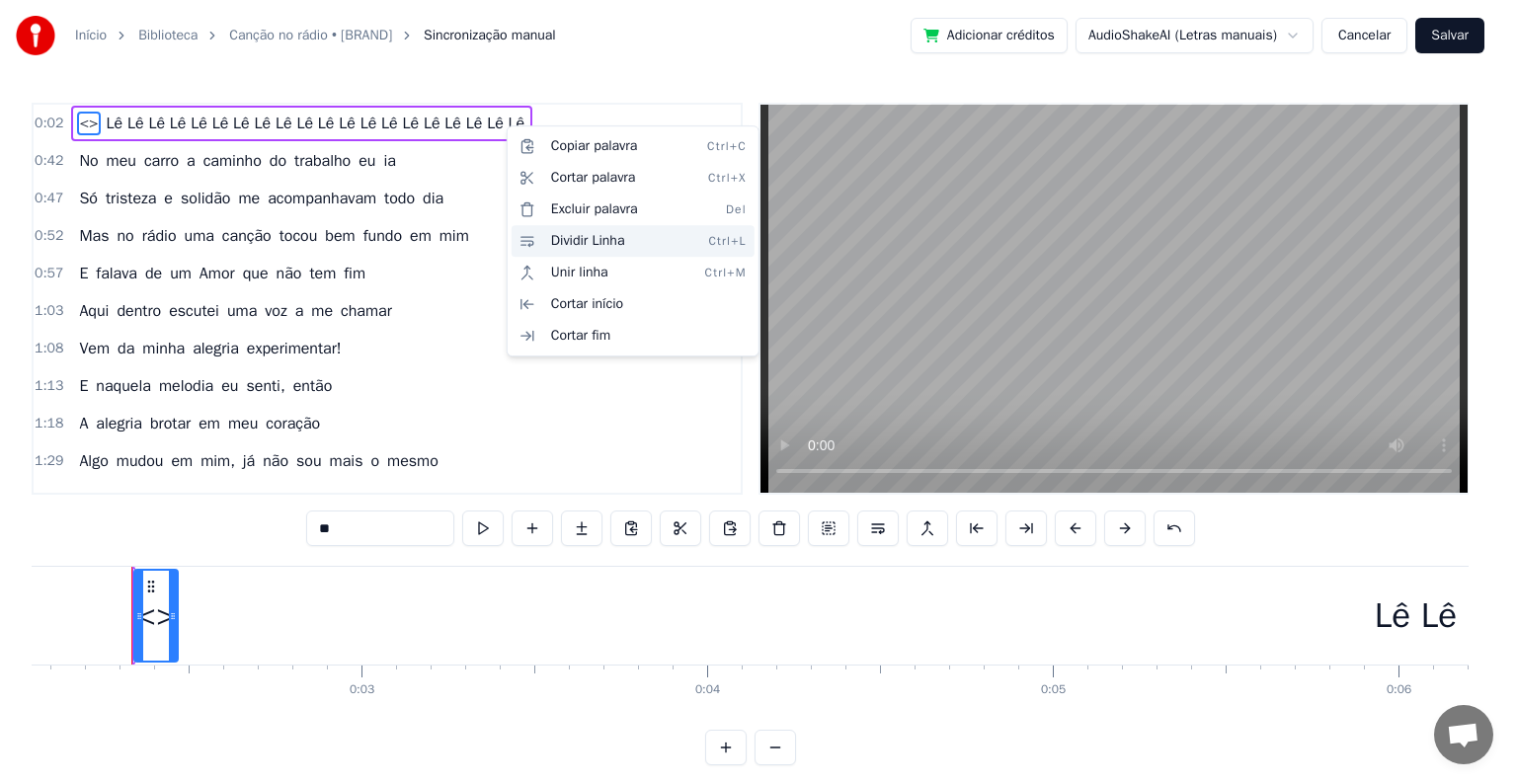 click on "Dividir Linha Ctrl+L" at bounding box center [633, 241] 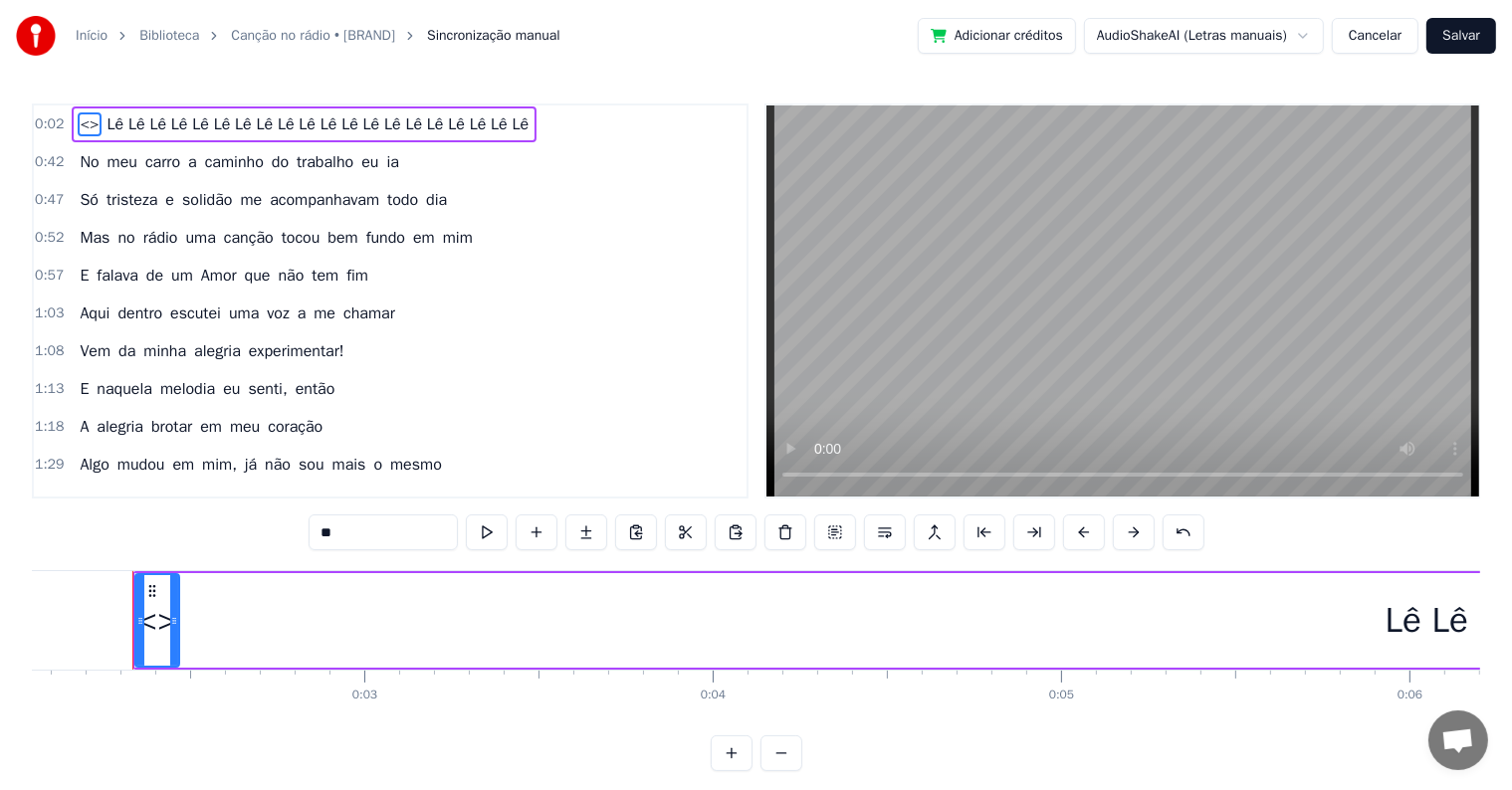 click on "<>" at bounding box center (89, 124) 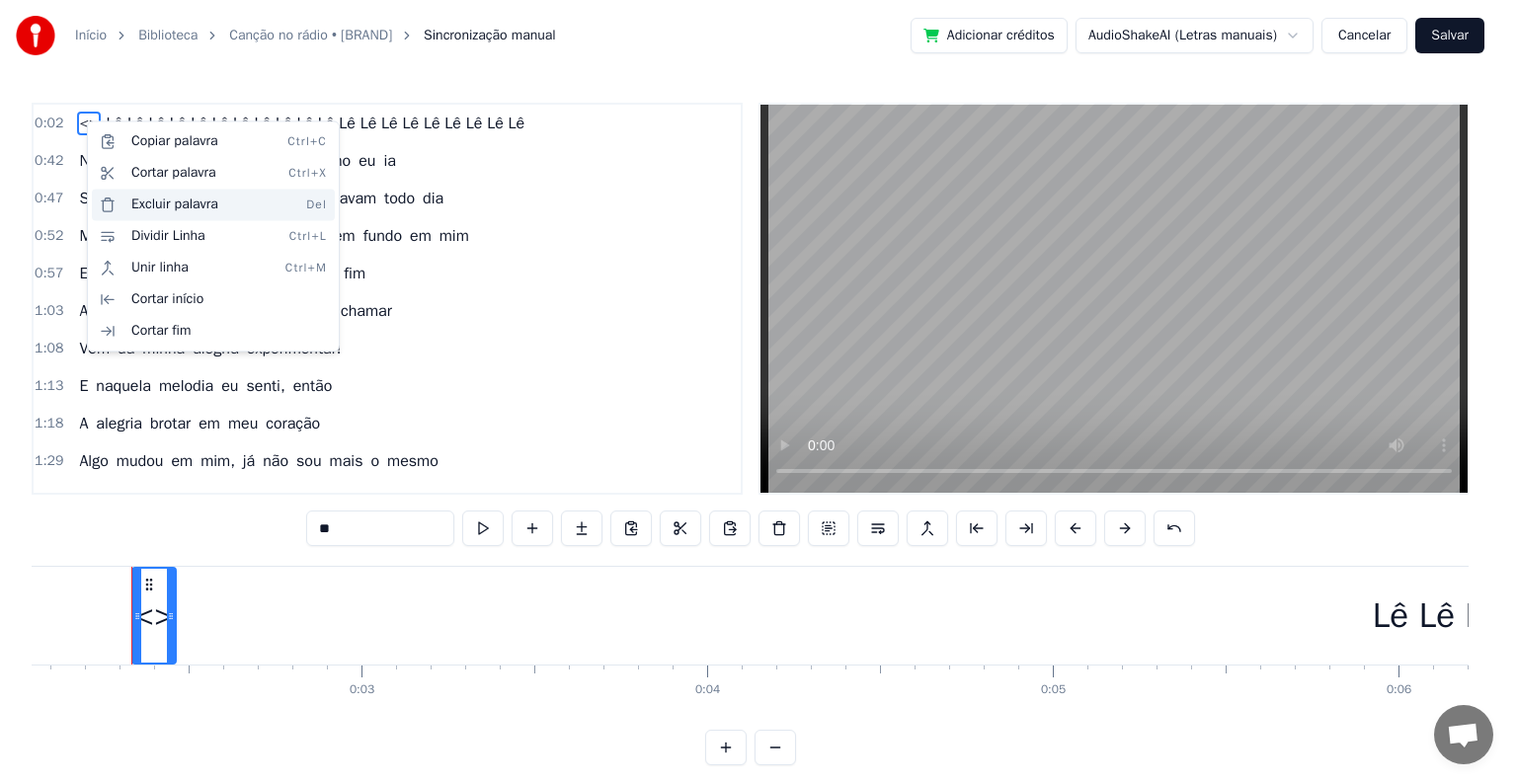 click on "Excluir palavra Del" at bounding box center (213, 204) 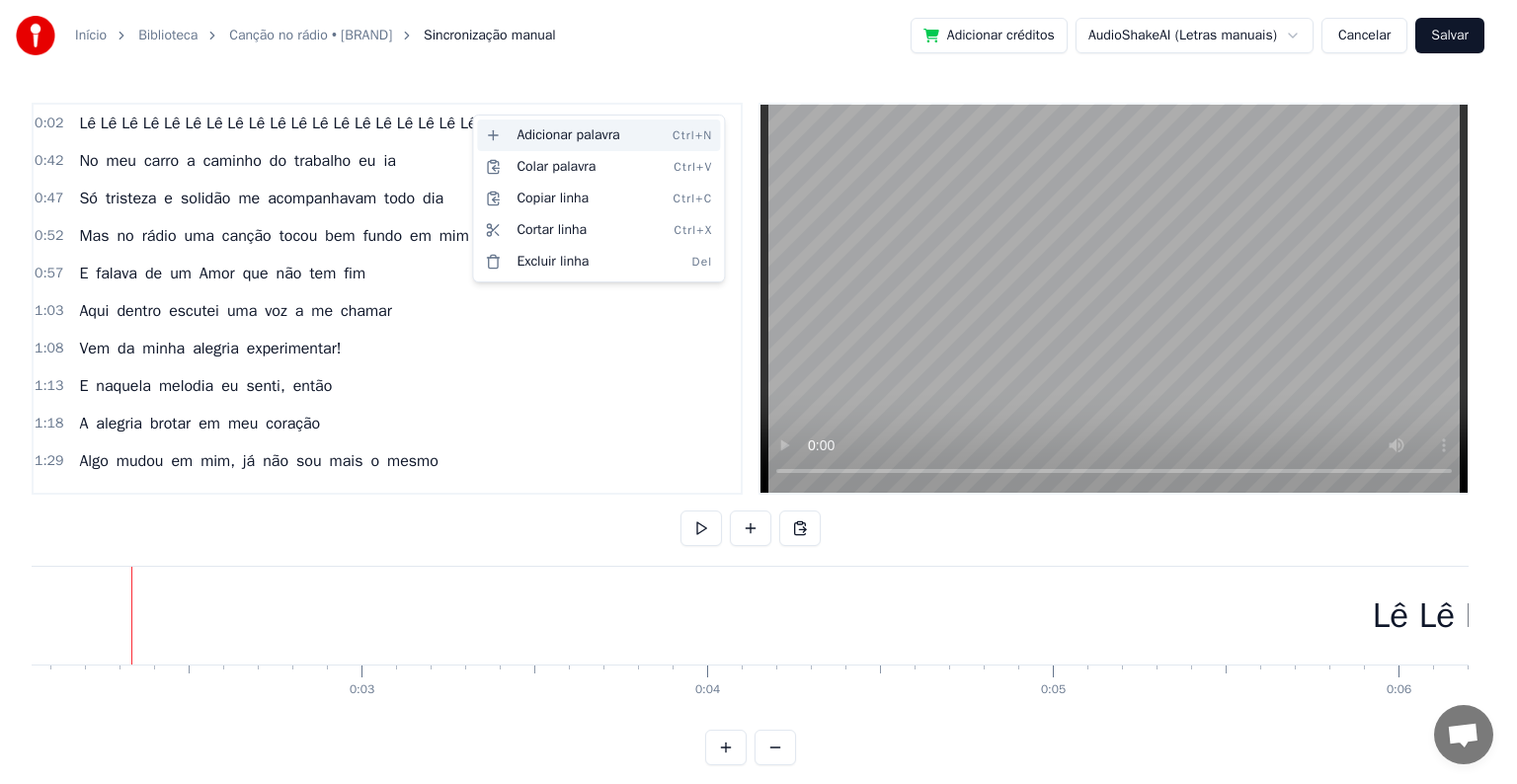 click on "Adicionar palavra Ctrl+N" at bounding box center (599, 135) 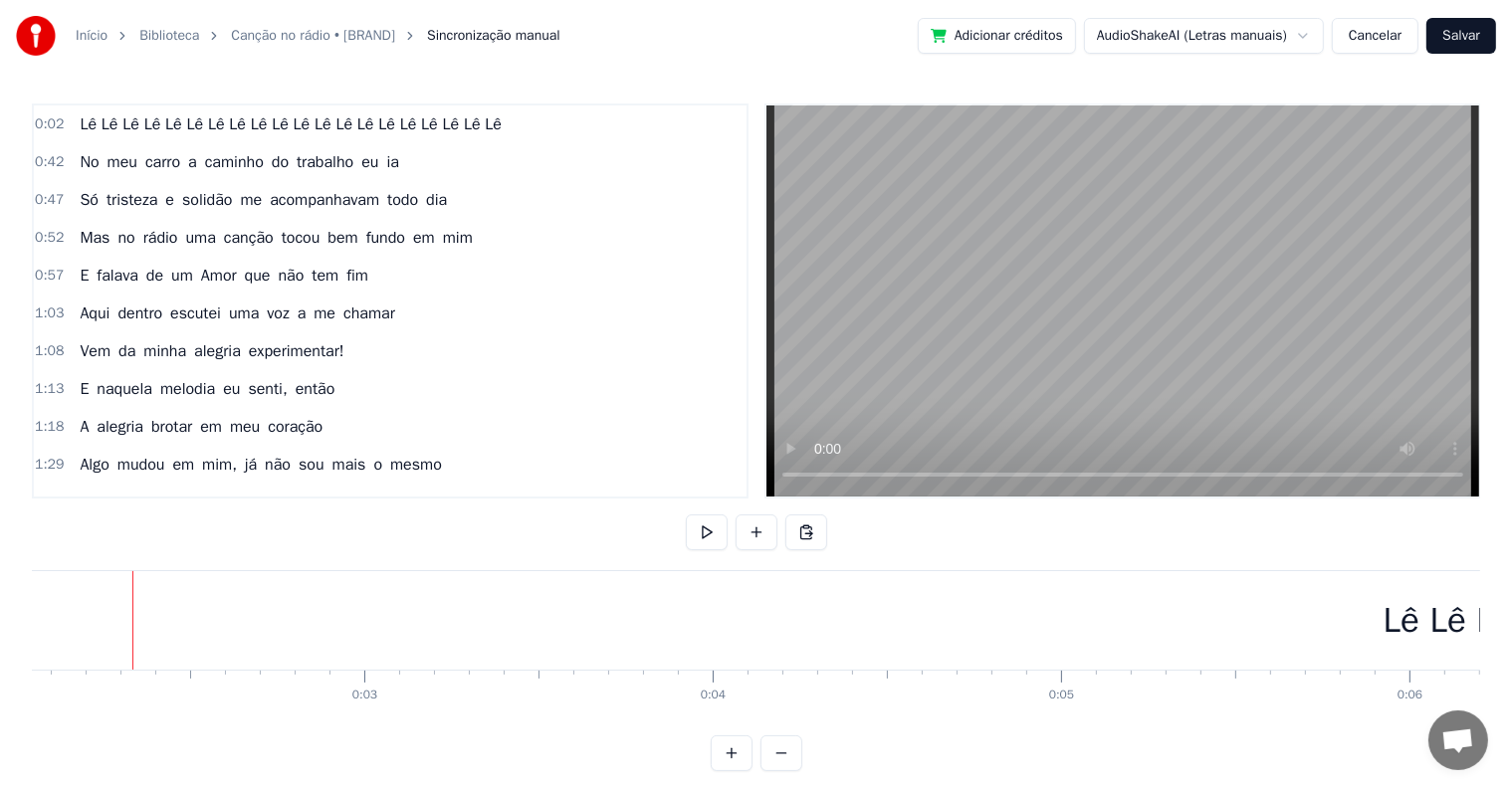 click on "Lê Lê Lê Lê Lê Lê Lê     Lê Lê     Lê Lê Lê Lê Lê Lê Lê  Lê  Lê Lê Lê" at bounding box center [291, 124] 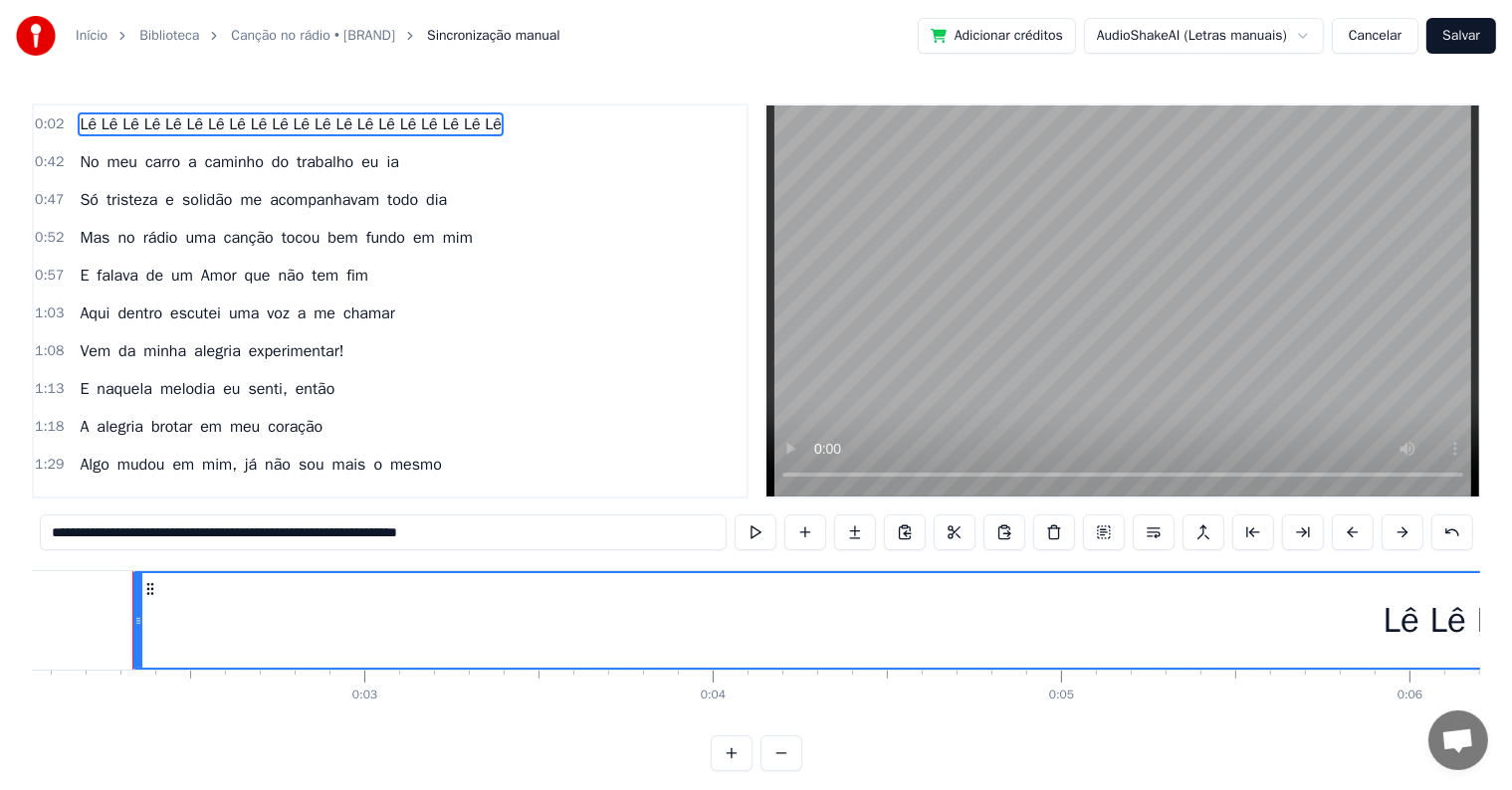 drag, startPoint x: 447, startPoint y: 530, endPoint x: 5, endPoint y: 541, distance: 442.13686 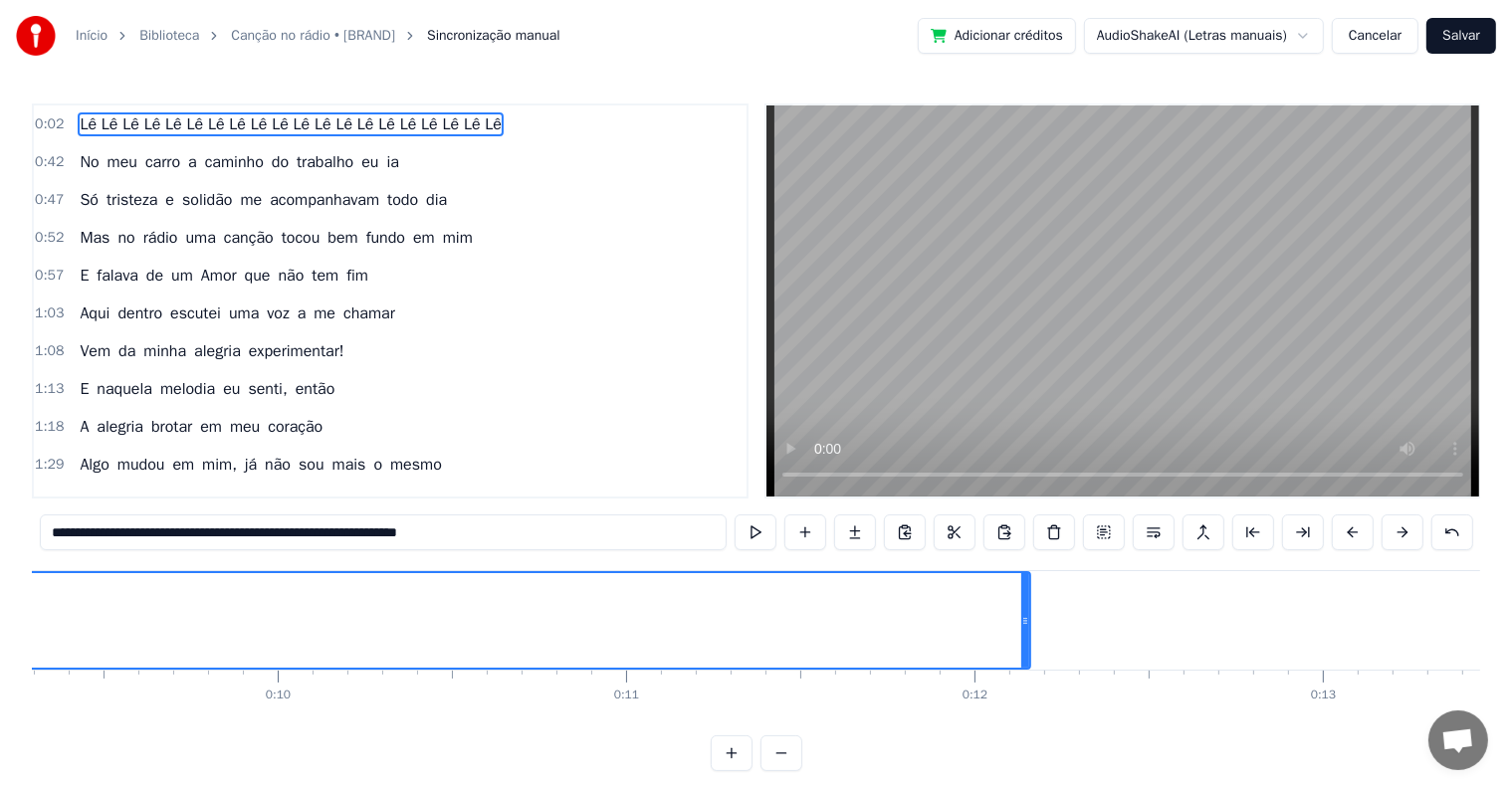scroll, scrollTop: 0, scrollLeft: 4318, axis: horizontal 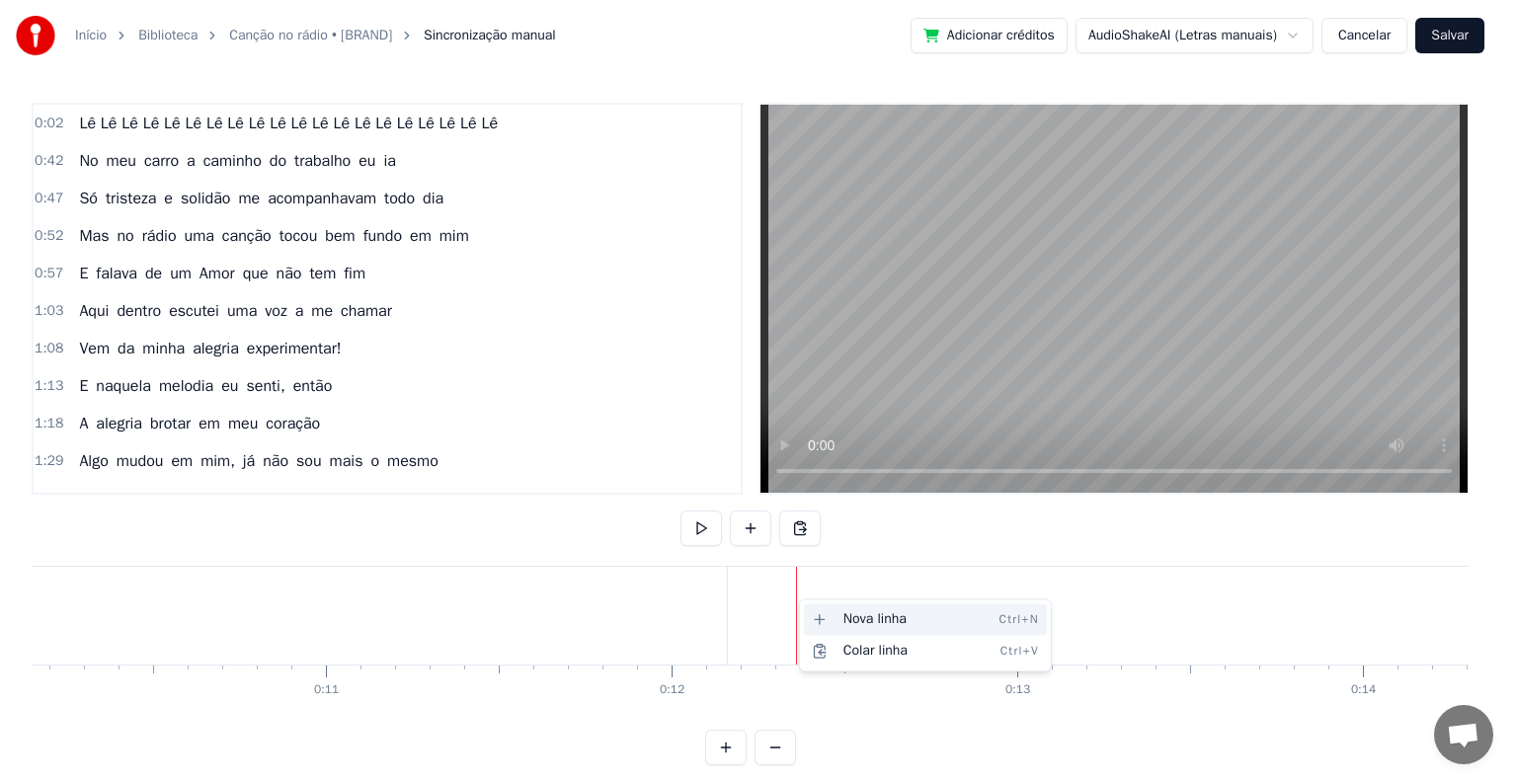 click on "Nova linha Ctrl+N" at bounding box center (925, 619) 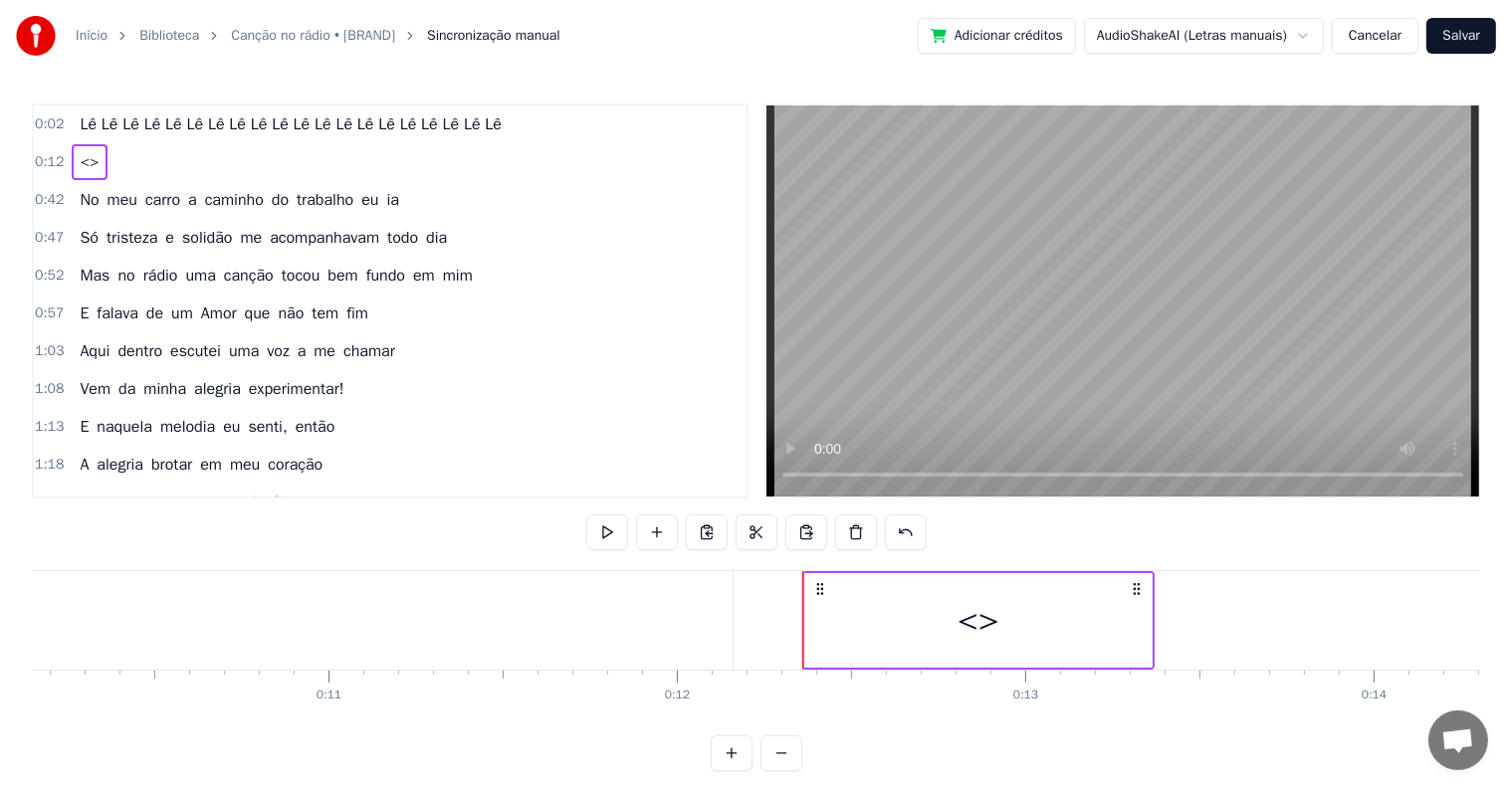 click on "<>" at bounding box center [89, 162] 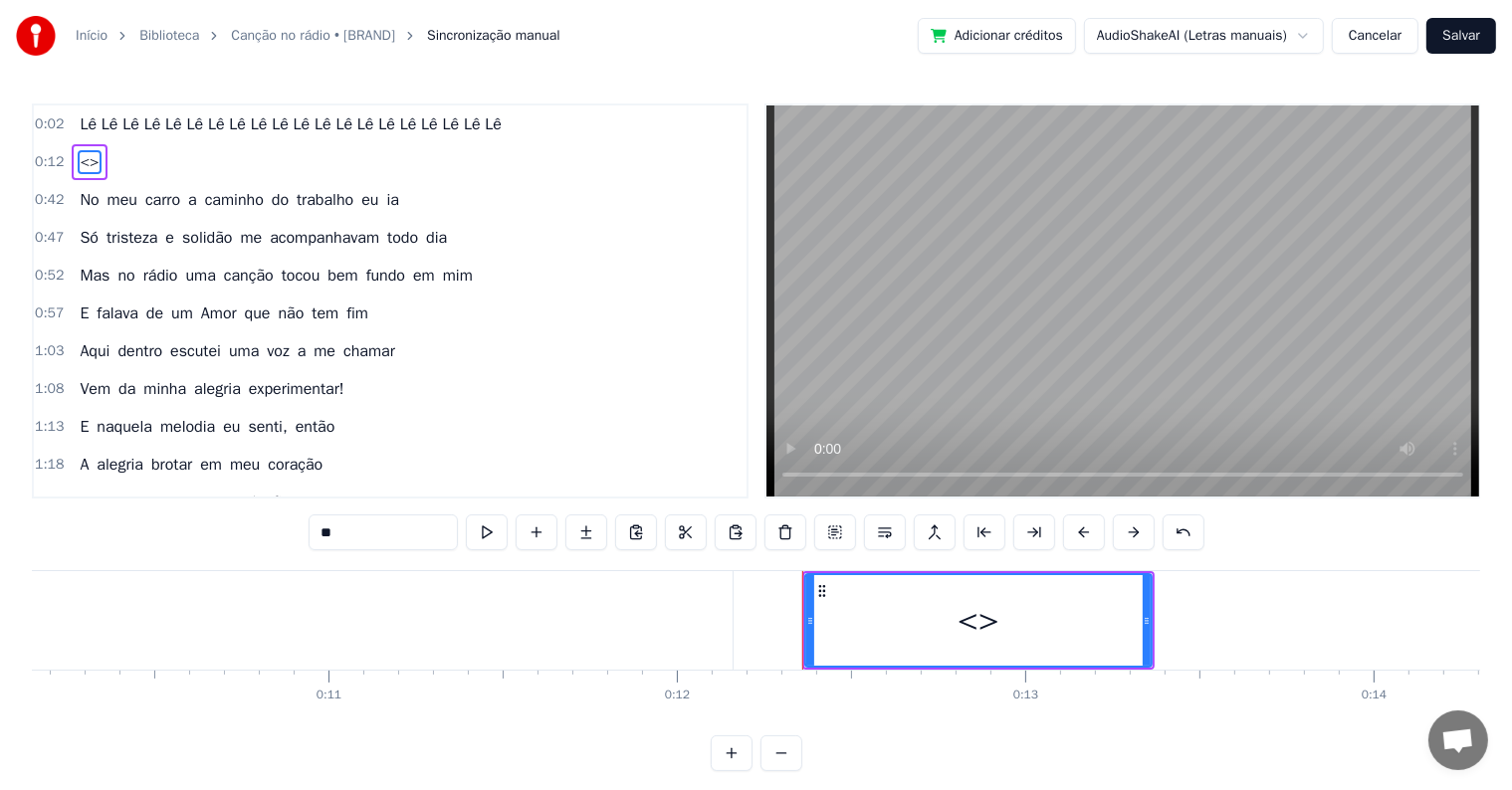 click on "<>" at bounding box center (89, 162) 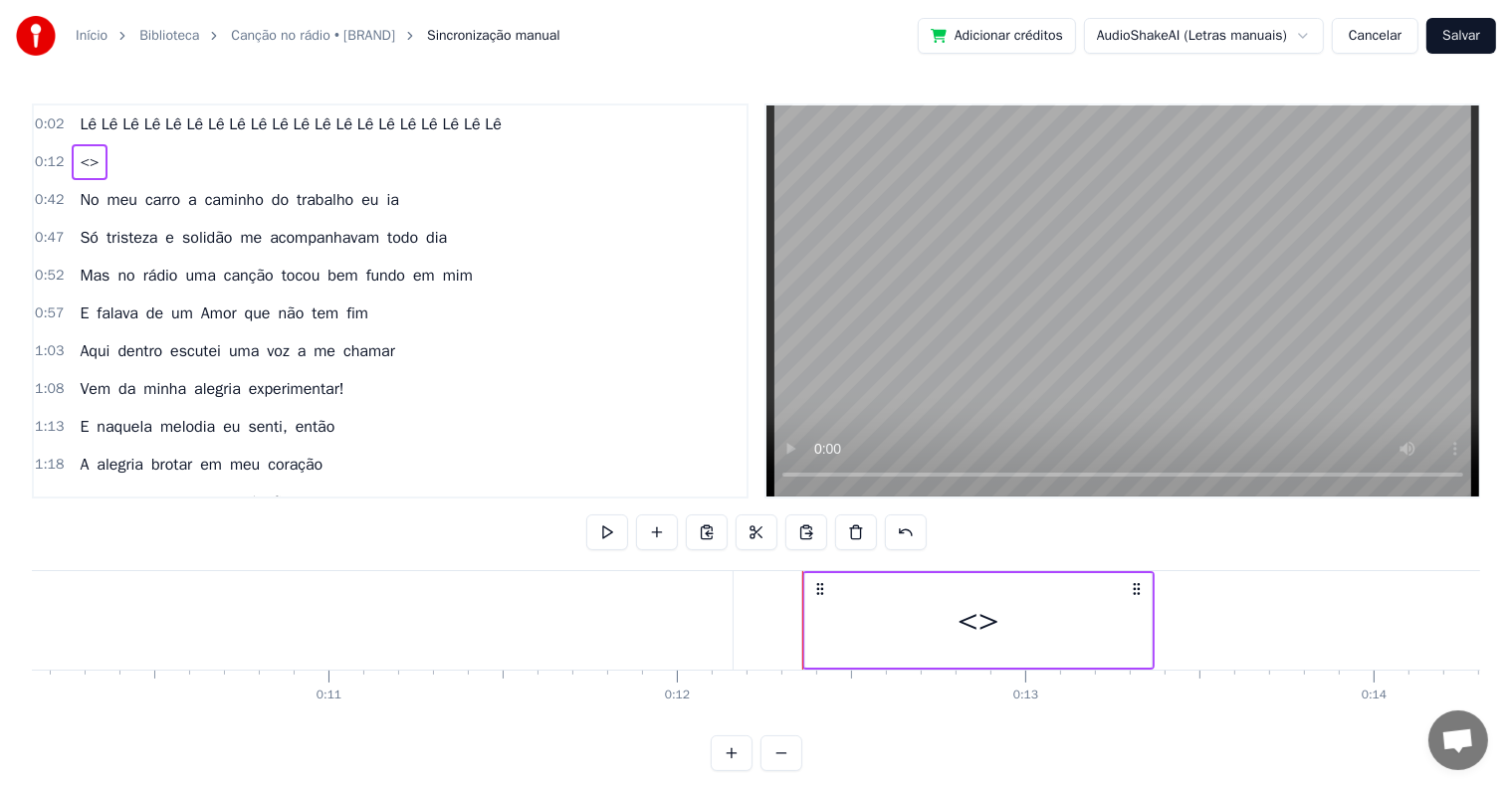 click on "<>" at bounding box center [89, 162] 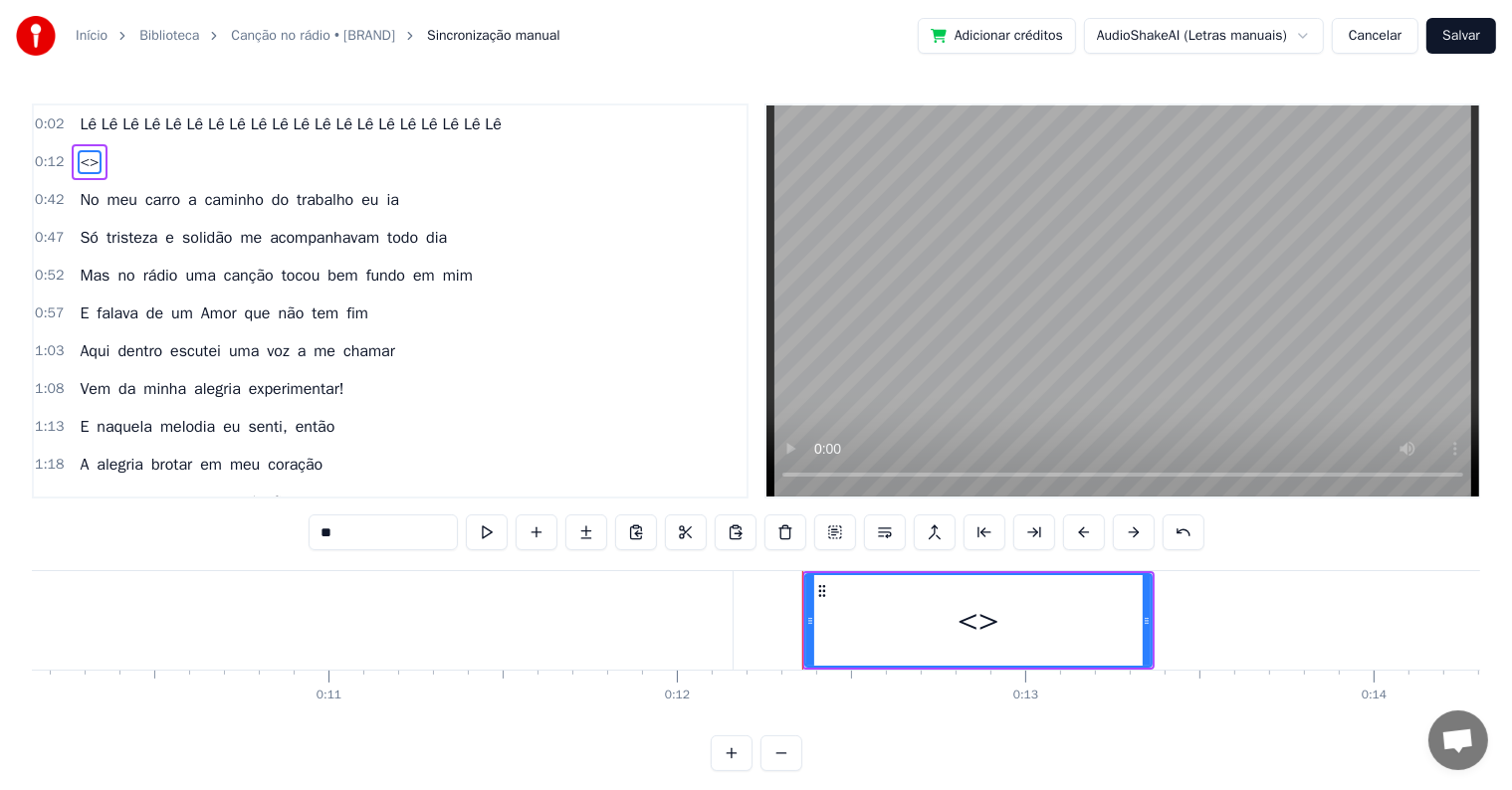 click on "<>" at bounding box center [89, 162] 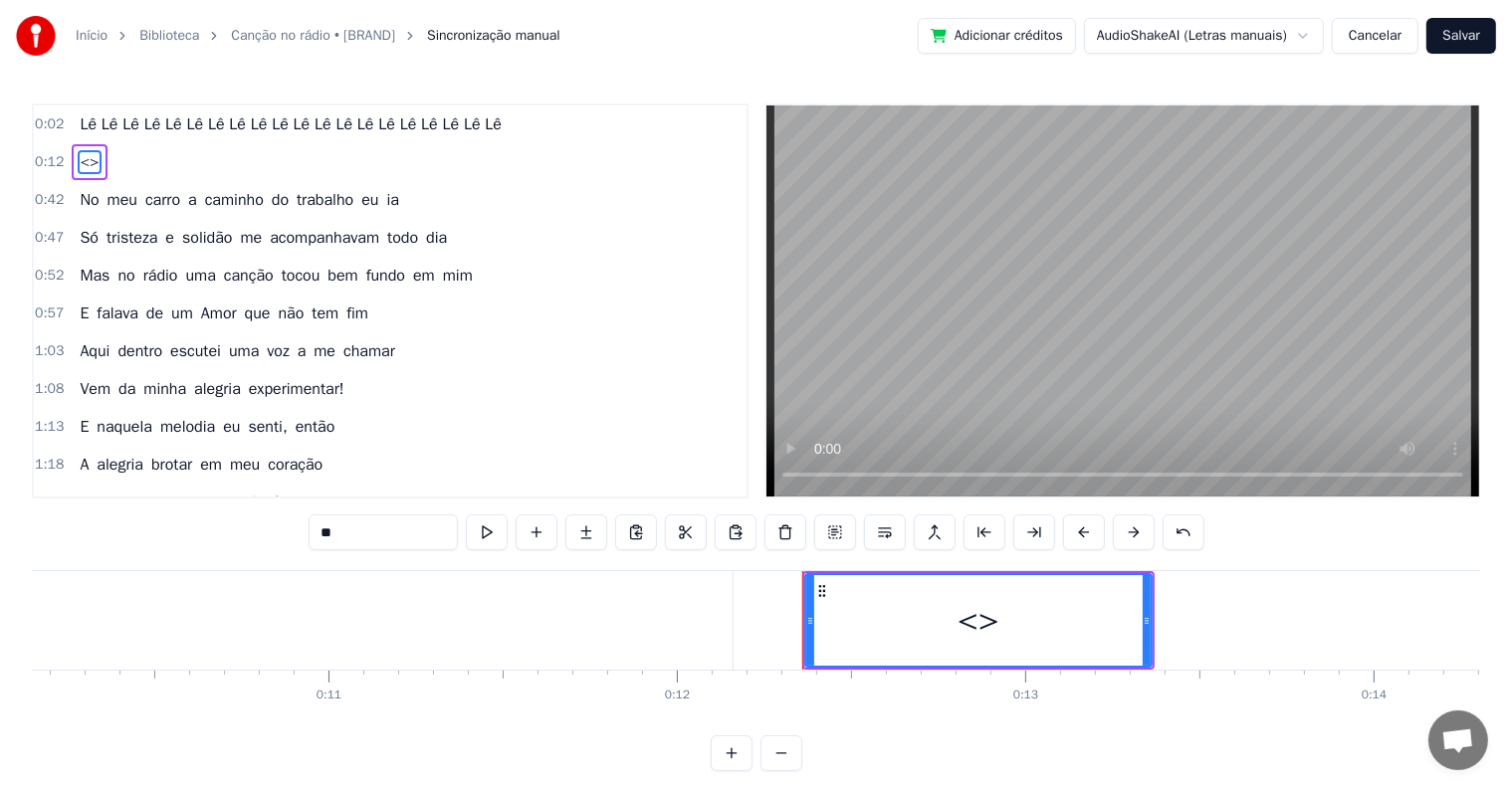 click on "0:12 <>" at bounding box center [390, 162] 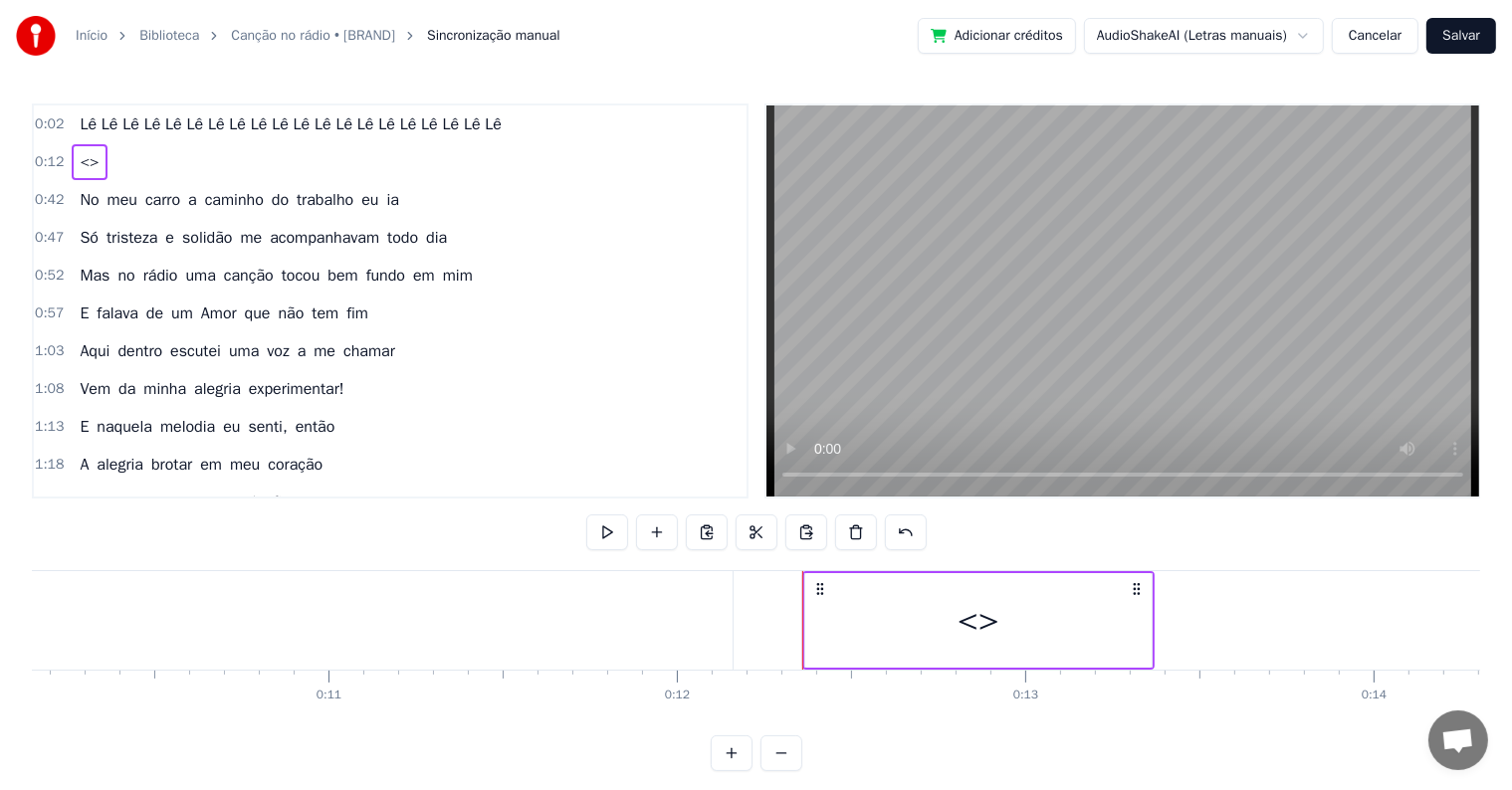 click on "<>" at bounding box center (89, 162) 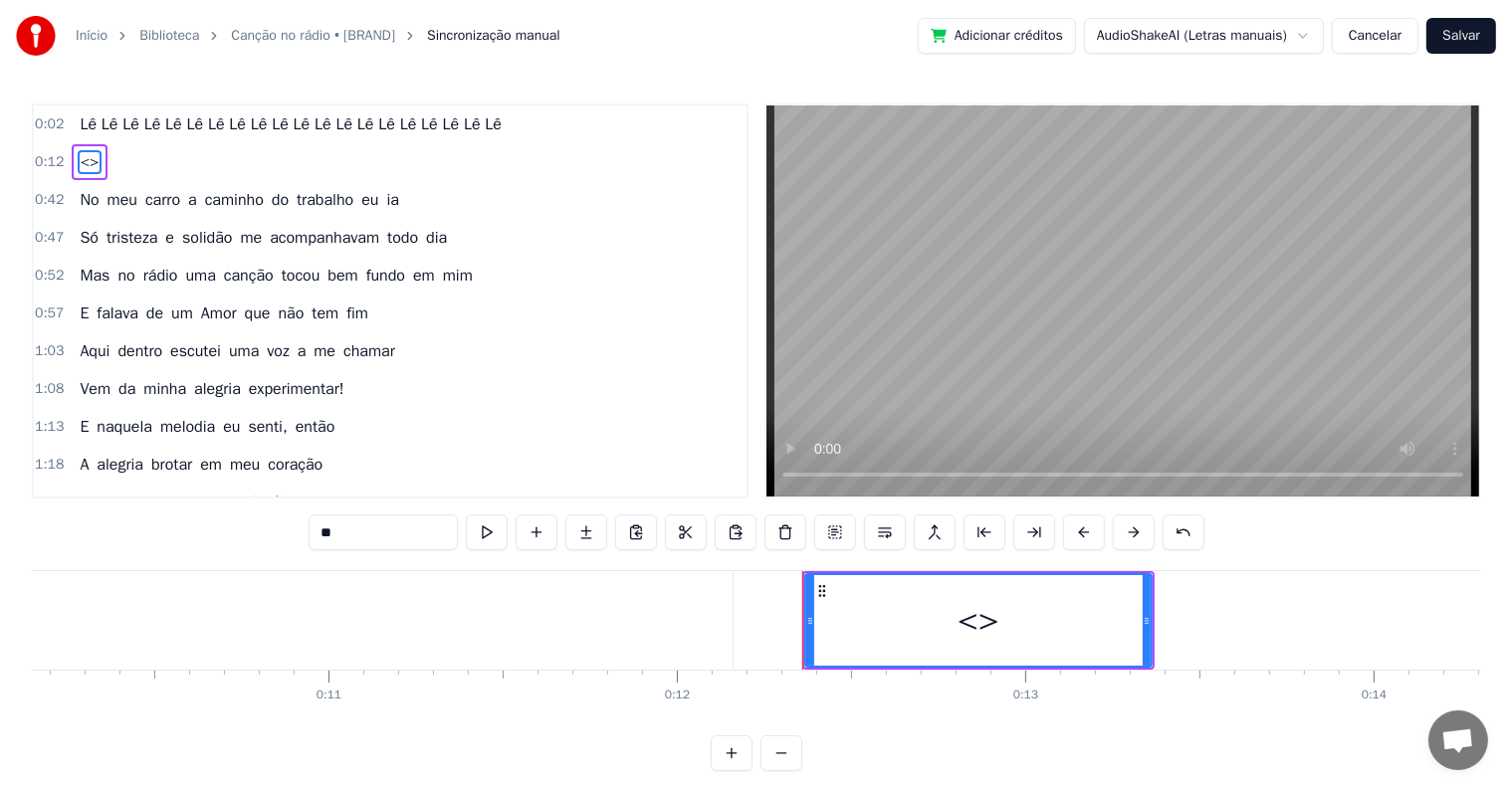 click on "<>" at bounding box center (978, 620) 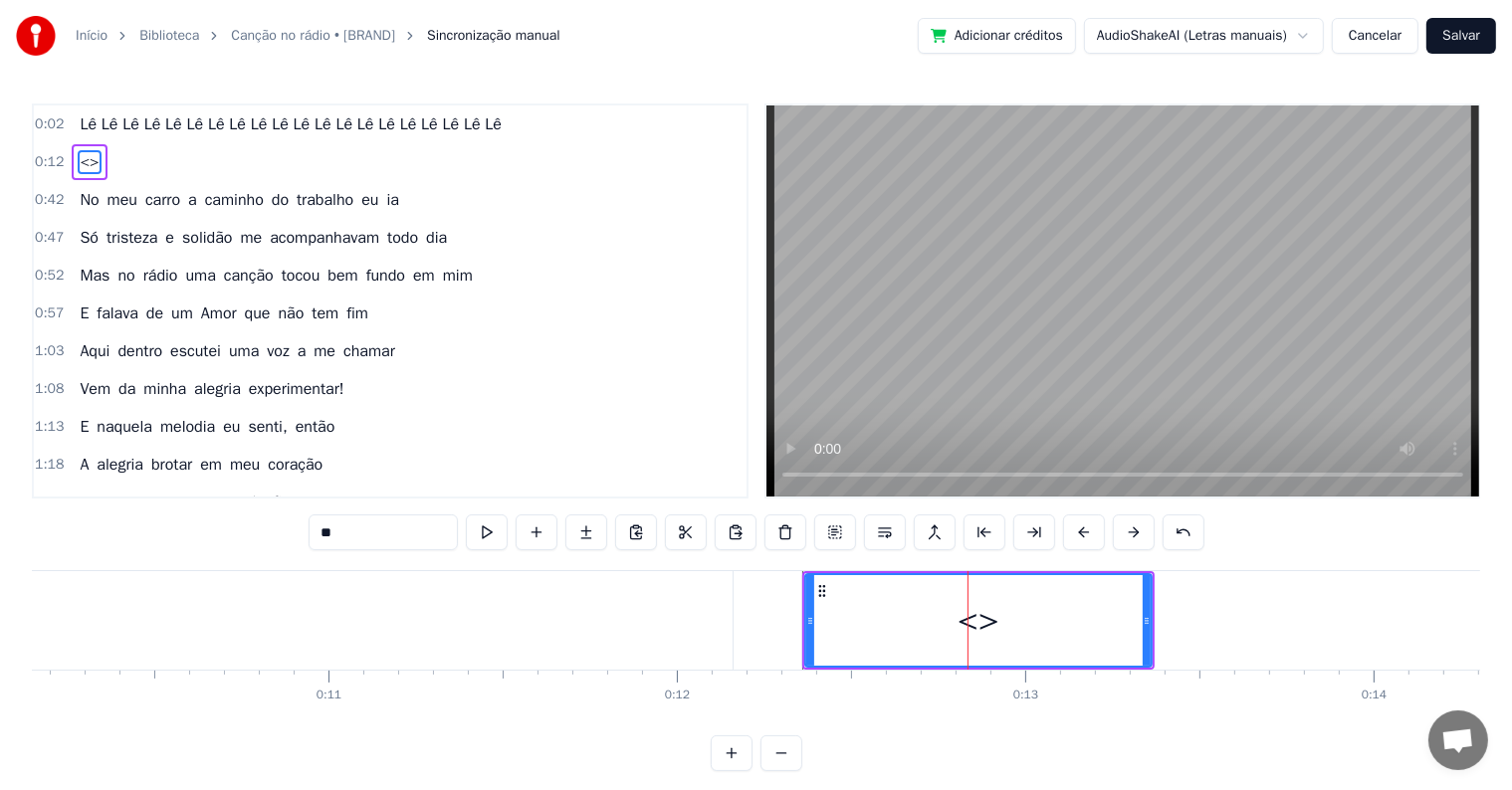 click on "<>" at bounding box center [978, 620] 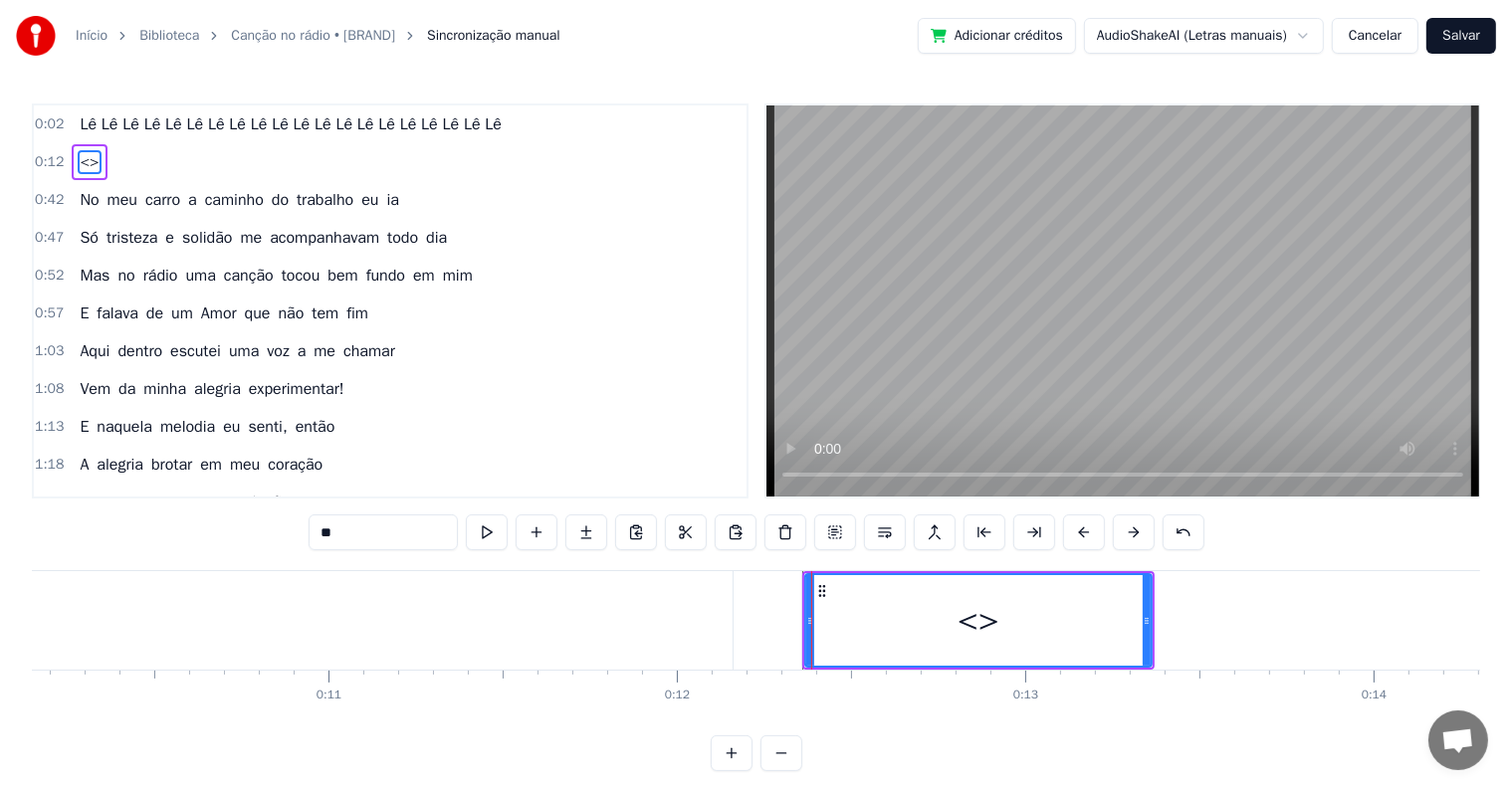 click on "<>" at bounding box center (89, 162) 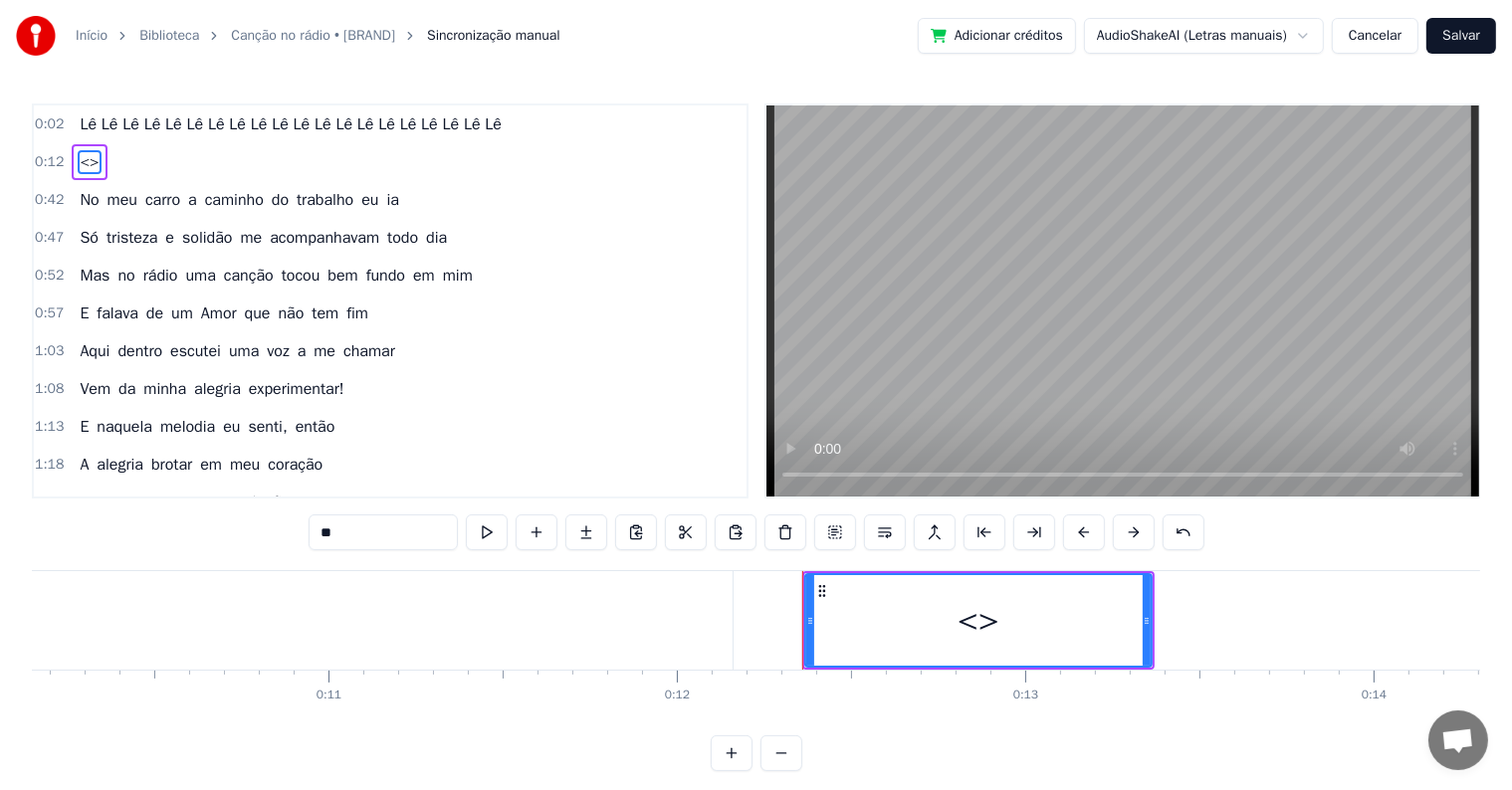 click on "<>" at bounding box center [89, 162] 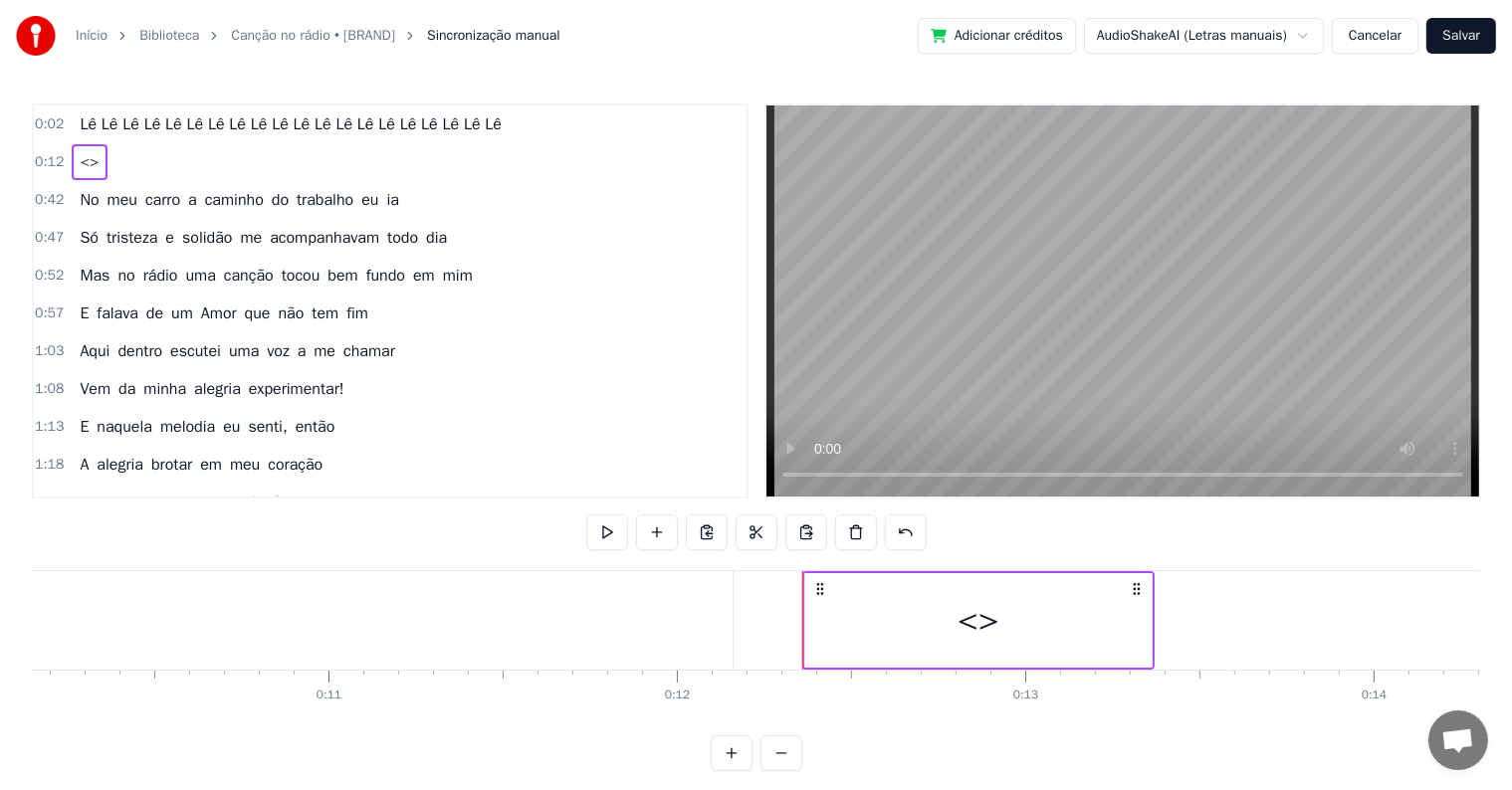 click on "0:12 <>" at bounding box center (390, 162) 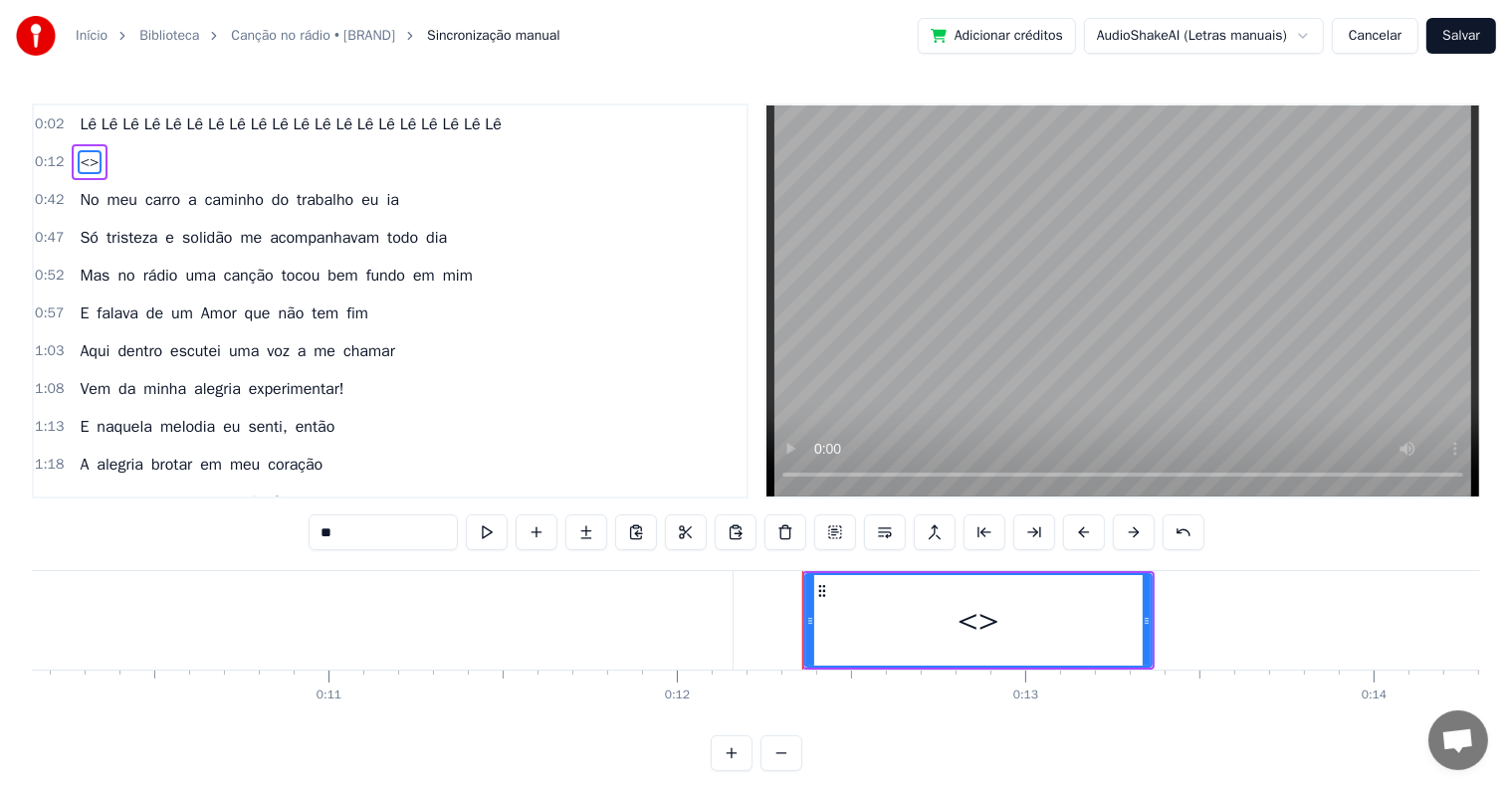 click on "<>" at bounding box center (978, 620) 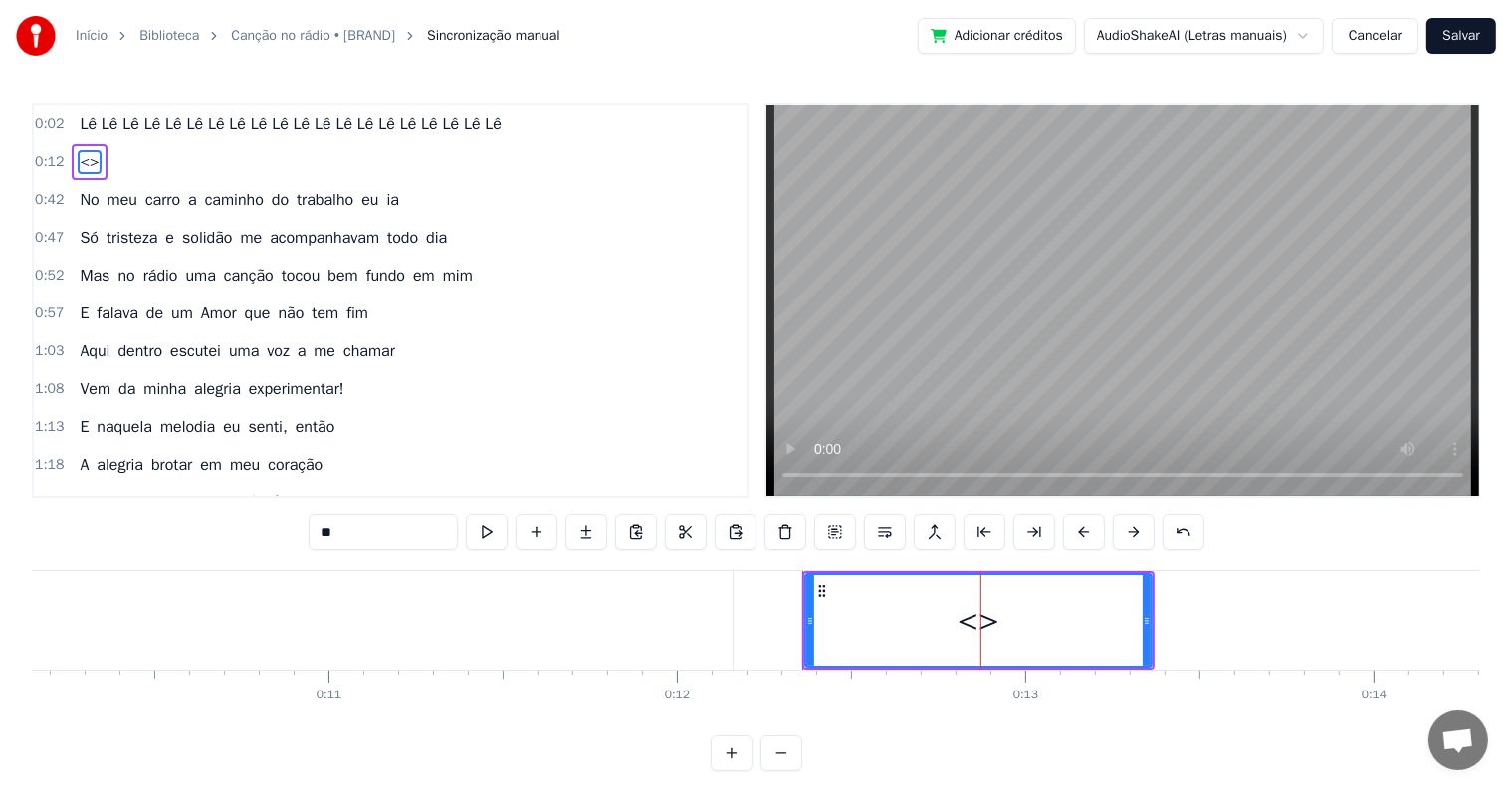 click 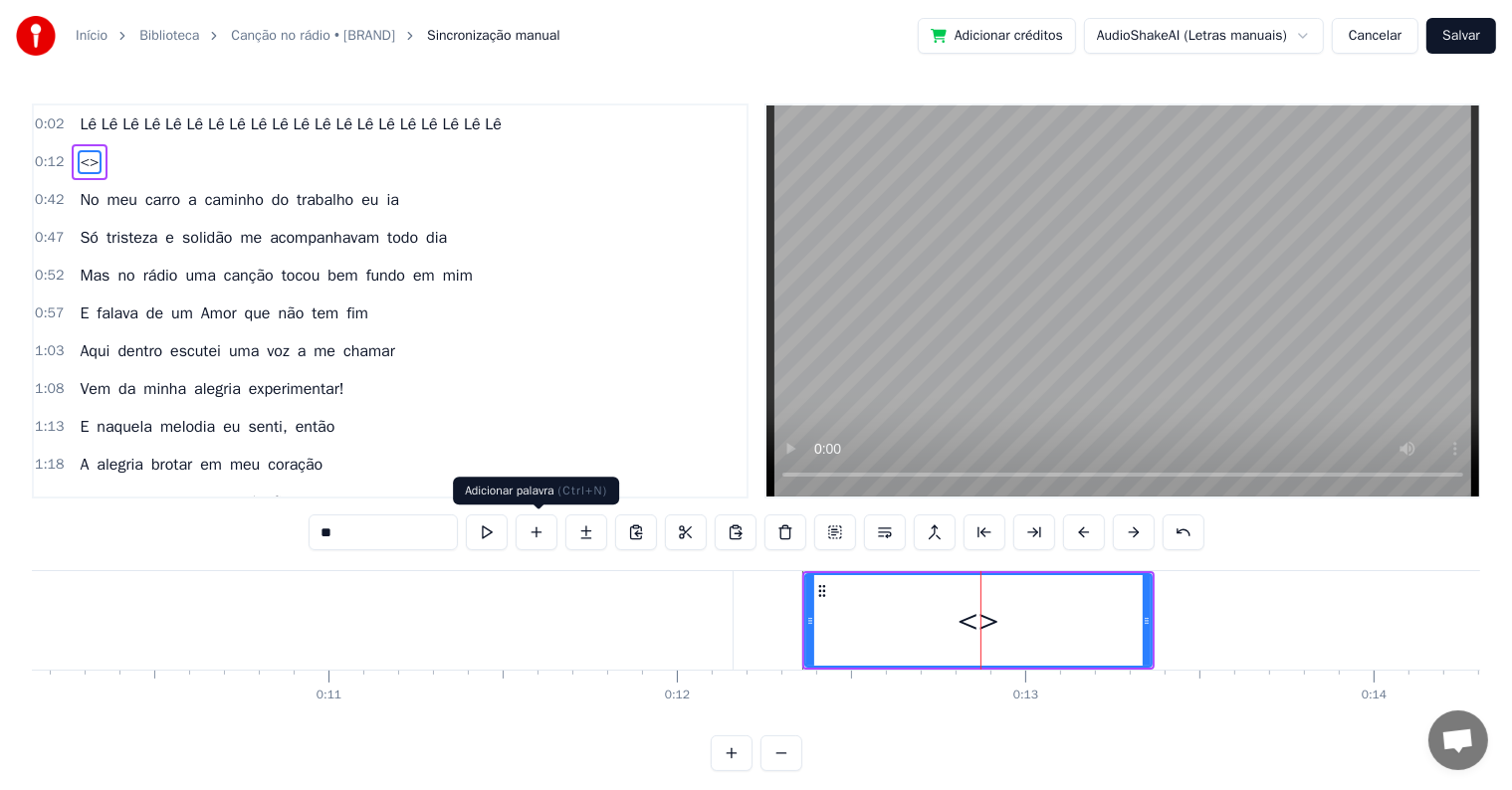 click at bounding box center (537, 532) 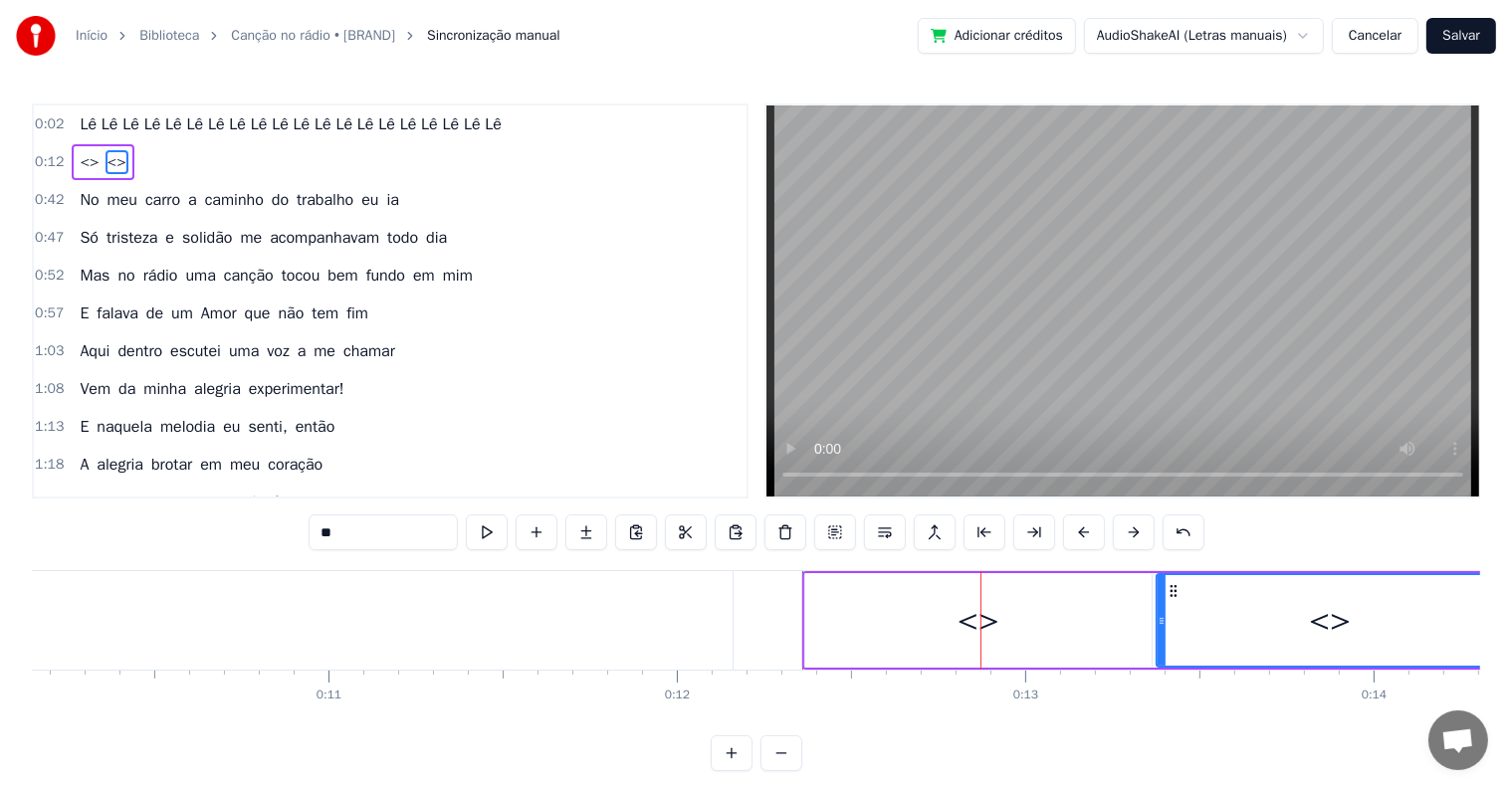 click on "<>" at bounding box center [89, 162] 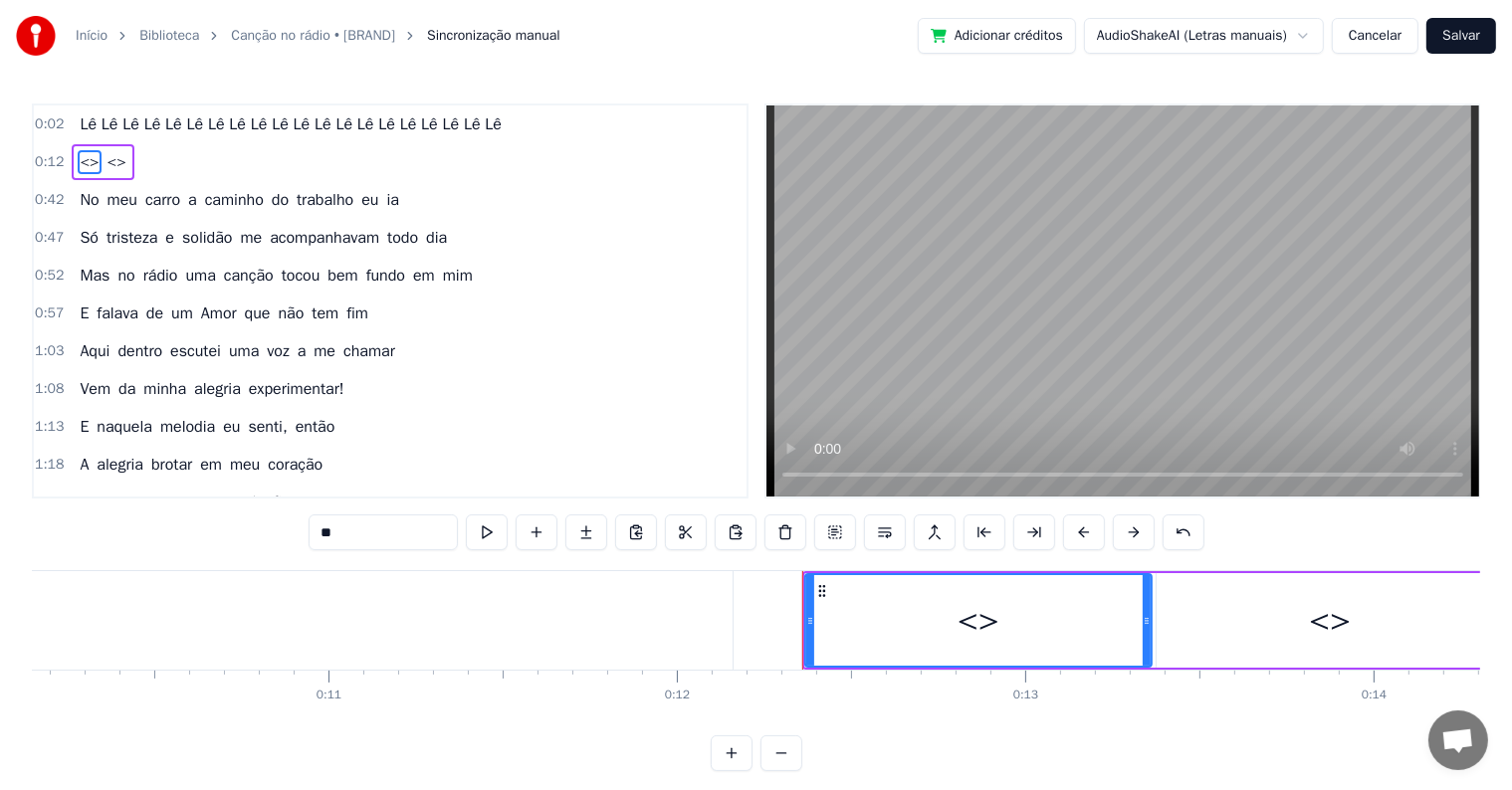 click on "<>" at bounding box center [89, 162] 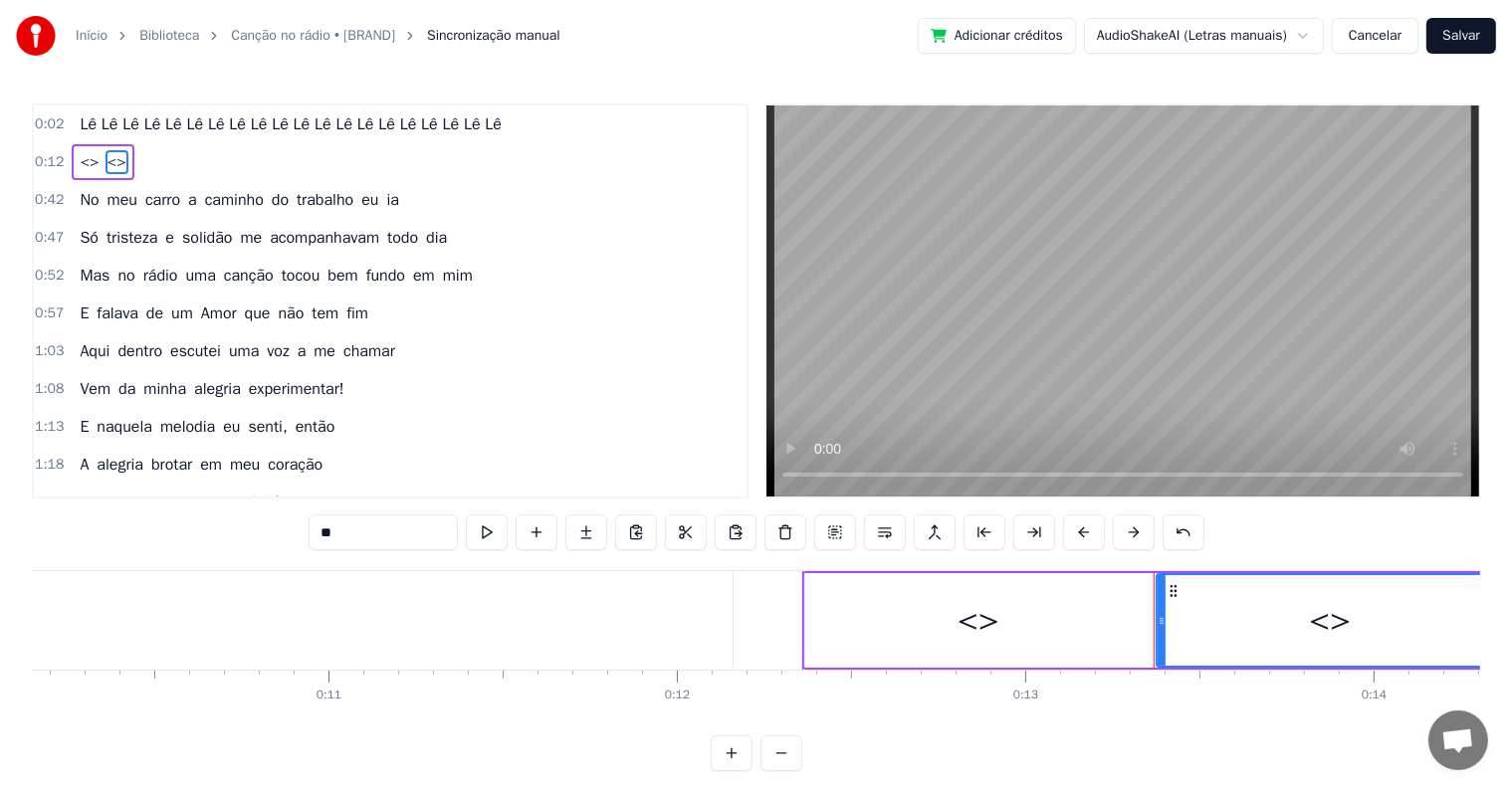 click on "<>" at bounding box center [89, 162] 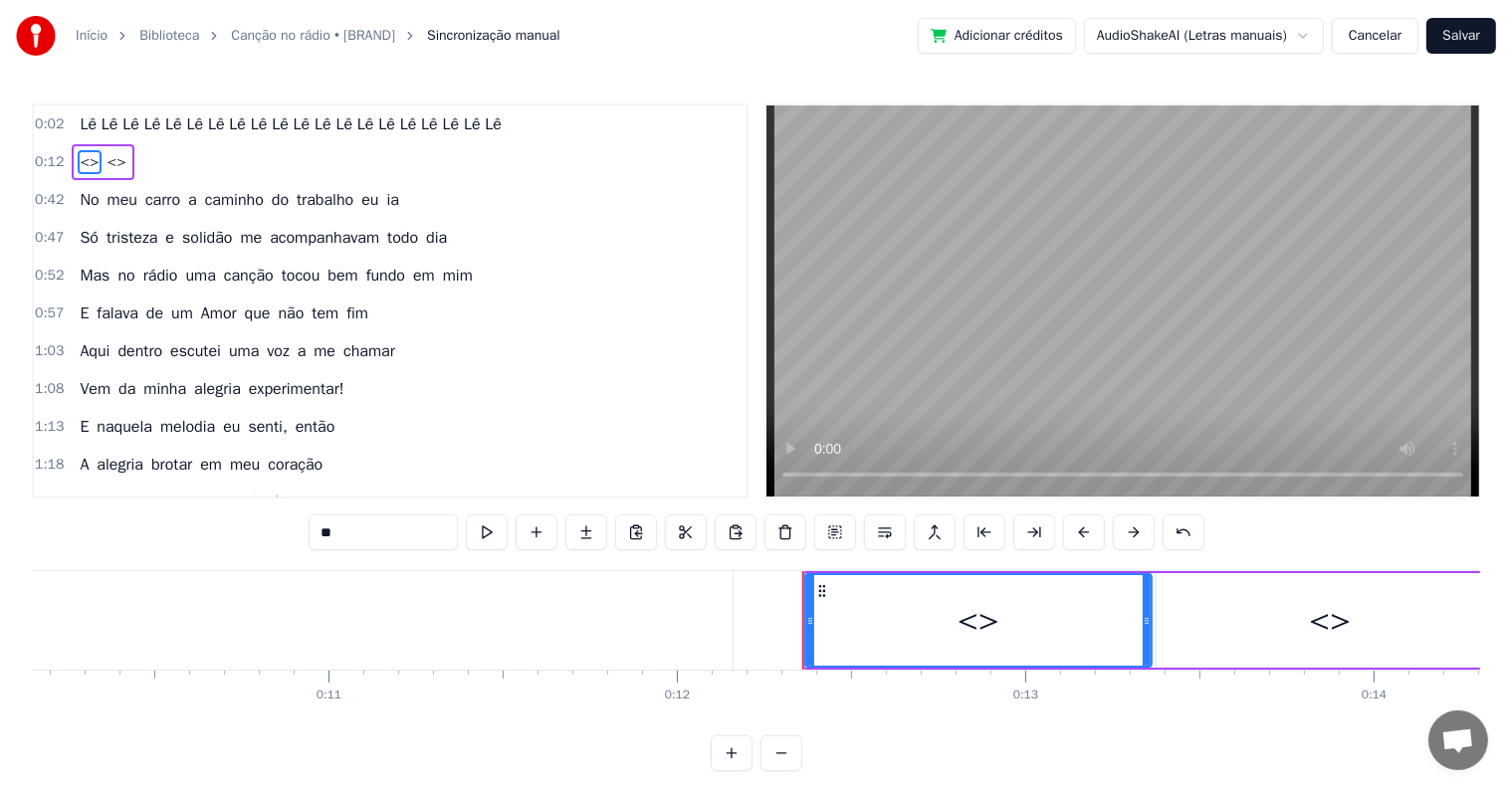 click on "Lê Lê Lê Lê Lê Lê Lê     Lê Lê     Lê Lê Lê Lê Lê Lê Lê  Lê  Lê Lê Lê" at bounding box center [291, 124] 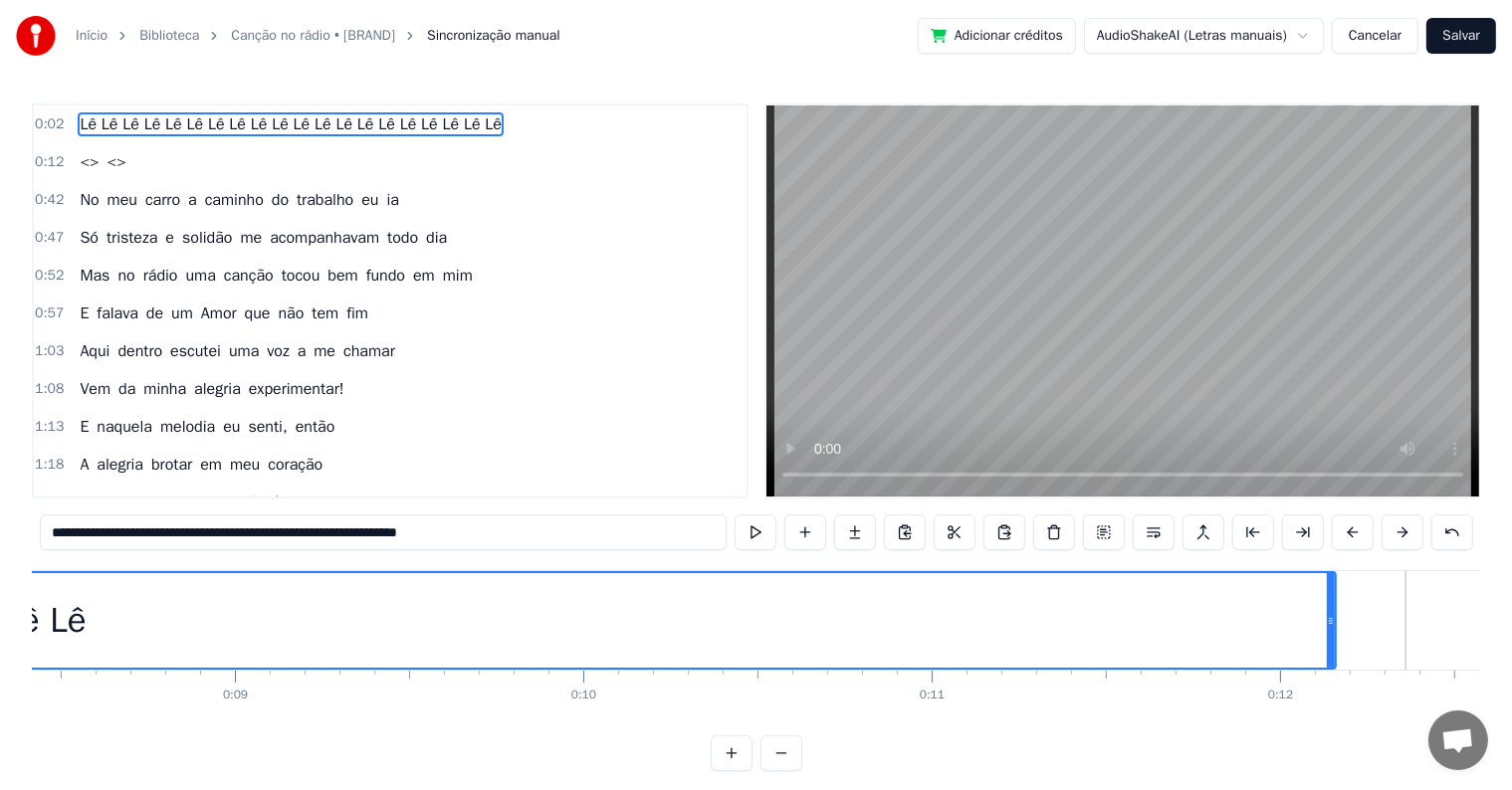 click on "Lê Lê Lê Lê Lê Lê Lê     Lê Lê     Lê Lê Lê Lê Lê Lê Lê  Lê  Lê Lê Lê" at bounding box center [291, 124] 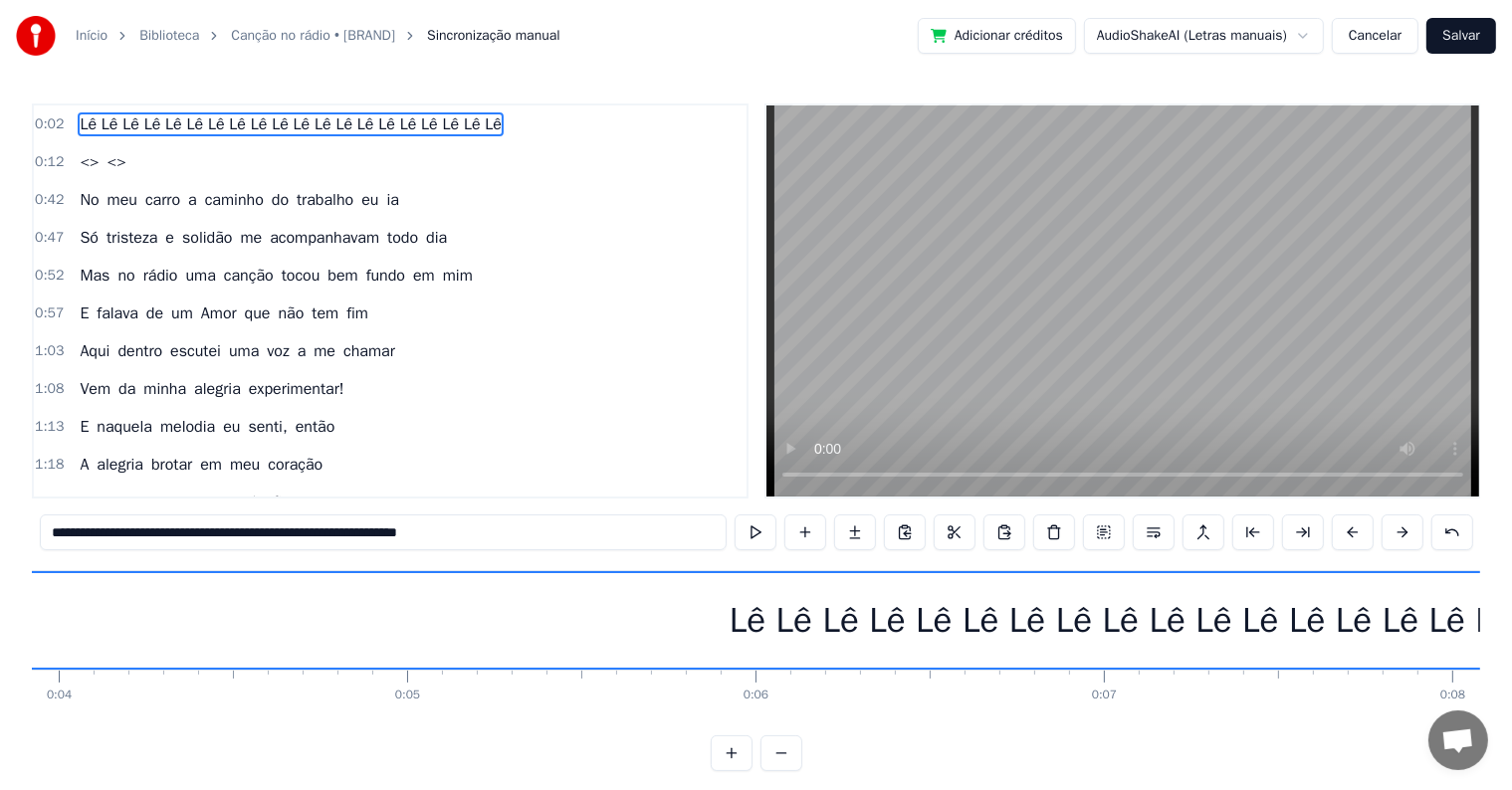 scroll, scrollTop: 0, scrollLeft: 713, axis: horizontal 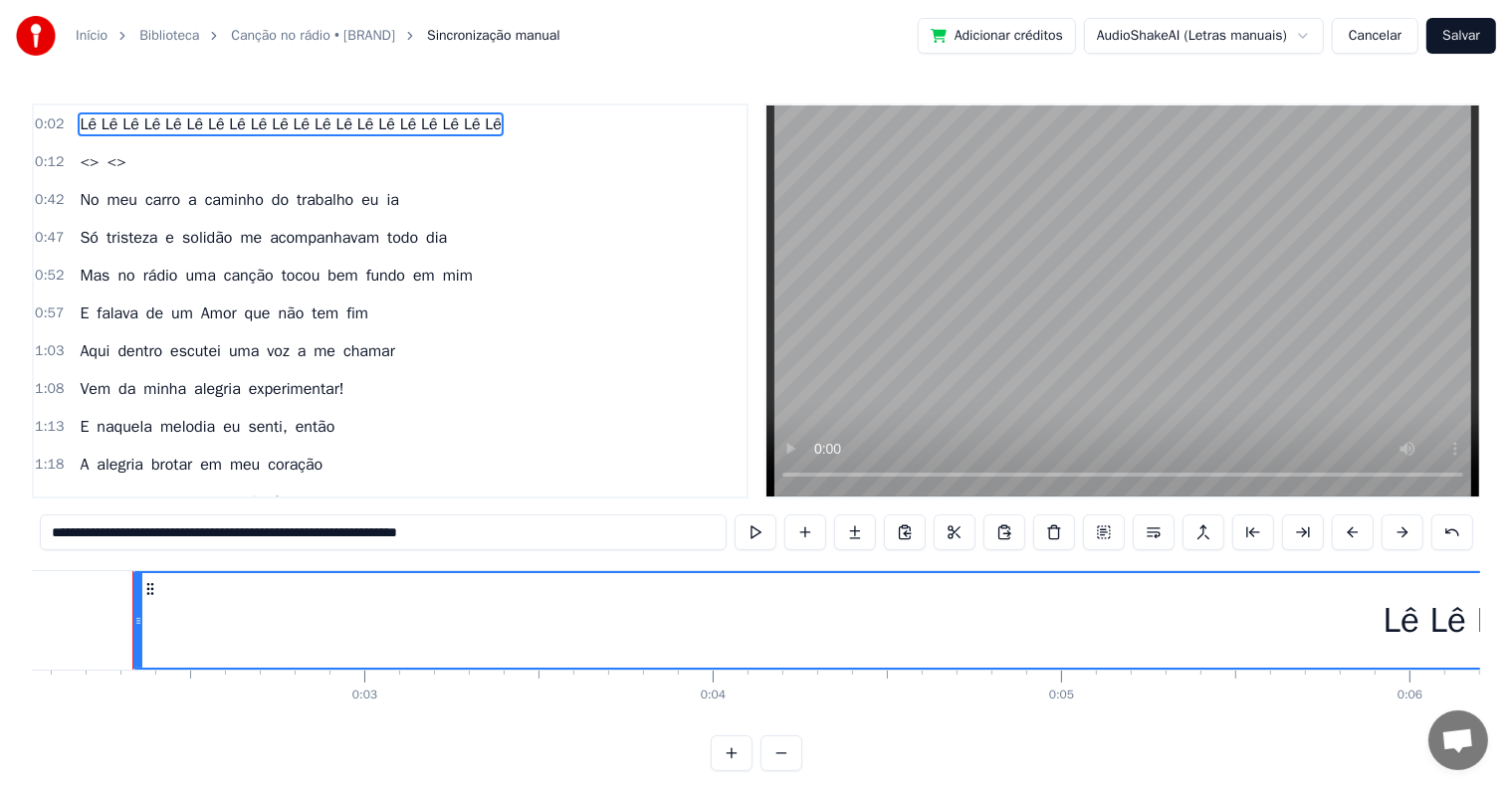 drag, startPoint x: 446, startPoint y: 534, endPoint x: 36, endPoint y: 531, distance: 410.01098 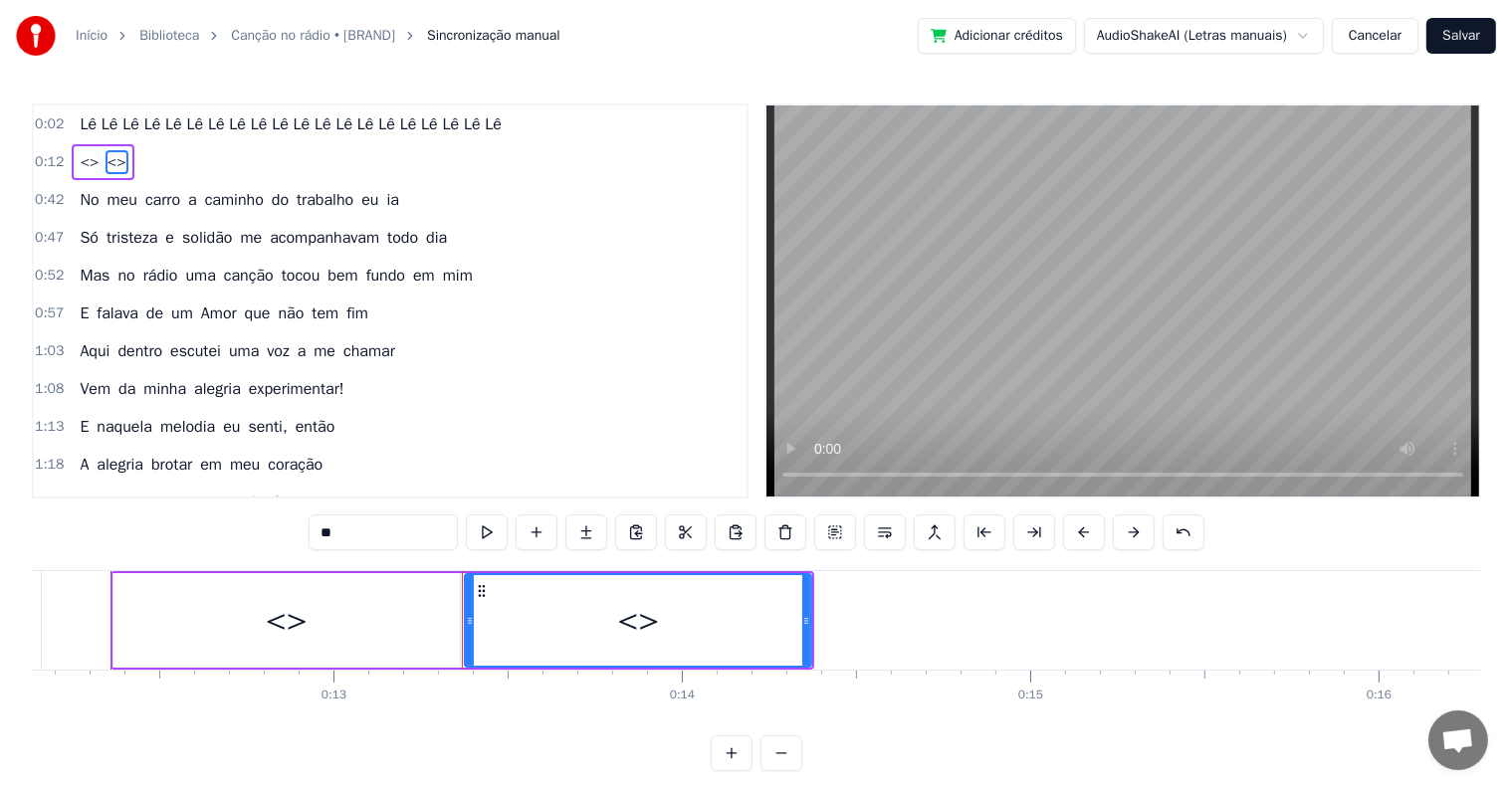 click on "<>" at bounding box center [89, 162] 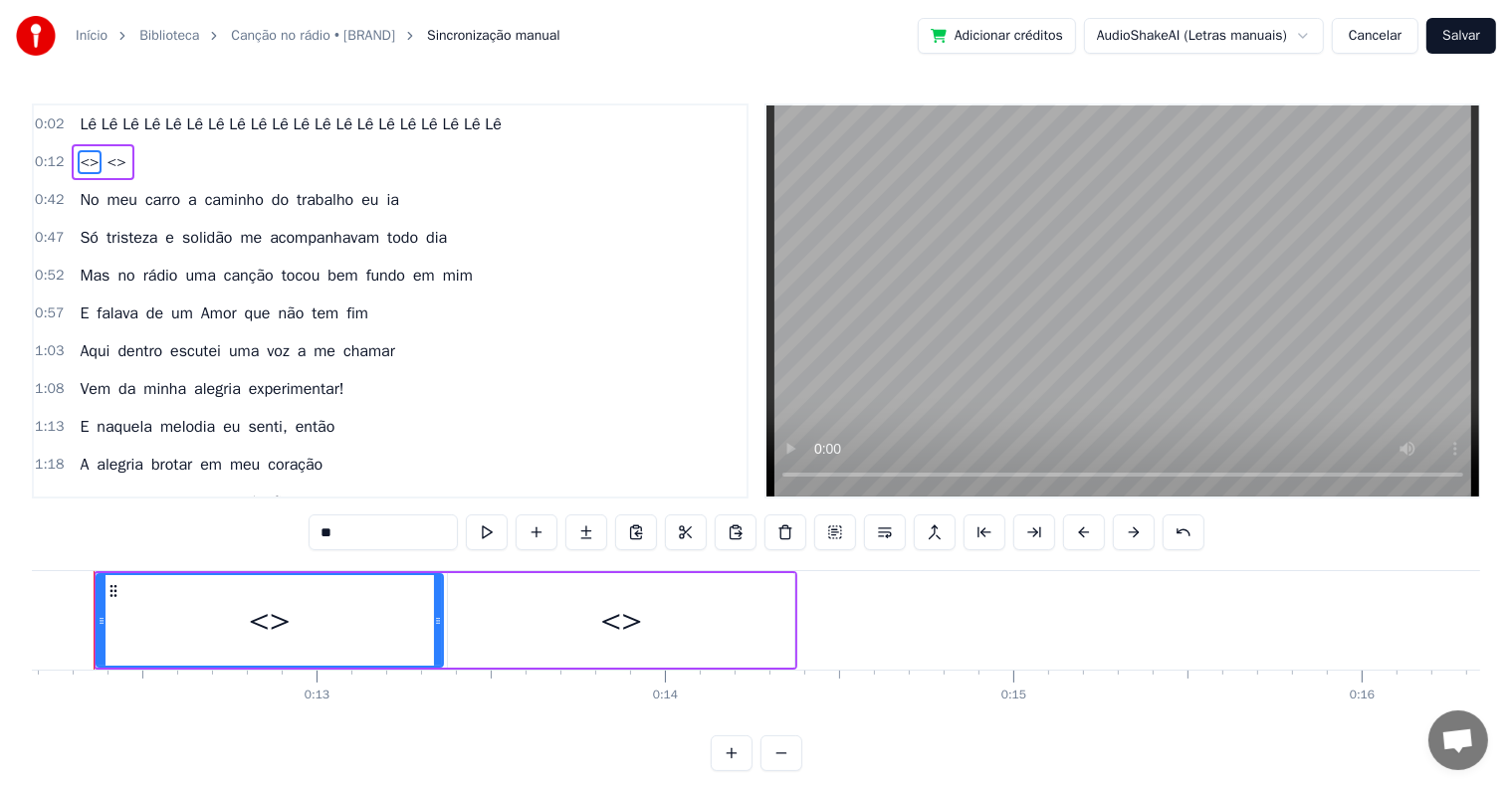 click on "<>" at bounding box center [89, 162] 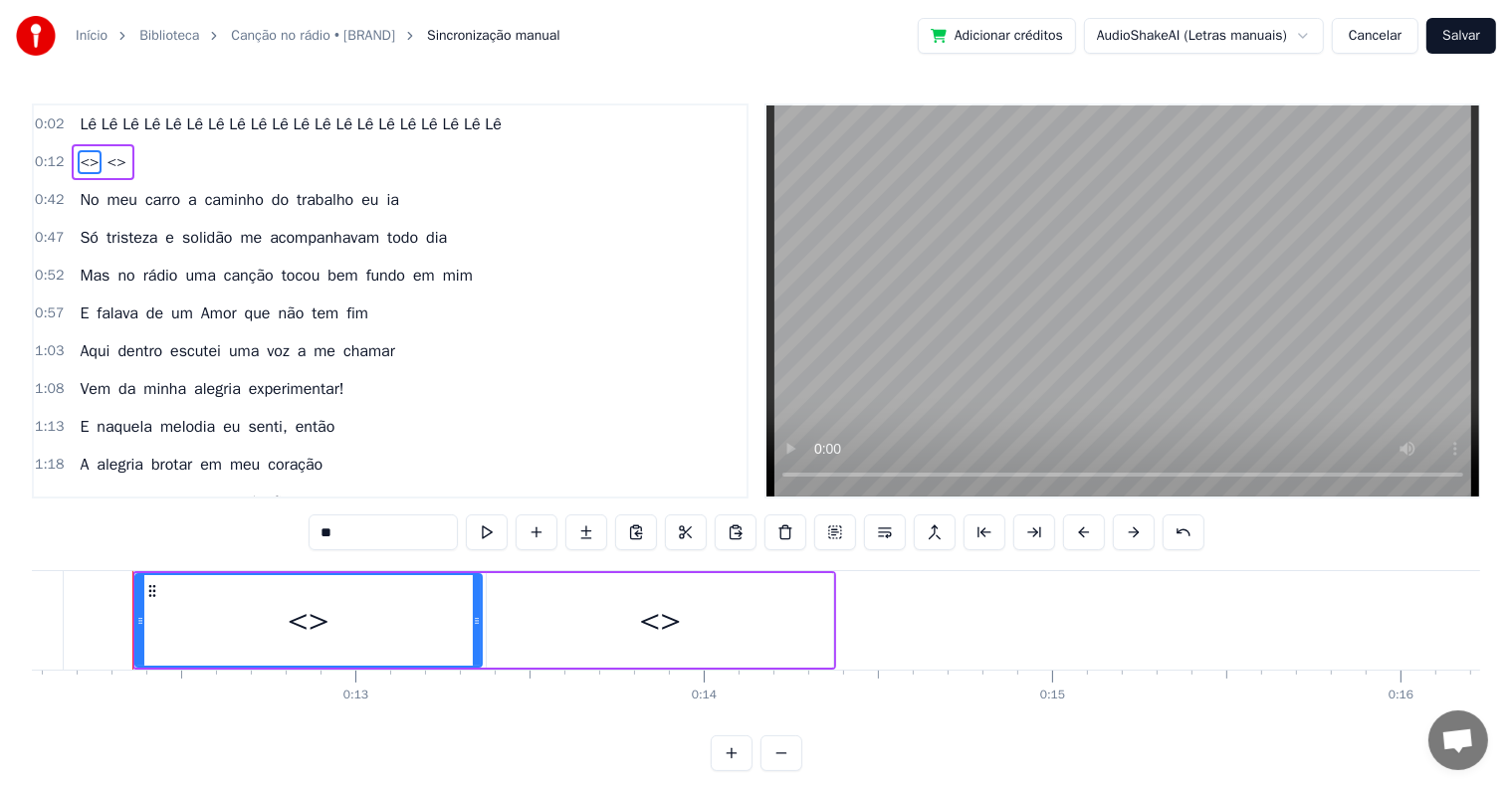 click on "<>" at bounding box center (89, 162) 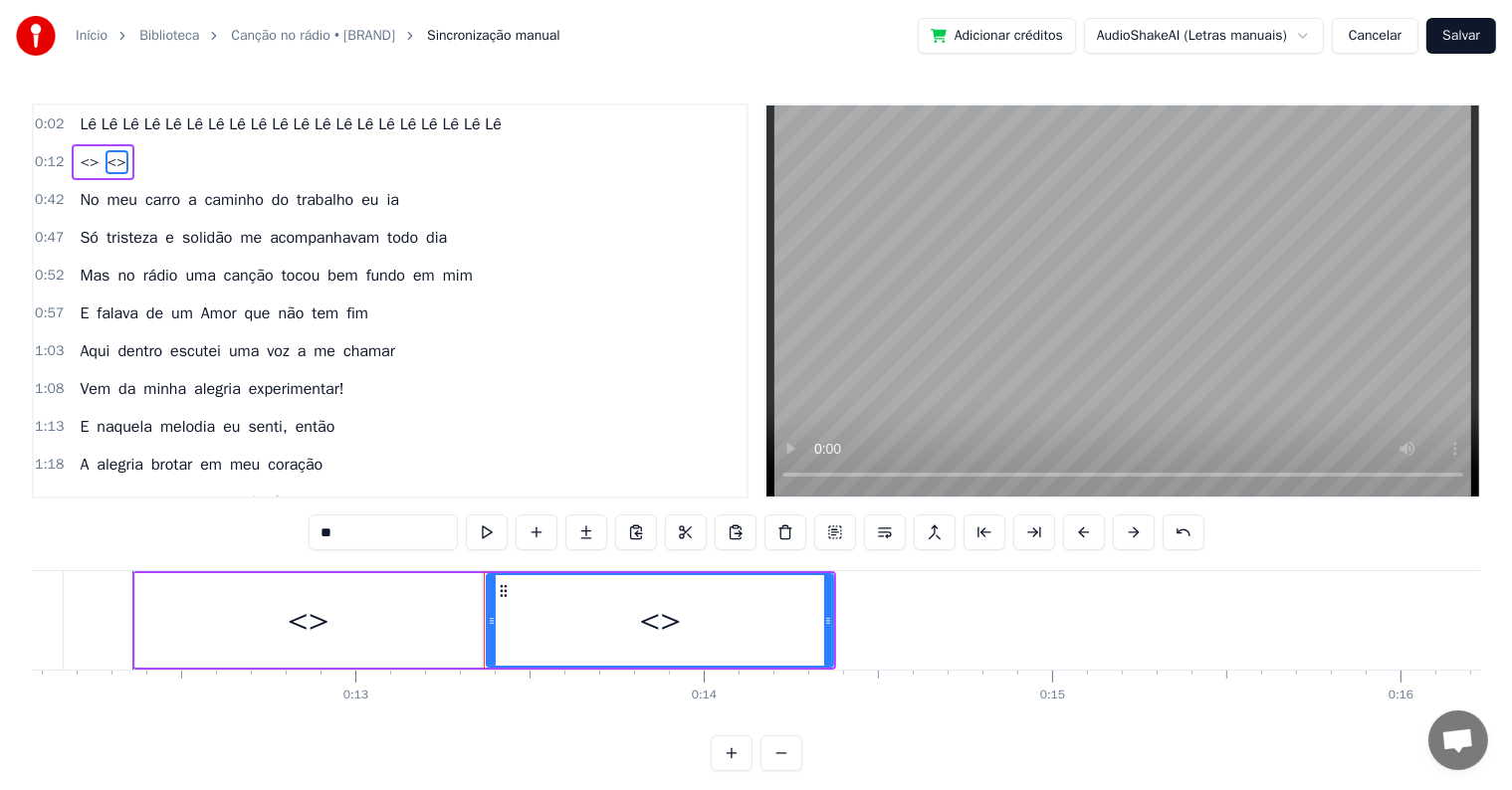 click on "0:12 <> <>" at bounding box center [390, 162] 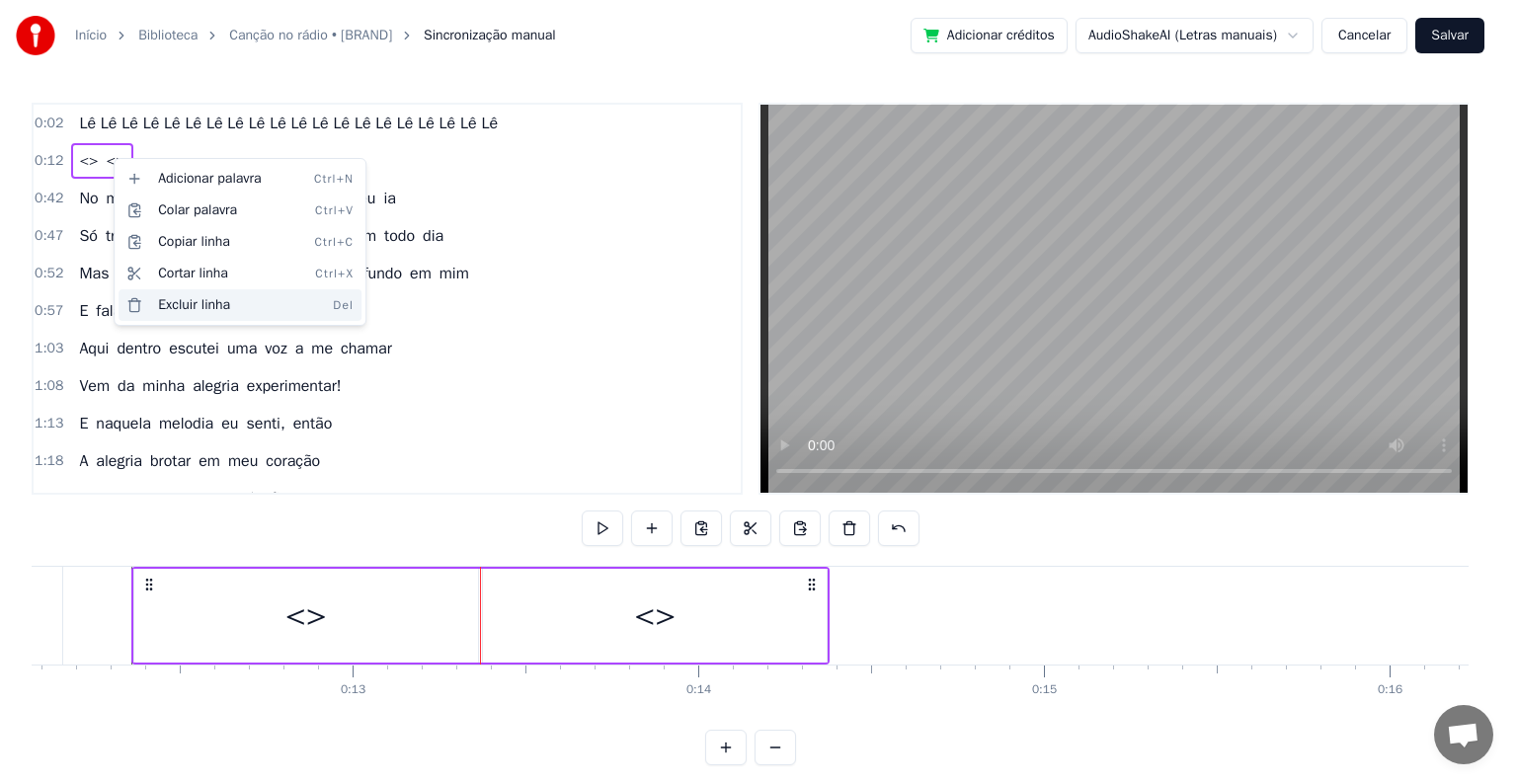 click on "Excluir linha Del" at bounding box center [240, 305] 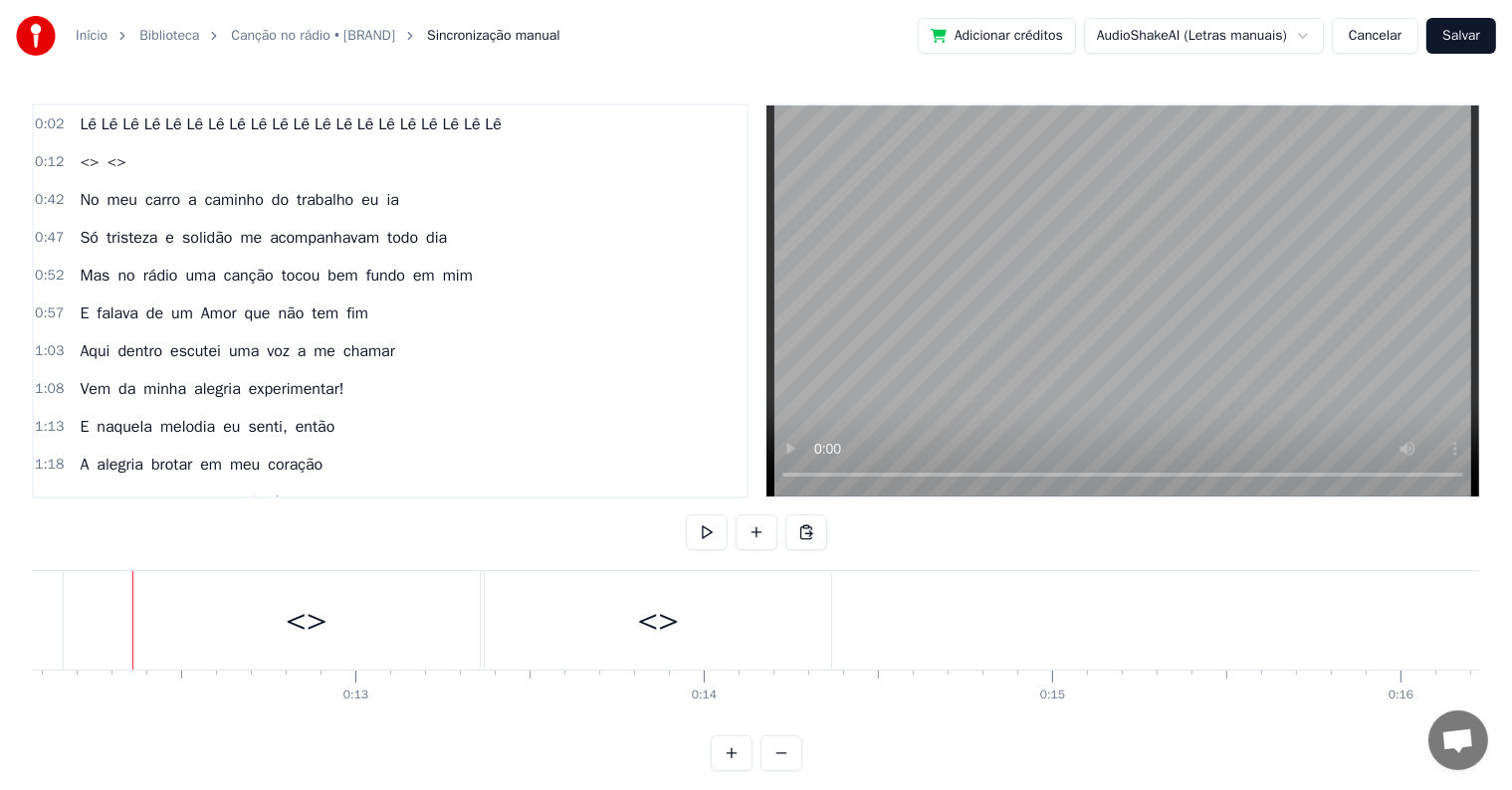 click on "0:12 <> <>" at bounding box center [390, 162] 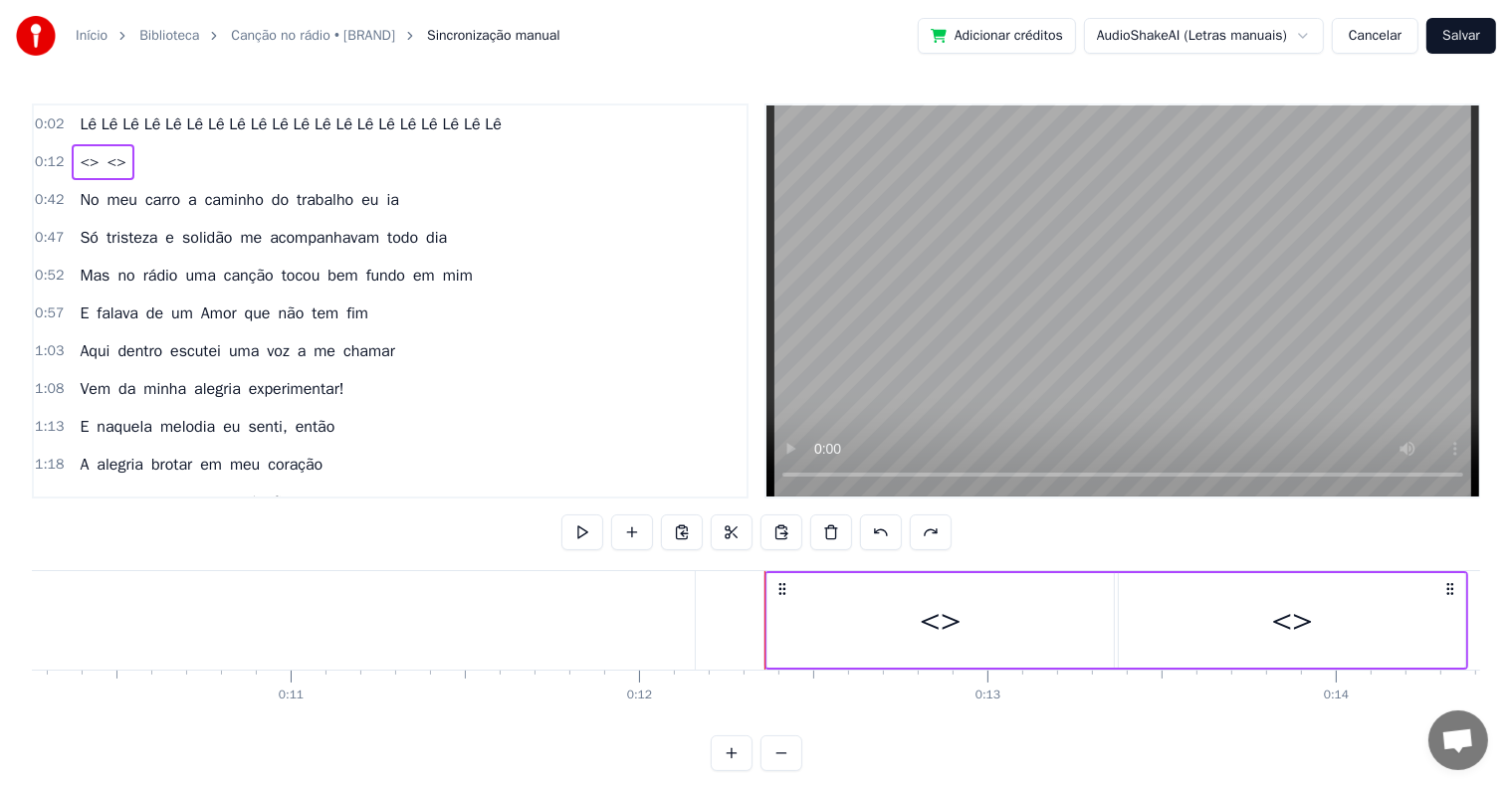 scroll, scrollTop: 0, scrollLeft: 3611, axis: horizontal 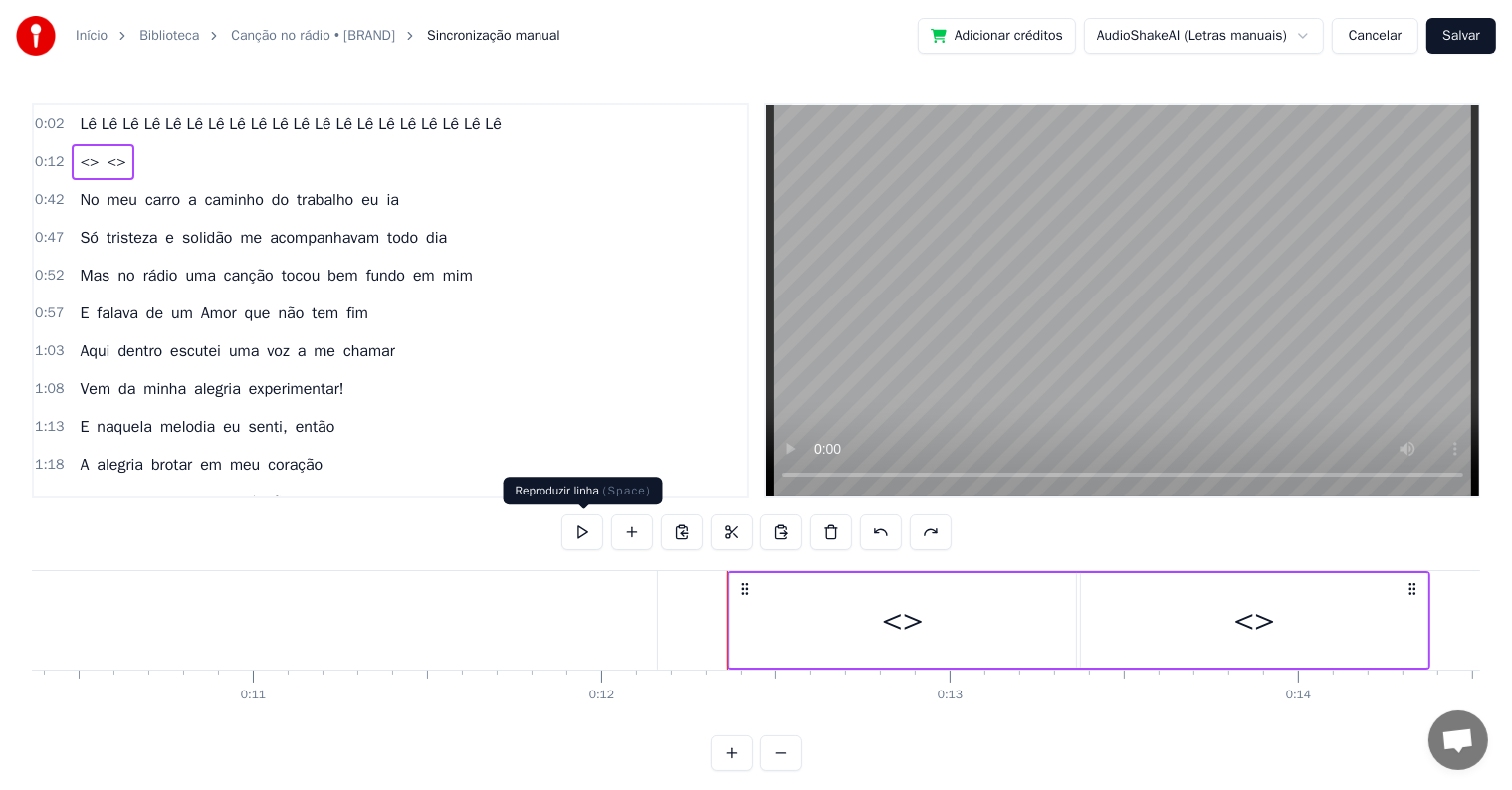 click at bounding box center [582, 532] 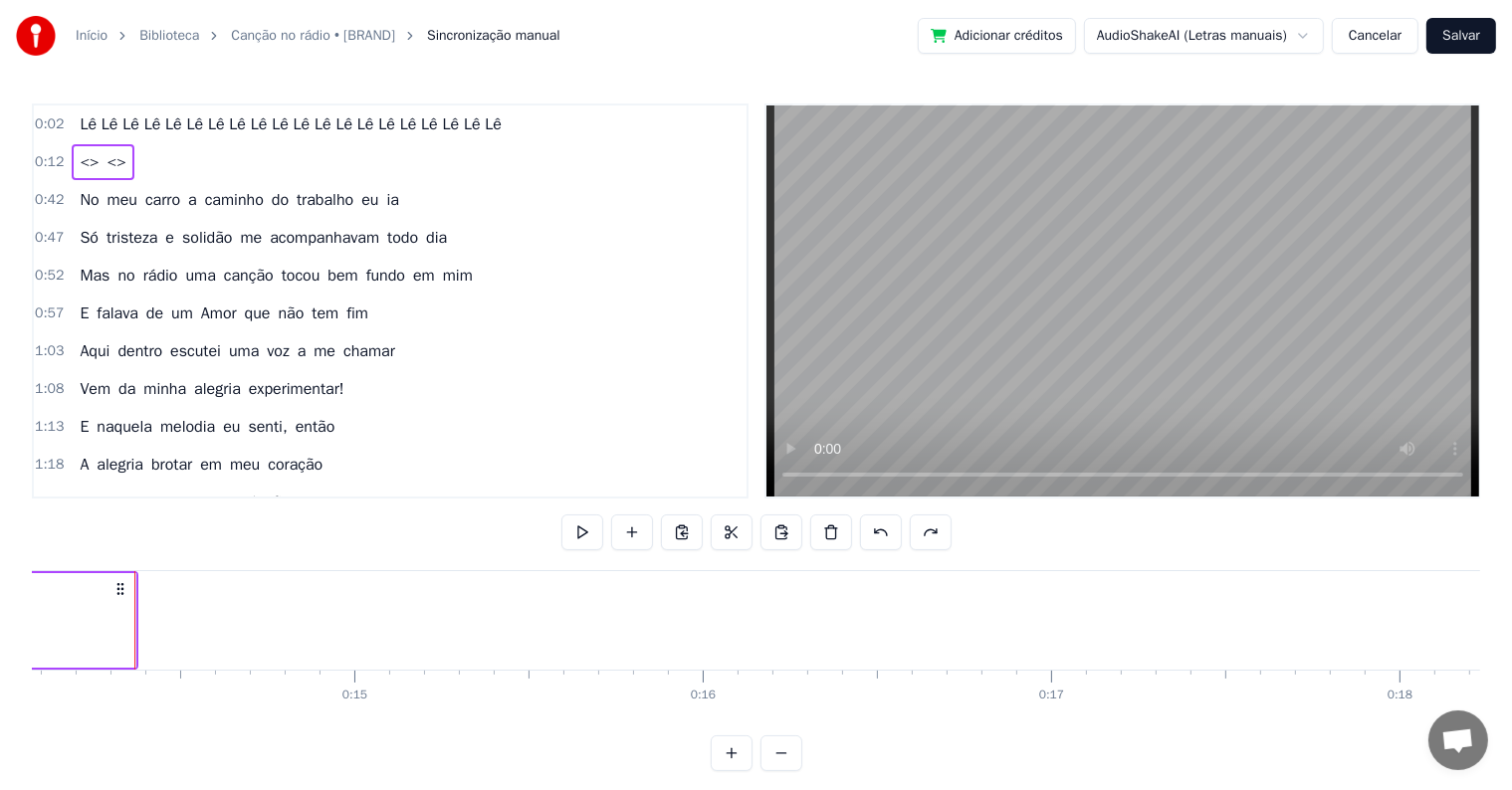 scroll, scrollTop: 0, scrollLeft: 4905, axis: horizontal 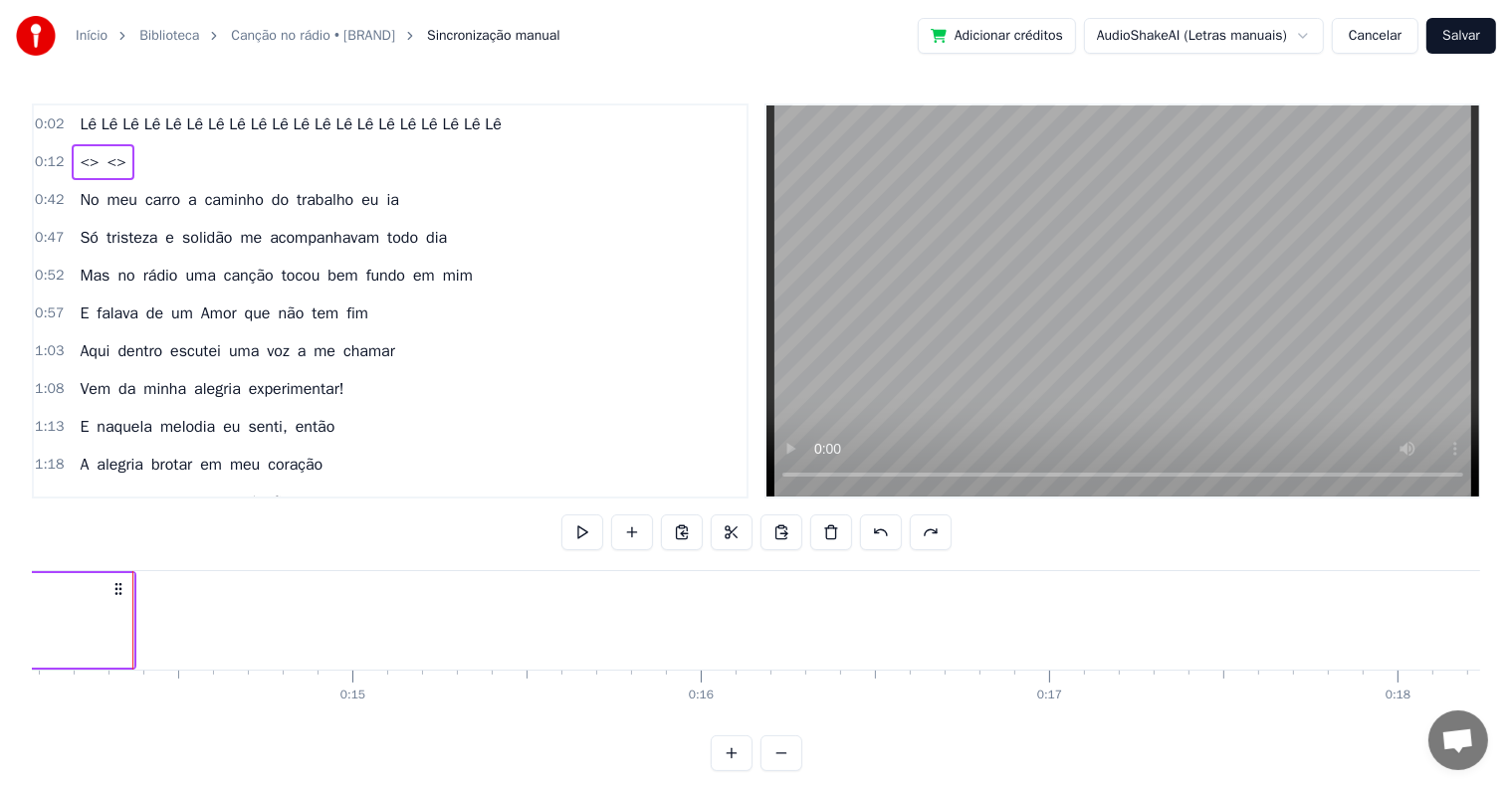 click on "Lê Lê Lê Lê Lê Lê Lê     Lê Lê     Lê Lê Lê Lê Lê Lê Lê  Lê  Lê Lê Lê <> <> No meu carro a caminho do trabalho eu ia Só tristeza e solidão me acompanhavam todo dia Mas no rádio uma canção tocou bem fundo em mim E falava de um Amor que não tem fim Aqui dentro escutei uma voz a me chamar Vem da minha alegria experimentar! E naquela melodia eu senti, então A alegria brotar em meu coração Algo mudou em mim, já não sou mais o mesmo Novo sentido e sabor na vida eu vejo E o que era preto e branco agora ganhou cor Descobri em mim o verdadeiro amor" at bounding box center (28200, 620) 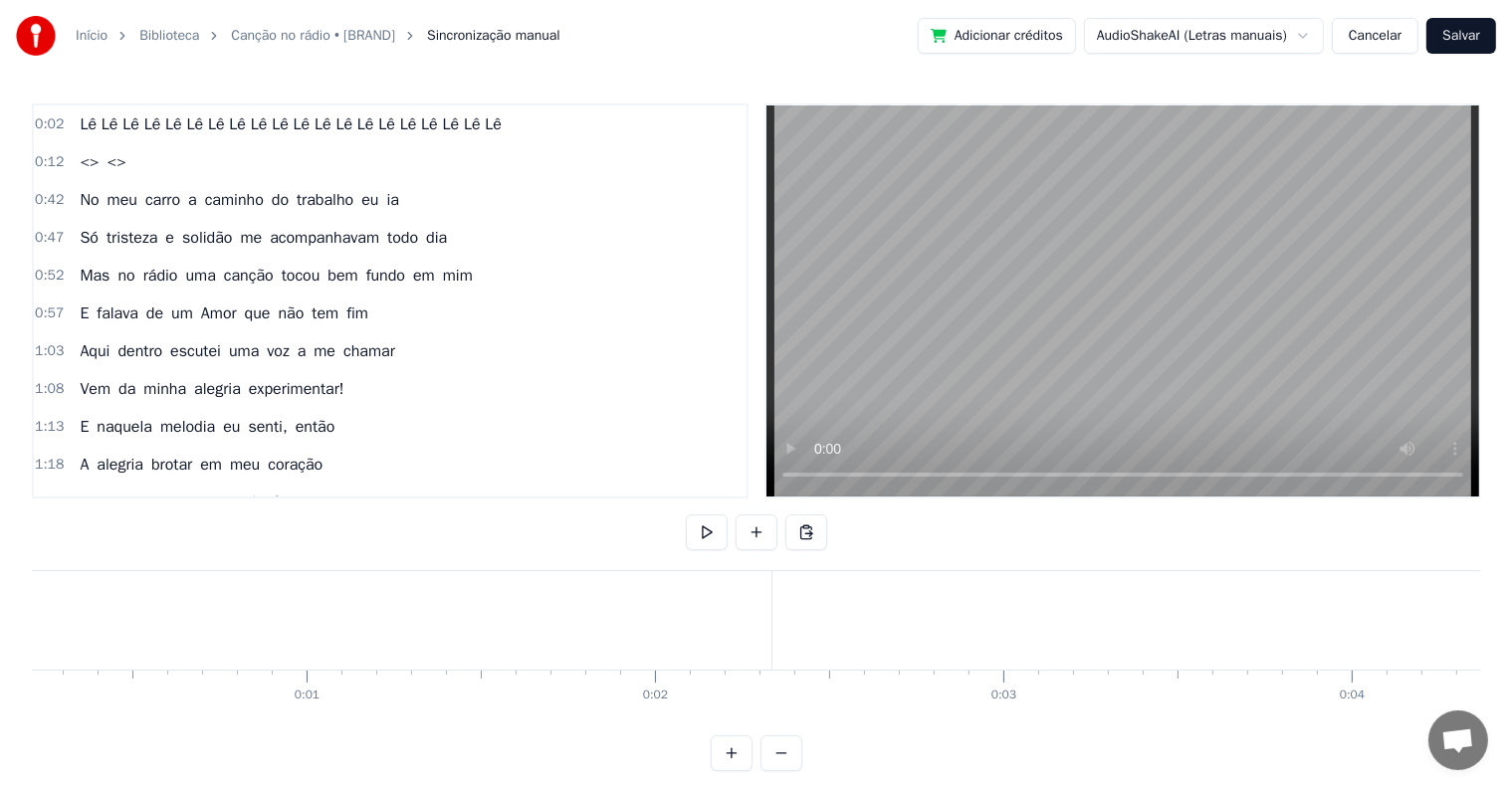 scroll, scrollTop: 0, scrollLeft: 0, axis: both 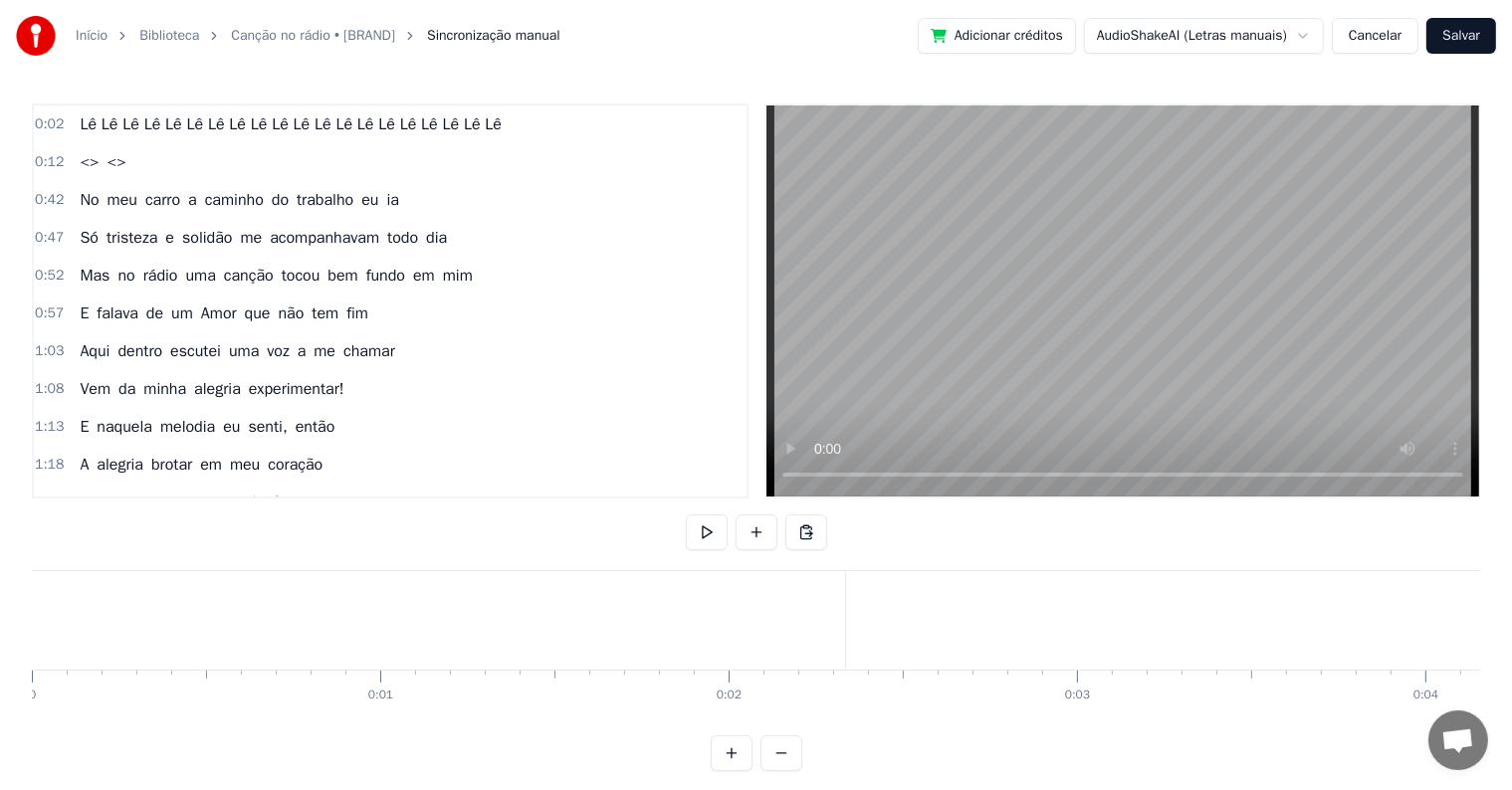 click on "Lê Lê Lê Lê Lê Lê Lê     Lê Lê     Lê Lê Lê Lê Lê Lê Lê  Lê  Lê Lê Lê" at bounding box center [2557, 620] 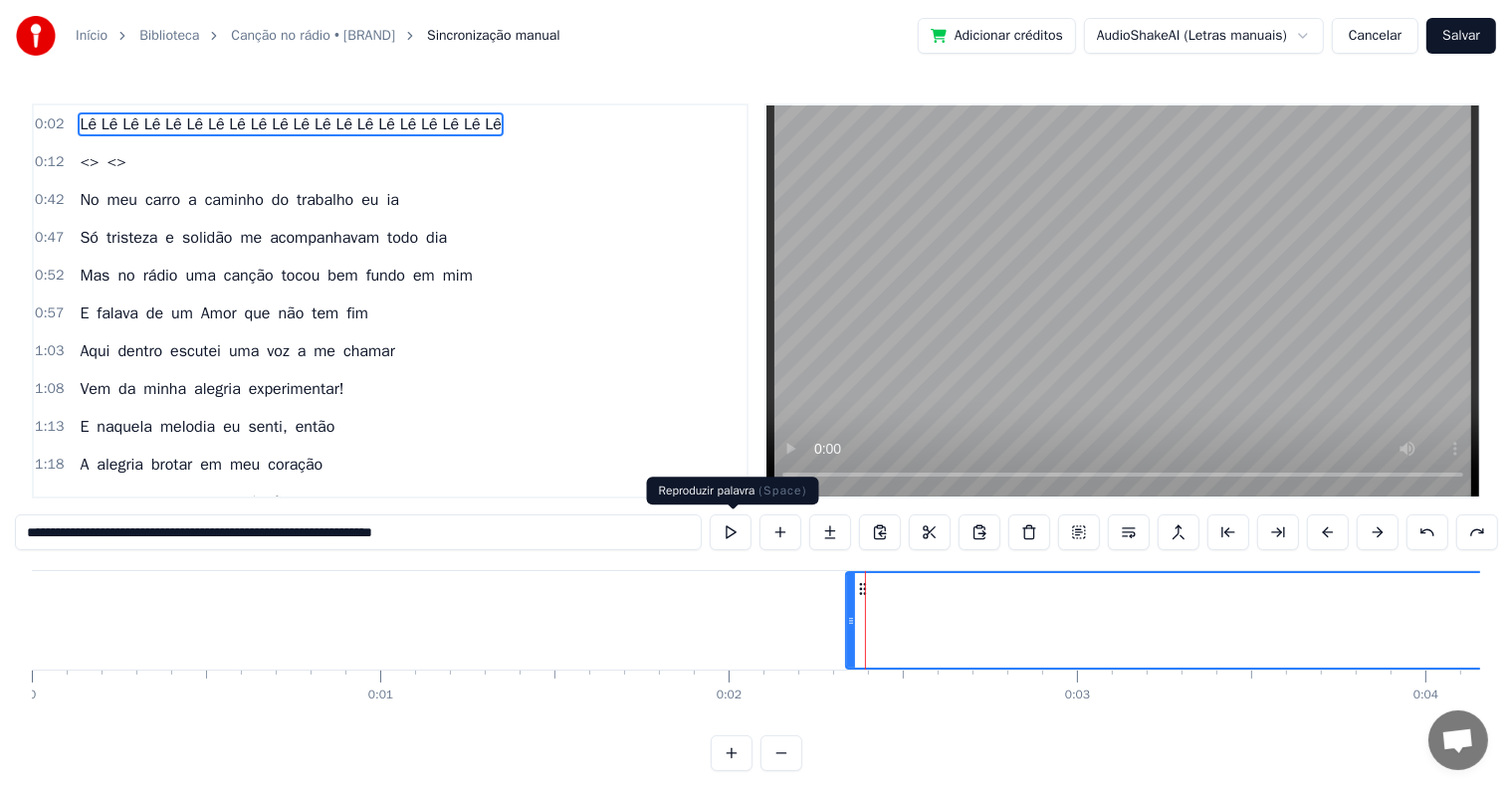 click at bounding box center (731, 532) 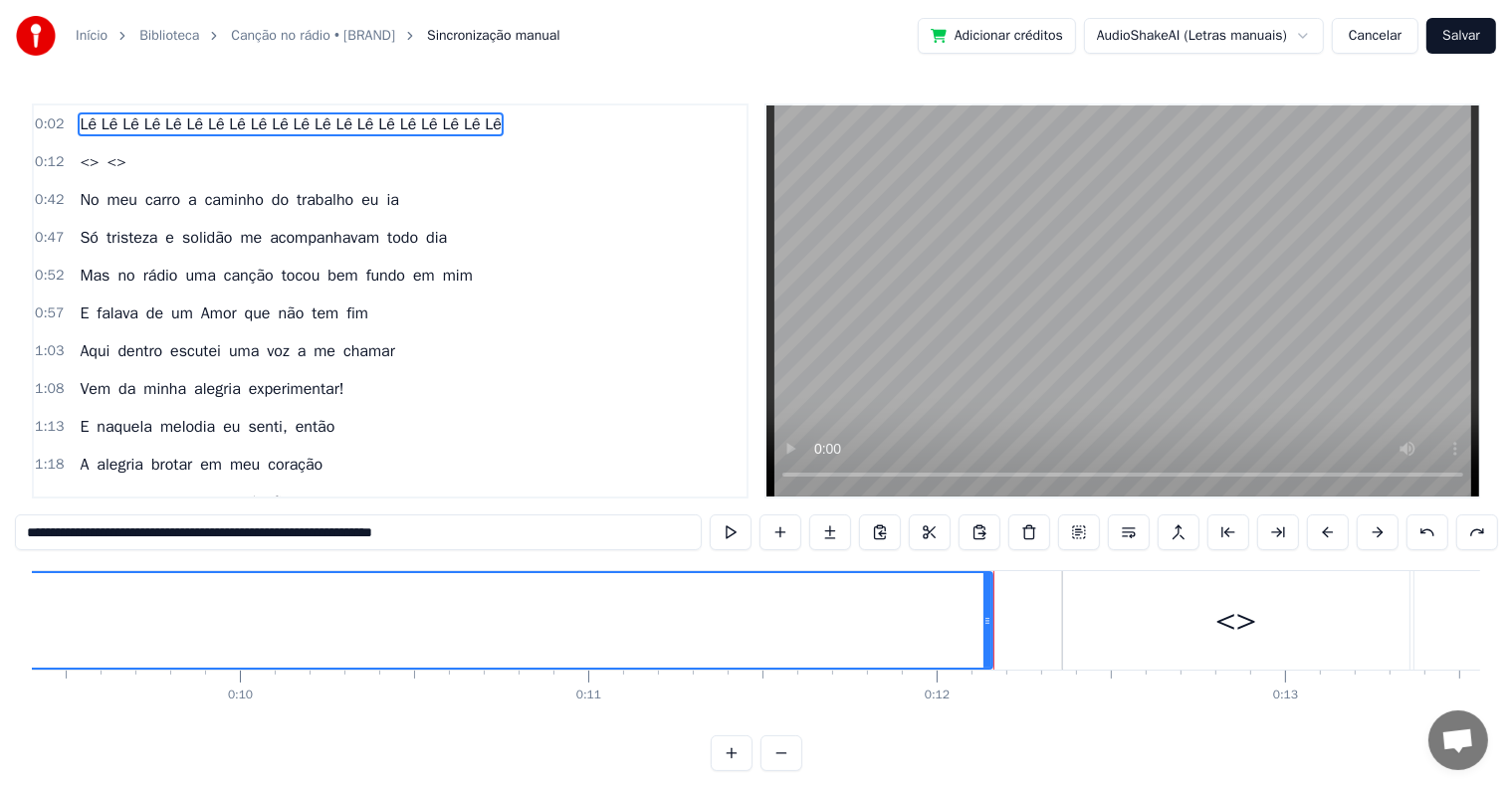 scroll, scrollTop: 0, scrollLeft: 3983, axis: horizontal 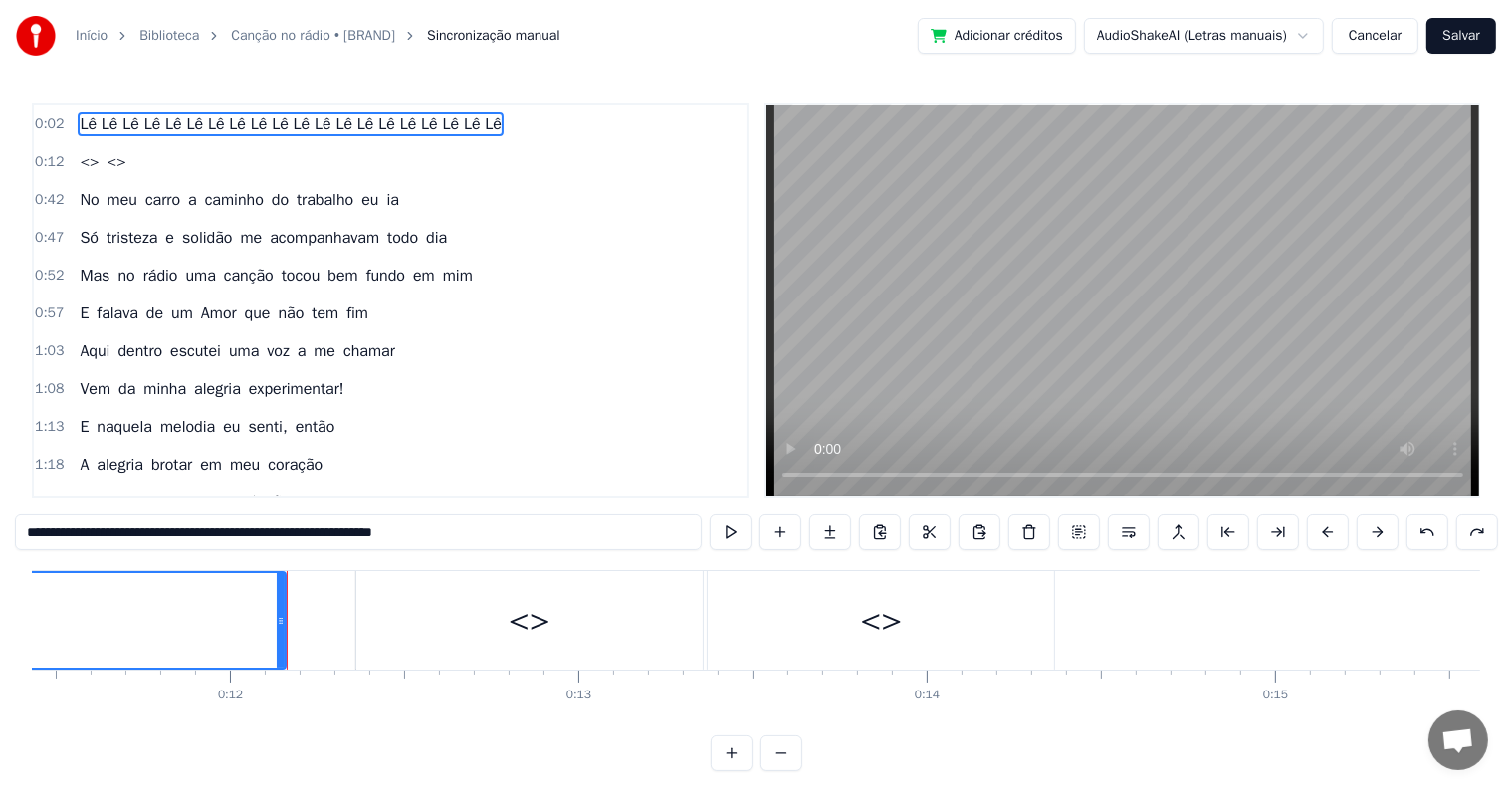 click on "<>" at bounding box center (530, 620) 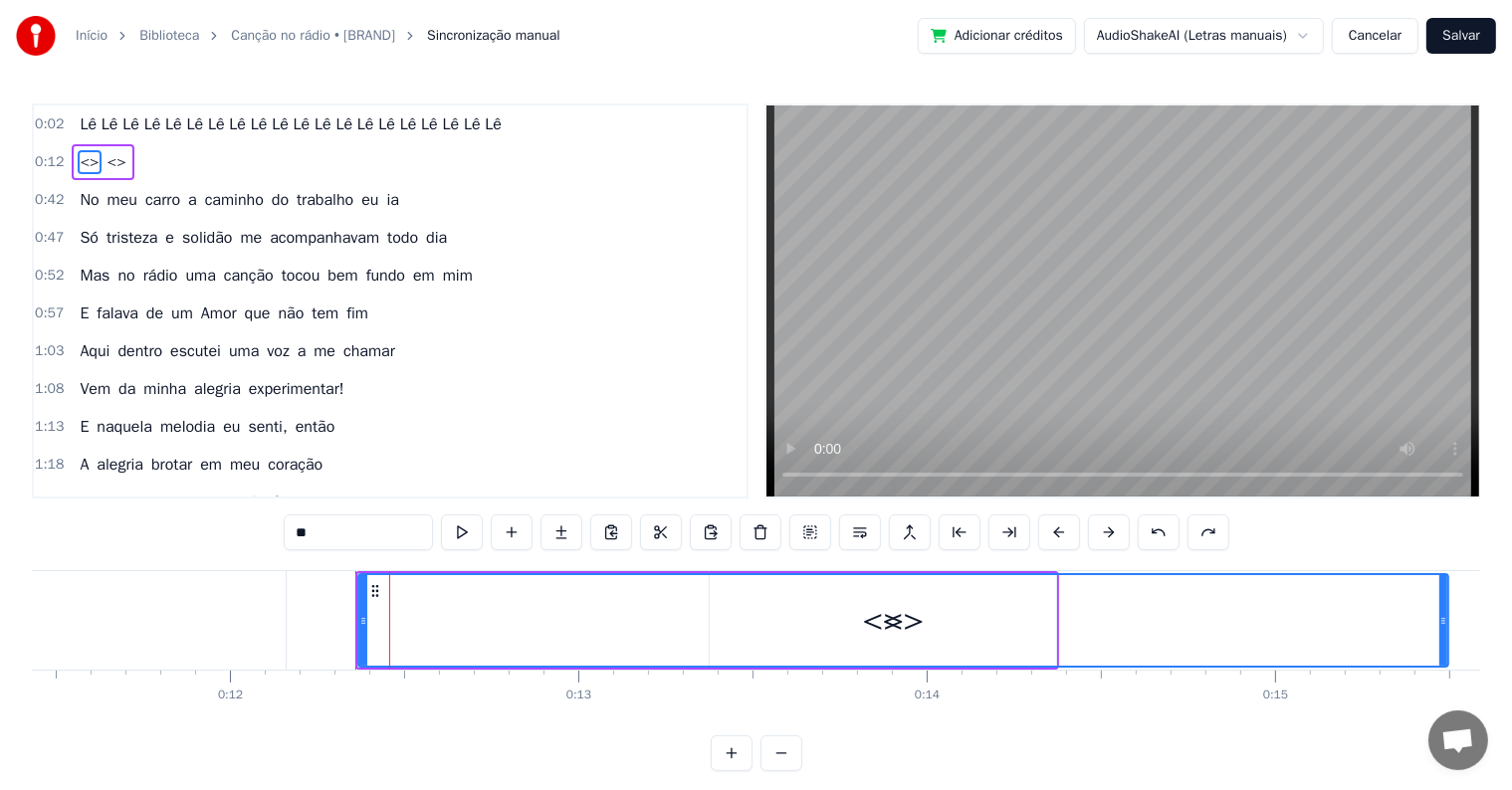 drag, startPoint x: 698, startPoint y: 617, endPoint x: 1441, endPoint y: 610, distance: 743.033 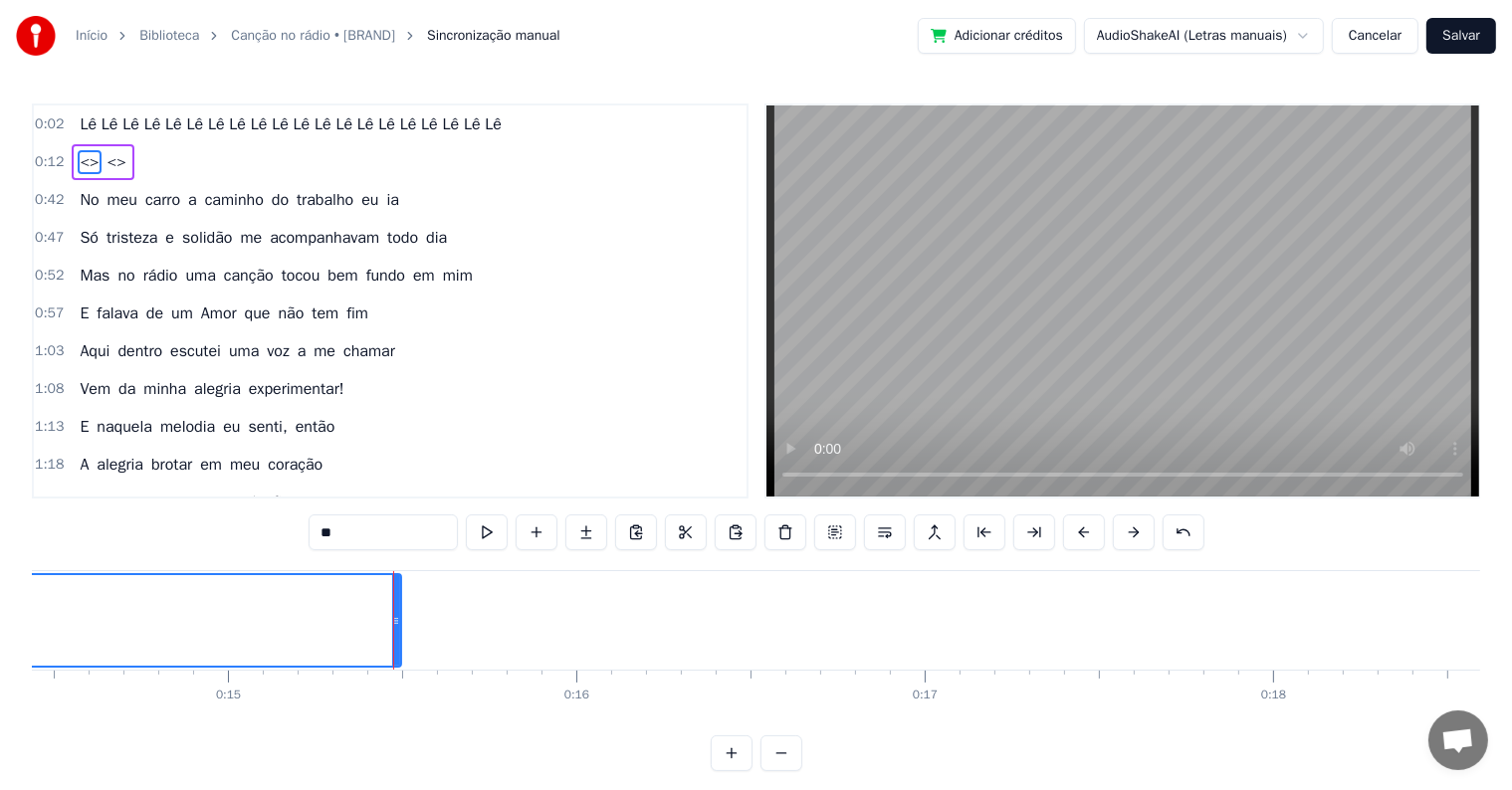 scroll, scrollTop: 0, scrollLeft: 5292, axis: horizontal 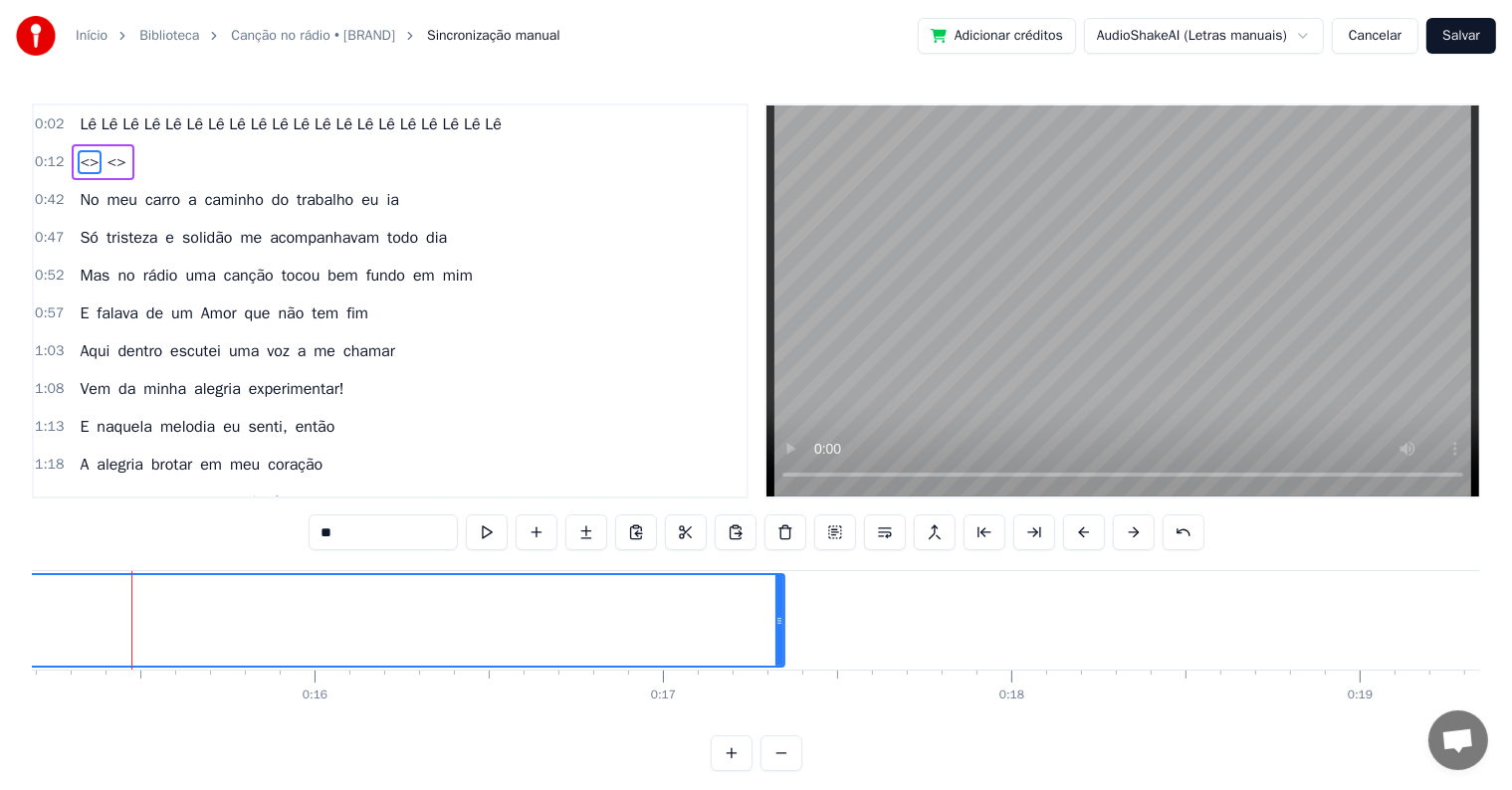 drag, startPoint x: 135, startPoint y: 620, endPoint x: 780, endPoint y: 619, distance: 645.0008 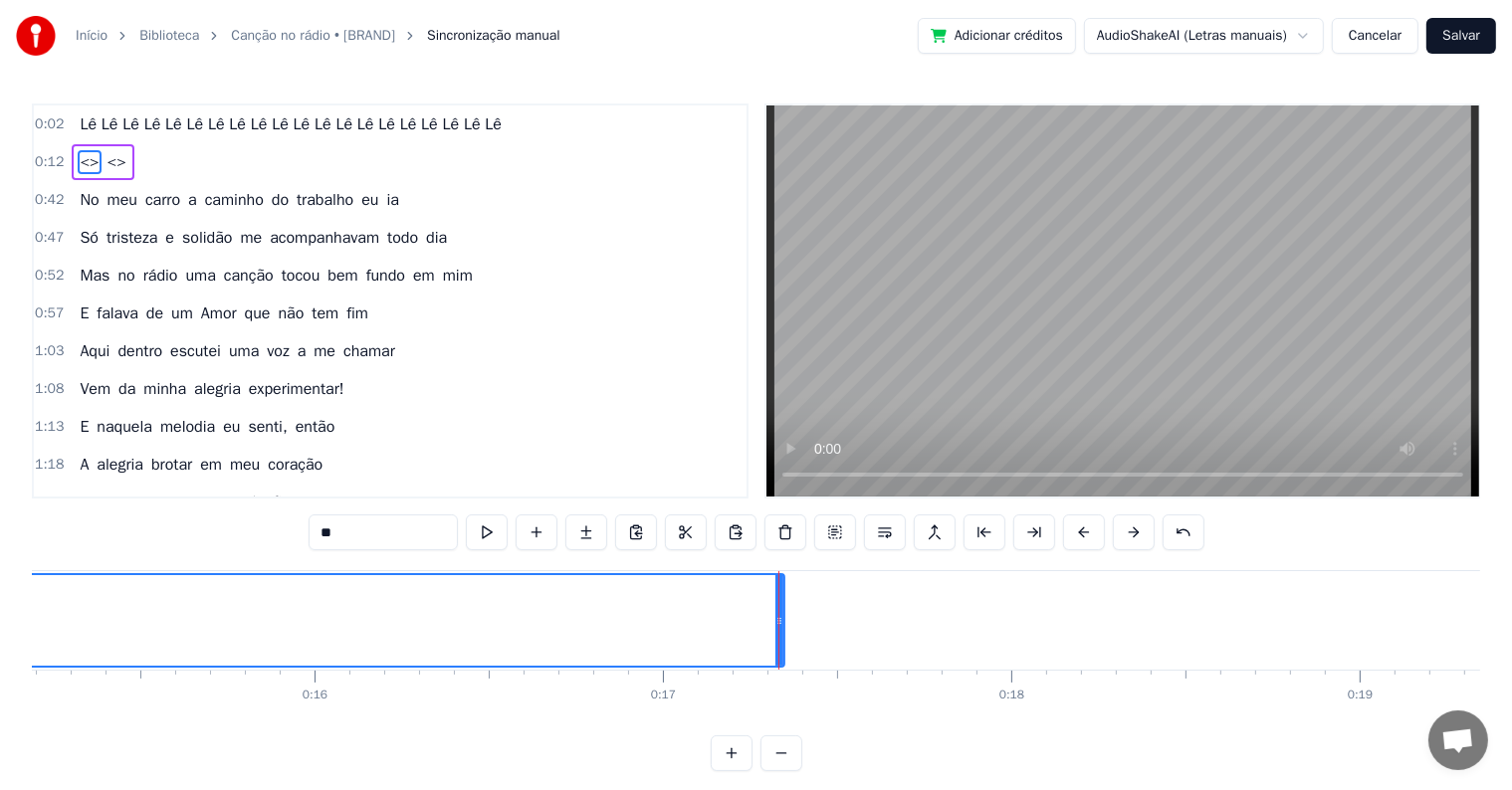 click on "<>" at bounding box center [-84, 620] 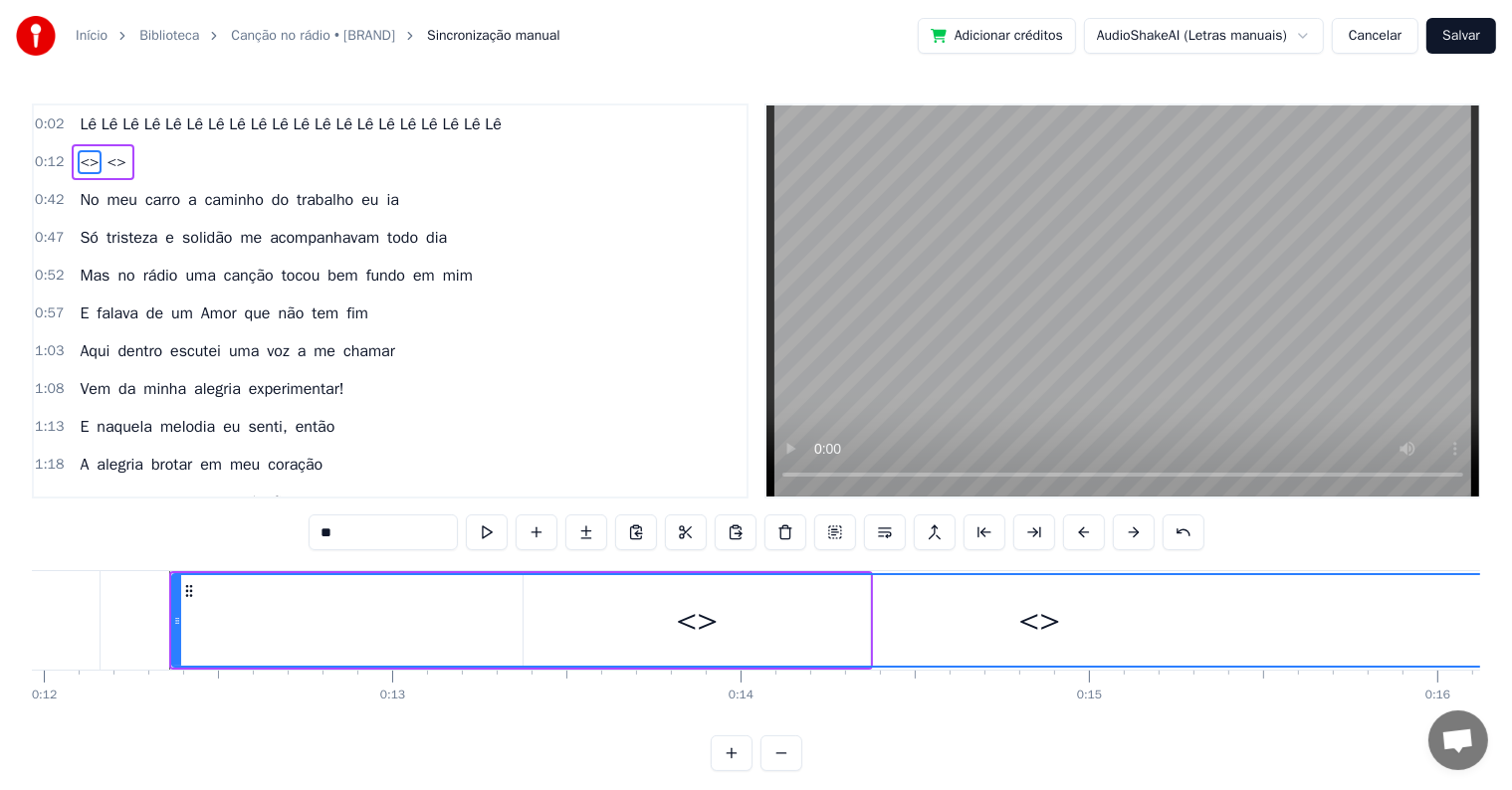 scroll, scrollTop: 0, scrollLeft: 4615, axis: horizontal 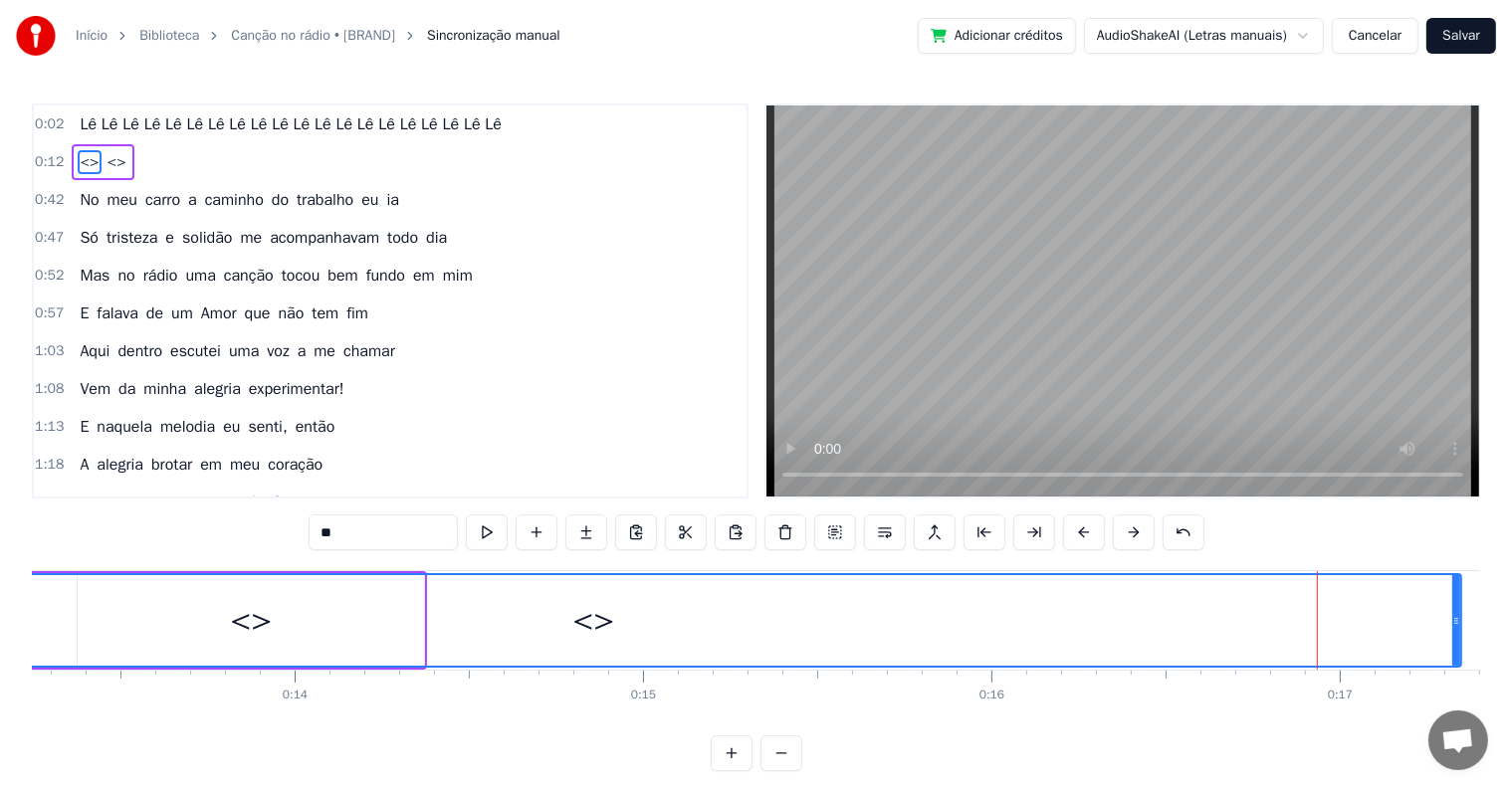 click on "<>" at bounding box center (593, 620) 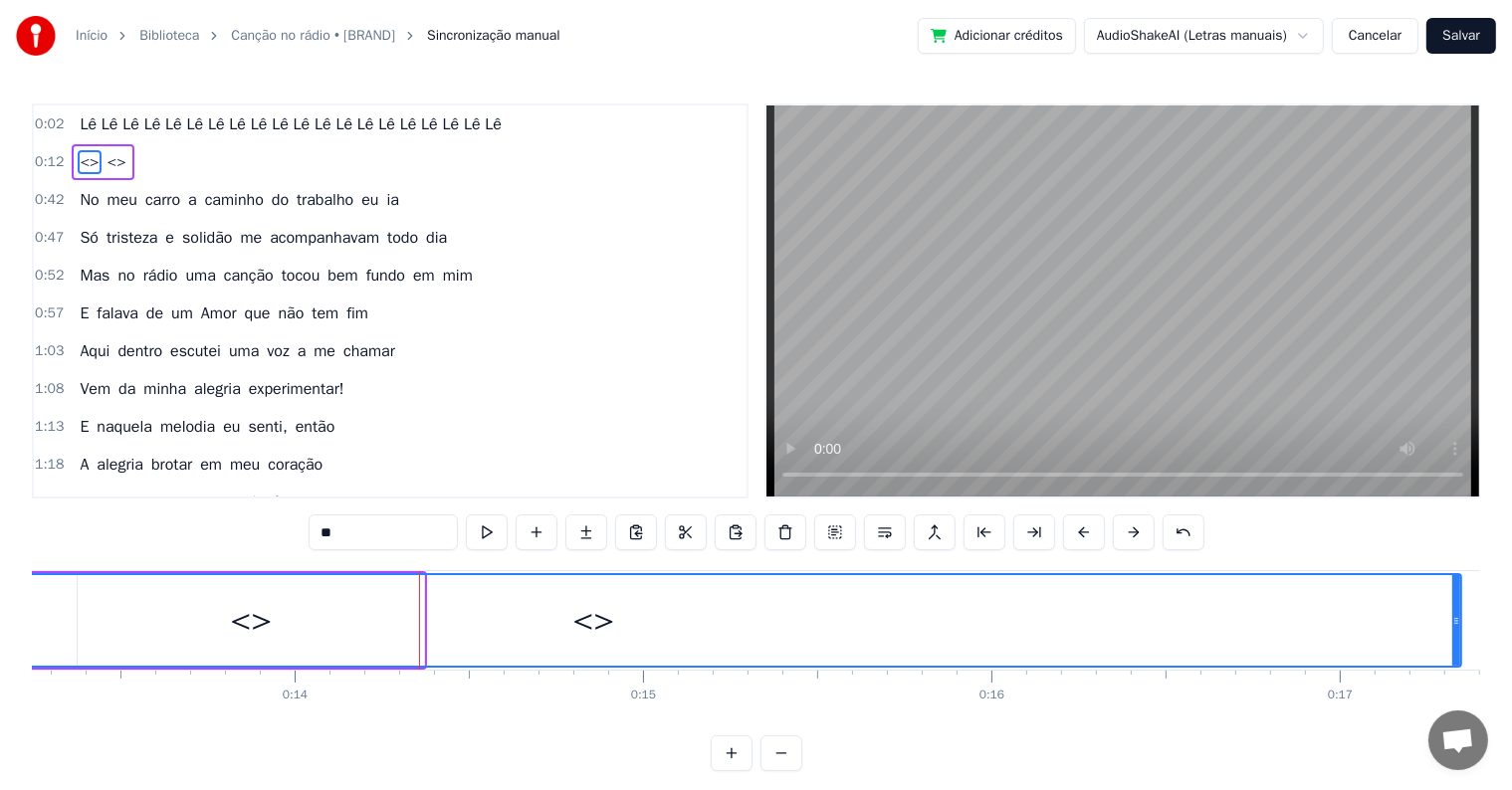 click on "<>" at bounding box center (593, 620) 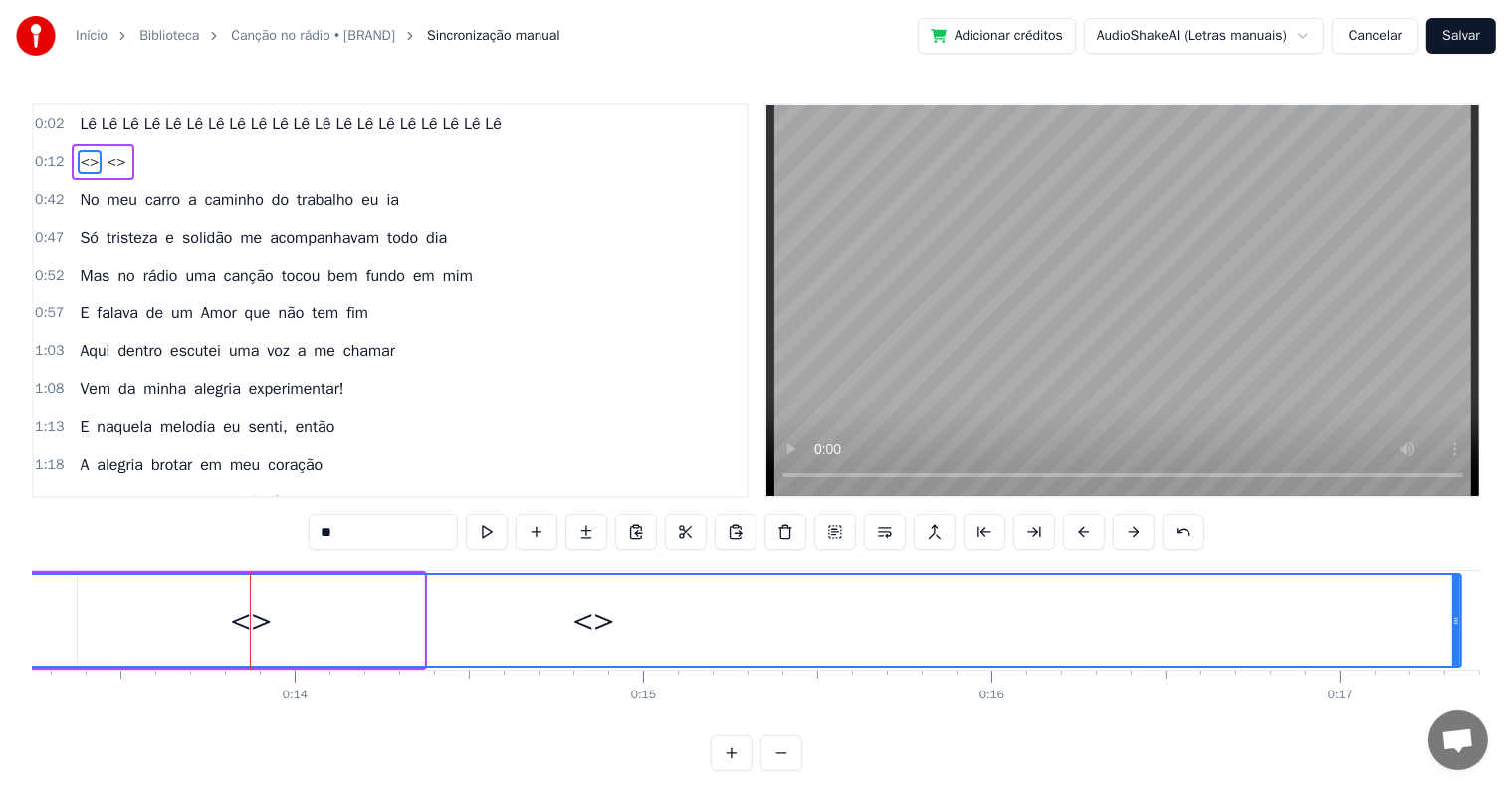 click on "<>" at bounding box center (593, 620) 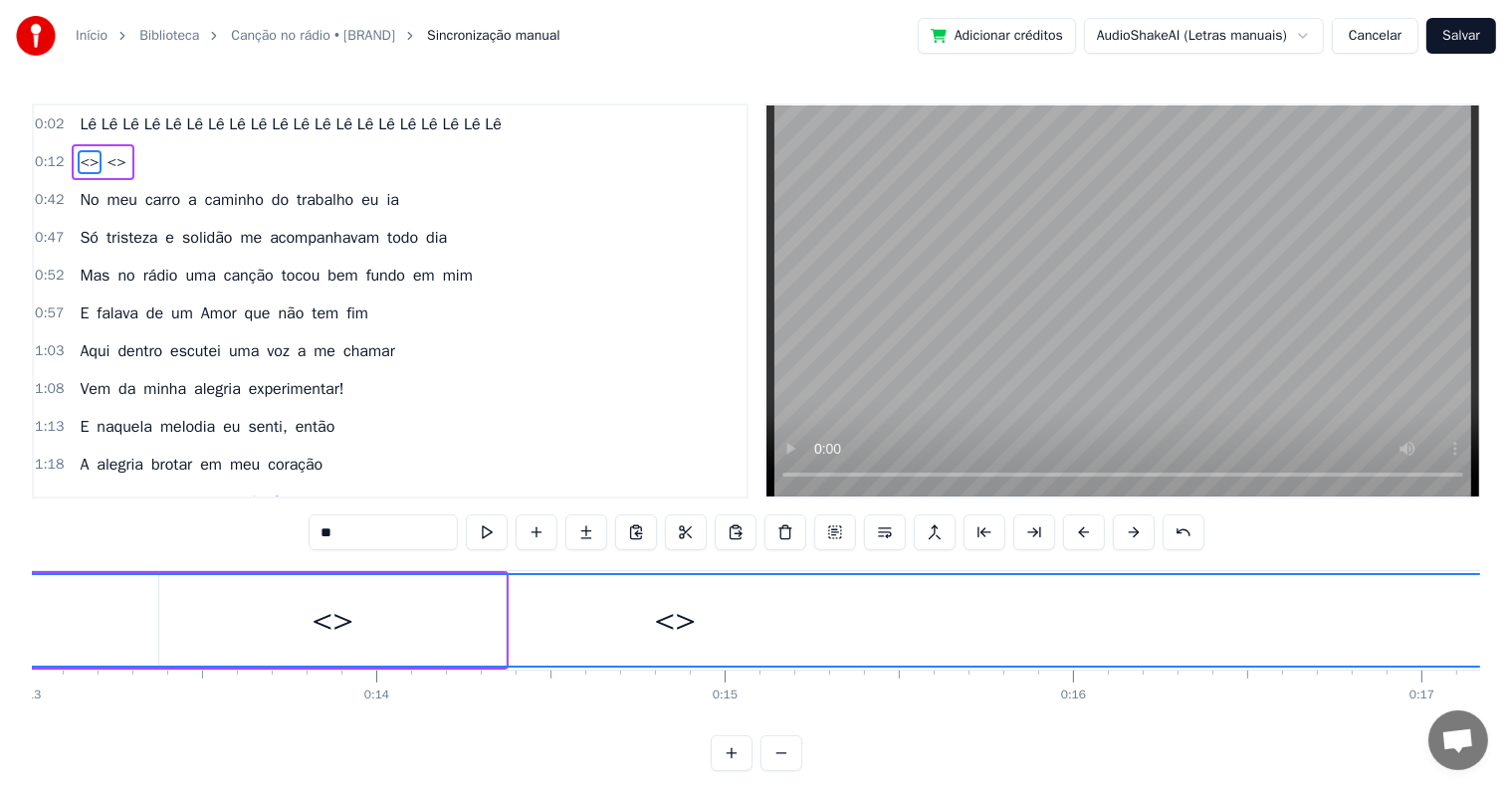 click on "<>" at bounding box center [89, 162] 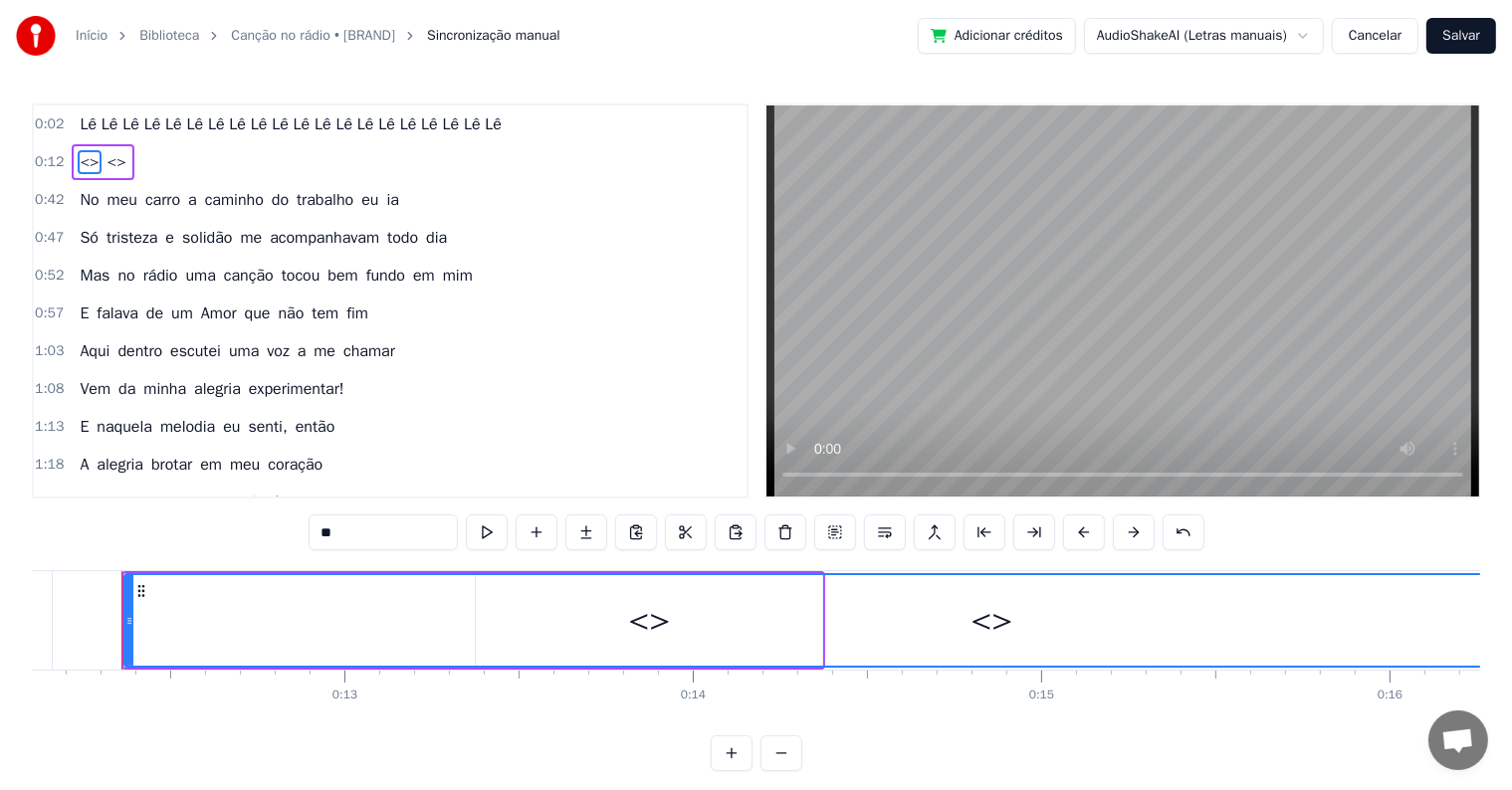 scroll, scrollTop: 0, scrollLeft: 4206, axis: horizontal 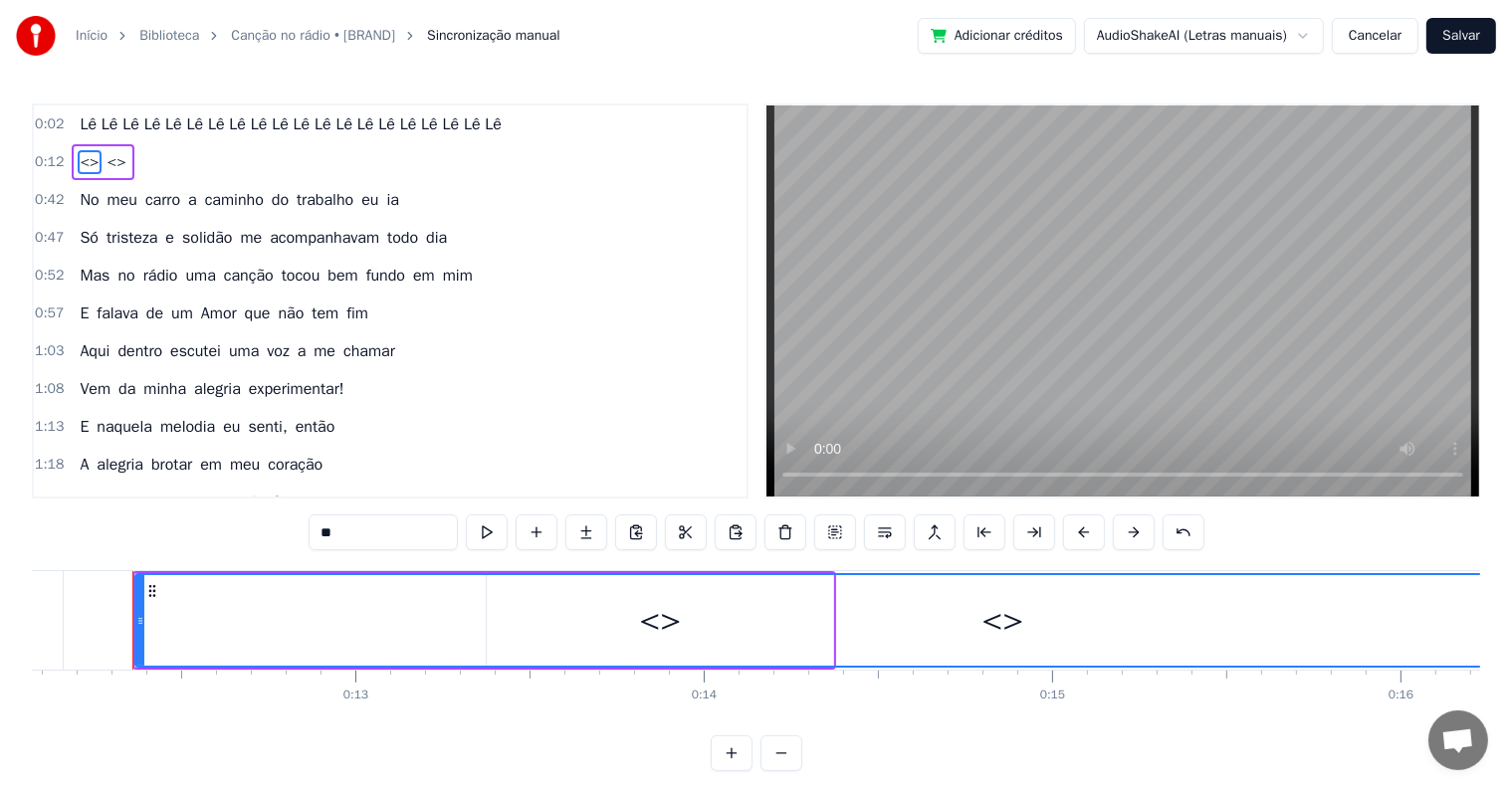 click on "<>" at bounding box center (116, 162) 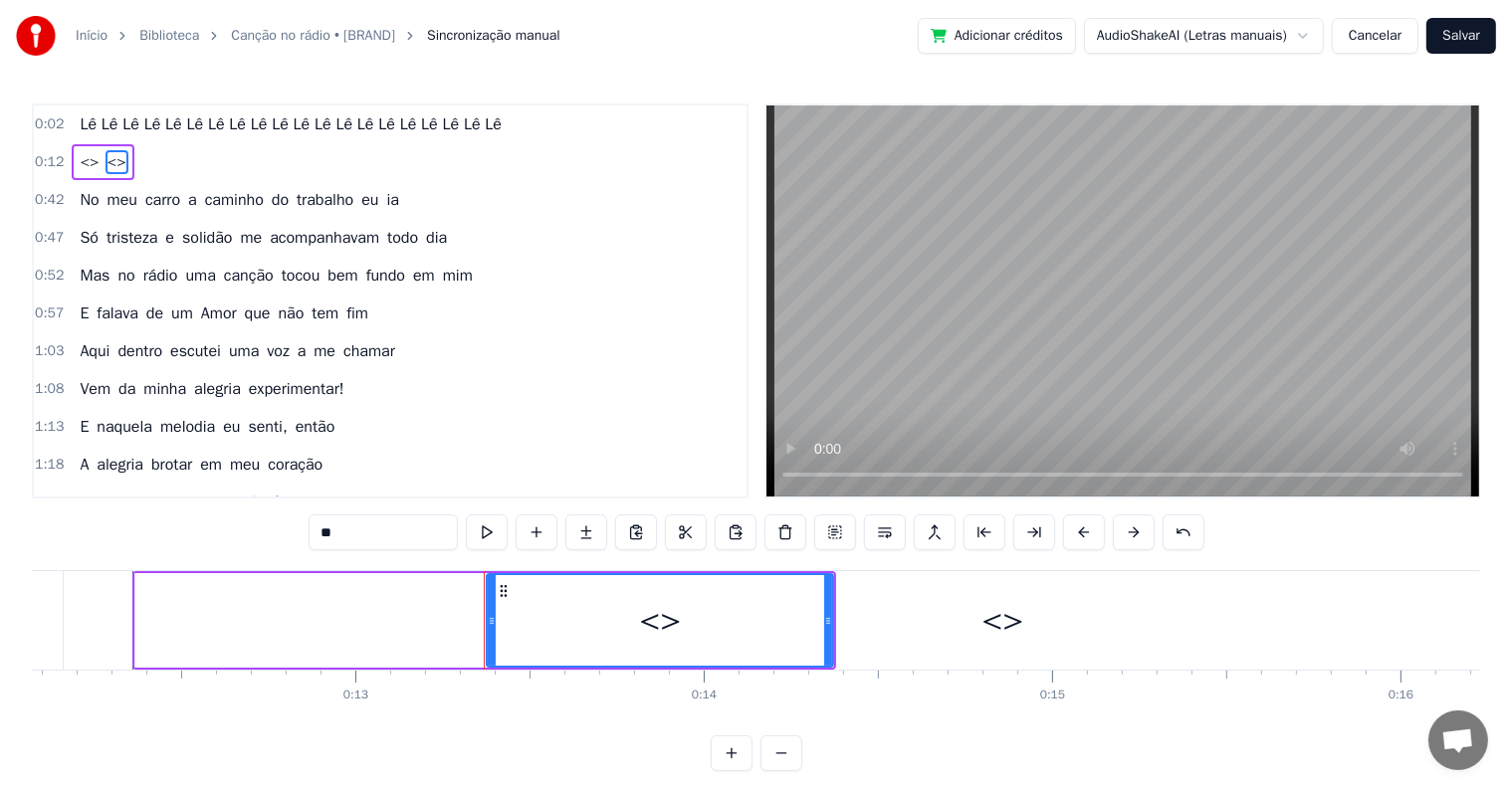 click on "<>" at bounding box center [116, 162] 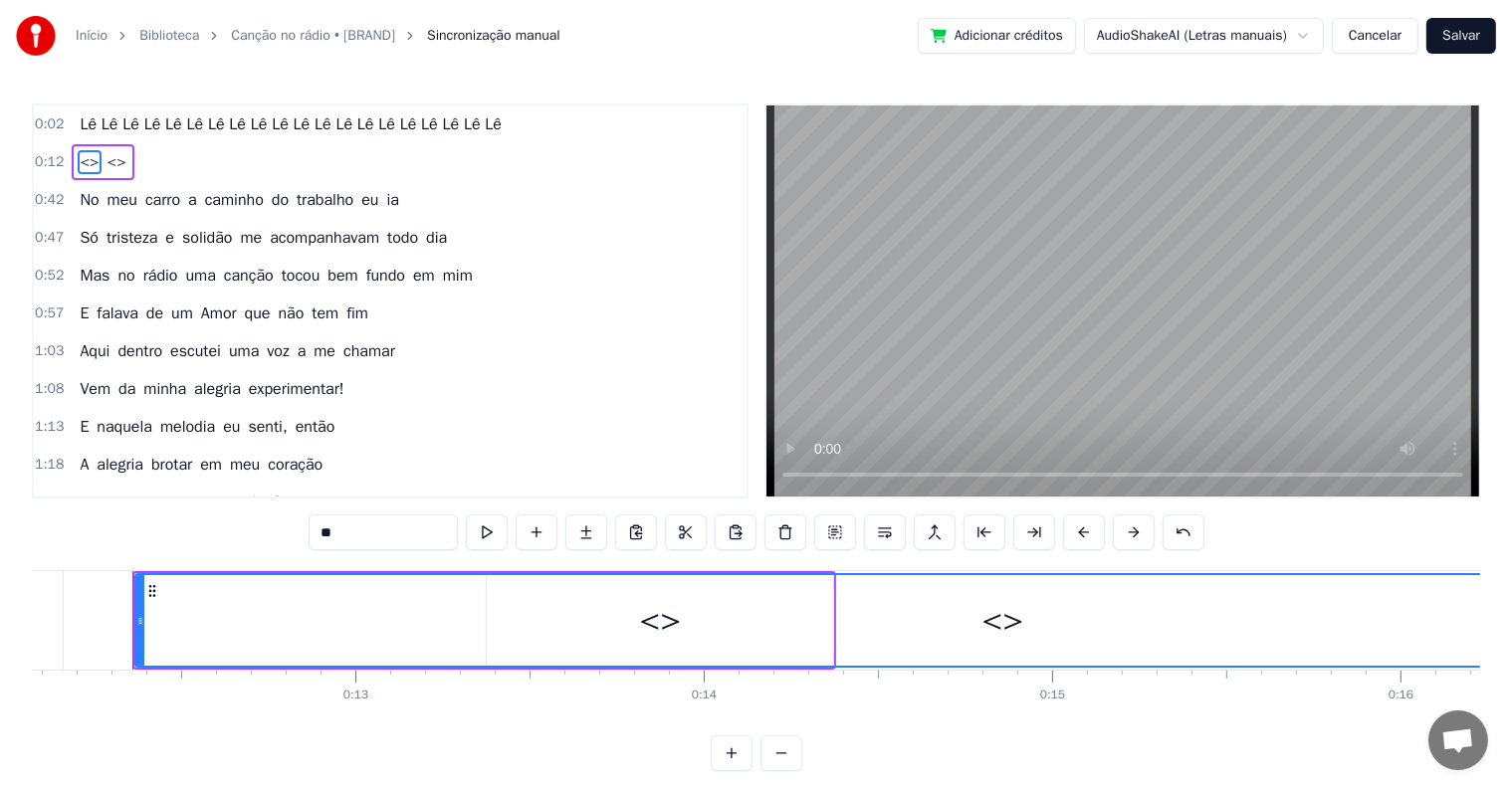 click on "<>" at bounding box center [116, 162] 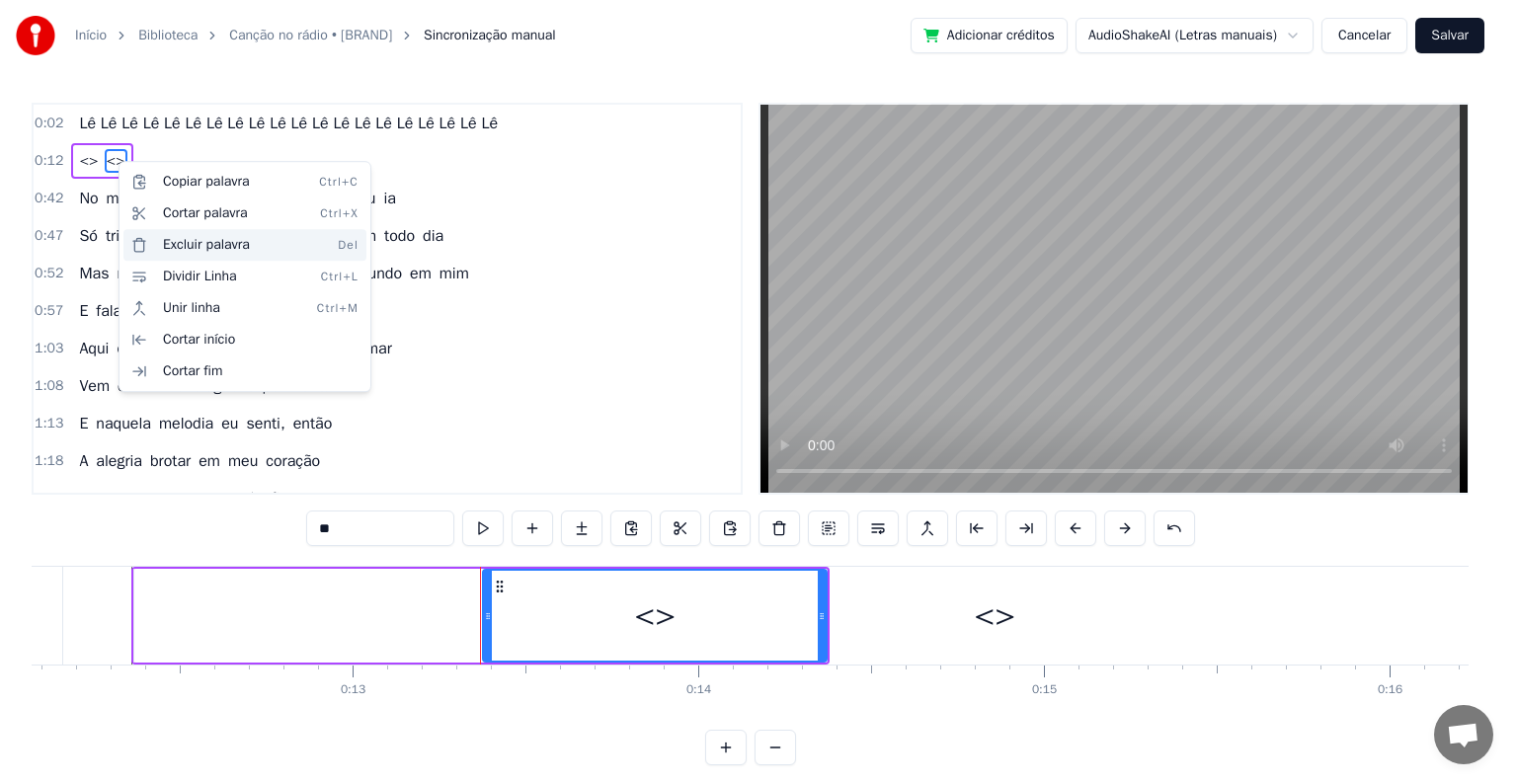 click on "Excluir palavra Del" at bounding box center [245, 245] 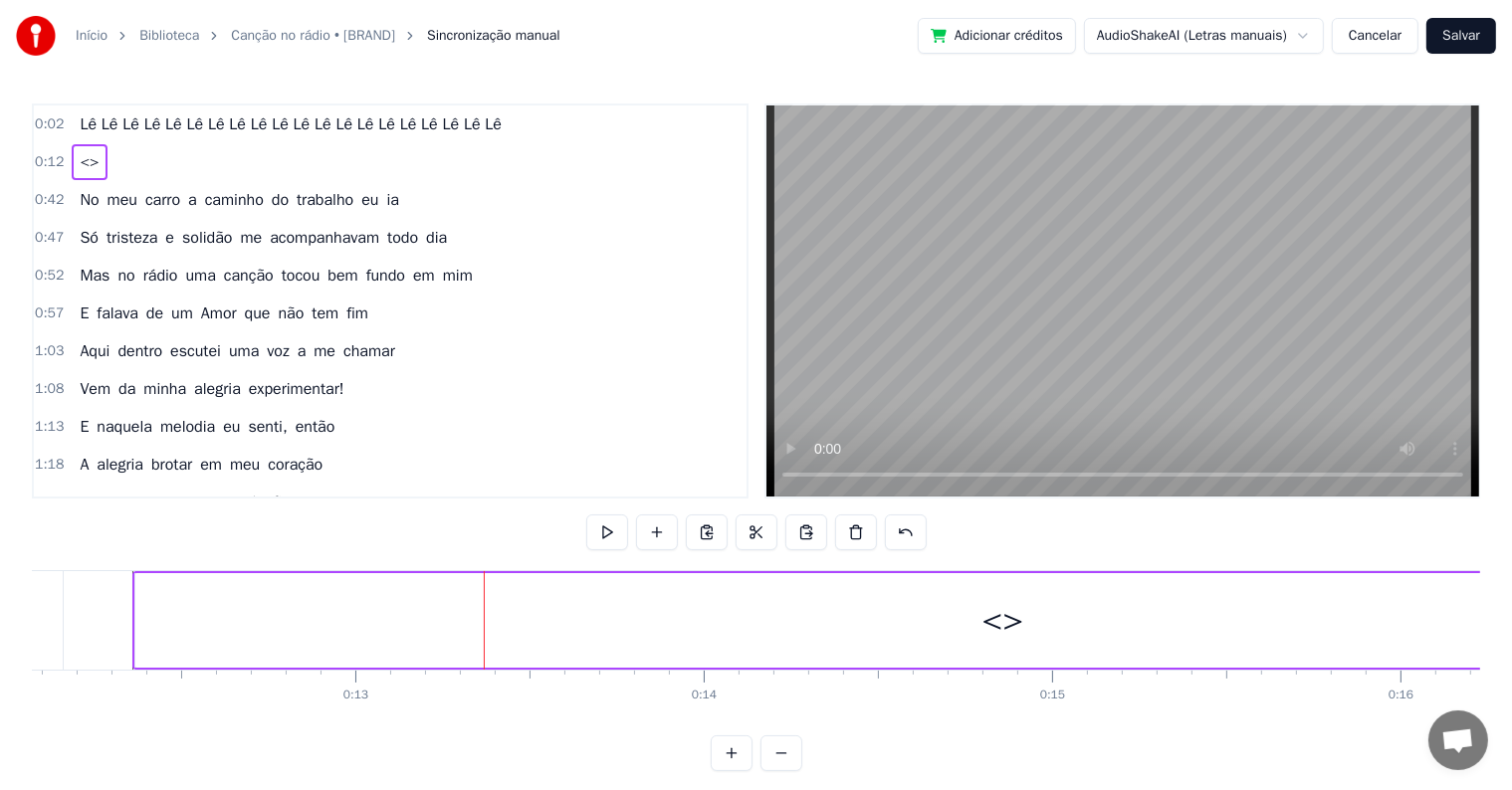 click on "<>" at bounding box center (89, 162) 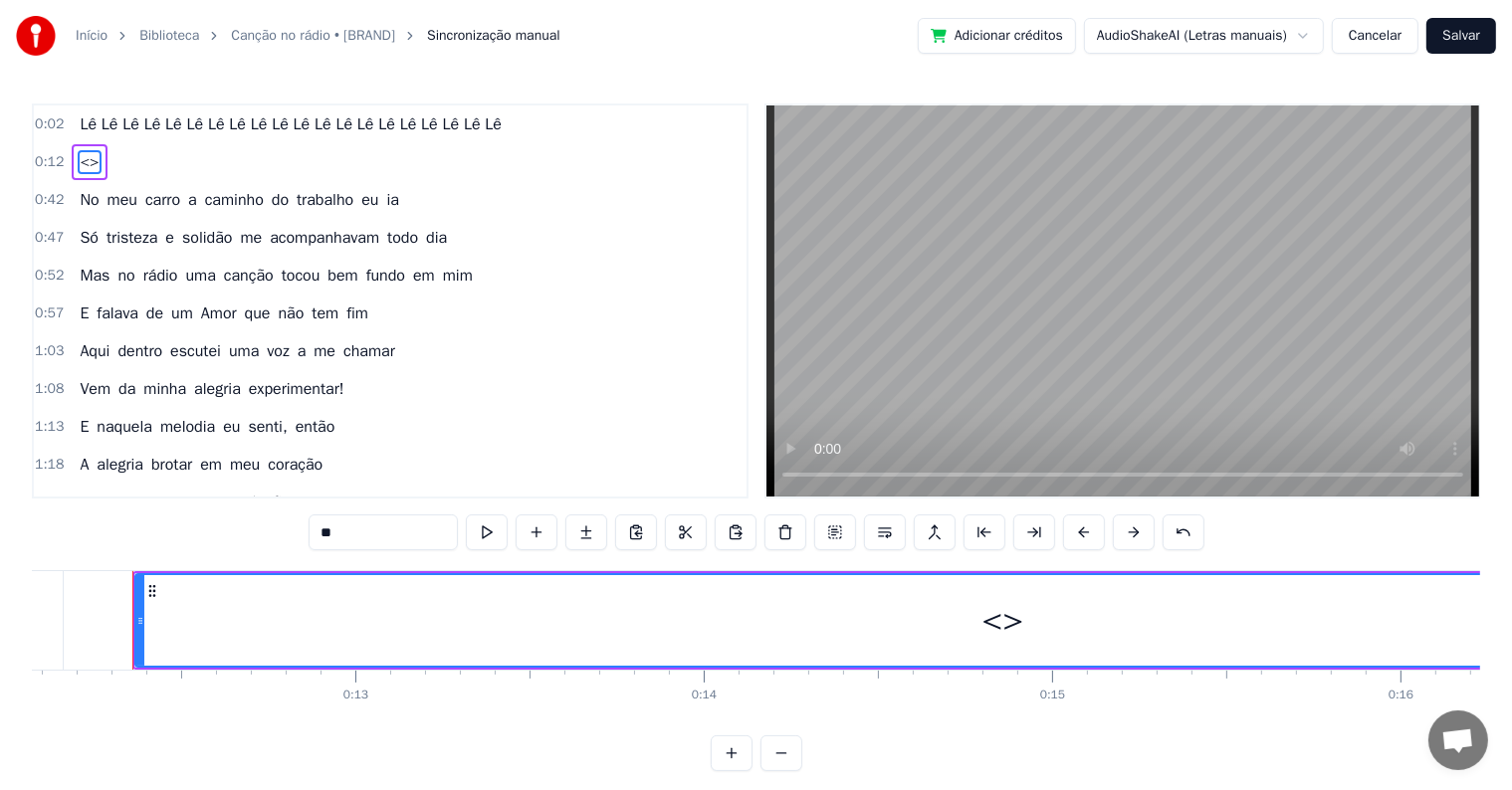 click on "**" at bounding box center [383, 532] 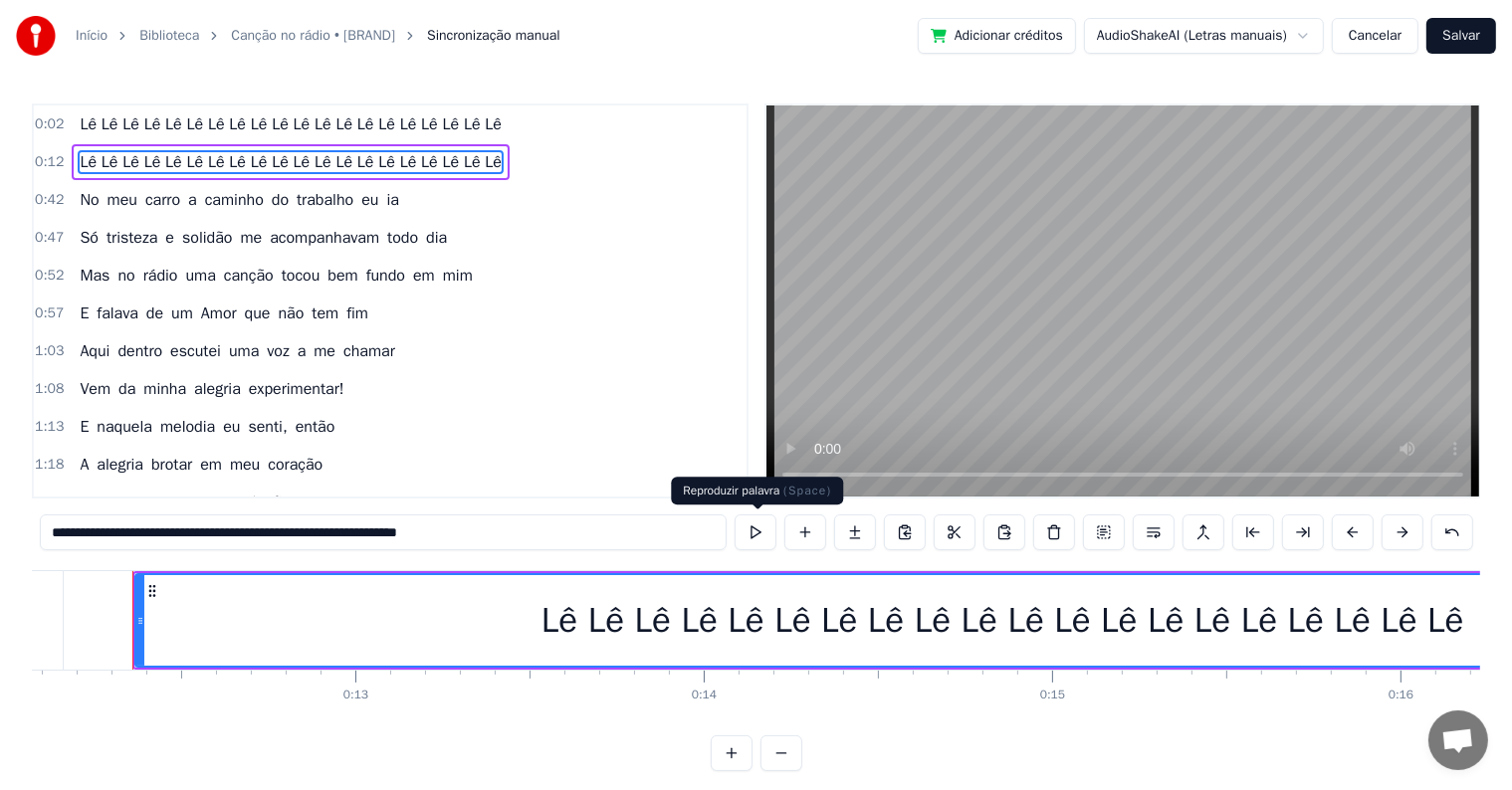 type on "**********" 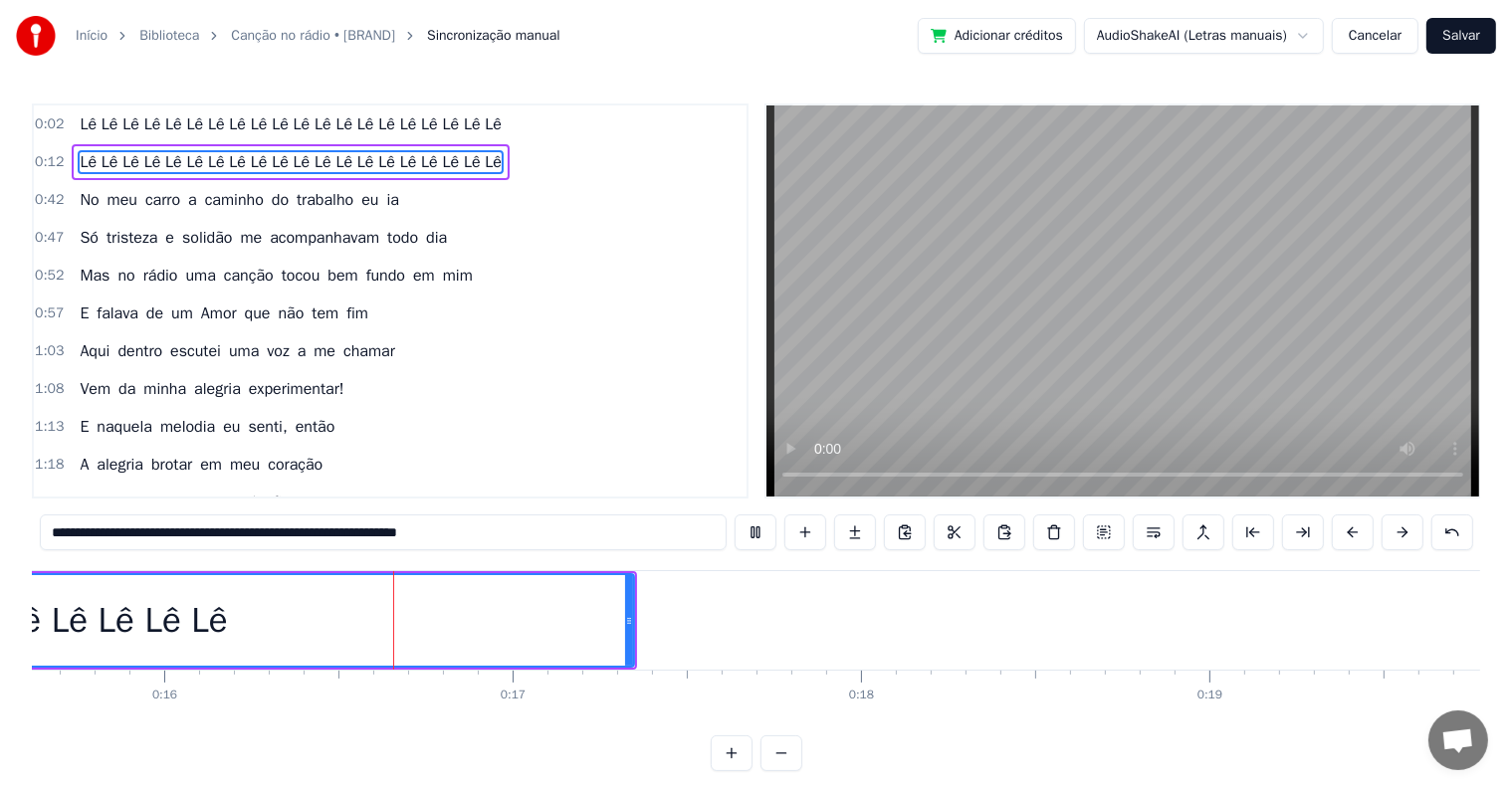 scroll, scrollTop: 0, scrollLeft: 5483, axis: horizontal 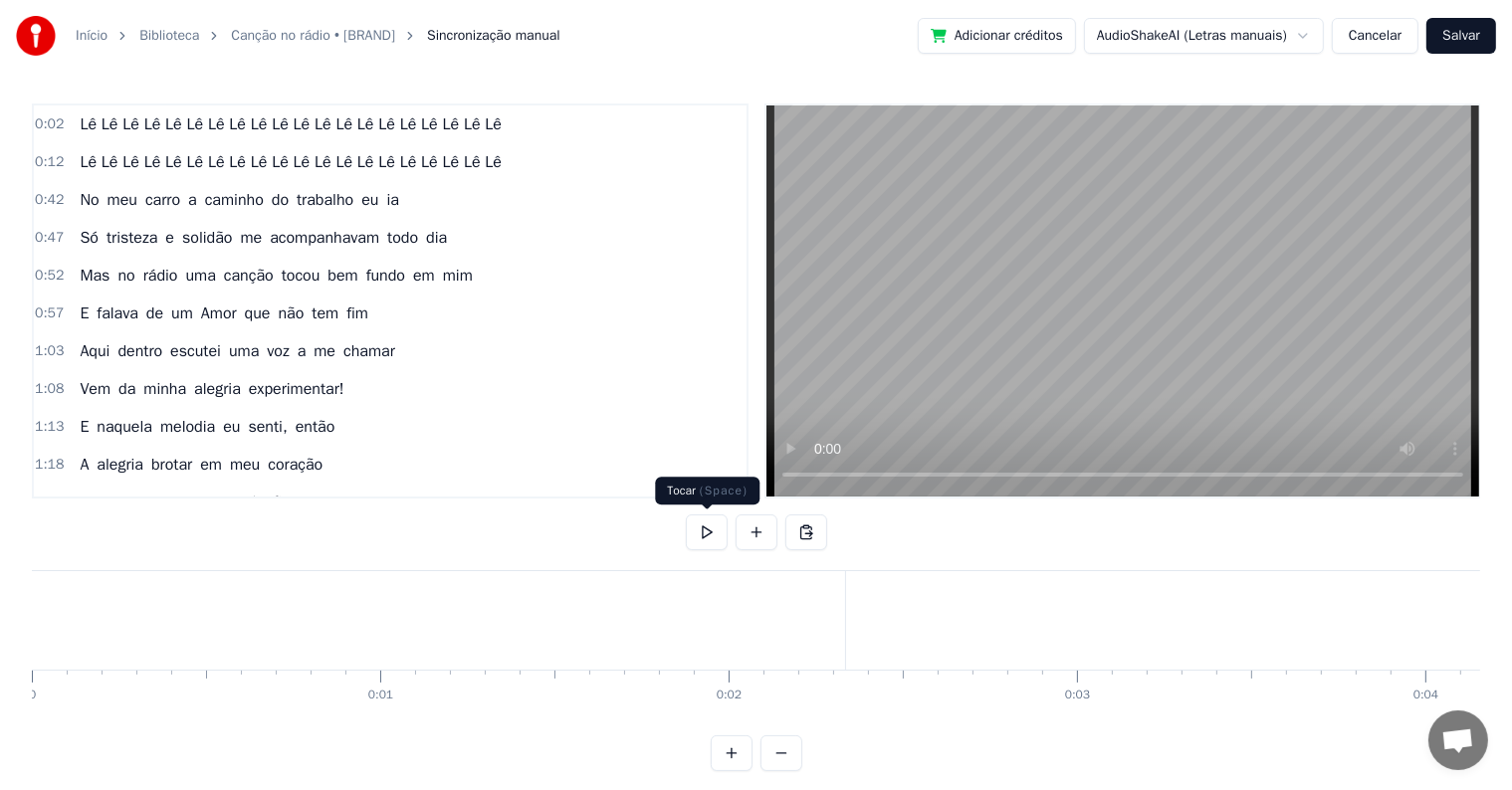 click at bounding box center [707, 532] 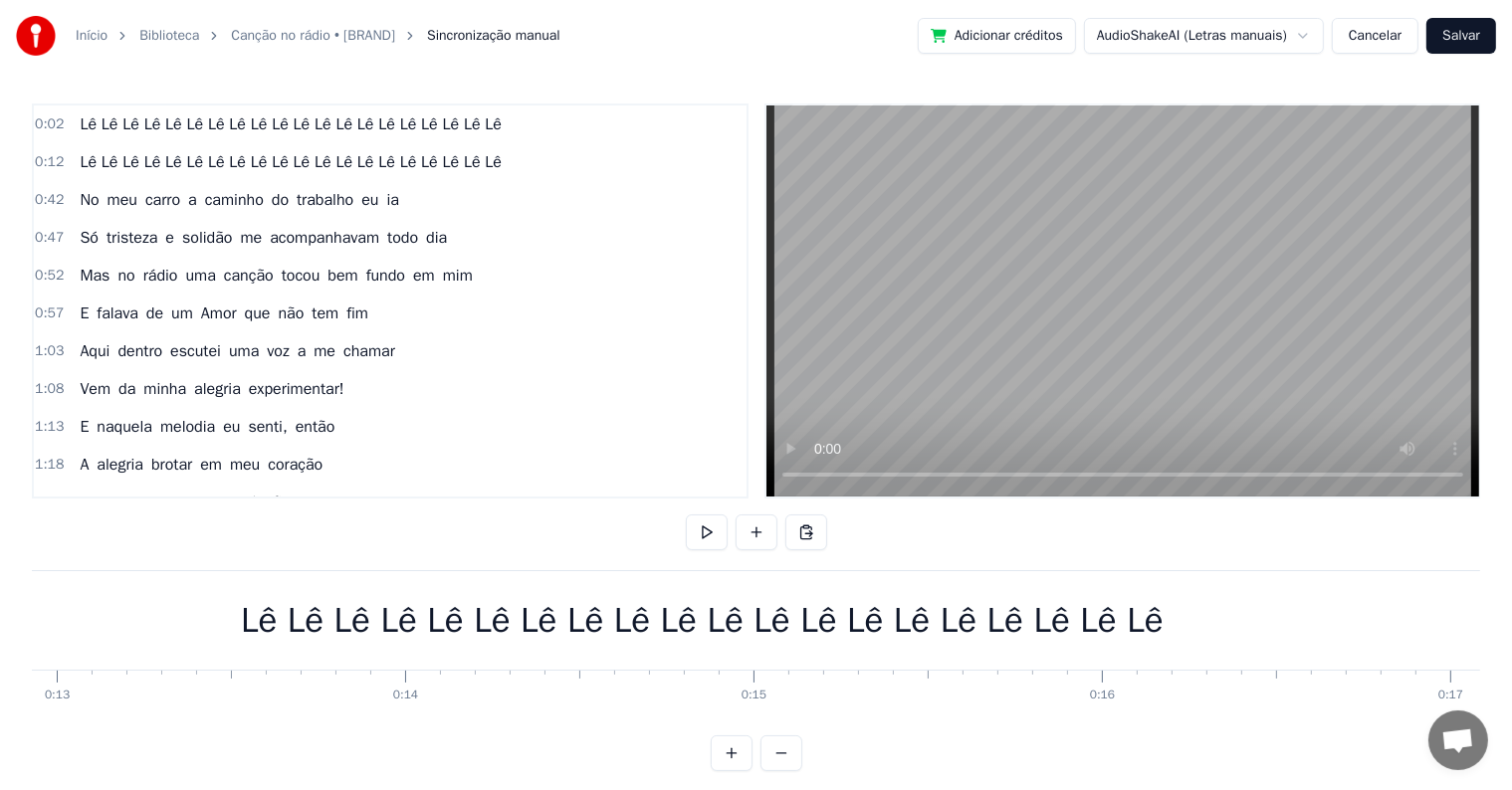 scroll, scrollTop: 0, scrollLeft: 4206, axis: horizontal 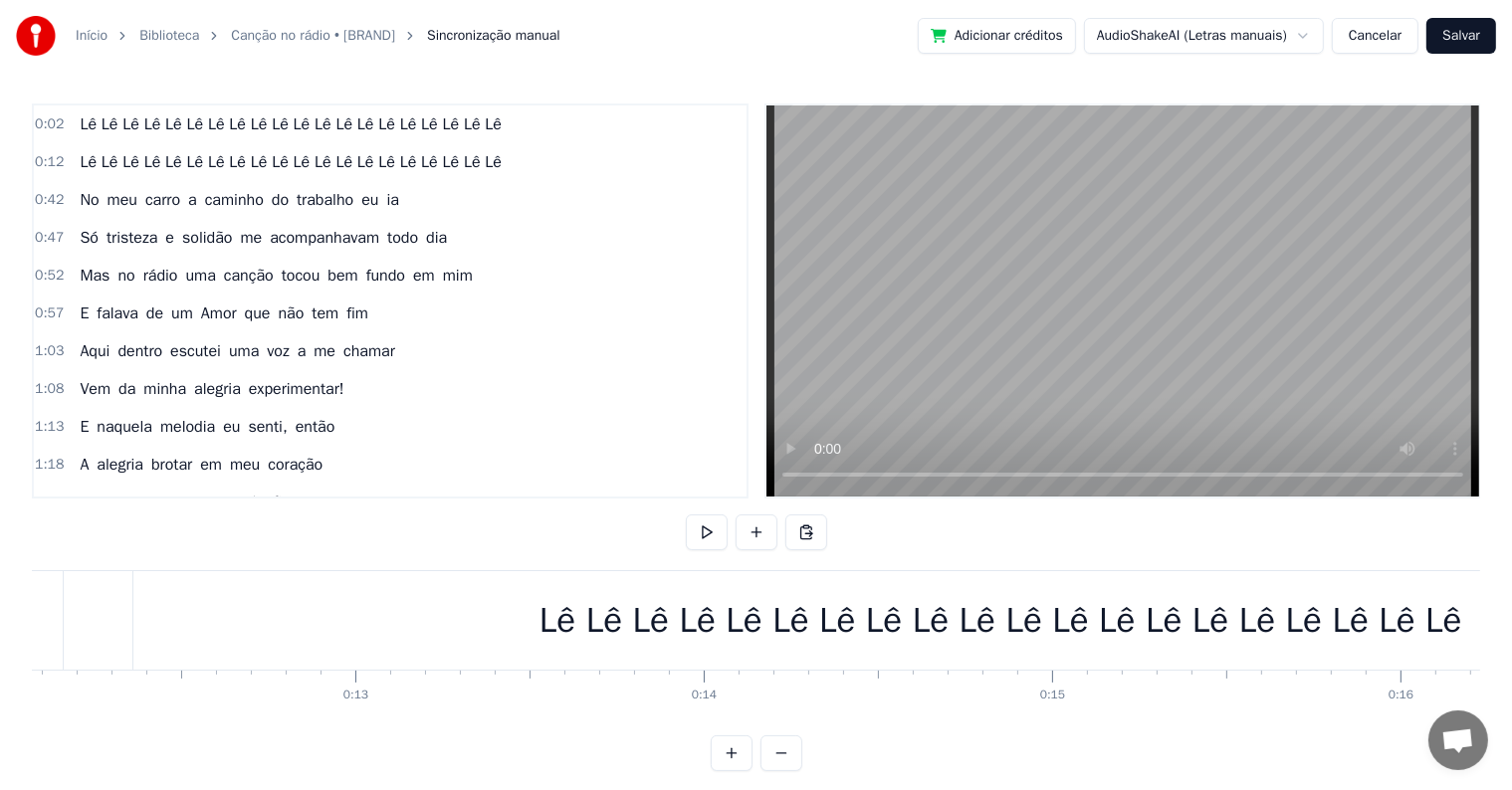 click on "Lê Lê Lê Lê Lê Lê Lê     Lê Lê     Lê Lê Lê Lê Lê Lê Lê  Lê  Lê Lê Lê" at bounding box center (1000, 620) 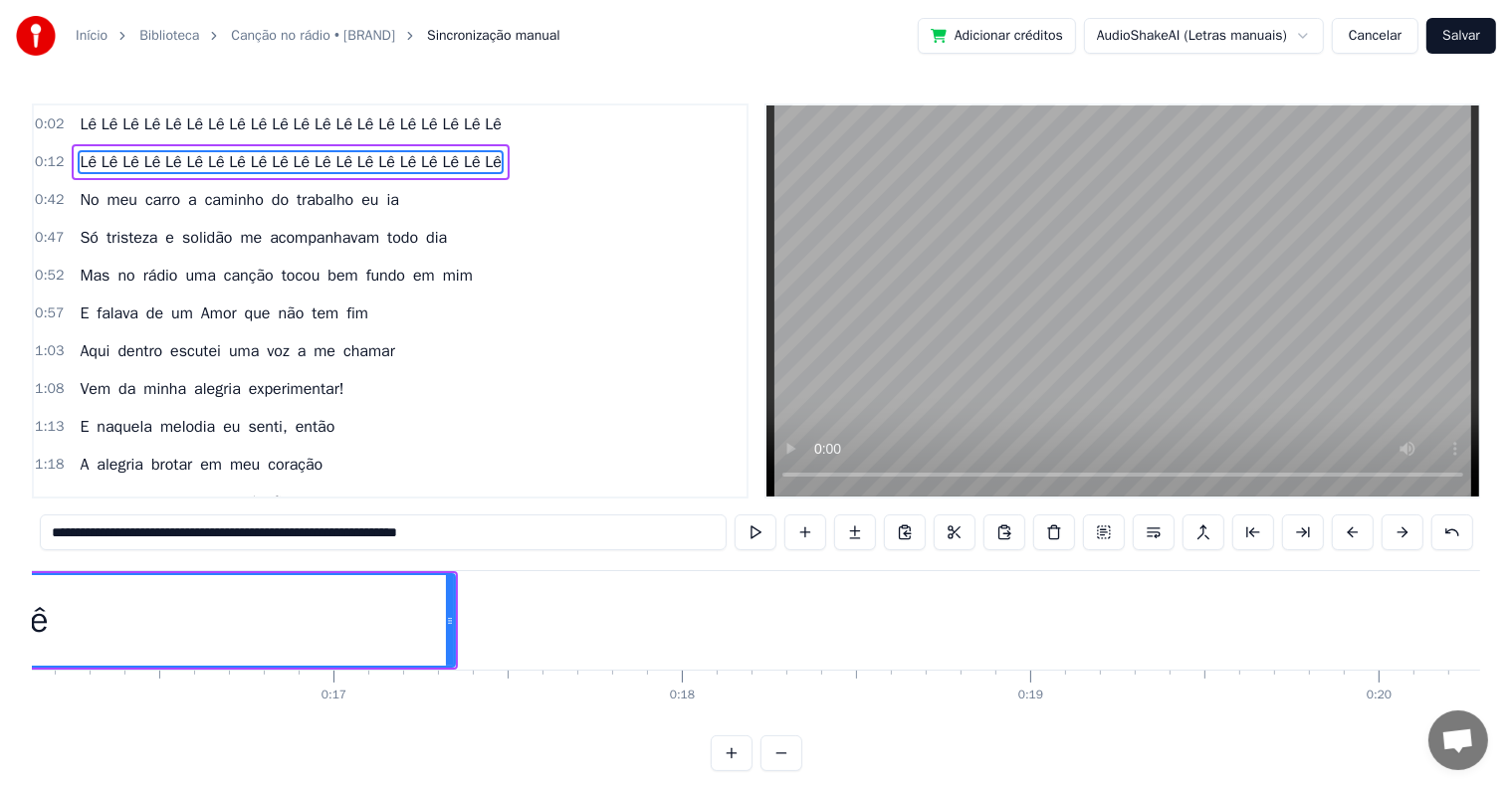 scroll, scrollTop: 0, scrollLeft: 5658, axis: horizontal 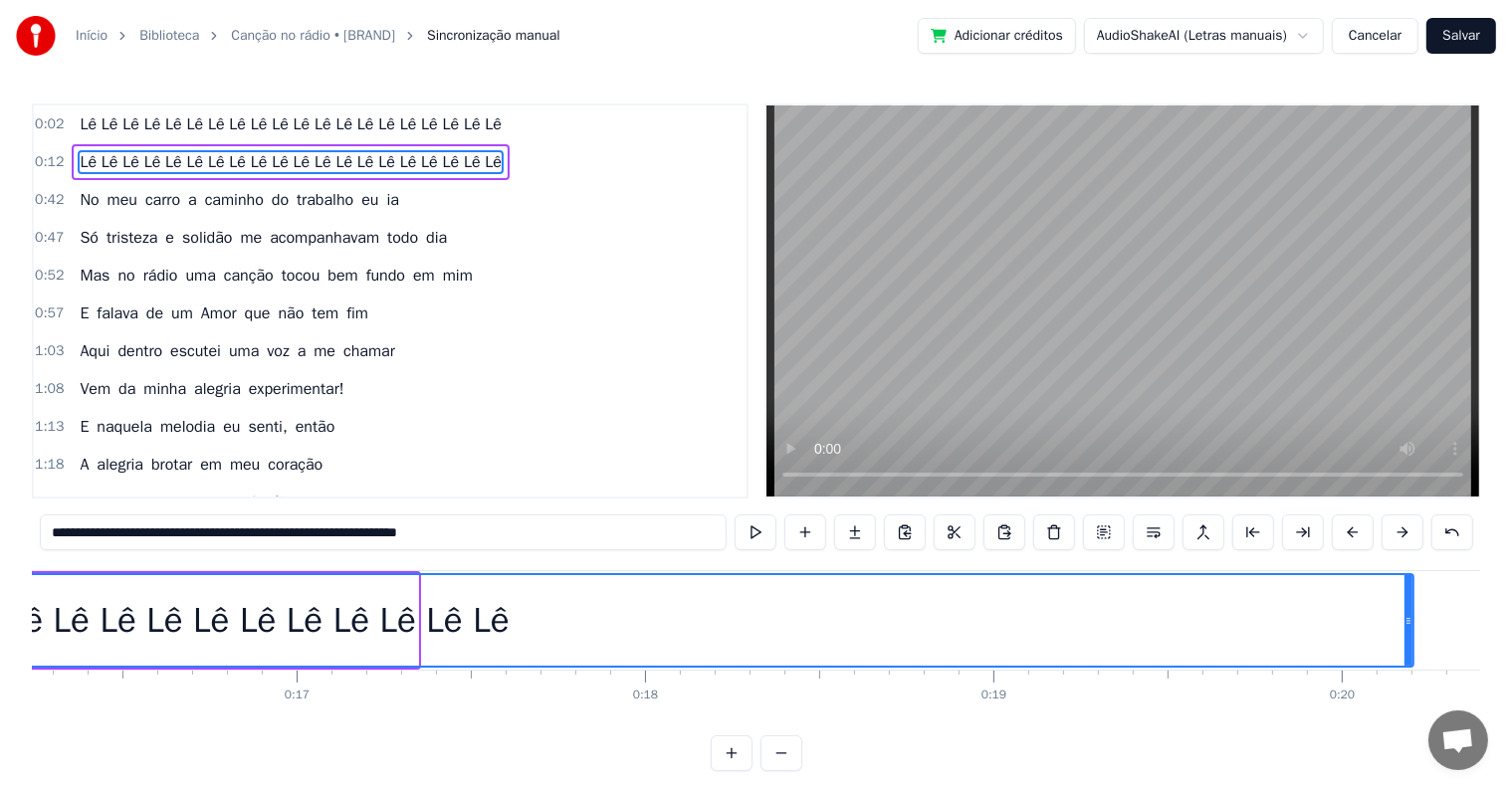 drag, startPoint x: 412, startPoint y: 616, endPoint x: 1407, endPoint y: 622, distance: 995.018 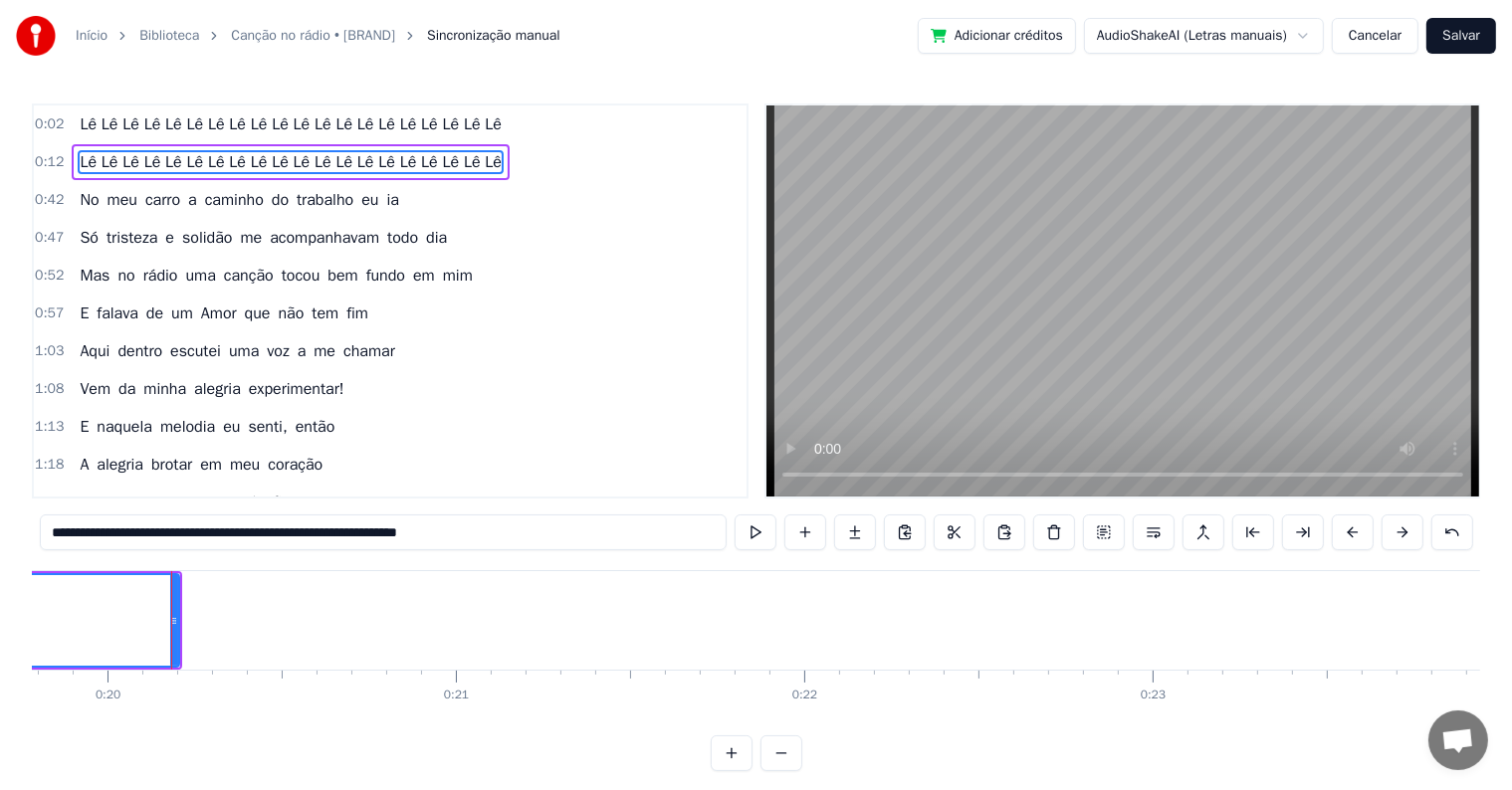 scroll, scrollTop: 0, scrollLeft: 6932, axis: horizontal 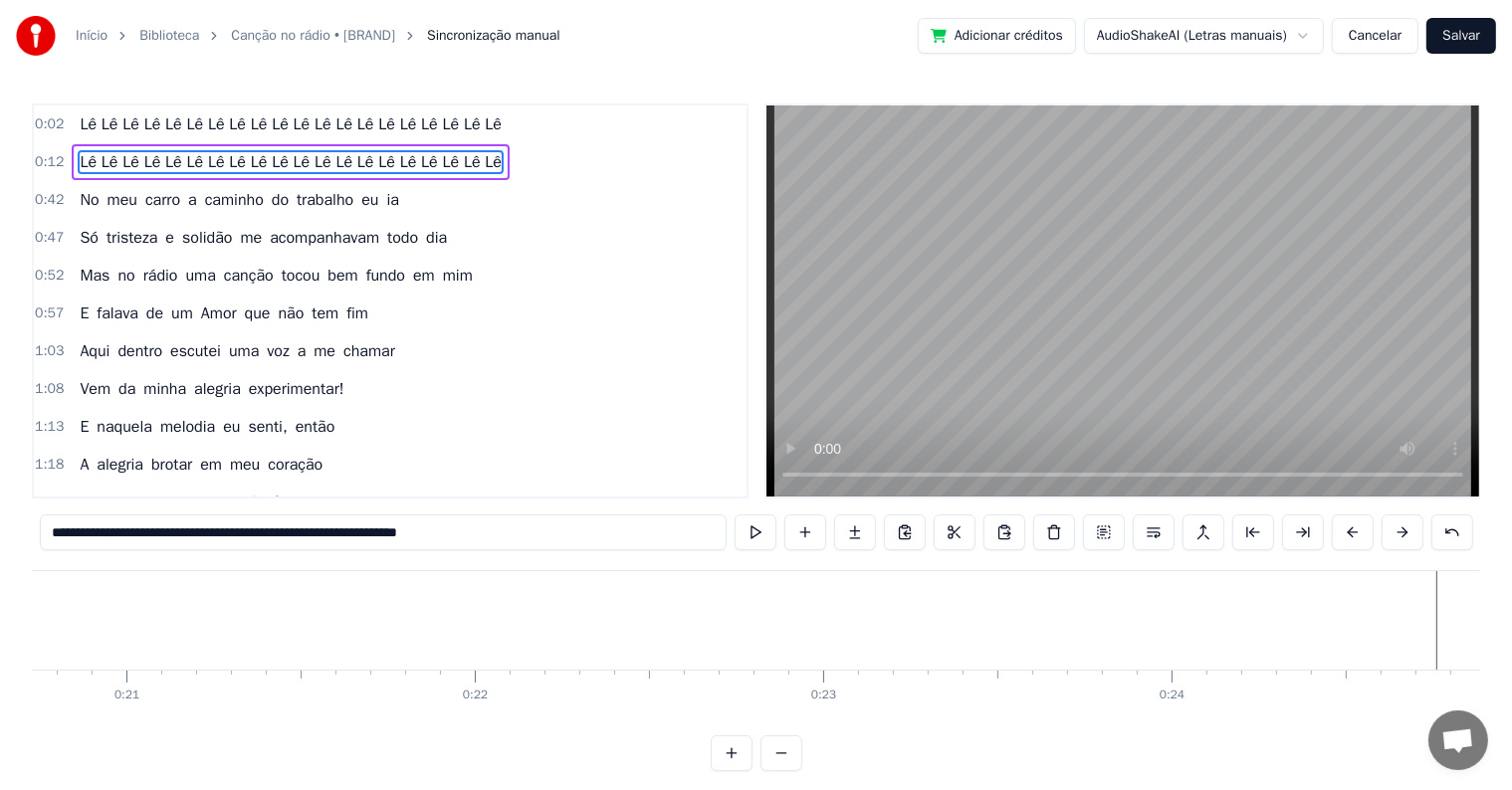 click at bounding box center [25884, 620] 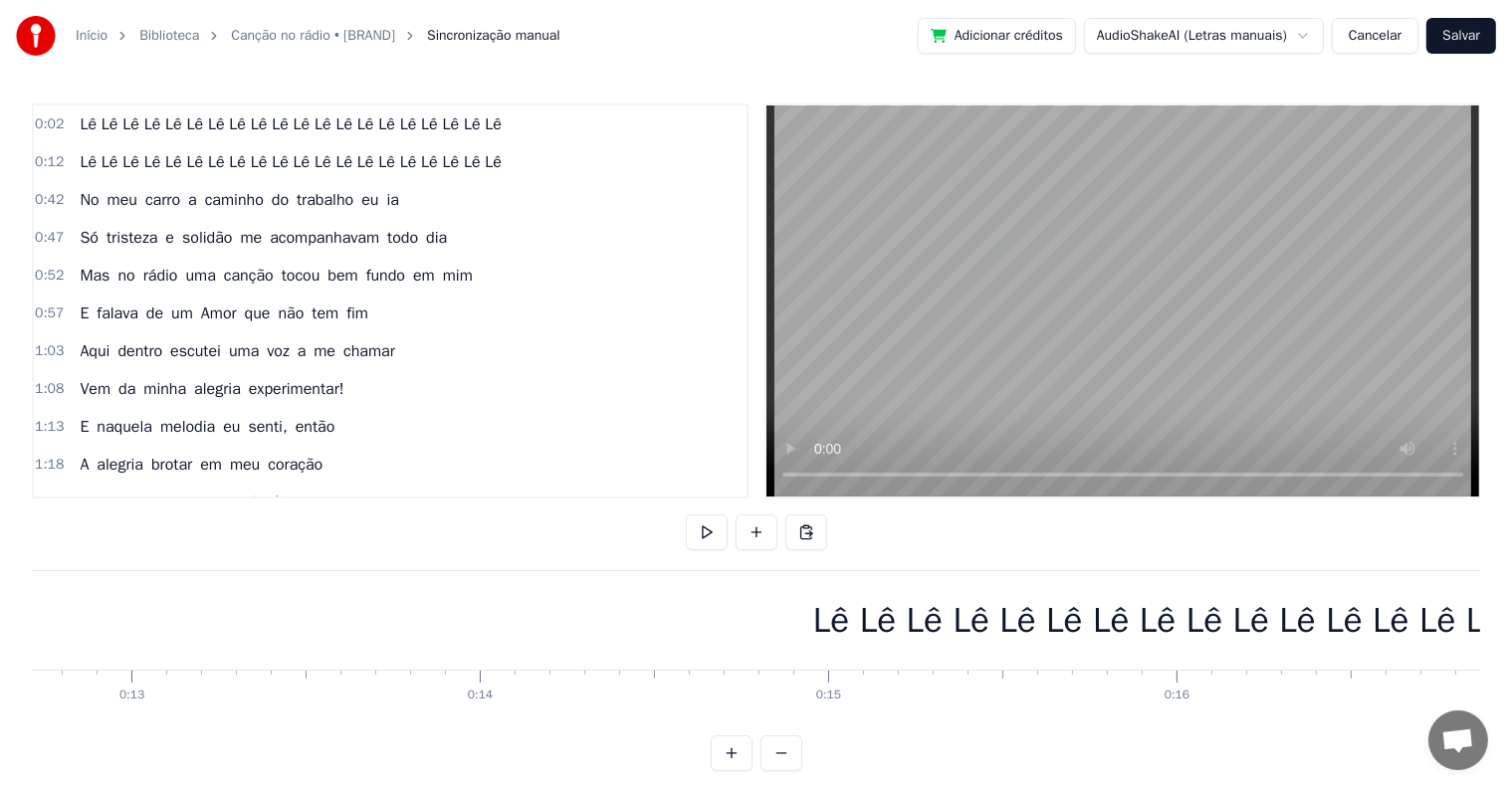scroll, scrollTop: 0, scrollLeft: 4430, axis: horizontal 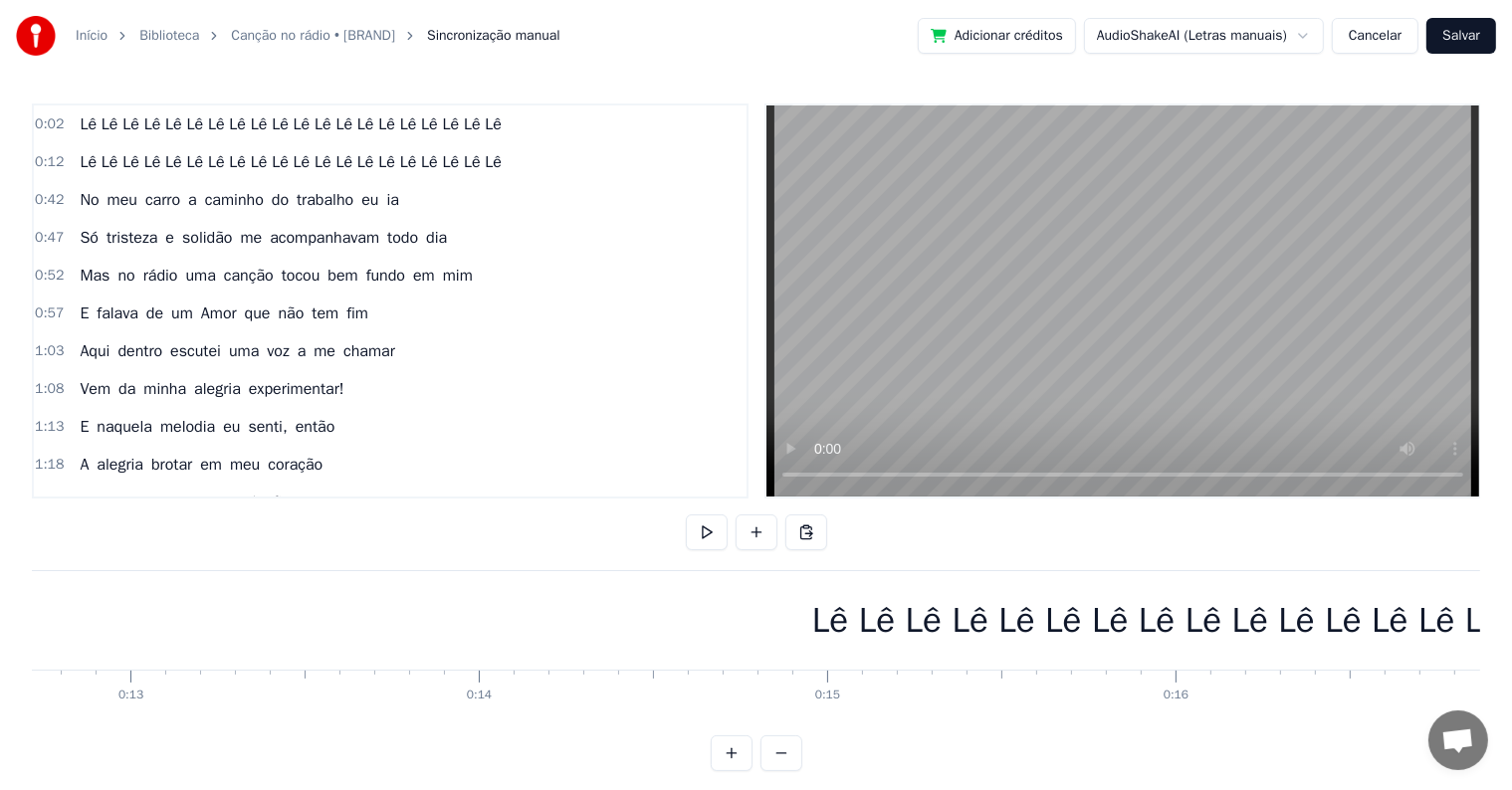 click on "Lê Lê Lê Lê Lê Lê Lê     Lê Lê     Lê Lê Lê Lê Lê Lê Lê  Lê  Lê Lê Lê" at bounding box center (1273, 620) 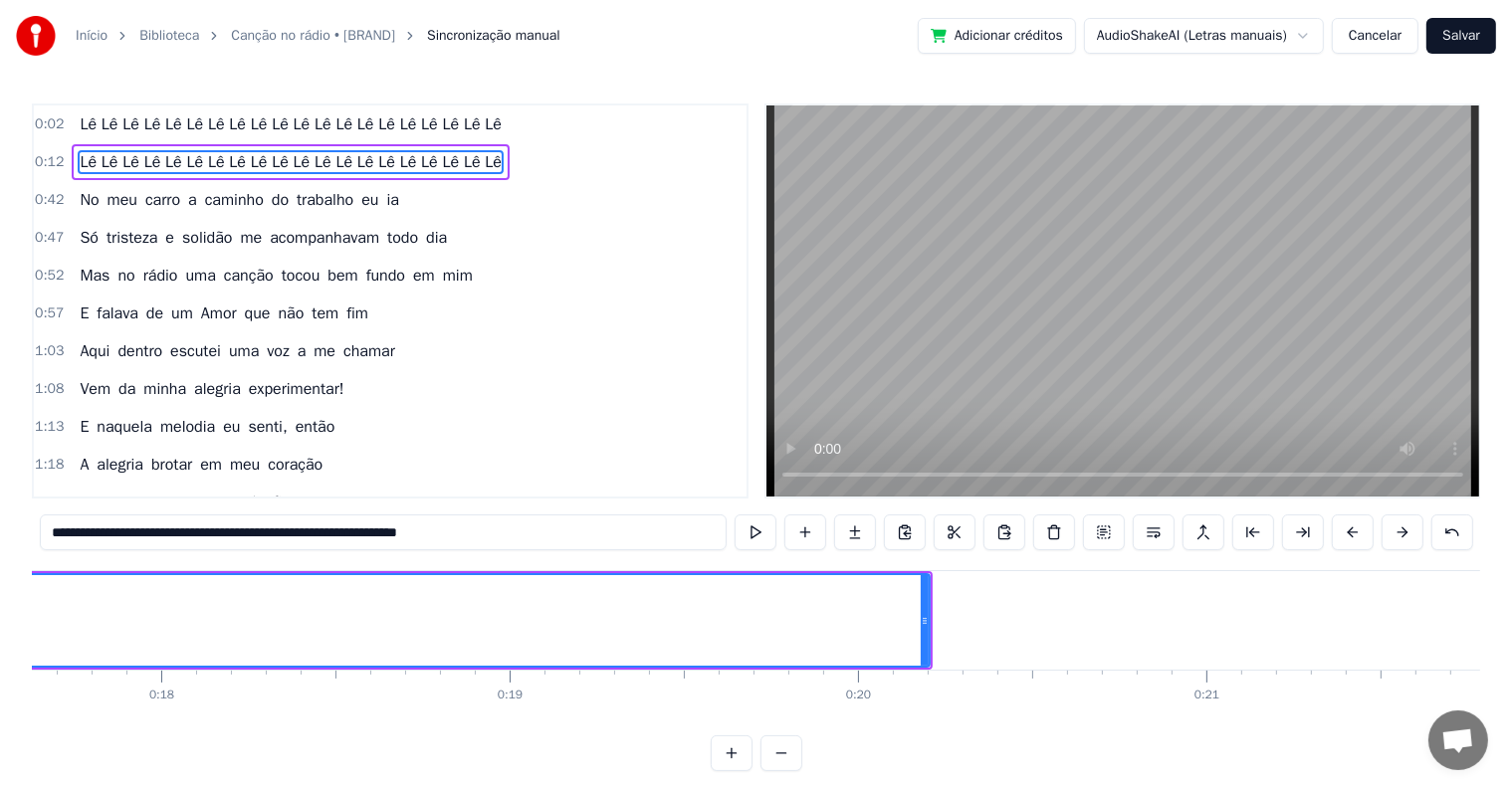 scroll, scrollTop: 0, scrollLeft: 6216, axis: horizontal 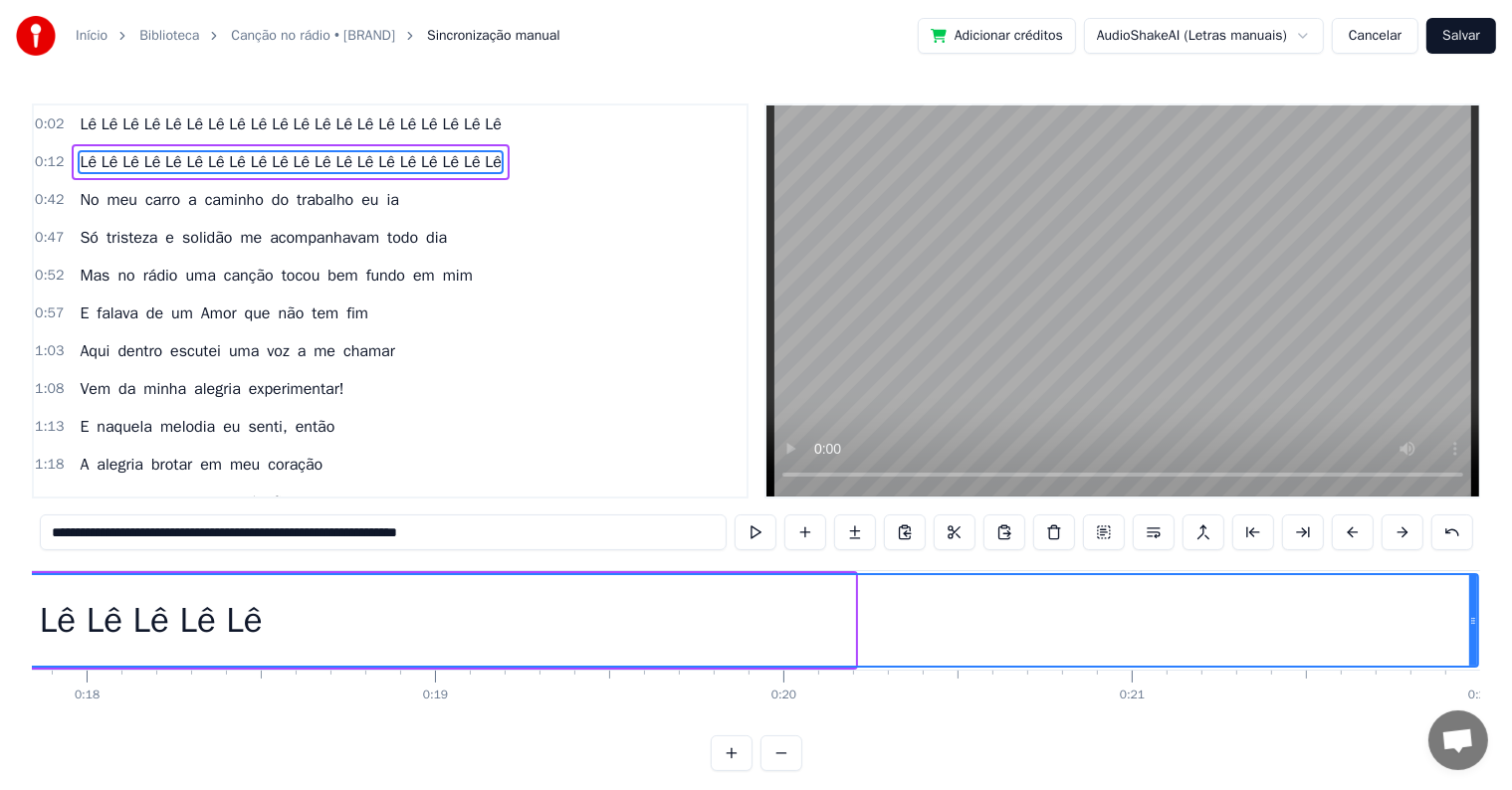 drag, startPoint x: 850, startPoint y: 618, endPoint x: 1473, endPoint y: 611, distance: 623.0393 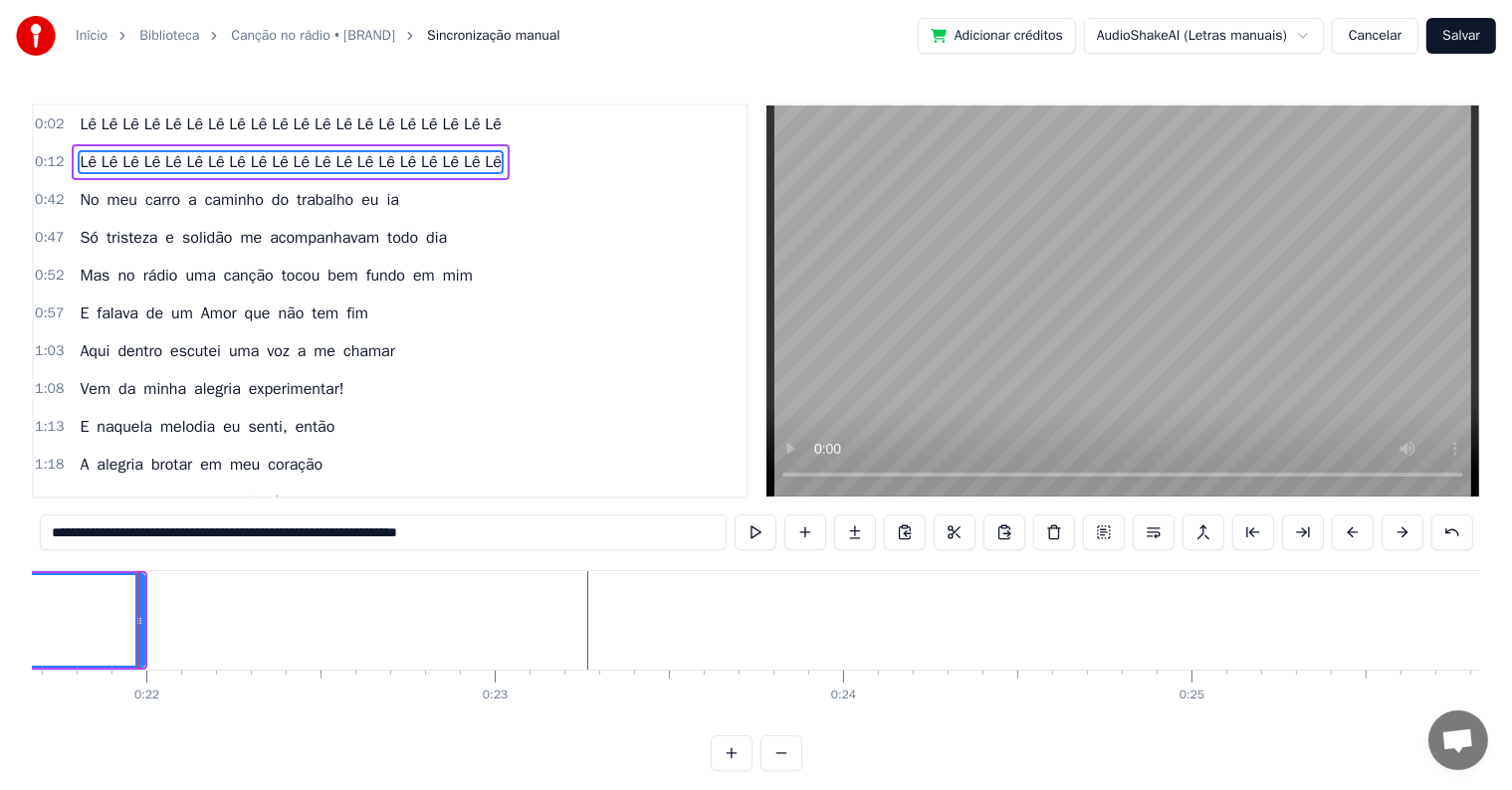 scroll, scrollTop: 0, scrollLeft: 7557, axis: horizontal 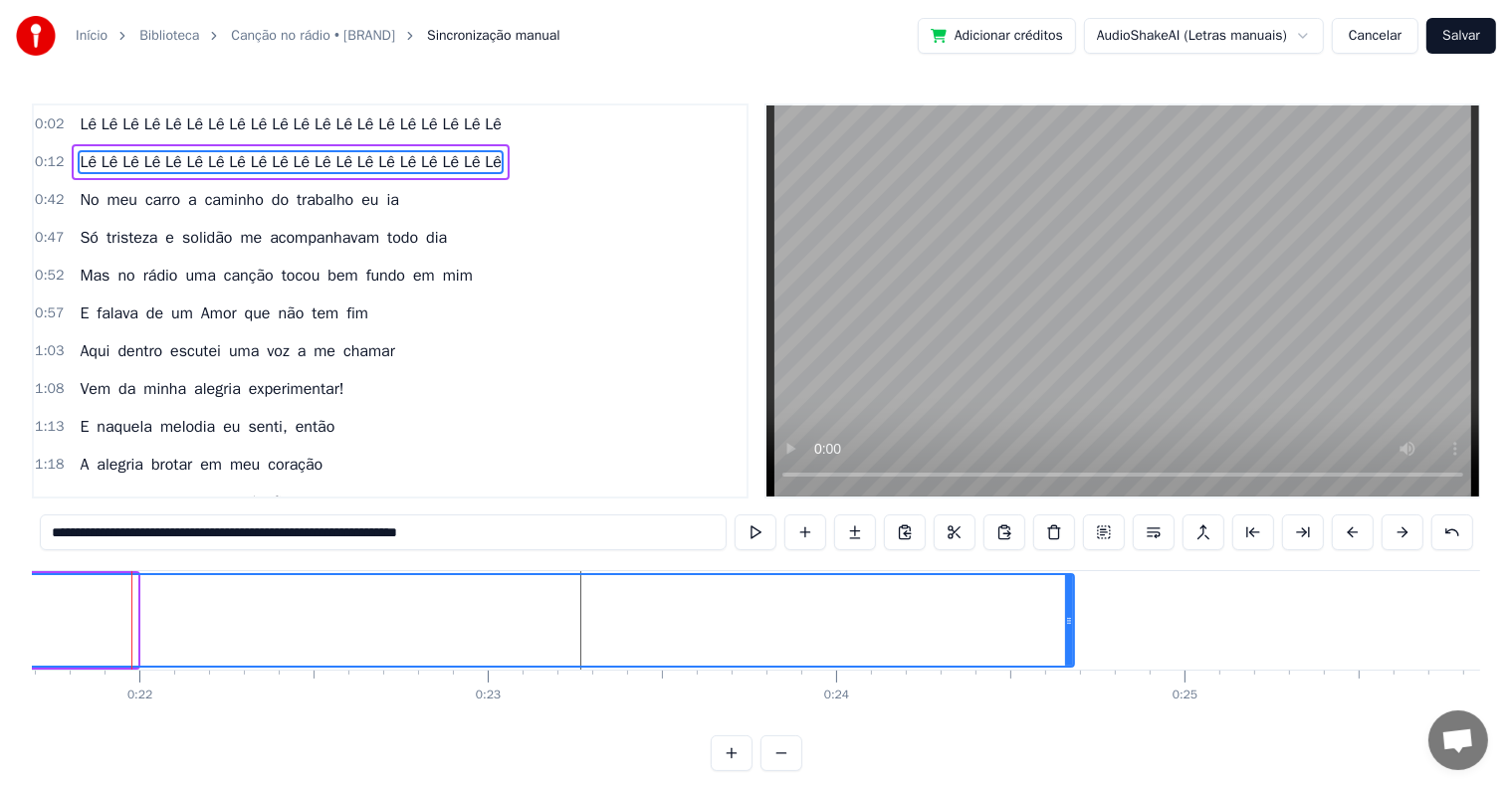 drag, startPoint x: 135, startPoint y: 620, endPoint x: 1072, endPoint y: 700, distance: 940.40895 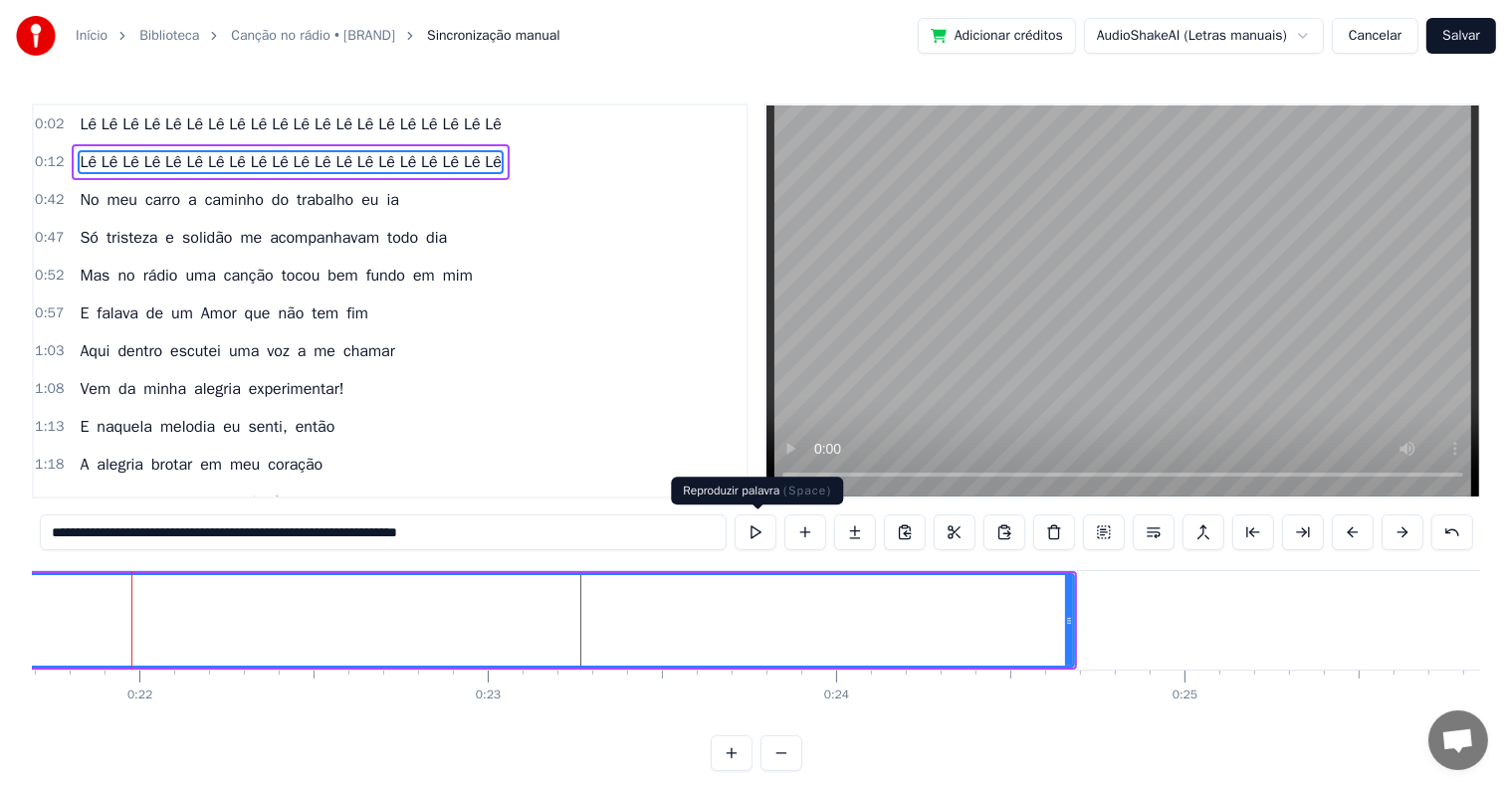 click at bounding box center (756, 532) 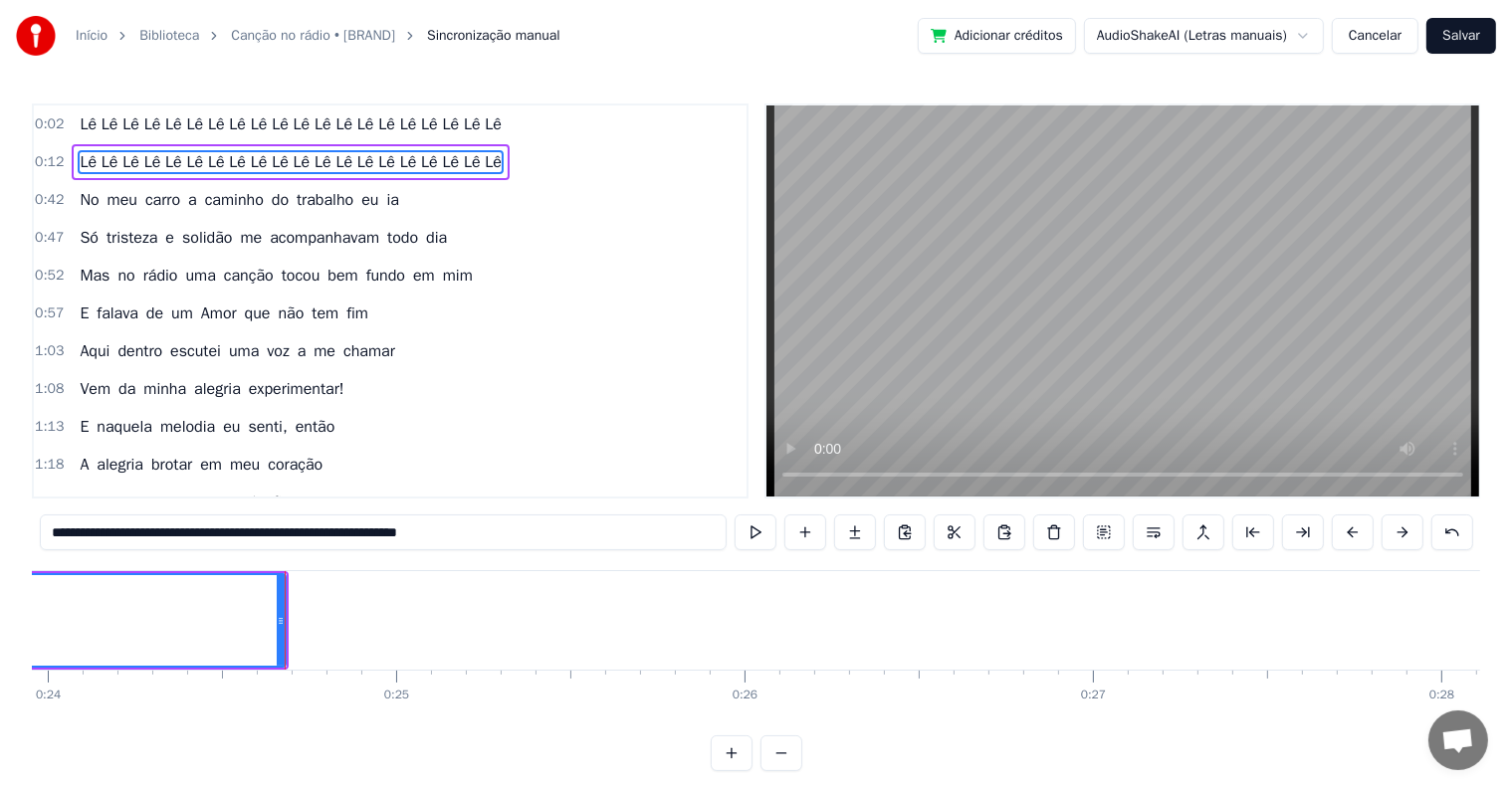 scroll, scrollTop: 0, scrollLeft: 8498, axis: horizontal 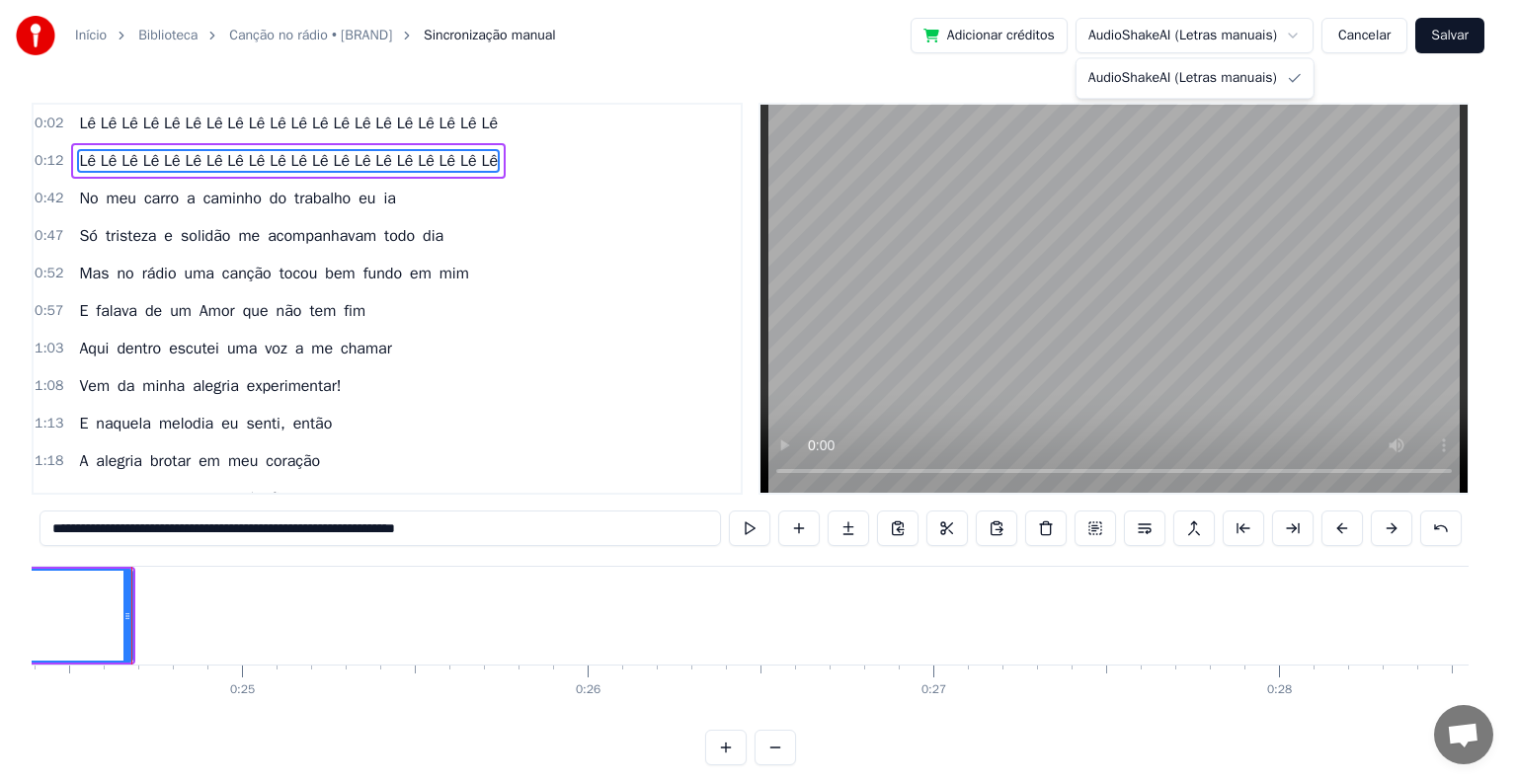click on "**********" at bounding box center [758, 398] 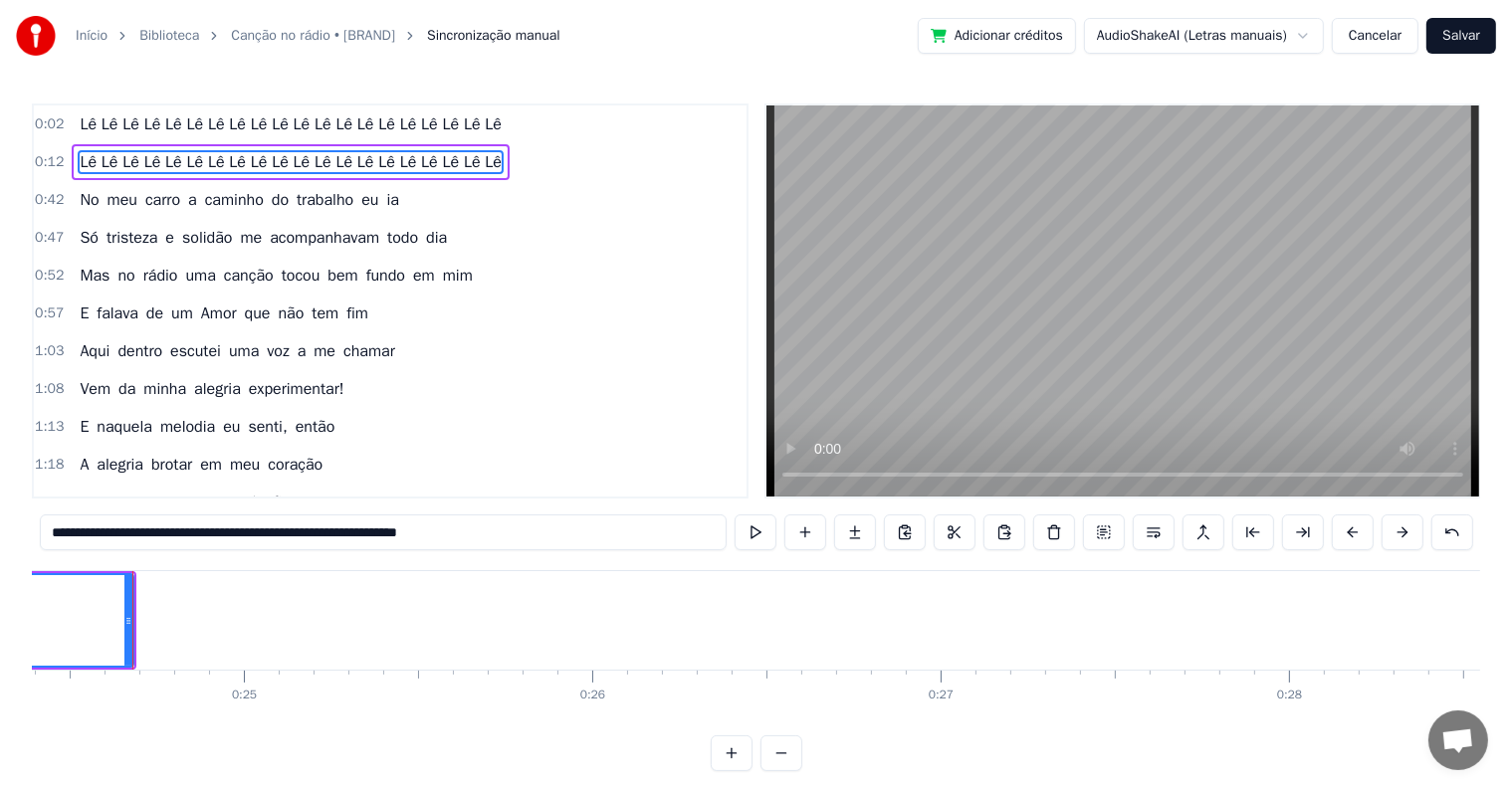 click on "**********" at bounding box center [756, 401] 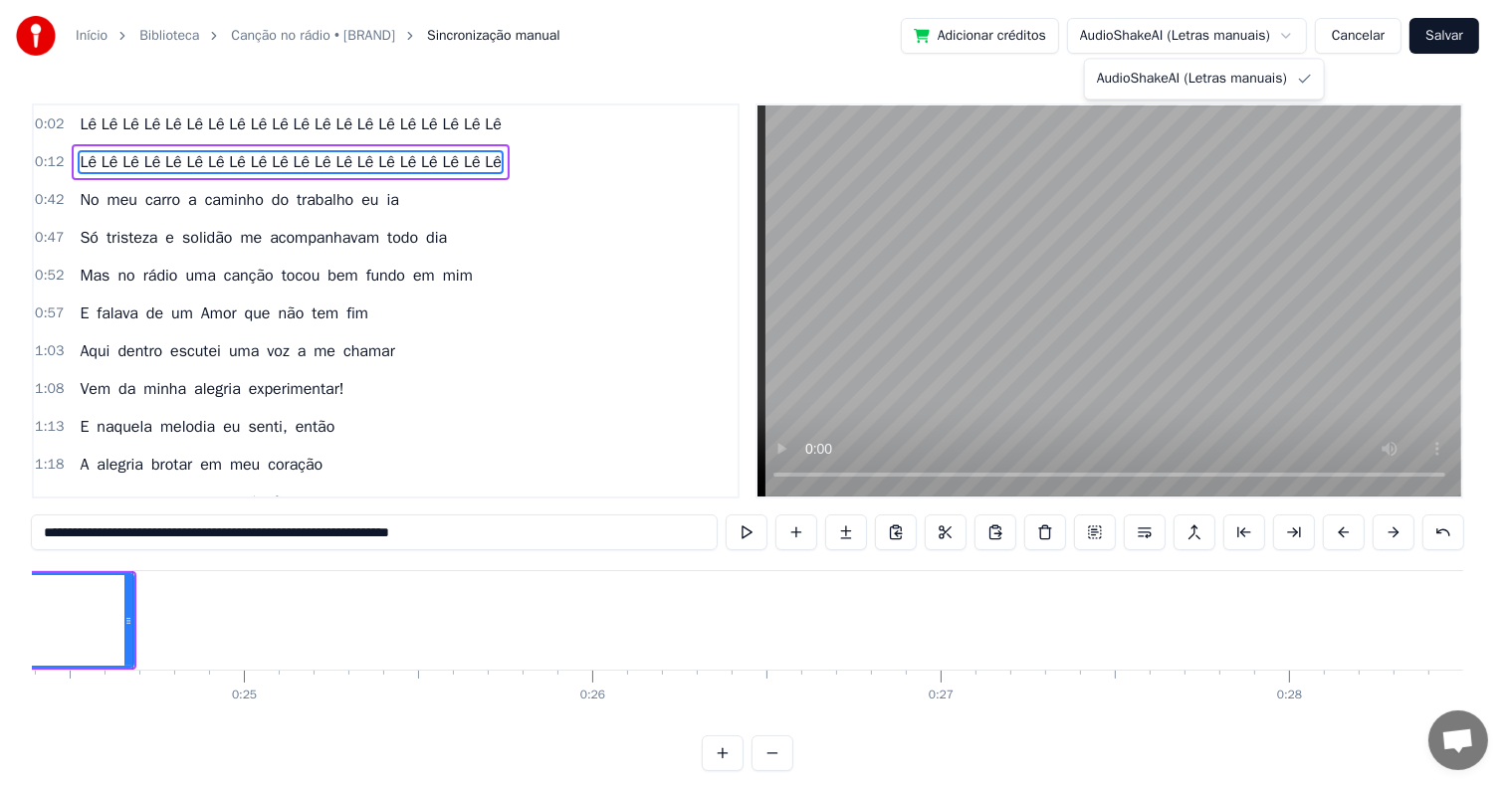 click on "**********" at bounding box center (756, 401) 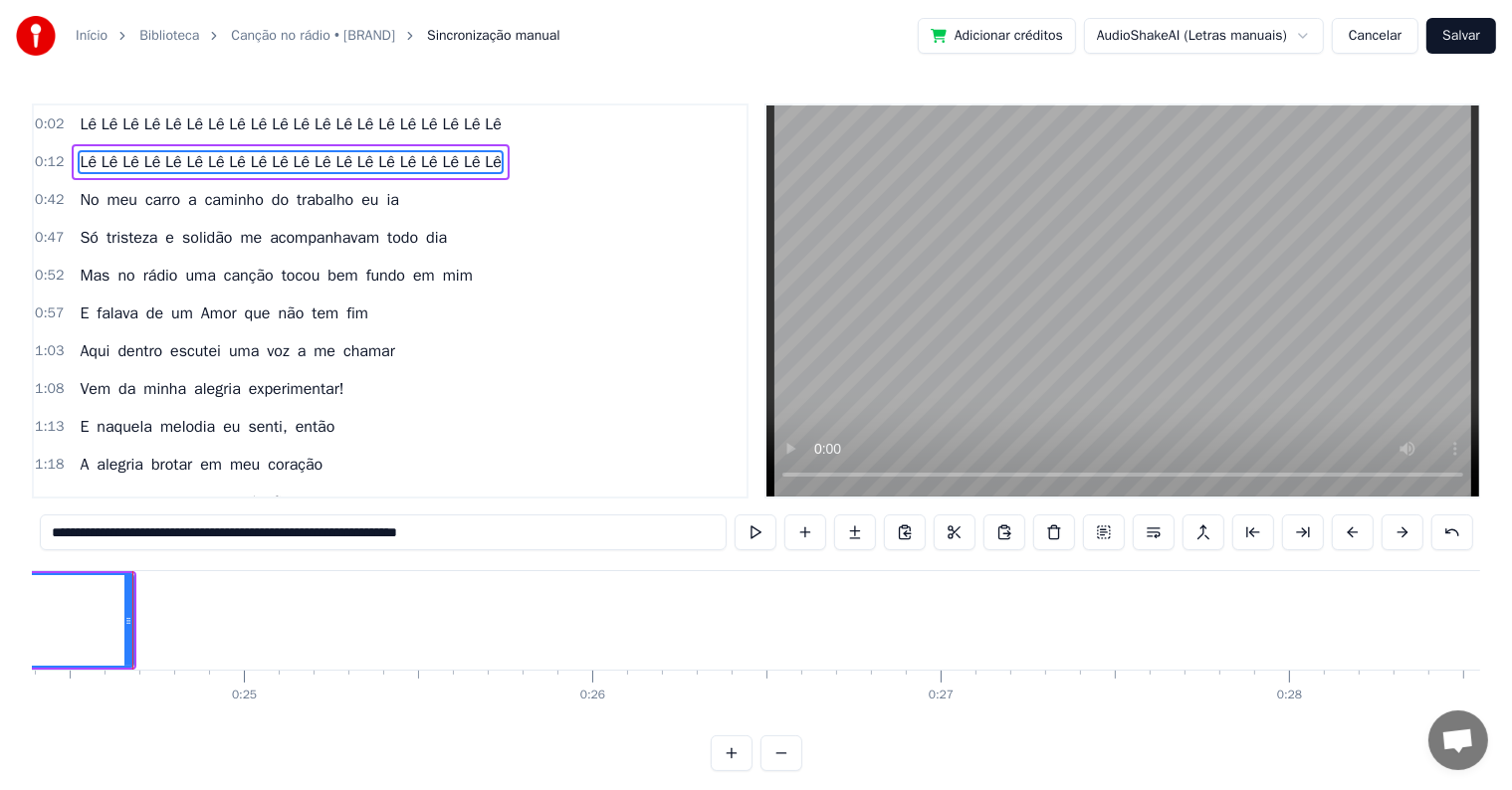 click on "Cancelar" at bounding box center (1375, 36) 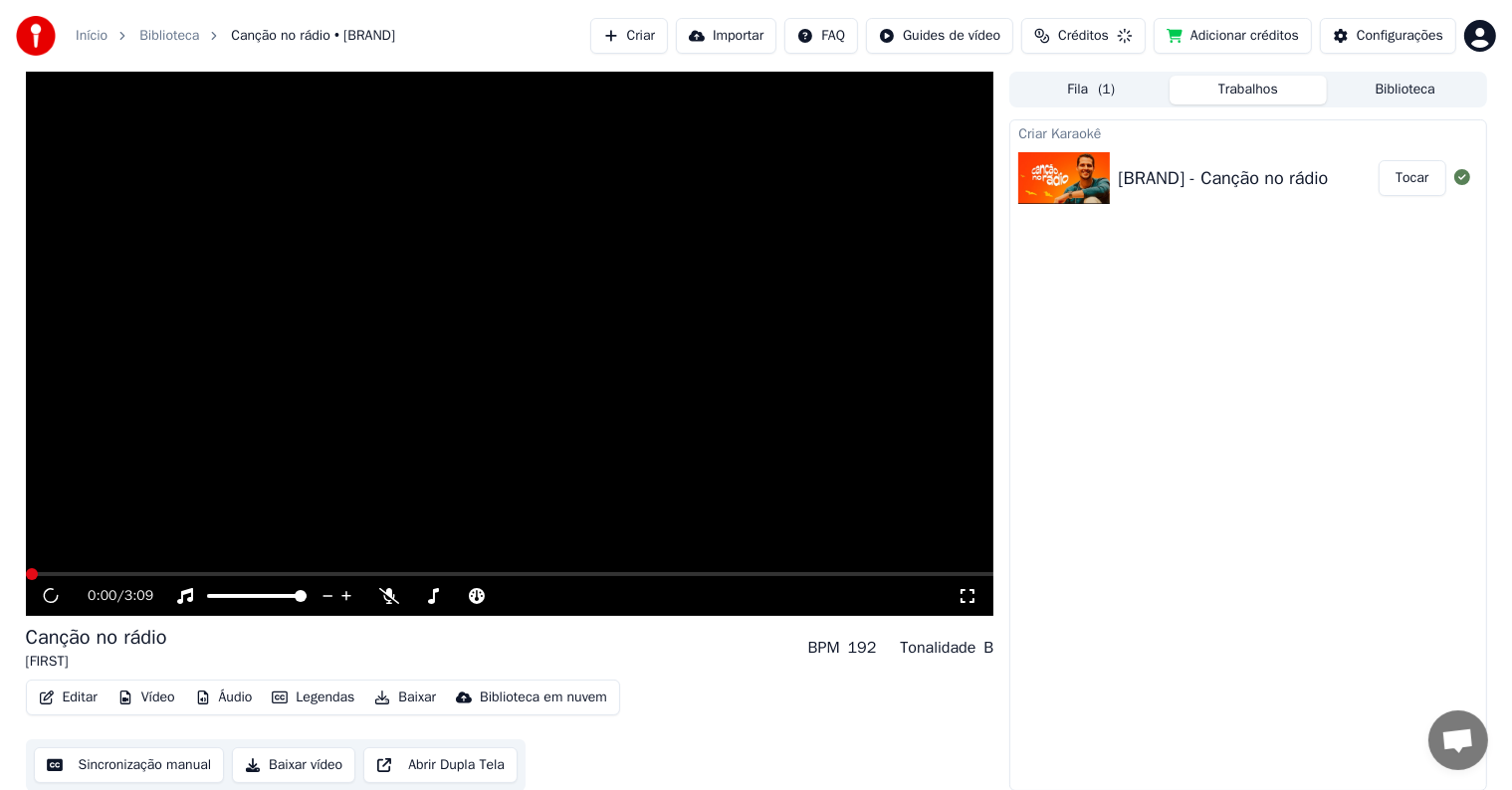 scroll, scrollTop: 0, scrollLeft: 0, axis: both 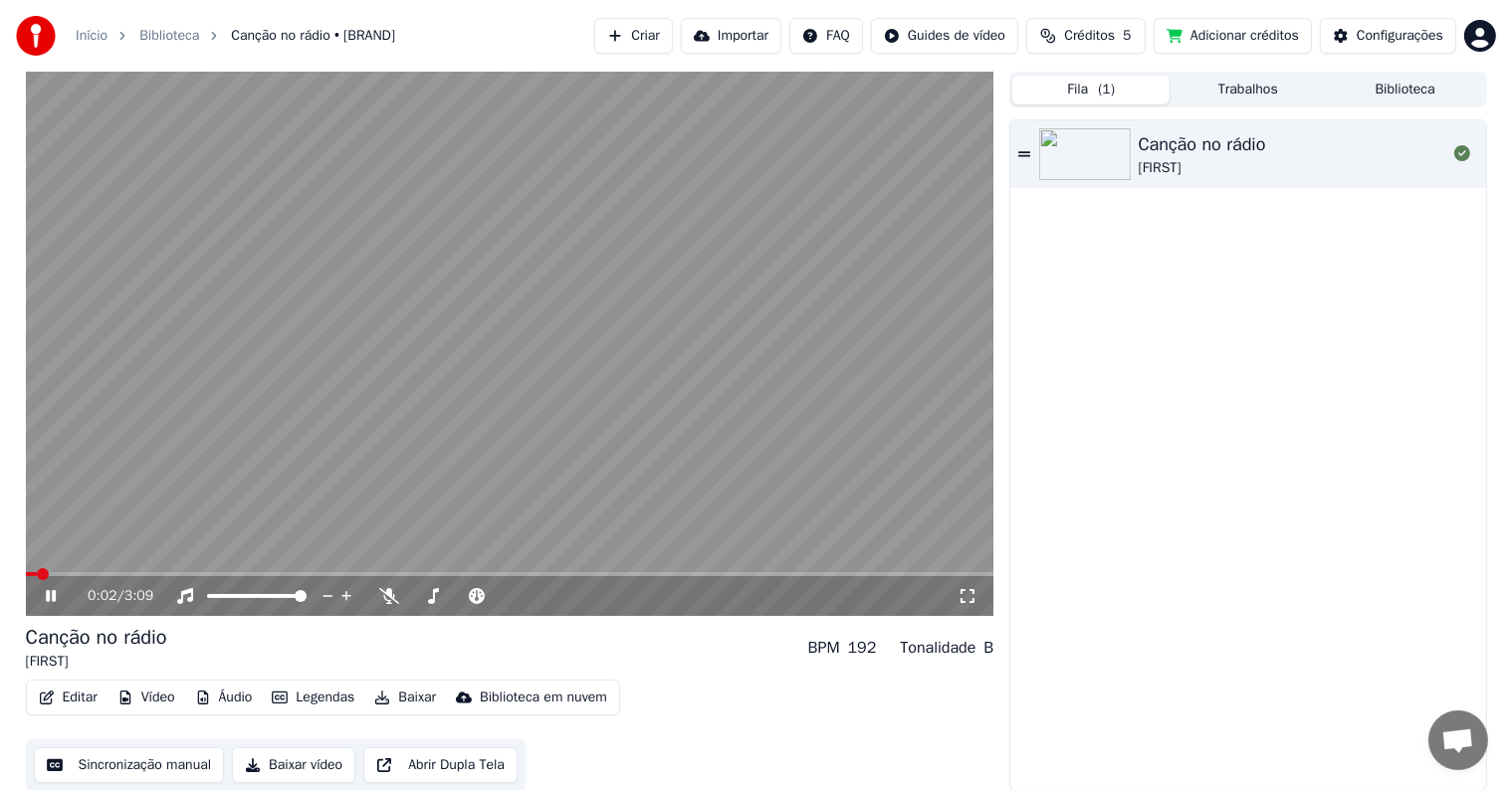 click on "Fila ( 1 )" at bounding box center [1091, 90] 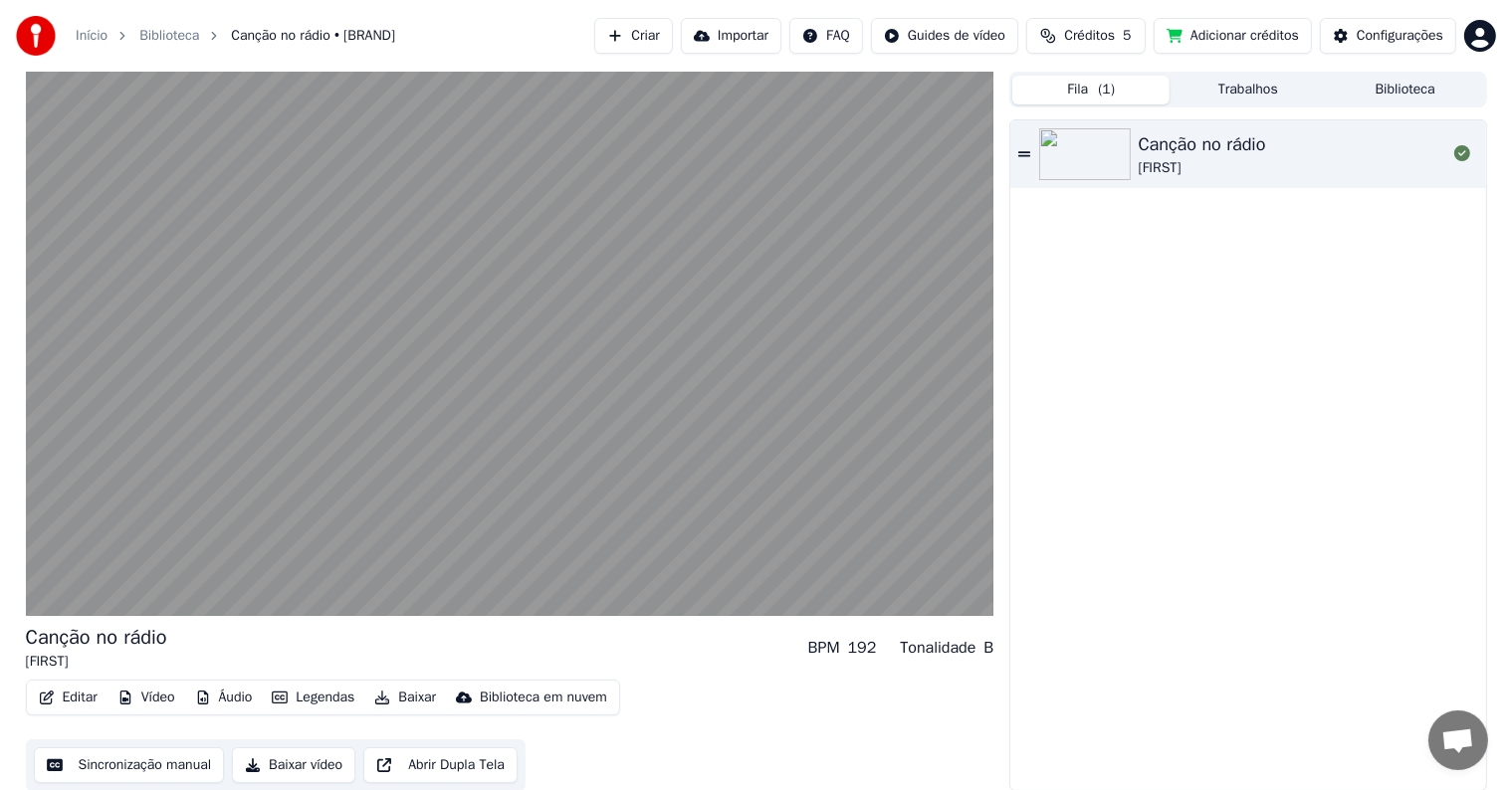 click on "Trabalhos" at bounding box center (1248, 90) 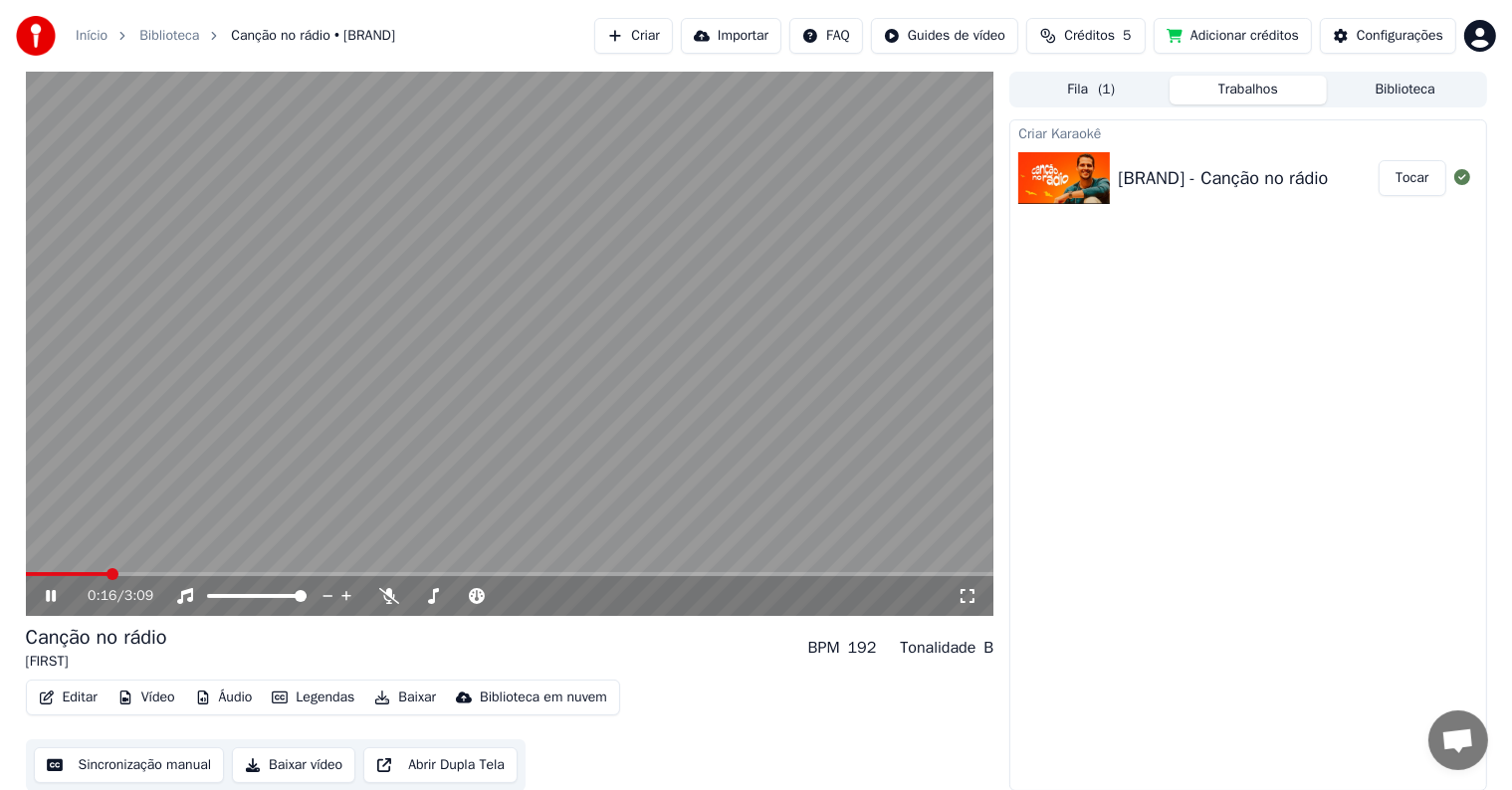 scroll, scrollTop: 1, scrollLeft: 0, axis: vertical 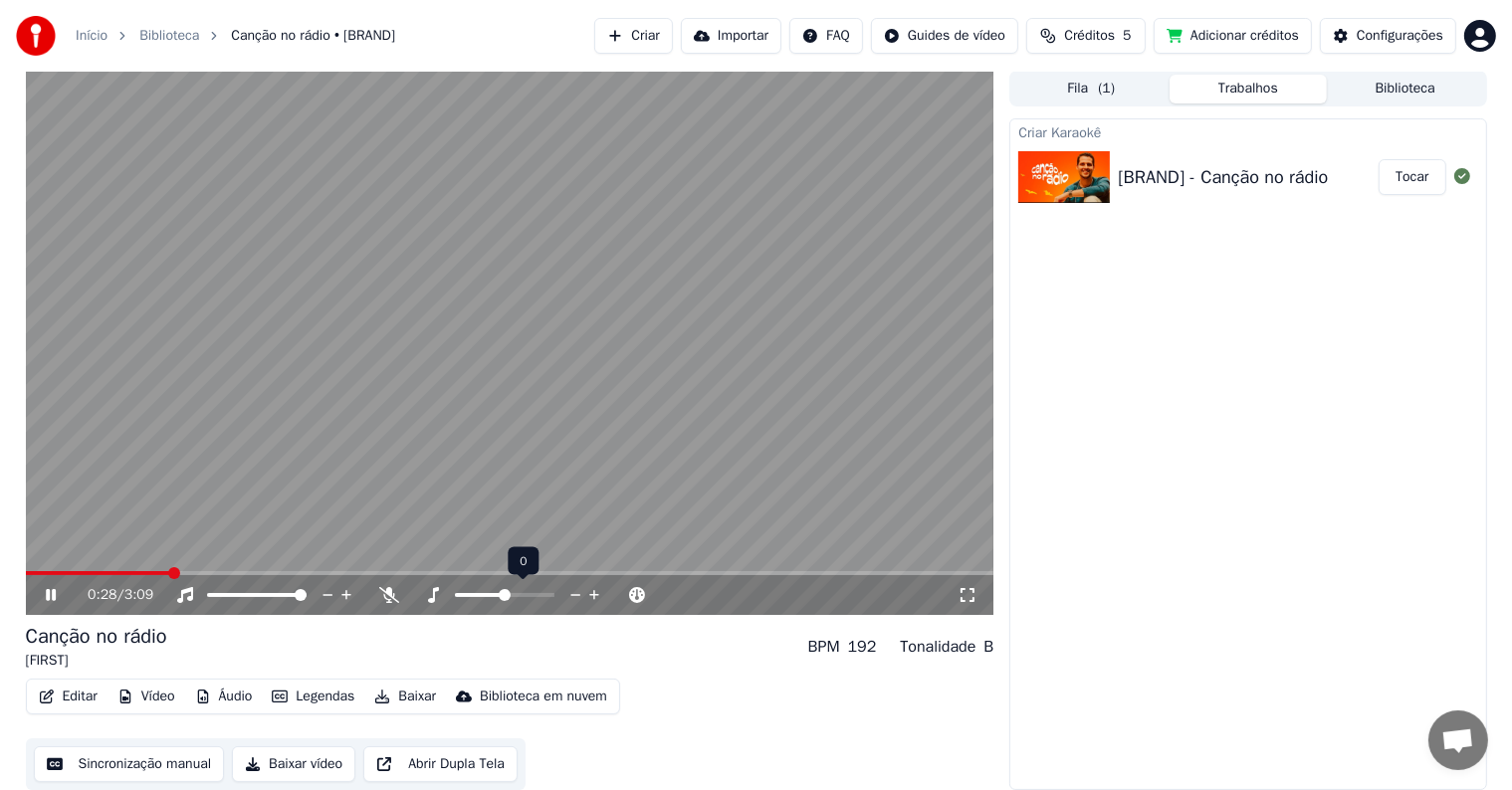 click 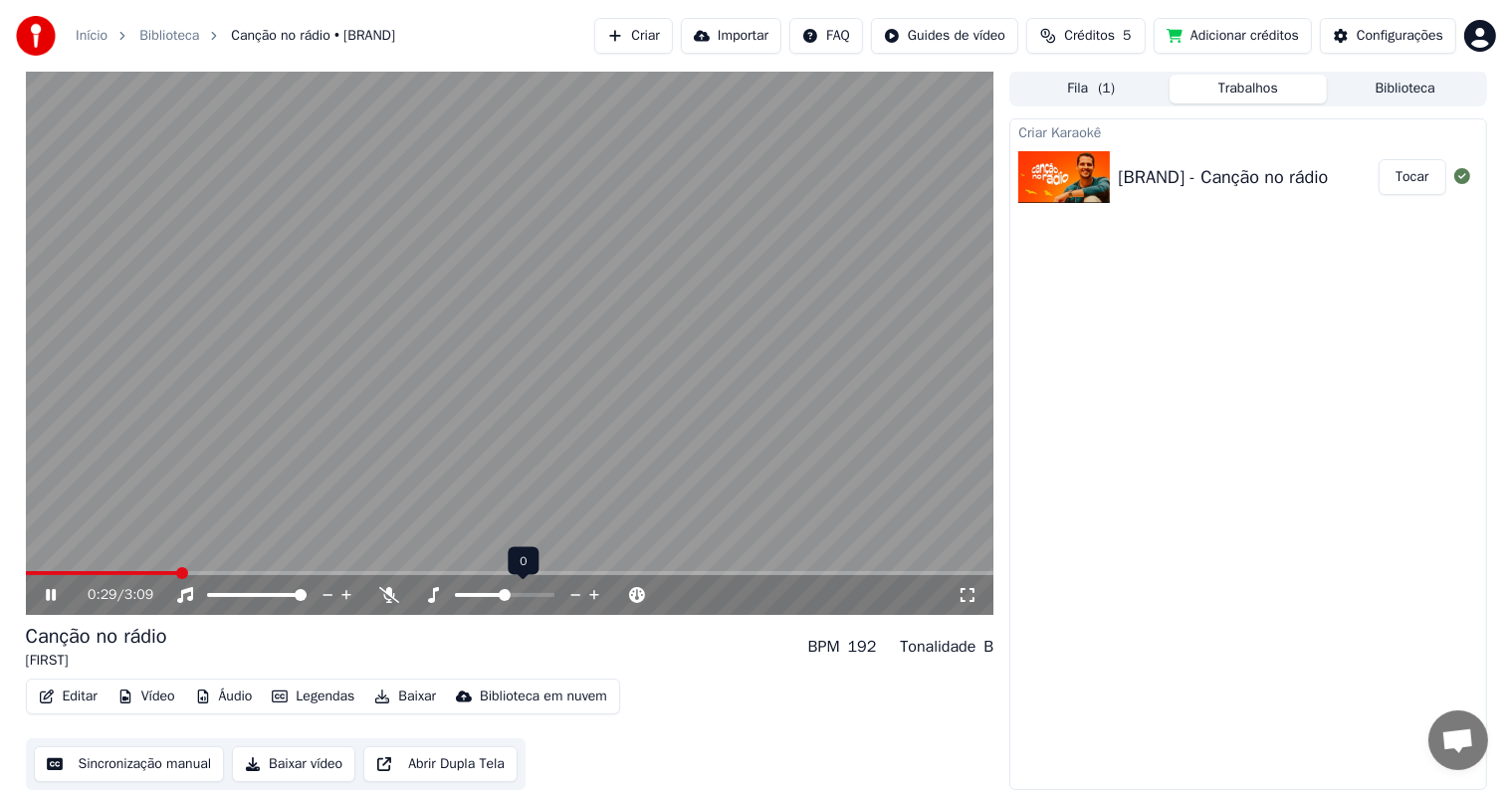 click 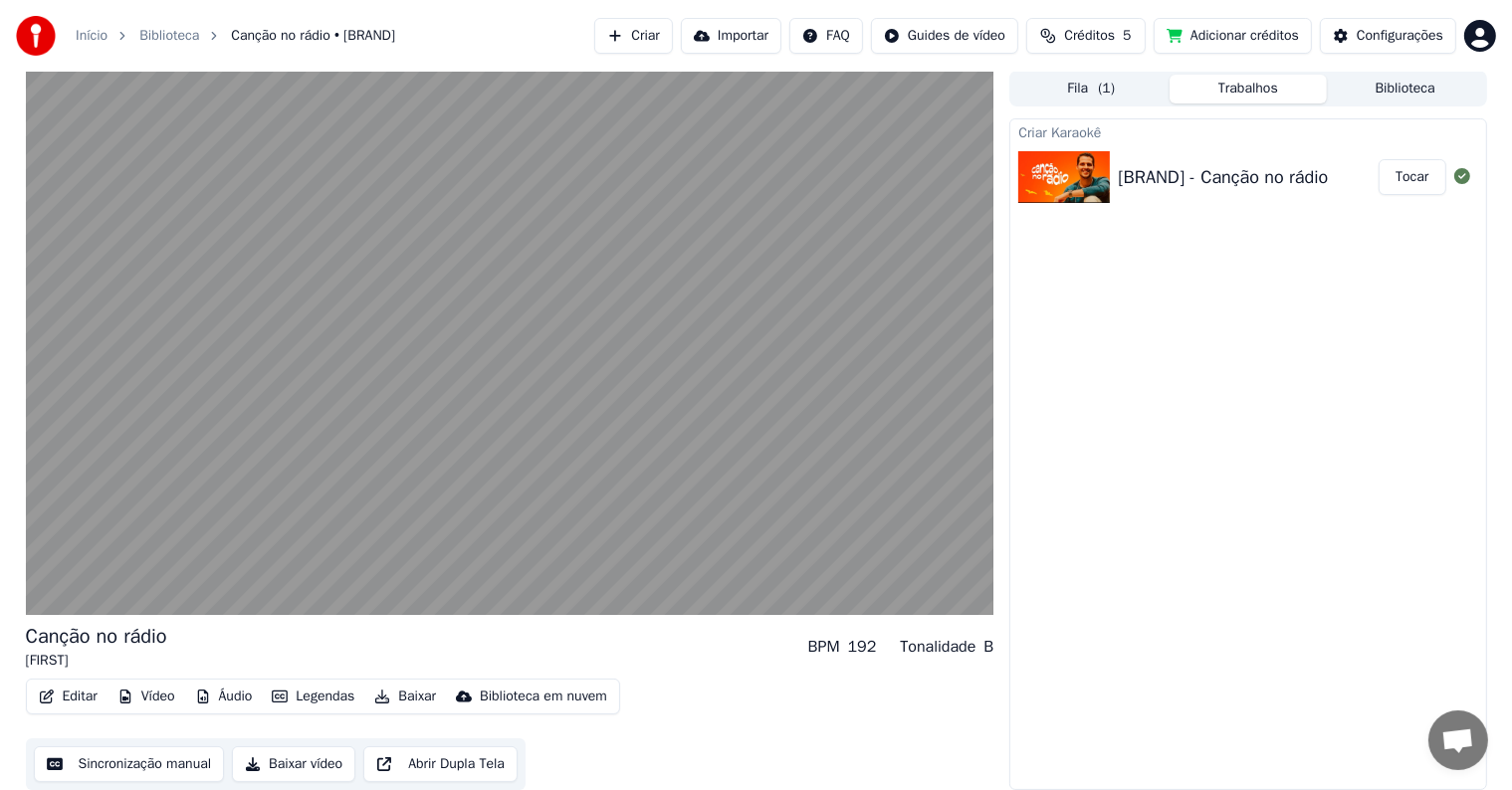 click on "Sincronização manual" at bounding box center (129, 764) 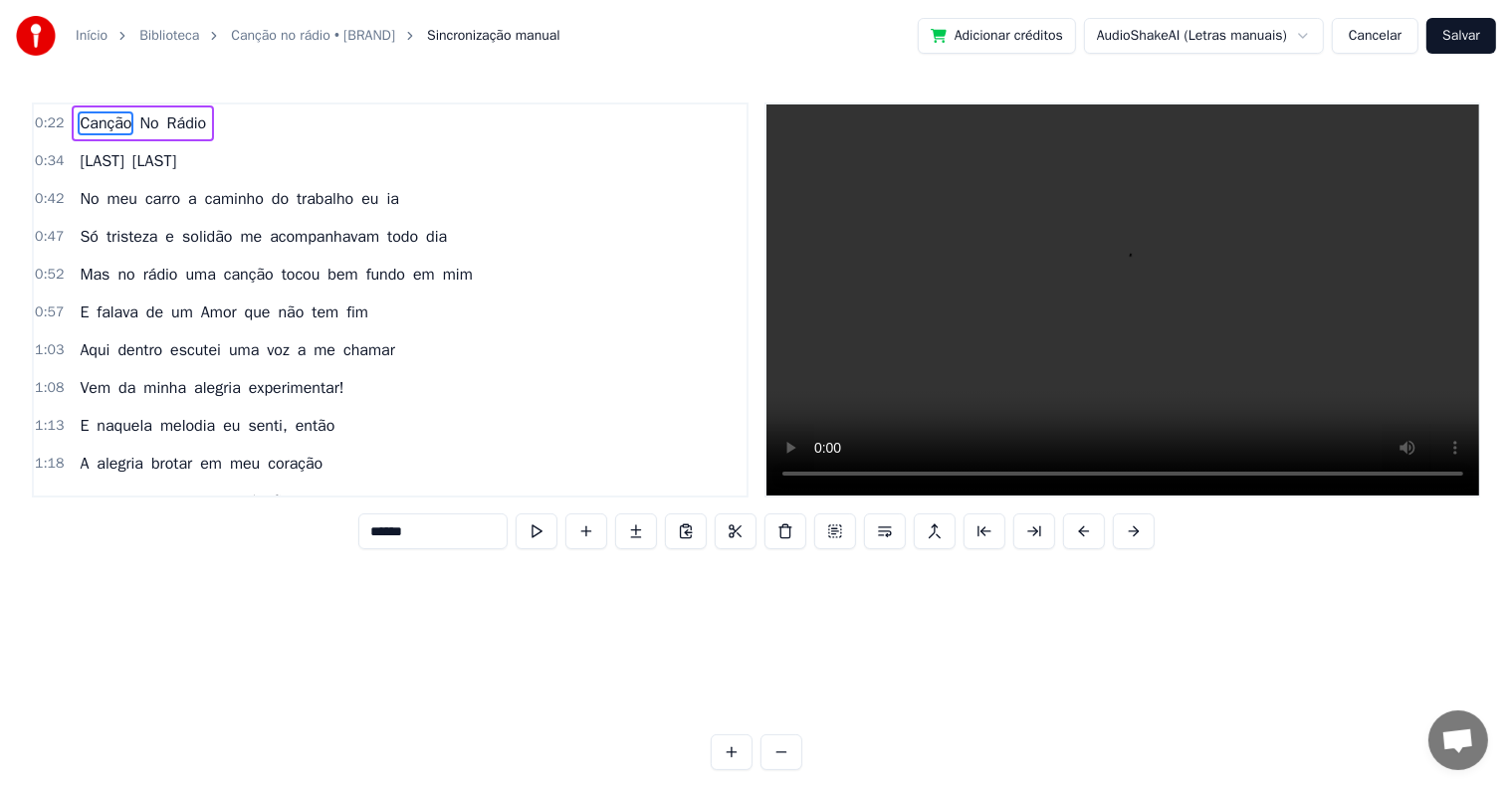 scroll, scrollTop: 0, scrollLeft: 0, axis: both 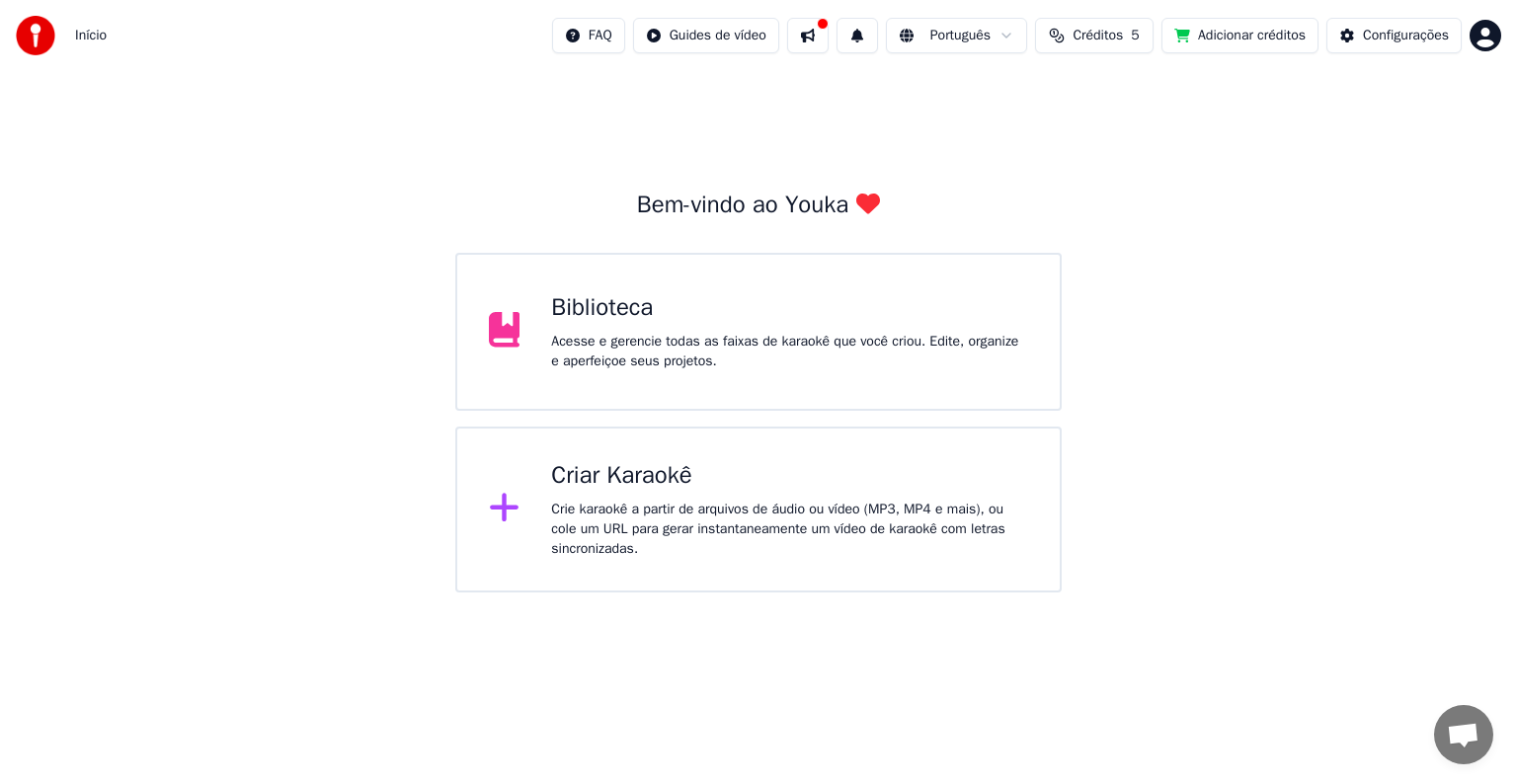 click on "Crie karaokê a partir de arquivos de áudio ou vídeo (MP3, MP4 e mais), ou cole um URL para gerar instantaneamente um vídeo de karaokê com letras sincronizadas." at bounding box center (789, 529) 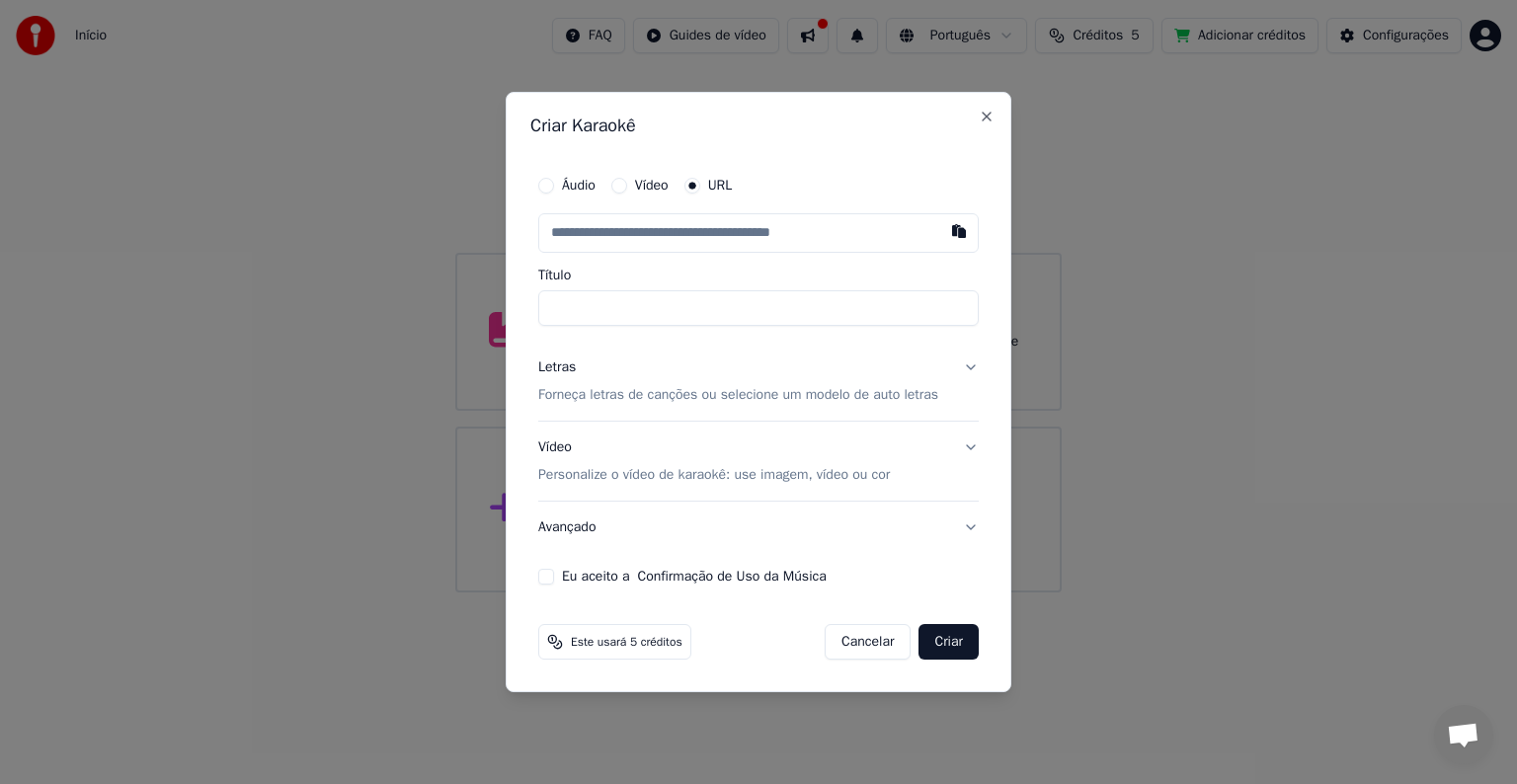 click at bounding box center (758, 233) 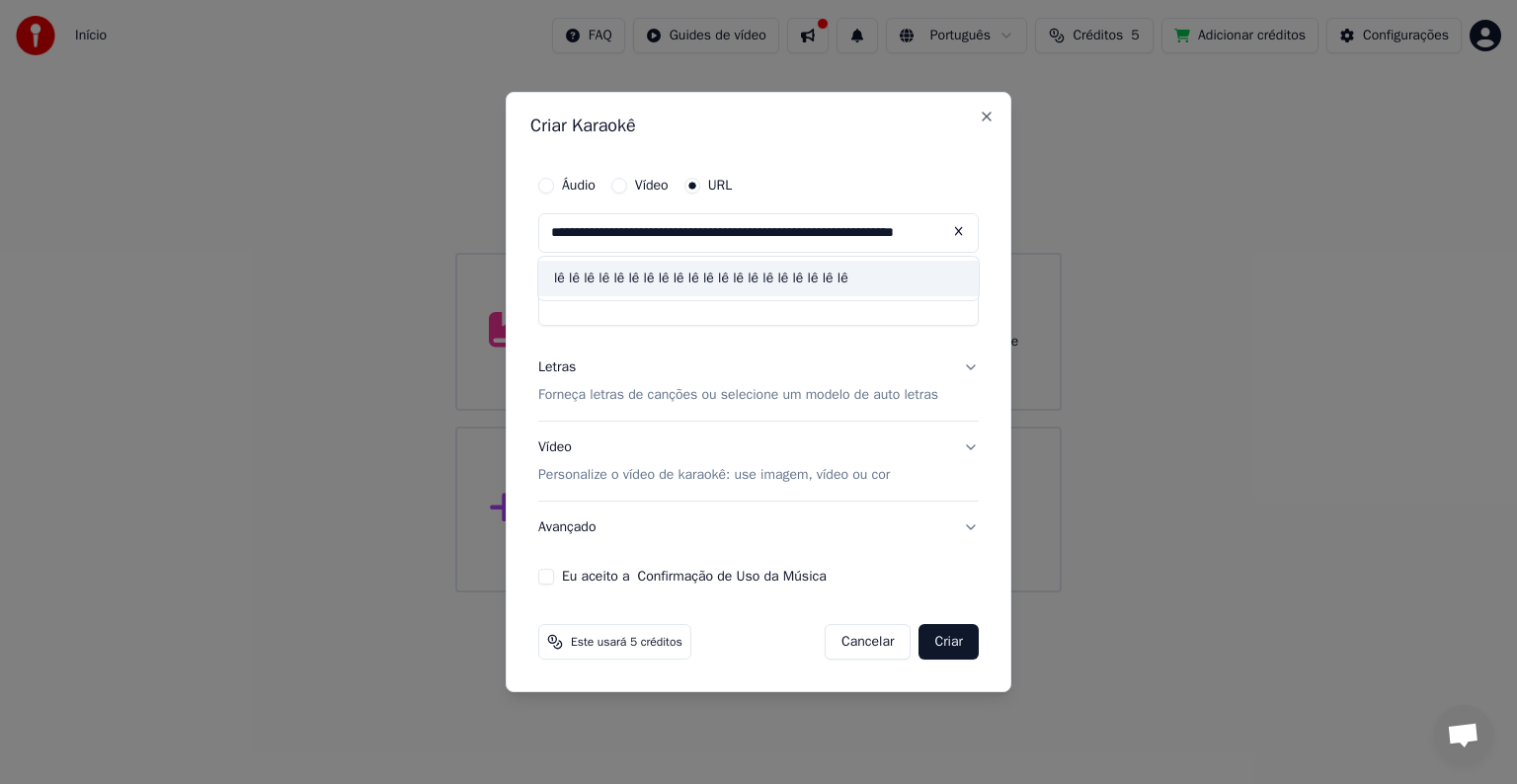 type 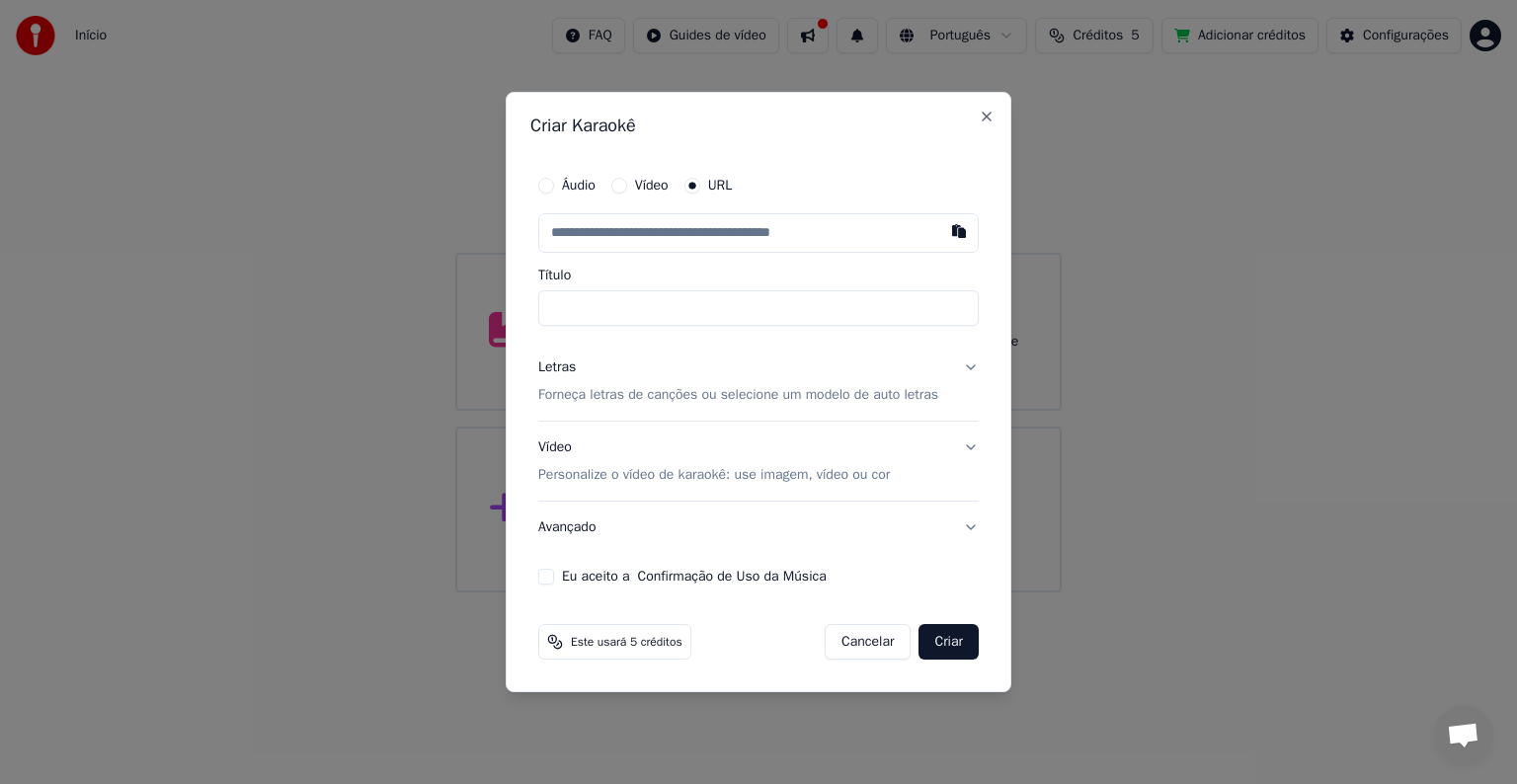 click on "Letras Forneça letras de canções ou selecione um modelo de auto letras" at bounding box center [758, 381] 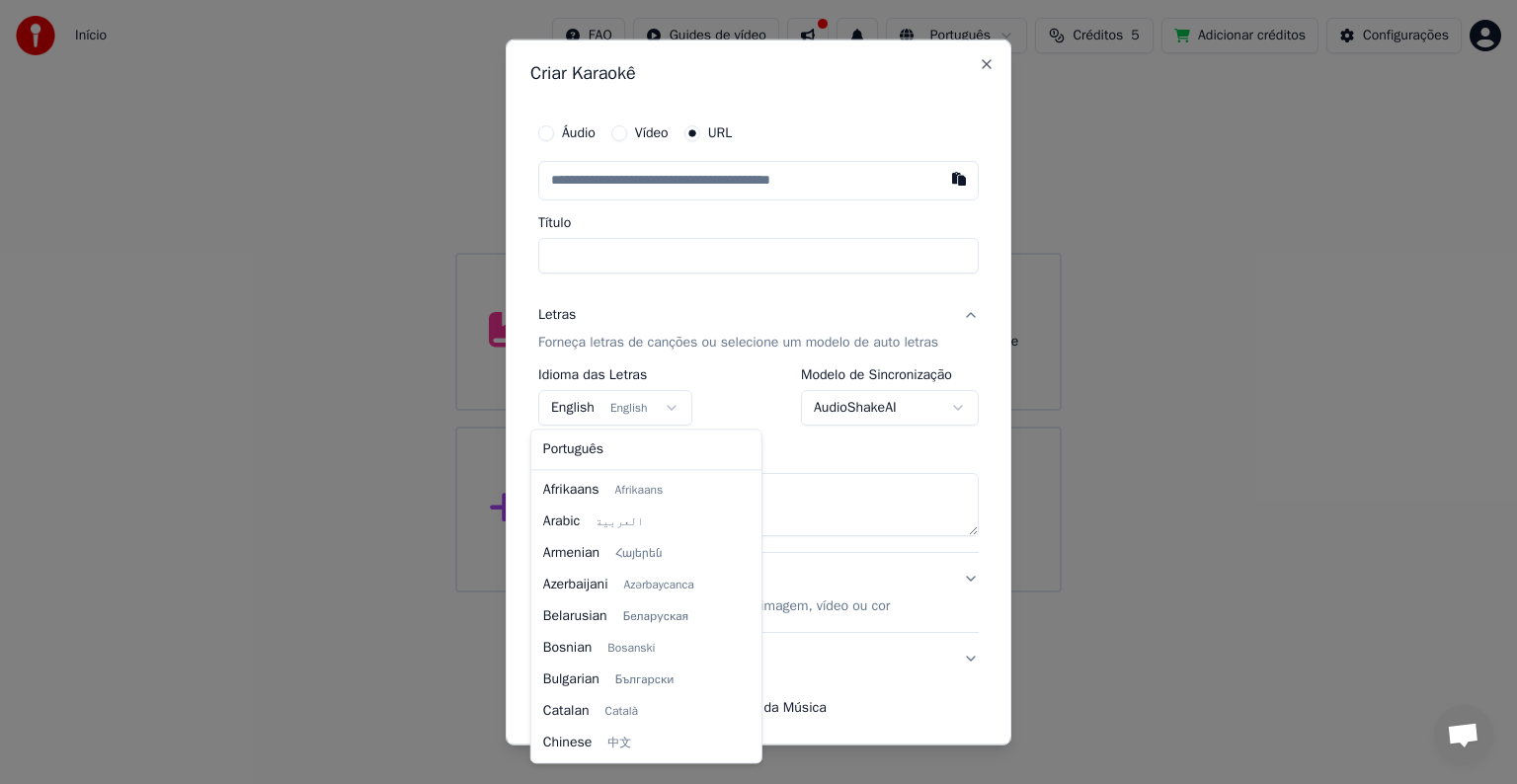 click on "**********" at bounding box center (758, 296) 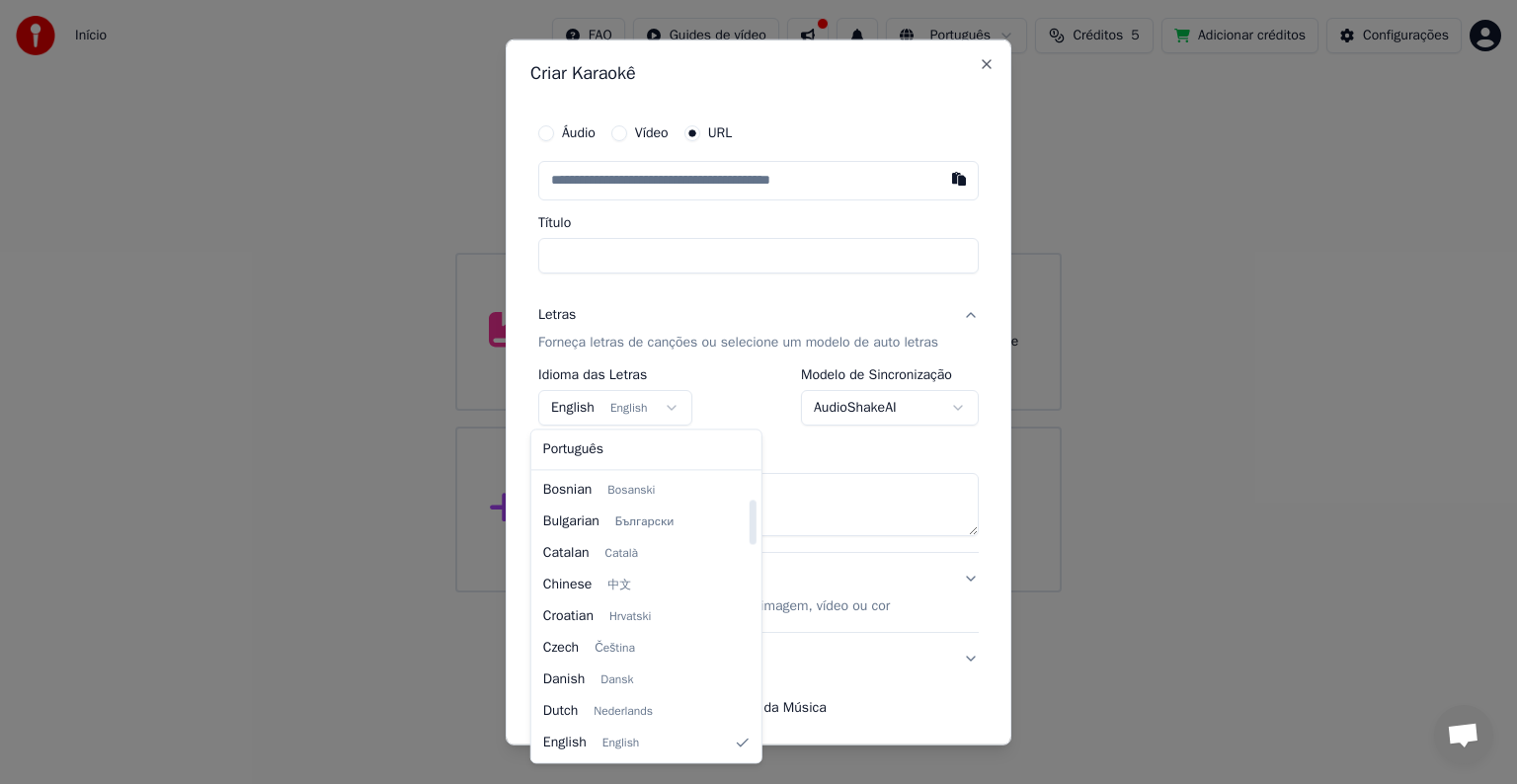 select on "**" 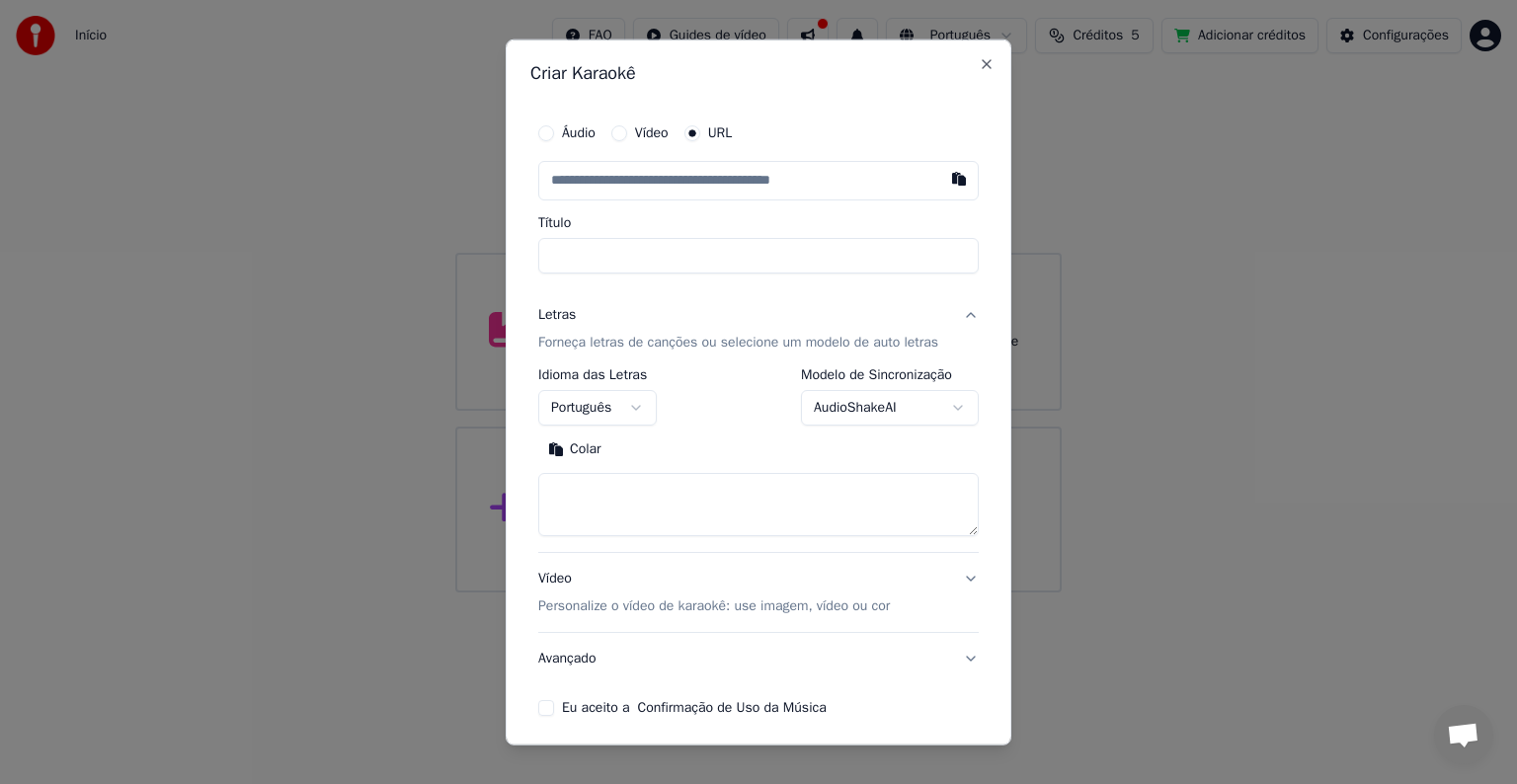 click on "**********" at bounding box center (758, 296) 